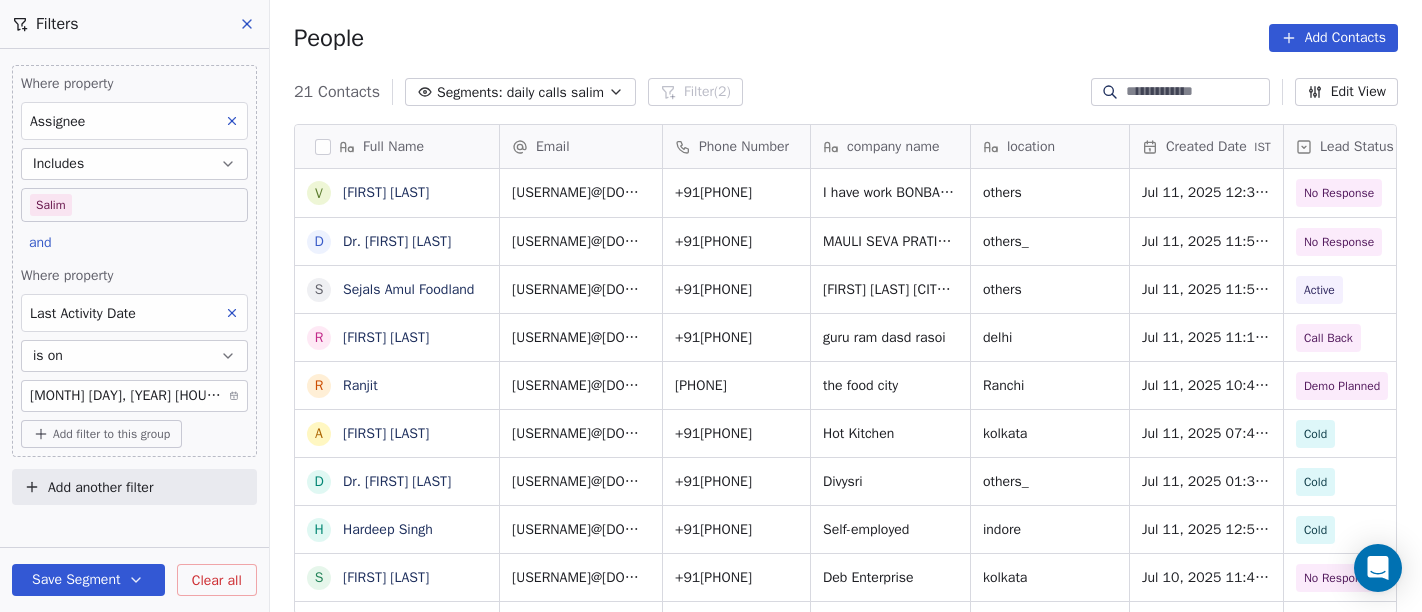 scroll, scrollTop: 0, scrollLeft: 0, axis: both 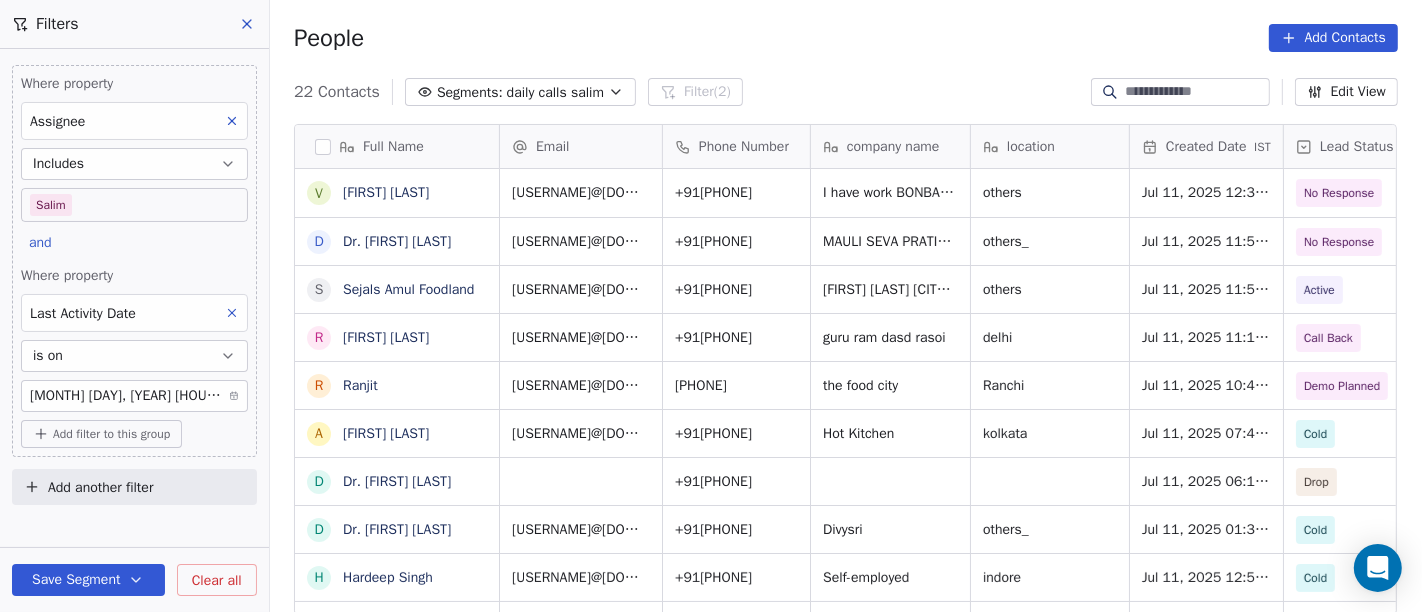 click on "Segments:" at bounding box center [470, 92] 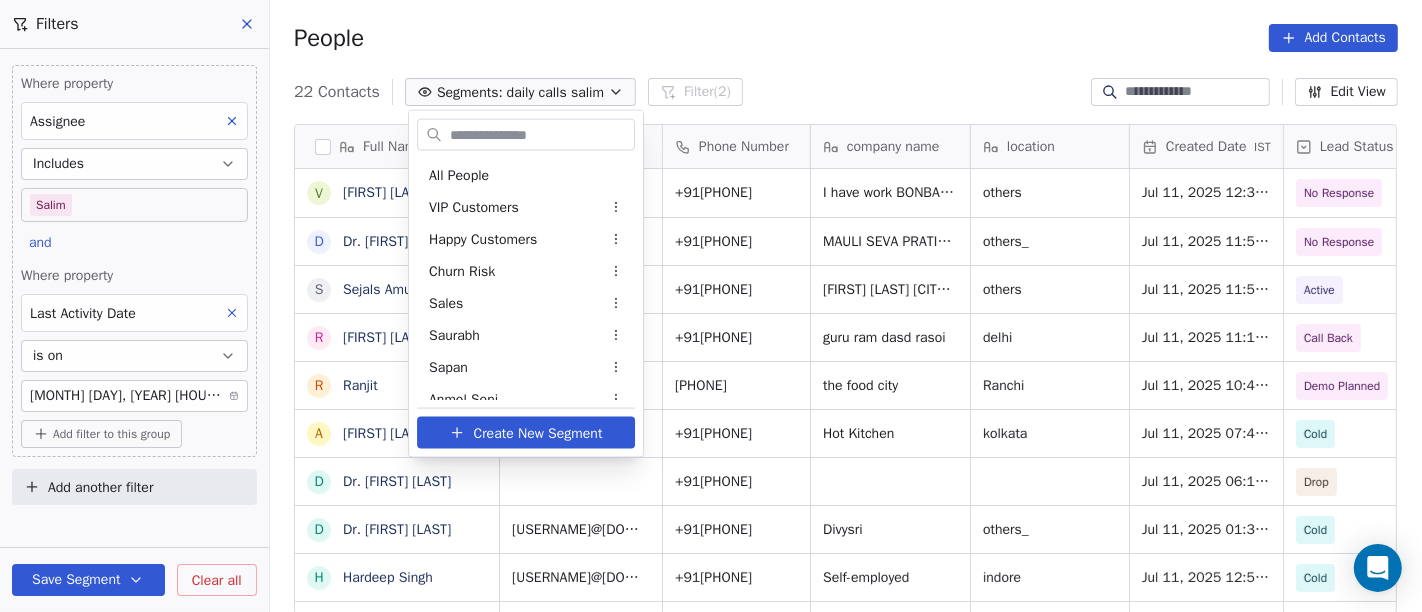 scroll, scrollTop: 494, scrollLeft: 0, axis: vertical 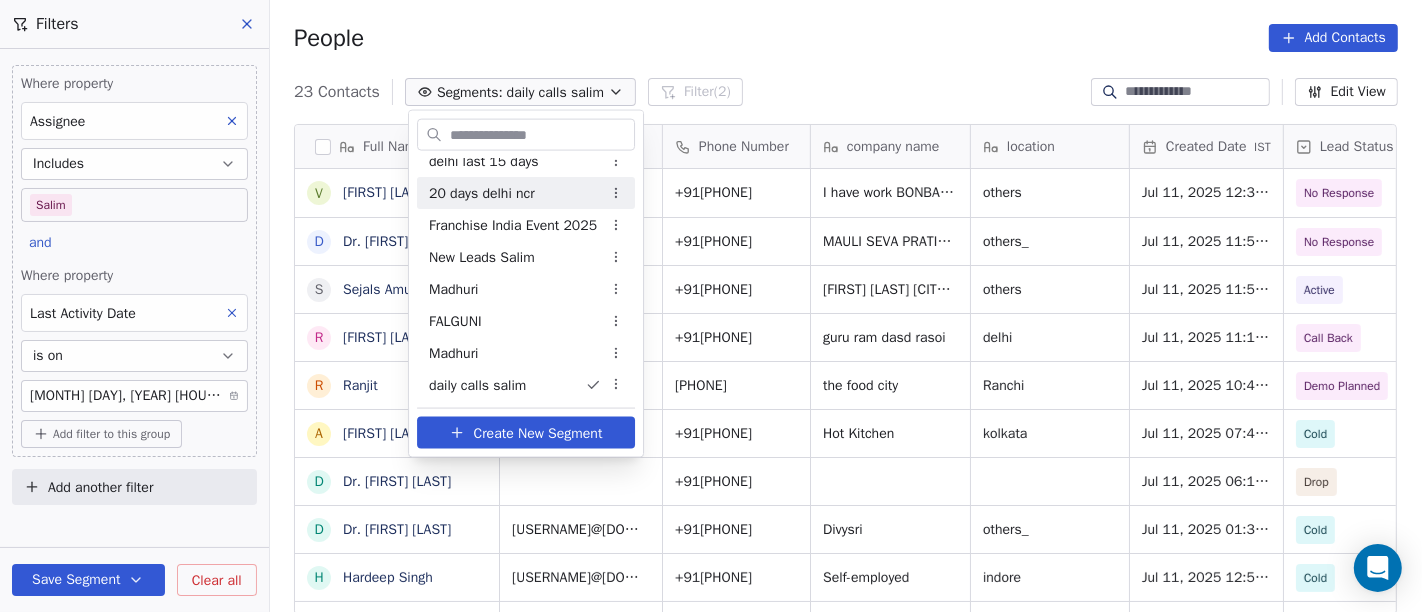 click on "On2Cook India Pvt. Ltd. Contacts People Marketing Workflows Campaigns Sales Pipelines Sequences Beta Tools Apps AI Agents Help & Support Filters Where property   Assignee   Includes Salim and Where property   Last Activity Date   is on Jul 11, 2025 12:31 PM Add filter to this group Add another filter Save Segment Clear all People  Add Contacts 23 Contacts Segments: daily calls salim  Filter  (2) Edit View Tag Add to Sequence Full Name V Vicky Shah D Dr.  Rajendra Dhamane S Sejals Amul Foodland R Robin Singh R Ranjit A Abdulrashid Mondal D Dr. Pradnyanand Mishra D Dr. Pradnyanand Mishra H Hardeep Singh S Sambuddha Deb H Hardiik Vashi R Ritesh Hasmukhlal Shah D Dabeli@Brhamkshatriya p pankaj anand S Shweta Thombre T Tilak Raj Verma S Sekh Alauddin P Prasanna Kumar behera M Maha SHIV marketing S Sharma G Gautham B Babulal Baig R RakLee SwaGit Culinary Venture Email Phone Number company name location Created Date IST Lead Status Tags Assignee Sales Rep shahniket82@gmail.com +919724466397 others No Response Cold" at bounding box center (711, 306) 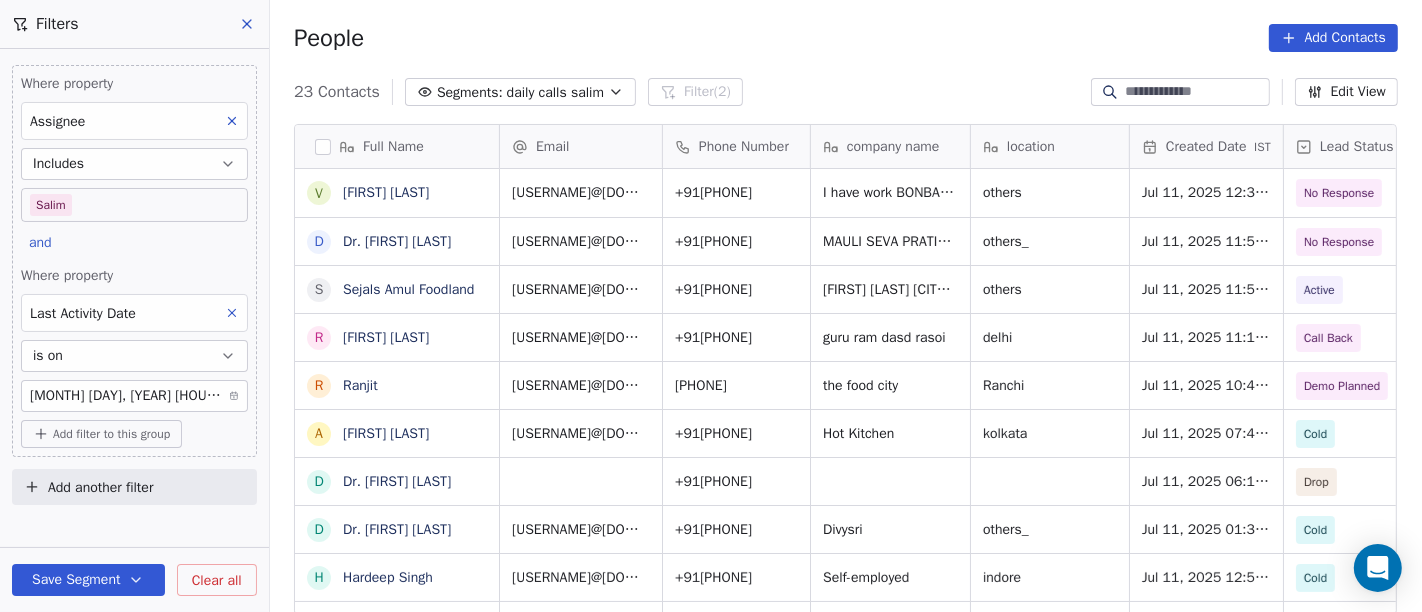 click on "On2Cook India Pvt. Ltd. Contacts People Marketing Workflows Campaigns Sales Pipelines Sequences Beta Tools Apps AI Agents Help & Support Filters Where property   Assignee   Includes Salim and Where property   Last Activity Date   is on Jul 11, 2025 12:31 PM Add filter to this group Add another filter Save Segment Clear all People  Add Contacts 23 Contacts Segments: daily calls salim  Filter  (2) Edit View Tag Add to Sequence Full Name V Vicky Shah D Dr.  Rajendra Dhamane S Sejals Amul Foodland R Robin Singh R Ranjit A Abdulrashid Mondal D Dr. Pradnyanand Mishra D Dr. Pradnyanand Mishra H Hardeep Singh S Sambuddha Deb H Hardiik Vashi R Ritesh Hasmukhlal Shah D Dabeli@Brhamkshatriya p pankaj anand S Shweta Thombre T Tilak Raj Verma S Sekh Alauddin P Prasanna Kumar behera M Maha SHIV marketing S Sharma G Gautham B Babulal Baig R RakLee SwaGit Culinary Venture Email Phone Number company name location Created Date IST Lead Status Tags Assignee Sales Rep shahniket82@gmail.com +919724466397 others No Response Cold" at bounding box center (711, 306) 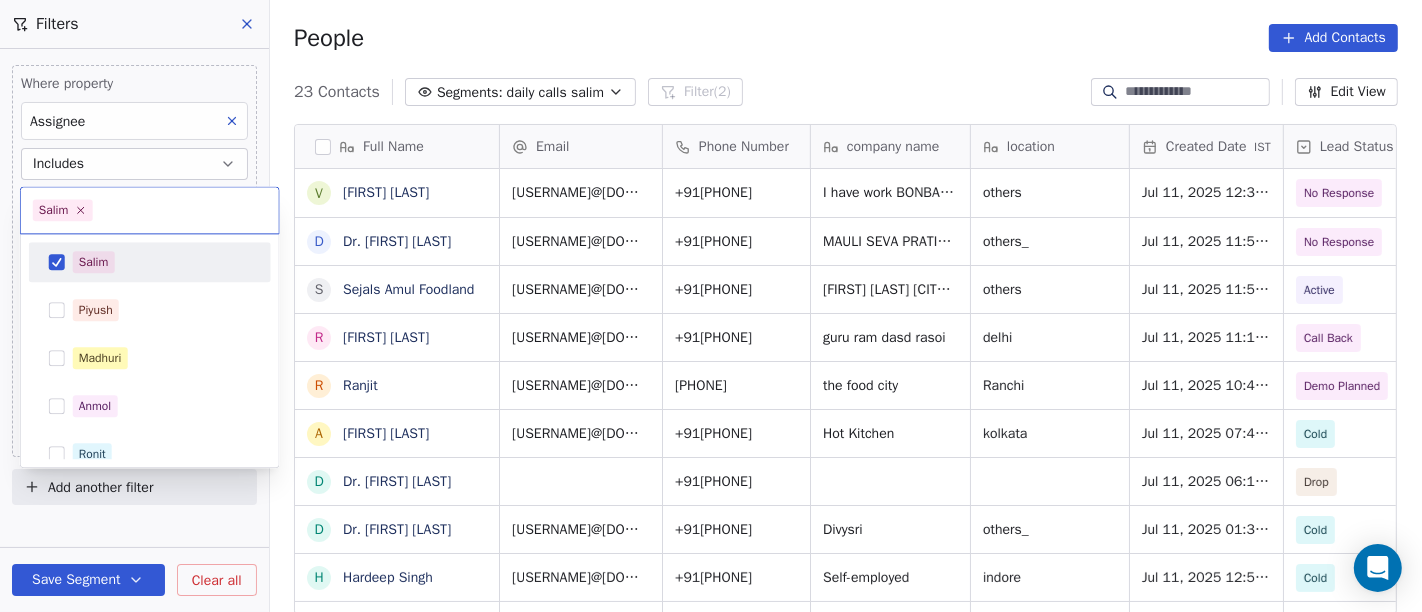 click on "Salim" at bounding box center (162, 262) 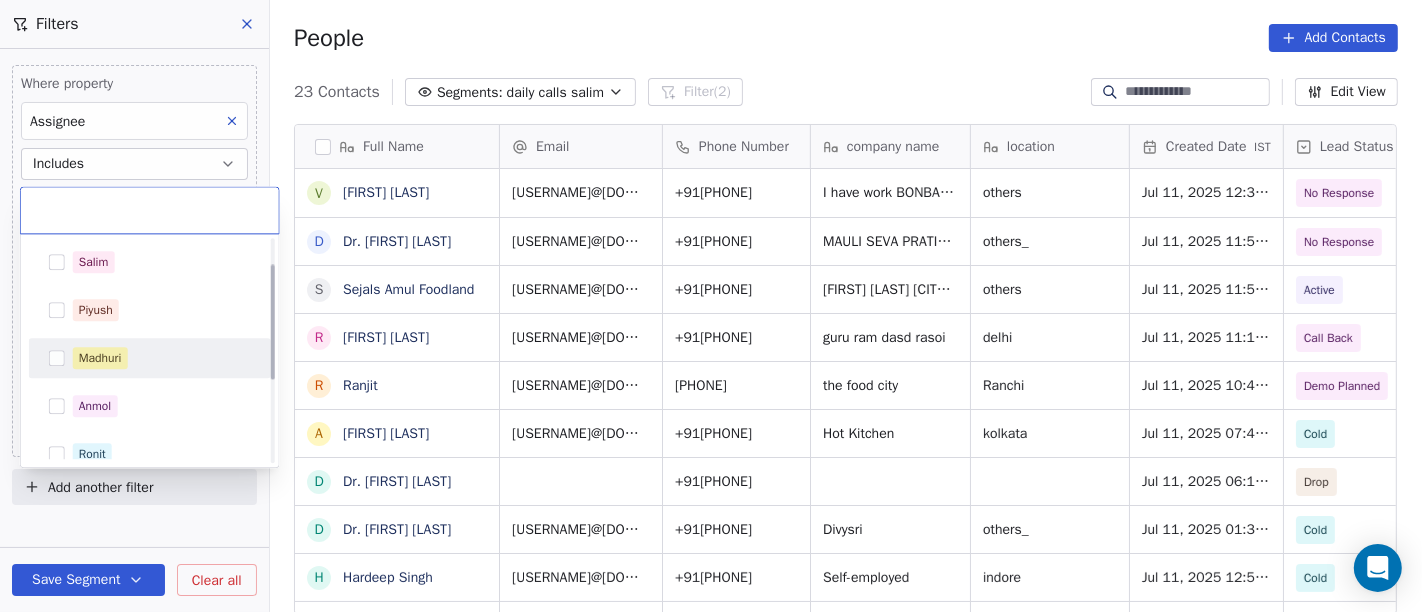 scroll, scrollTop: 111, scrollLeft: 0, axis: vertical 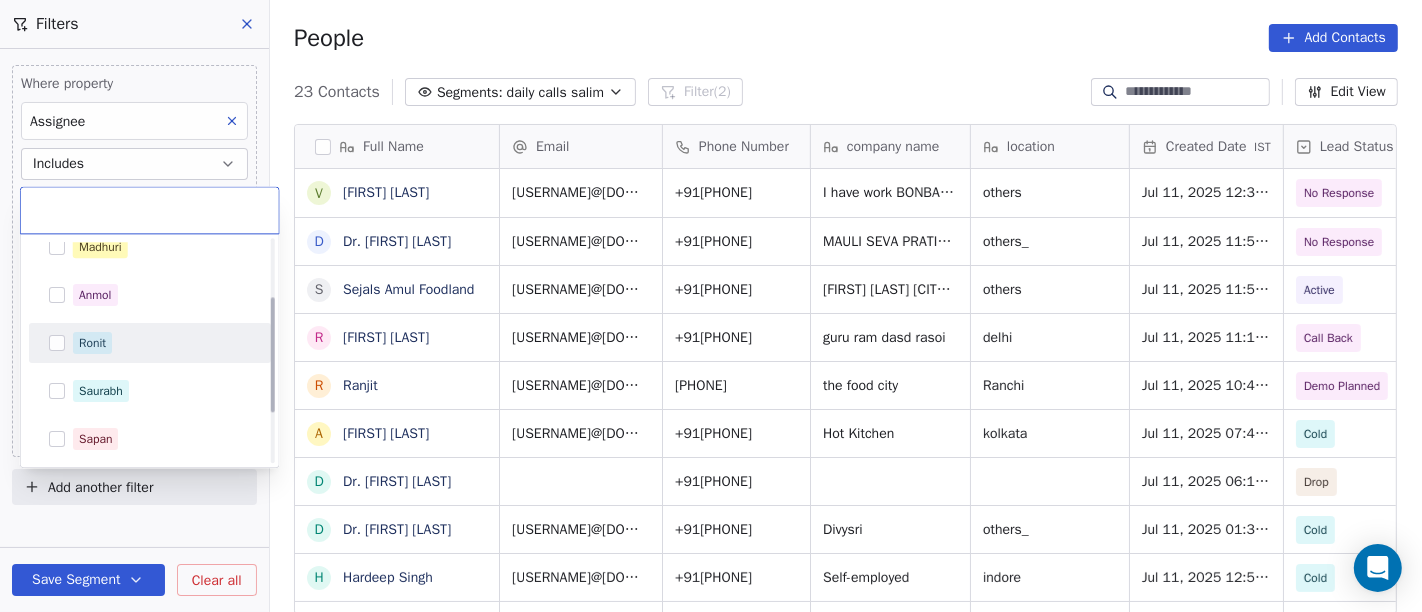 click on "Ronit" at bounding box center (162, 343) 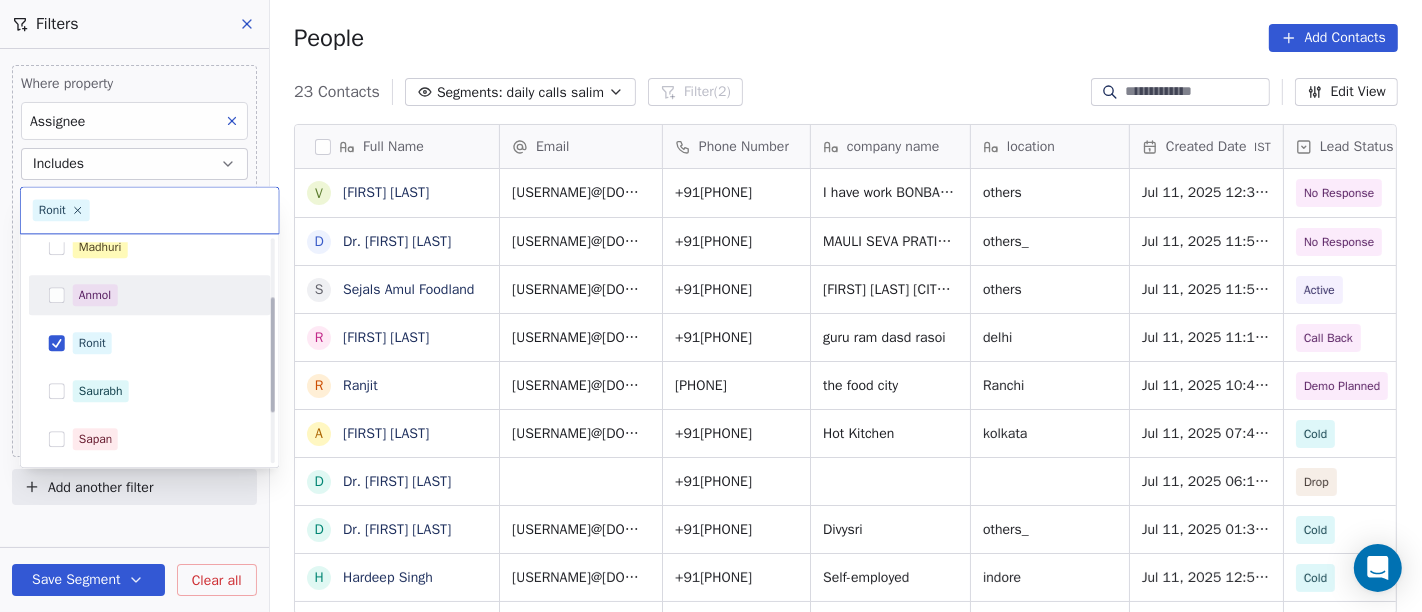 click on "On2Cook India Pvt. Ltd. Contacts People Marketing Workflows Campaigns Sales Pipelines Sequences Beta Tools Apps AI Agents Help & Support Filters Where property   Assignee   Includes Salim and Where property   Last Activity Date   is on Jul 11, 2025 12:31 PM Add filter to this group Add another filter Save Segment Clear all People  Add Contacts 23 Contacts Segments: daily calls salim  Filter  (2) Edit View Tag Add to Sequence Full Name V Vicky Shah D Dr.  Rajendra Dhamane S Sejals Amul Foodland R Robin Singh R Ranjit A Abdulrashid Mondal D Dr. Pradnyanand Mishra D Dr. Pradnyanand Mishra H Hardeep Singh S Sambuddha Deb H Hardiik Vashi R Ritesh Hasmukhlal Shah D Dabeli@Brhamkshatriya p pankaj anand S Shweta Thombre T Tilak Raj Verma S Sekh Alauddin P Prasanna Kumar behera M Maha SHIV marketing S Sharma G Gautham B Babulal Baig R RakLee SwaGit Culinary Venture Email Phone Number company name location Created Date IST Lead Status Tags Assignee Sales Rep shahniket82@gmail.com +919724466397 others No Response Cold" at bounding box center [711, 306] 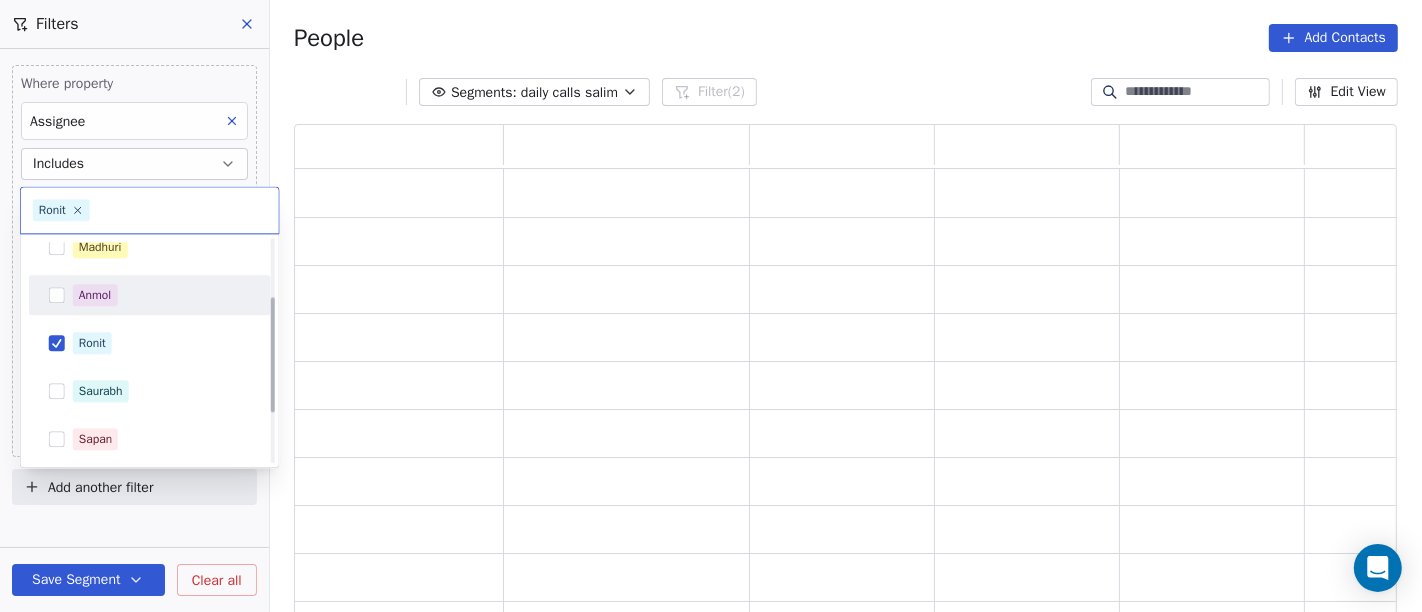scroll, scrollTop: 17, scrollLeft: 17, axis: both 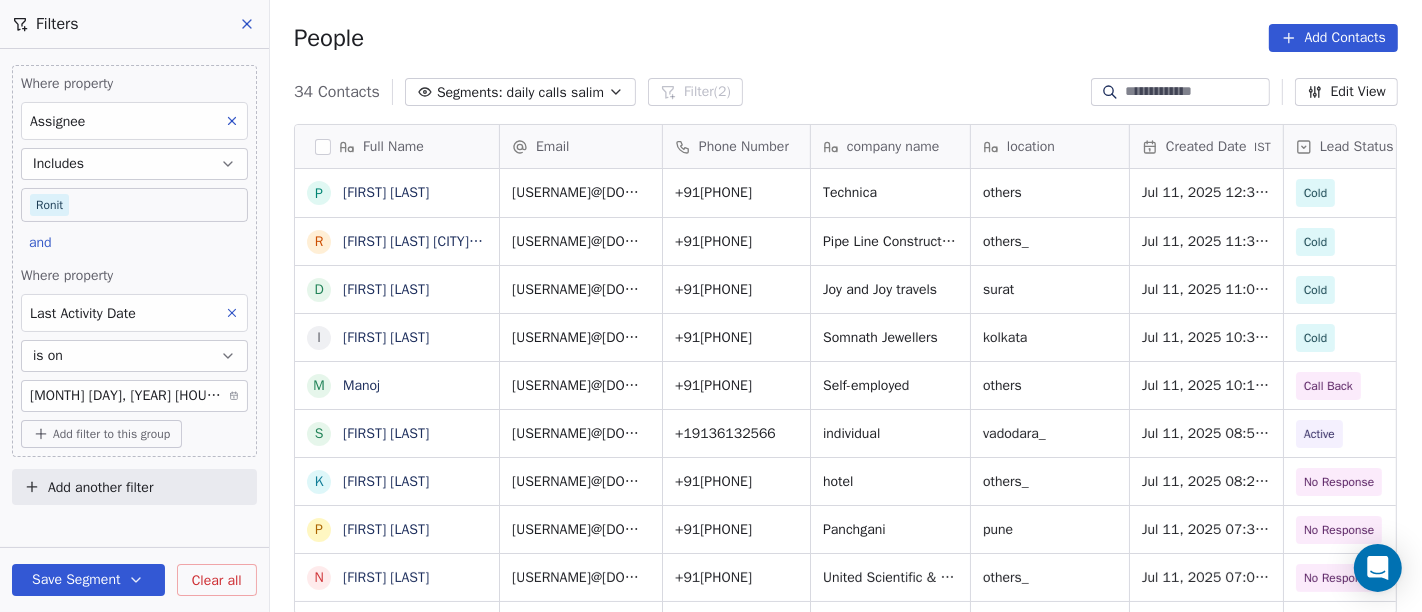 click on "On2Cook India Pvt. Ltd. Contacts People Marketing Workflows Campaigns Sales Pipelines Sequences Beta Tools Apps AI Agents Help & Support Filters Where property   Assignee   Includes Ronit and Where property   Last Activity Date   is on Jul 11, 2025 12:31 PM Add filter to this group Add another filter Save Segment Clear all People  Add Contacts 34 Contacts Segments: daily calls salim  Filter  (2) Edit View Tag Add to Sequence Full Name P Parwez Akhtar R Rajuthekkayil calicut 9746257925 D Dahyabhai Patel I INDIRA MONDAL M Manoj S Sudhir Joshi K Kanhu Sahoo P Pramod Pams Bhilare N Naresh jaiswal 9 917825877797 D Dinesh Bhoite S Sandeep Dawer B Balwant Jadhav R Rakesh Shah R Rajesh Panchal S Sukh Deo Rathore B Bhavesh Parekh w wangyal kalon P Patel Ronak S Saiyed Rafat h harsh Walia J Javed shaikh M Mangesh Billava D Dhiraj Vaid J Jayant Kumar A Andrew de Sousa S Suchetra Todewale P Prince Shihn S Sanjay Hindoliya L Lokesh Khandelwal Email Phone Number company name location Created Date IST Lead Status Tags" at bounding box center (711, 306) 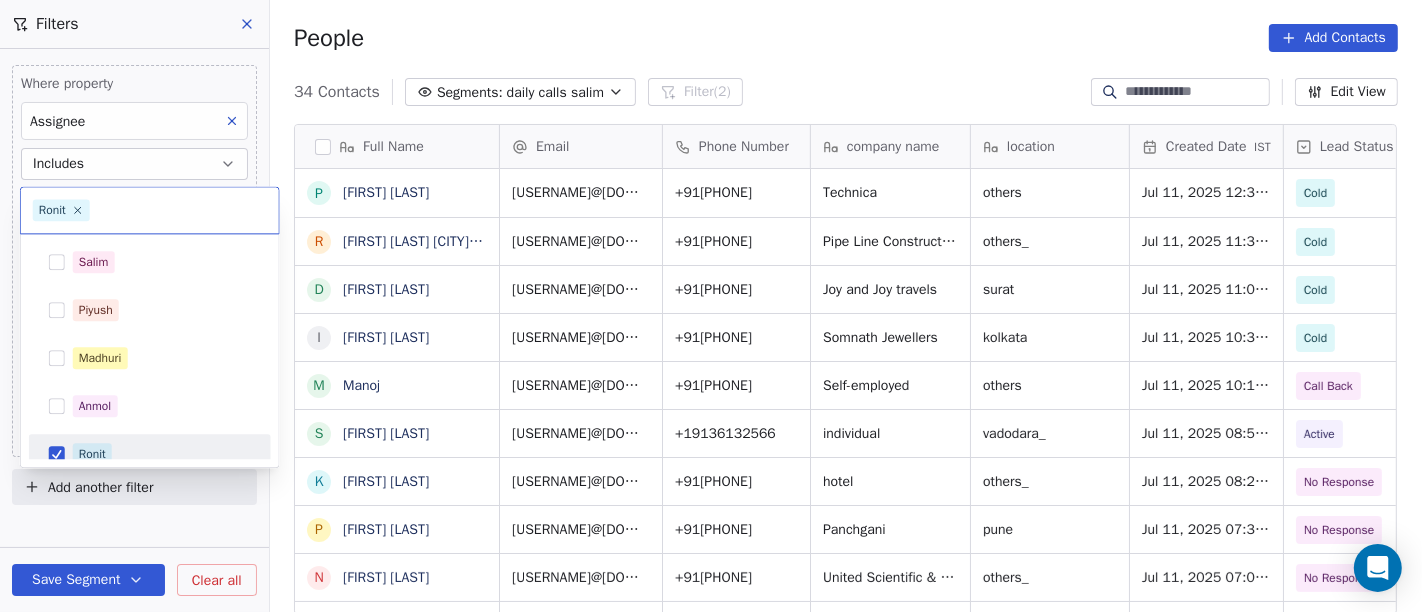 scroll, scrollTop: 14, scrollLeft: 0, axis: vertical 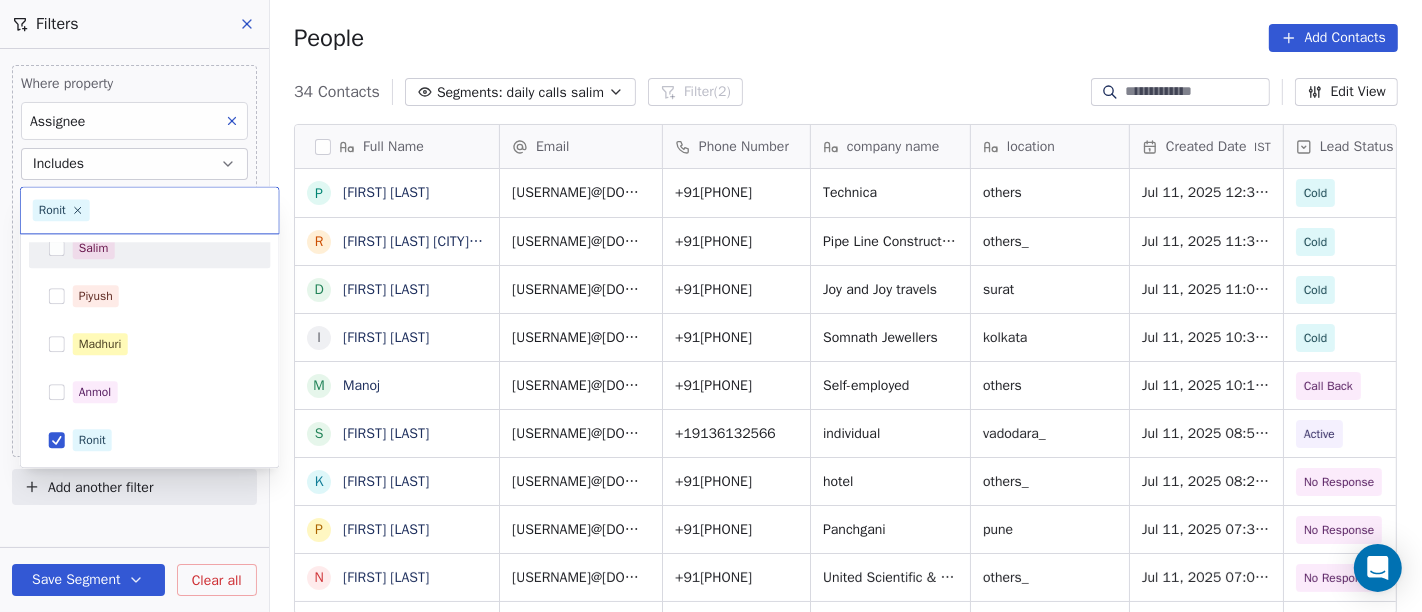 click on "Salim" at bounding box center [162, 248] 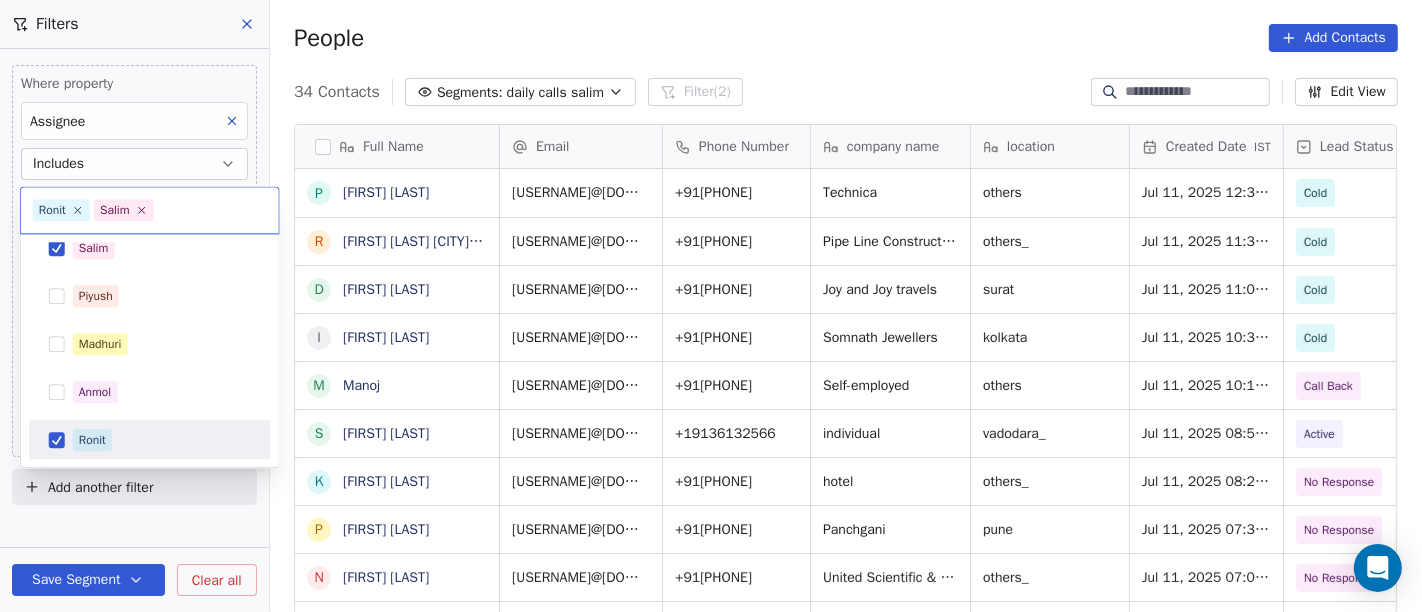 click on "Ronit" at bounding box center [150, 440] 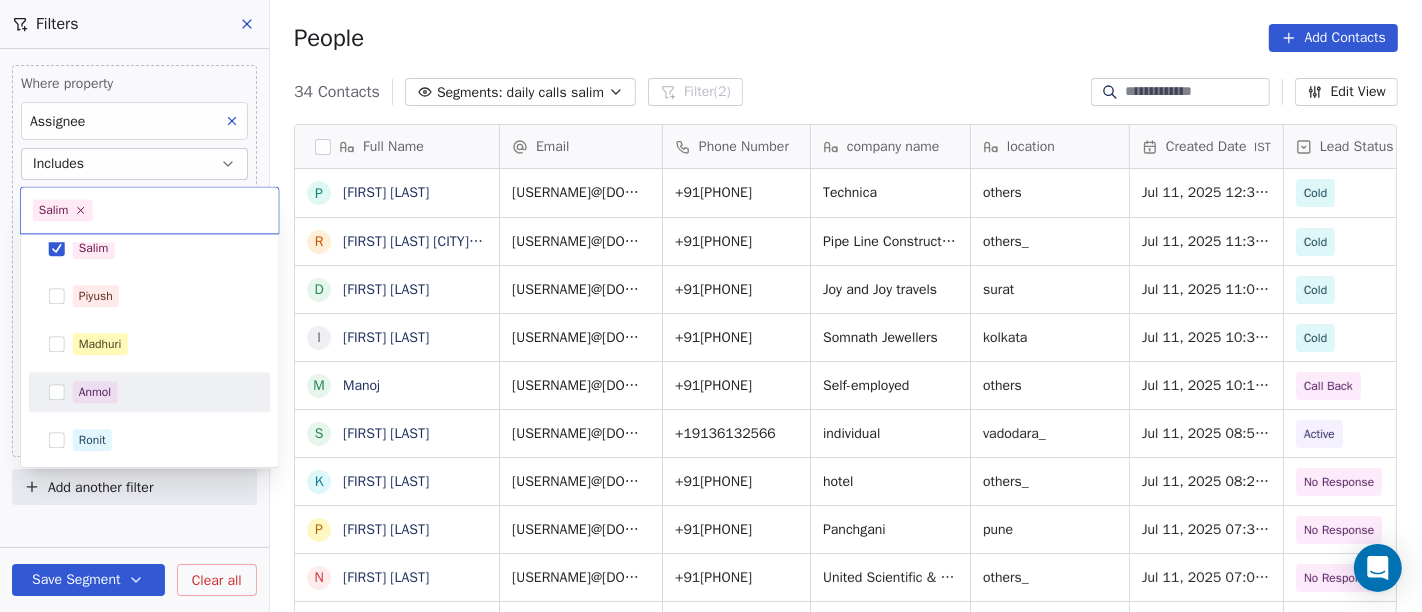 click on "On2Cook India Pvt. Ltd. Contacts People Marketing Workflows Campaigns Sales Pipelines Sequences Beta Tools Apps AI Agents Help & Support Filters Where property   Assignee   Includes Ronit and Where property   Last Activity Date   is on Jul 11, 2025 12:31 PM Add filter to this group Add another filter Save Segment Clear all People  Add Contacts 34 Contacts Segments: daily calls salim  Filter  (2) Edit View Tag Add to Sequence Full Name P Parwez Akhtar R Rajuthekkayil calicut 9746257925 D Dahyabhai Patel I INDIRA MONDAL M Manoj S Sudhir Joshi K Kanhu Sahoo P Pramod Pams Bhilare N Naresh jaiswal 9 917825877797 D Dinesh Bhoite S Sandeep Dawer B Balwant Jadhav R Rakesh Shah R Rajesh Panchal S Sukh Deo Rathore B Bhavesh Parekh w wangyal kalon P Patel Ronak S Saiyed Rafat h harsh Walia J Javed shaikh M Mangesh Billava D Dhiraj Vaid J Jayant Kumar A Andrew de Sousa S Suchetra Todewale P Prince Shihn S Sanjay Hindoliya L Lokesh Khandelwal Email Phone Number company name location Created Date IST Lead Status Tags" at bounding box center [711, 306] 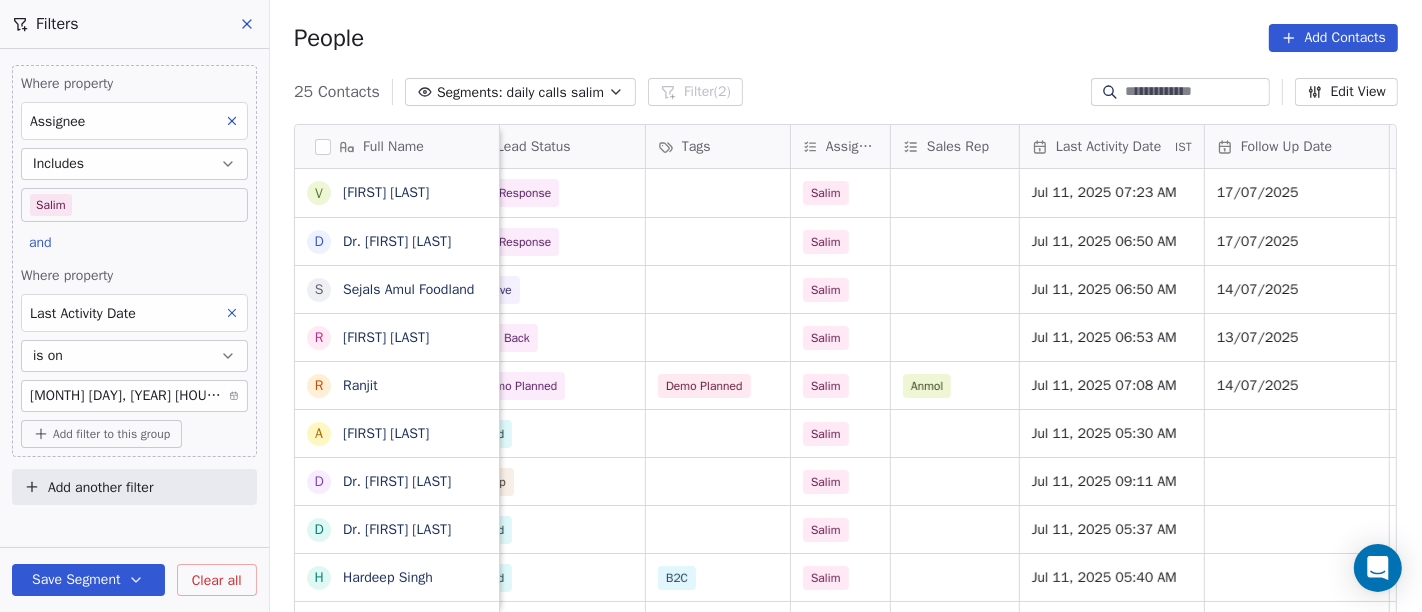 scroll, scrollTop: 0, scrollLeft: 0, axis: both 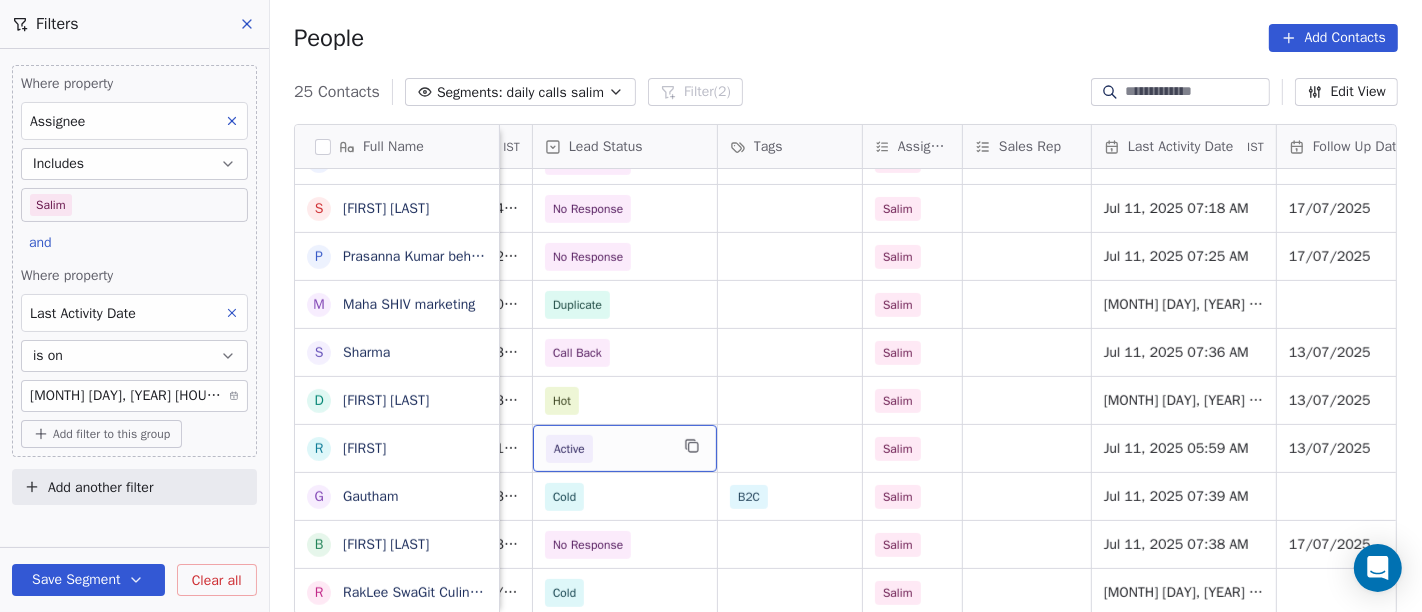 click on "Active" at bounding box center (607, 449) 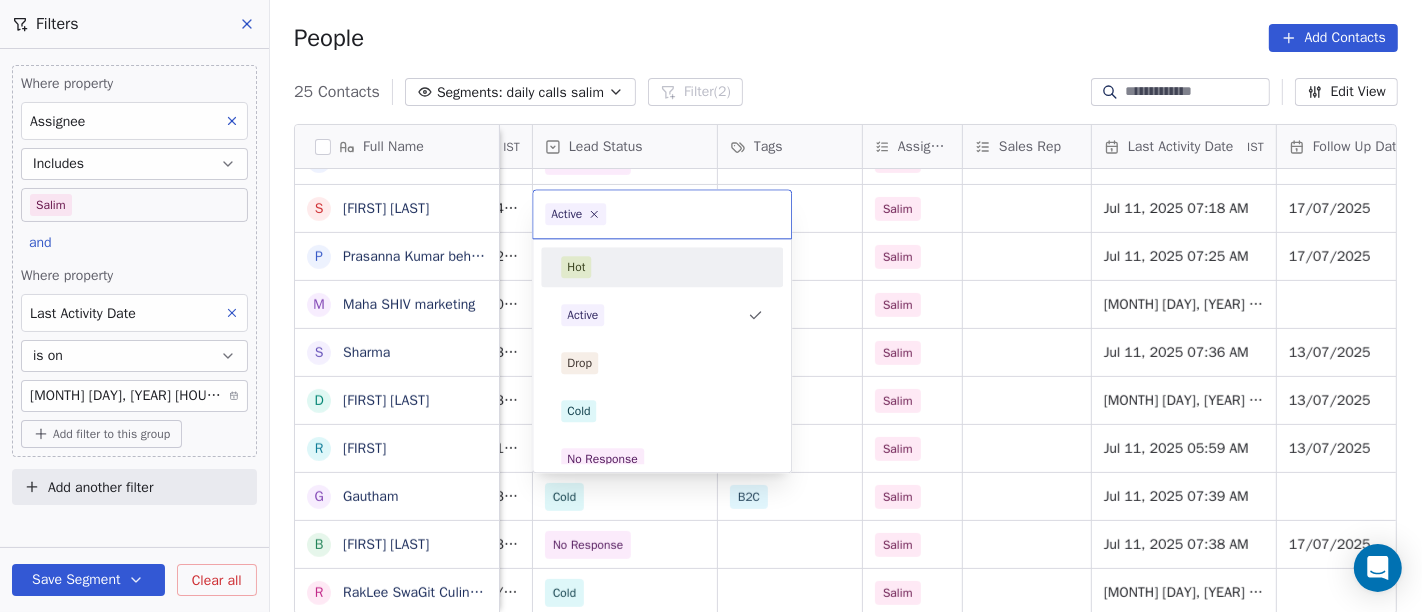 click on "Hot" at bounding box center [662, 267] 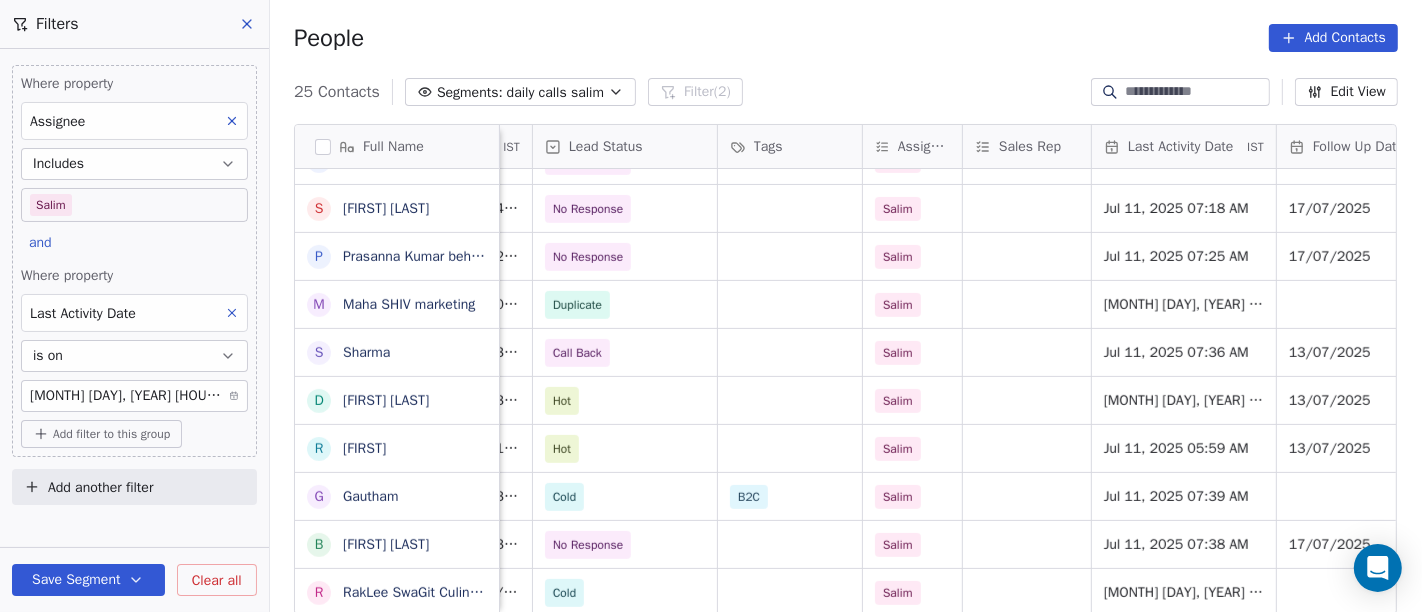 click on "People  Add Contacts" at bounding box center [846, 38] 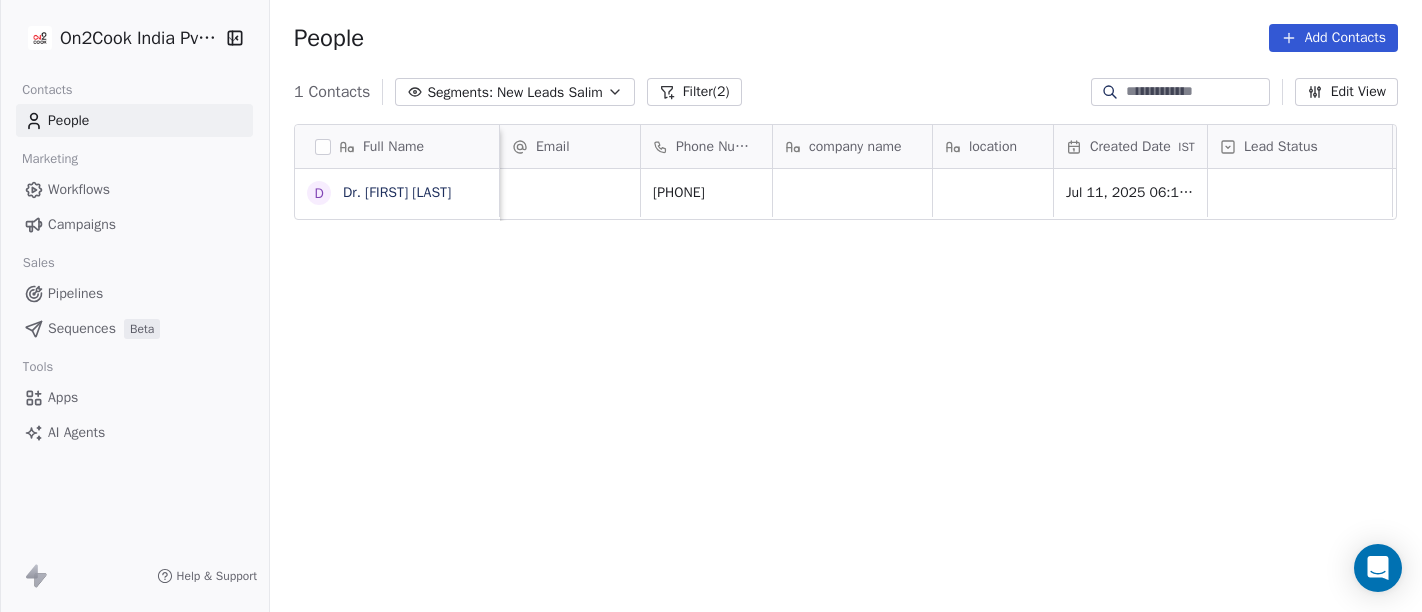 scroll, scrollTop: 0, scrollLeft: 0, axis: both 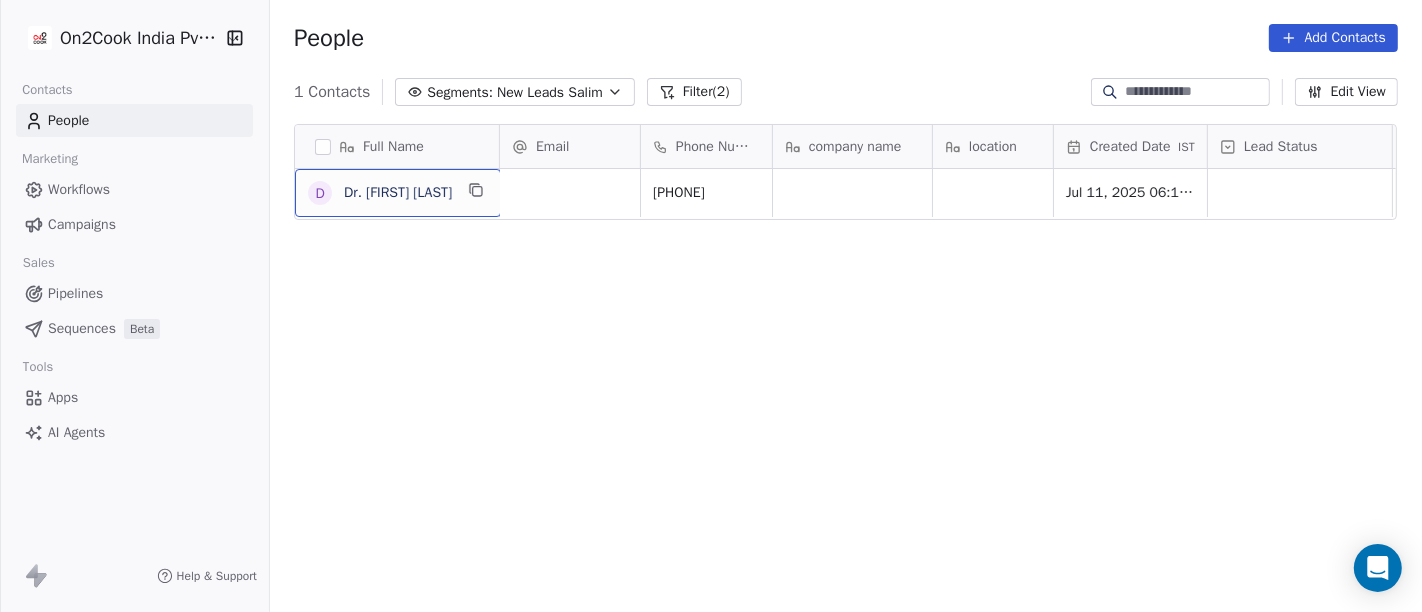 click on "D Dr. [FIRST] [LAST]" at bounding box center [398, 193] 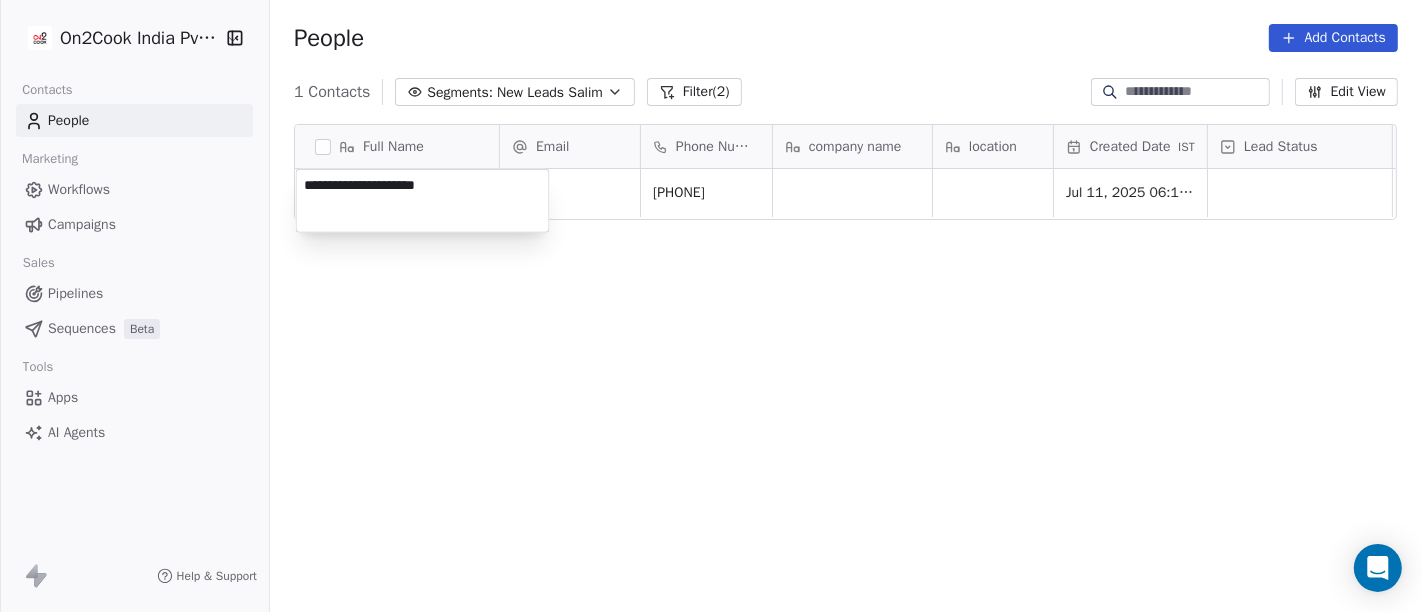 click on "**********" at bounding box center (423, 201) 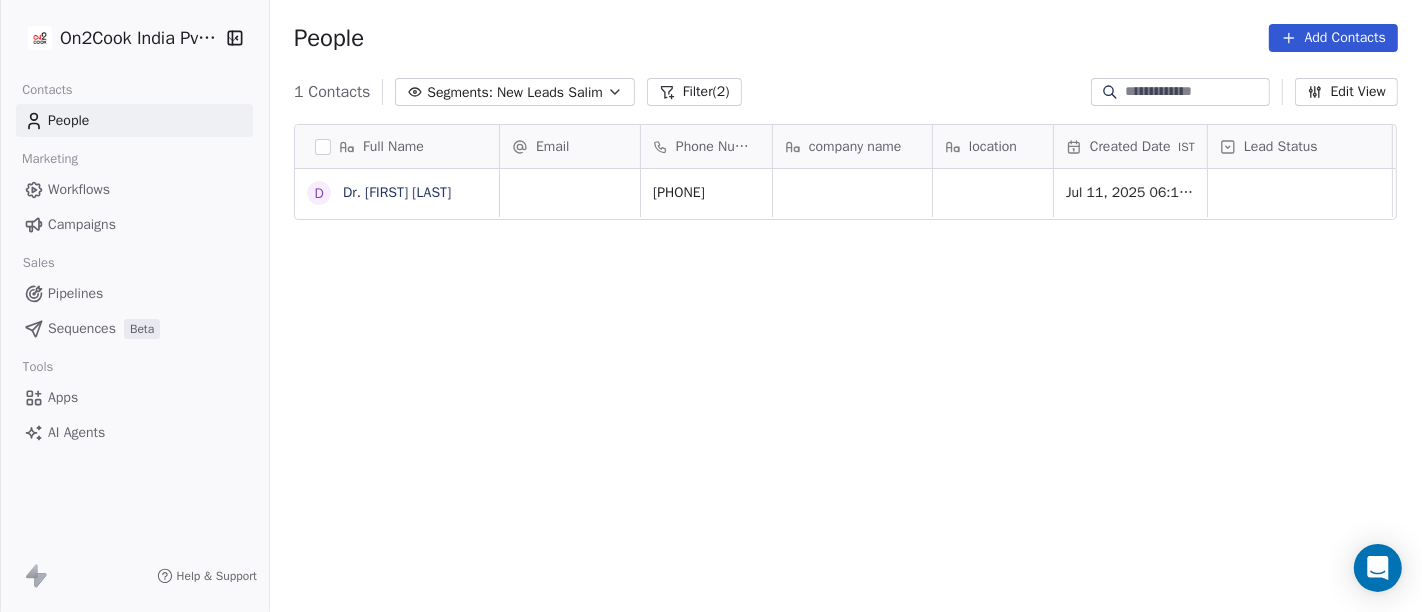 click on "On2Cook India Pvt. Ltd. Contacts People Marketing Workflows Campaigns Sales Pipelines Sequences Beta Tools Apps AI Agents Help & Support People Add Contacts 1 Contacts Segments: New Leads Salim Filter (2) Edit View Tag Add to Sequence Full Name D Dr. Pradnyanand Mishra Email Phone Number company name location Created Date IST Lead Status Tags Assignee Sales Rep Last Activity Date IST +919898840020 Jul 11, 2025 06:13 AM Salim To pick up a draggable item, press the space bar. While dragging, use the arrow keys to move the item. Press space again to drop the item in its new position, or press escape to cancel." at bounding box center [711, 306] 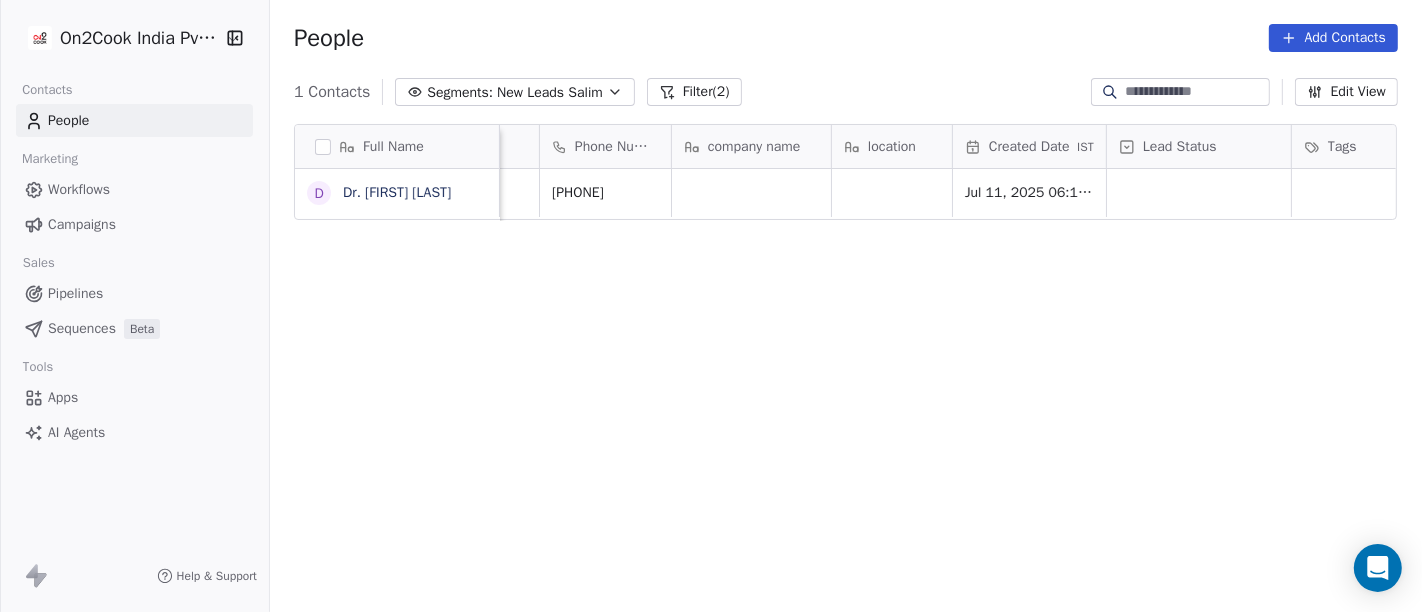 scroll, scrollTop: 0, scrollLeft: 100, axis: horizontal 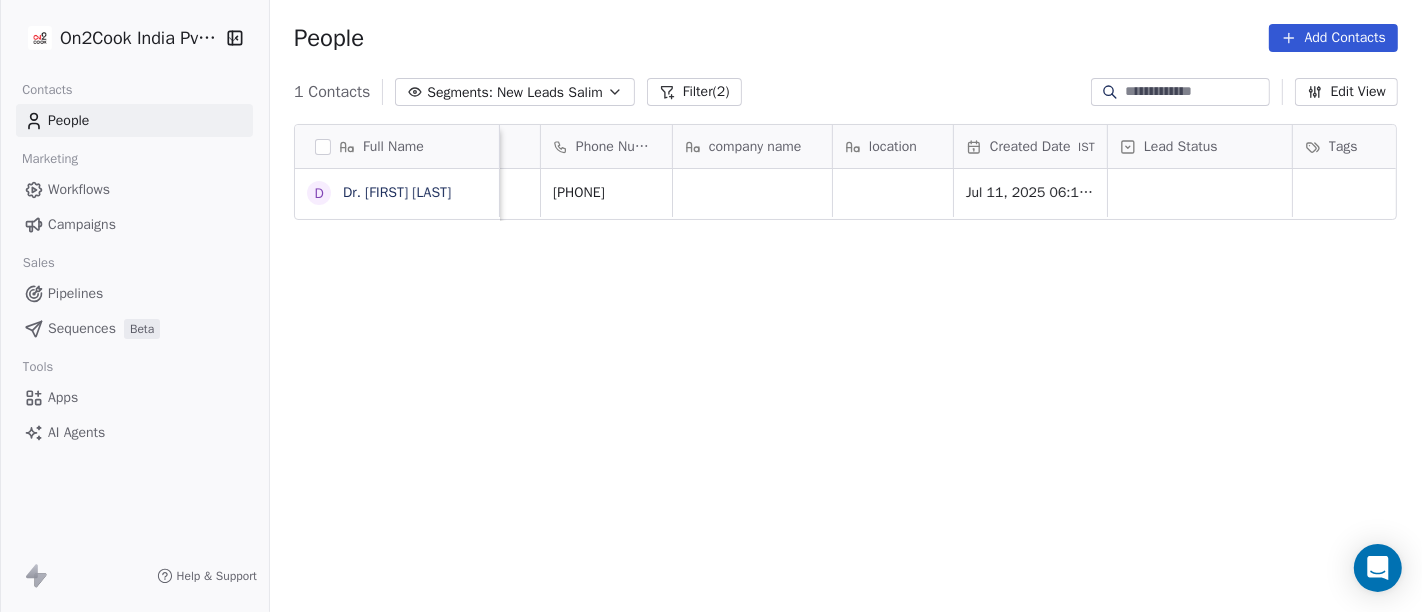 click 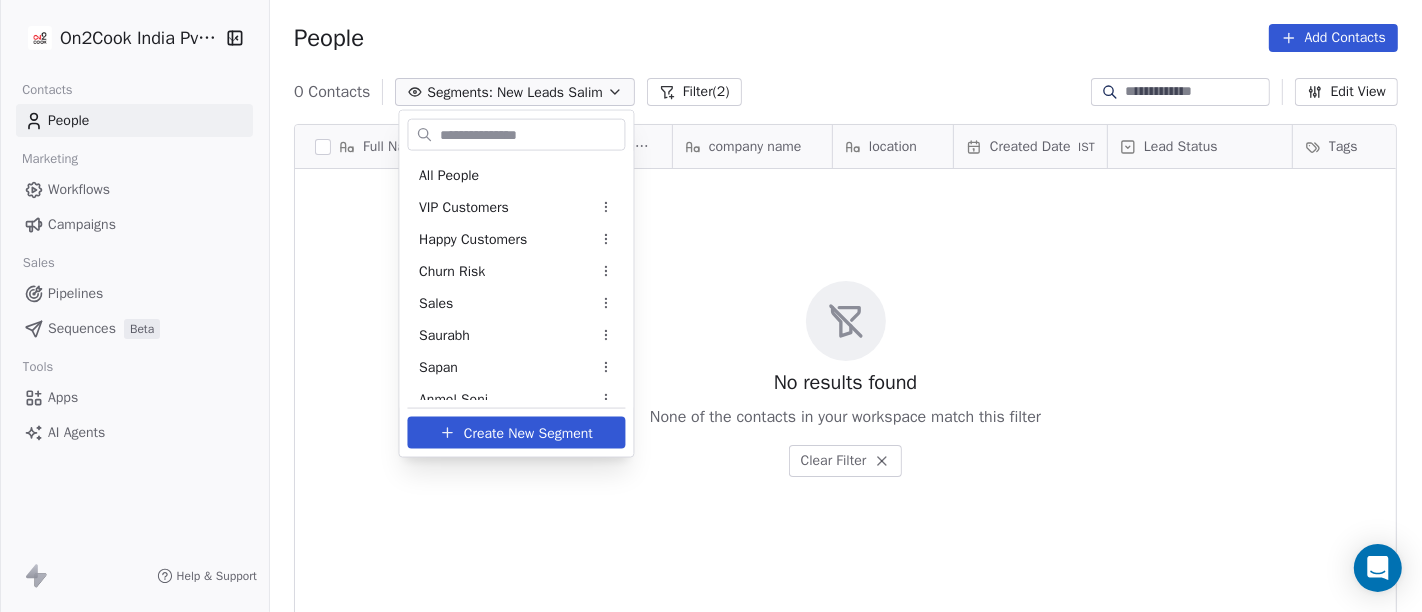 scroll, scrollTop: 366, scrollLeft: 0, axis: vertical 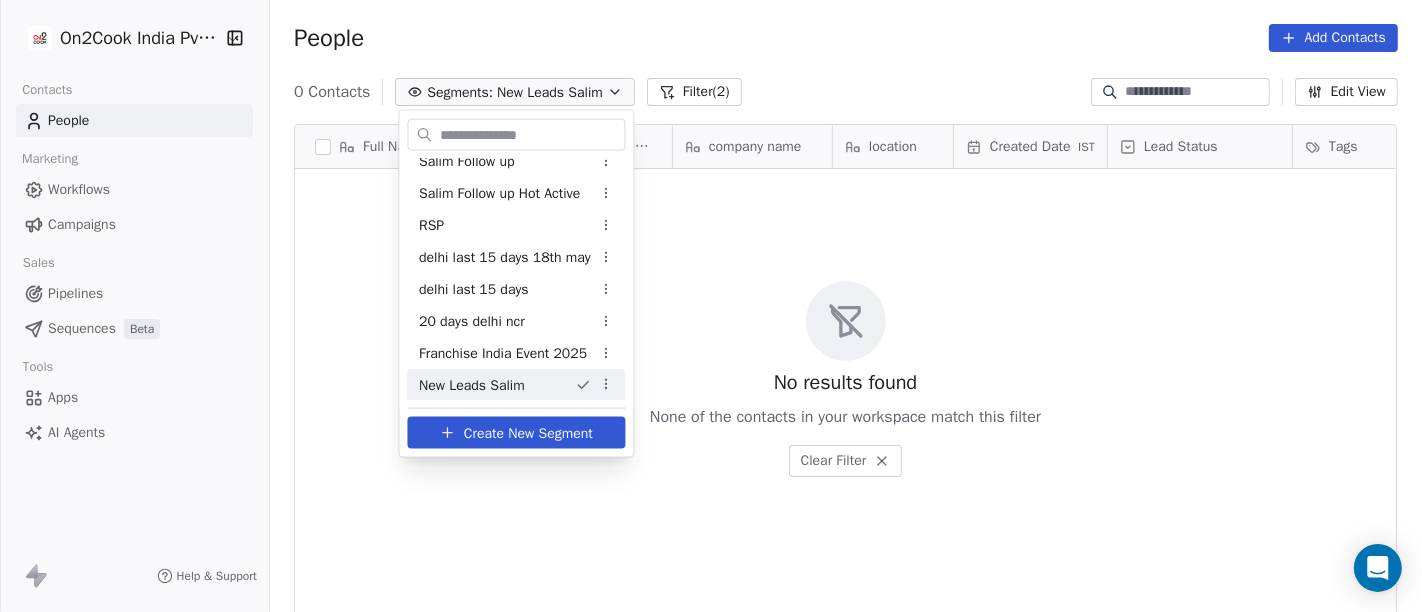 click on "On2Cook India Pvt. Ltd. Contacts People Marketing Workflows Campaigns Sales Pipelines Sequences Beta Tools Apps AI Agents Help & Support People Add Contacts 0 Contacts Segments: New Leads Salim Filter (2) Edit View Tag Add to Sequence Full Name Email Phone Number company name location Created Date IST Lead Status Tags Assignee Sales Rep Last Activity Date IST To pick up a draggable item, press the space bar. While dragging, use the arrow keys to move the item. Press space again to drop the item in its new position, or press escape to cancel. No results found None of the contacts in your workspace match this filter Clear Filter All People VIP Customers Happy Customers Churn Risk Sales Saurabh Sapan Anmol Soni Demo Given Sam Demo Planned Sam Salim Salim Follow up Salim Follow up Hot Active RSP delhi last 15 days 18th may delhi last 15 days 20 days delhi ncr Franchise India Event 2025 New Leads Salim Madhuri FALGUNI Madhuri daily calls salim Ronit 1 Create New Segment" at bounding box center [711, 306] 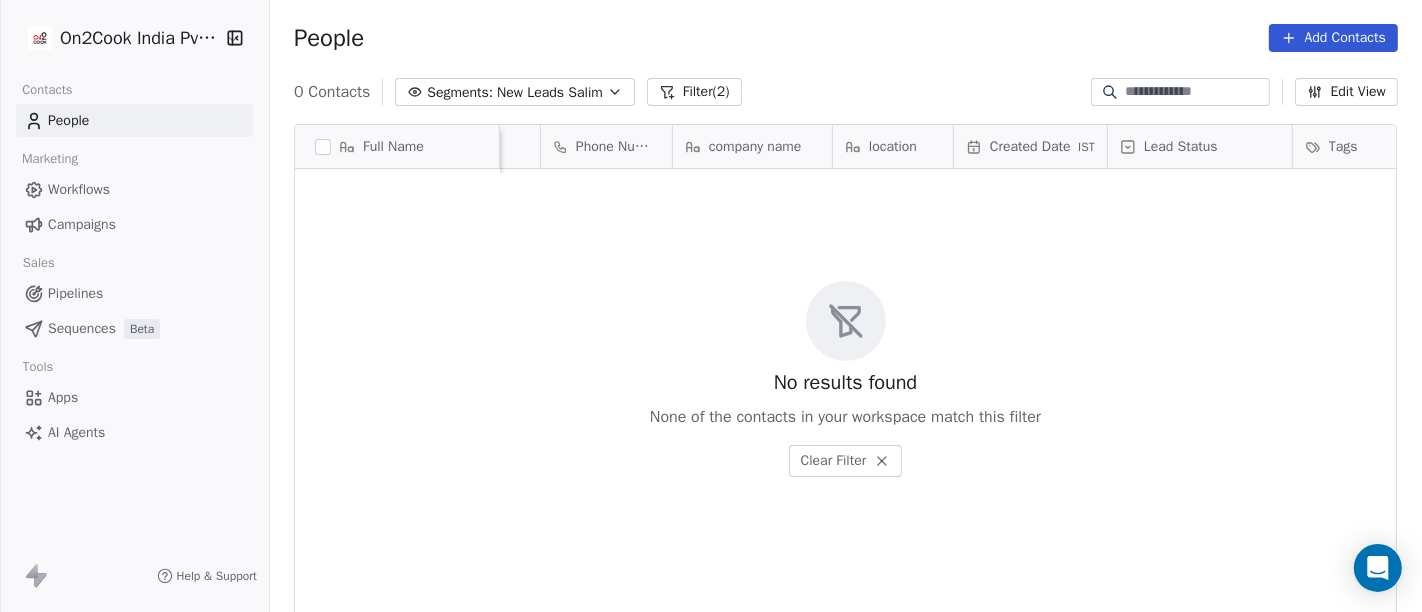 click on "Filter  (2)" at bounding box center (694, 92) 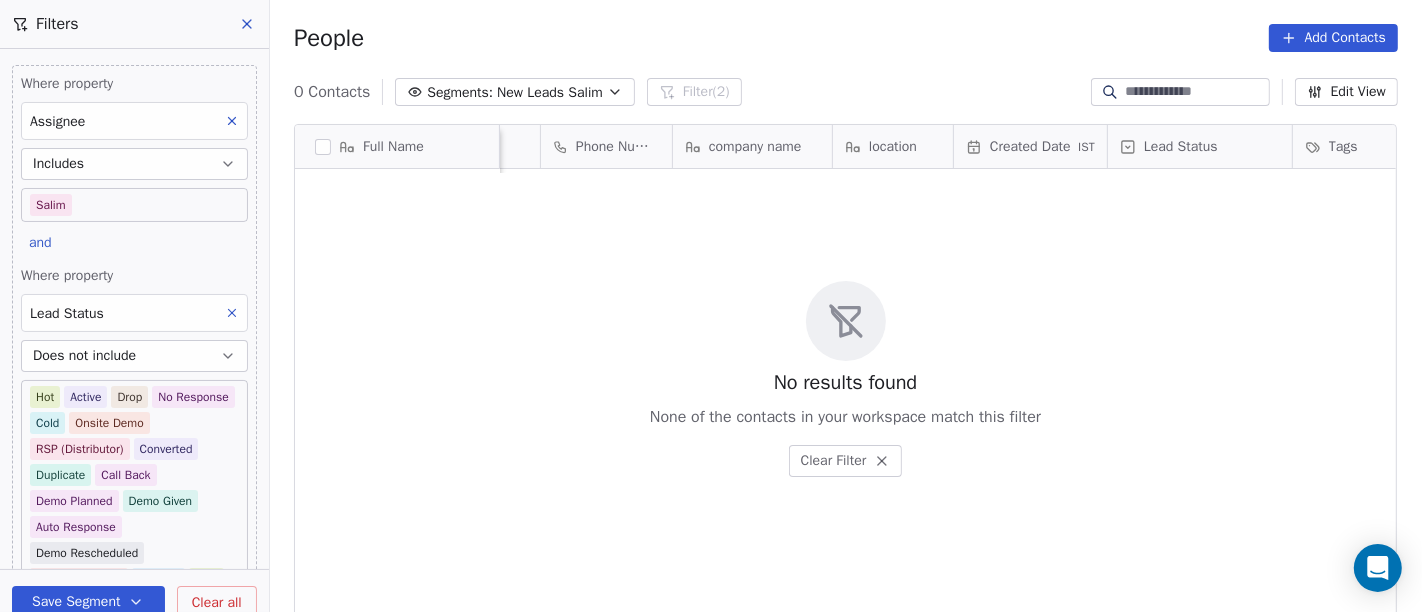 drag, startPoint x: 547, startPoint y: 61, endPoint x: 557, endPoint y: 84, distance: 25.079872 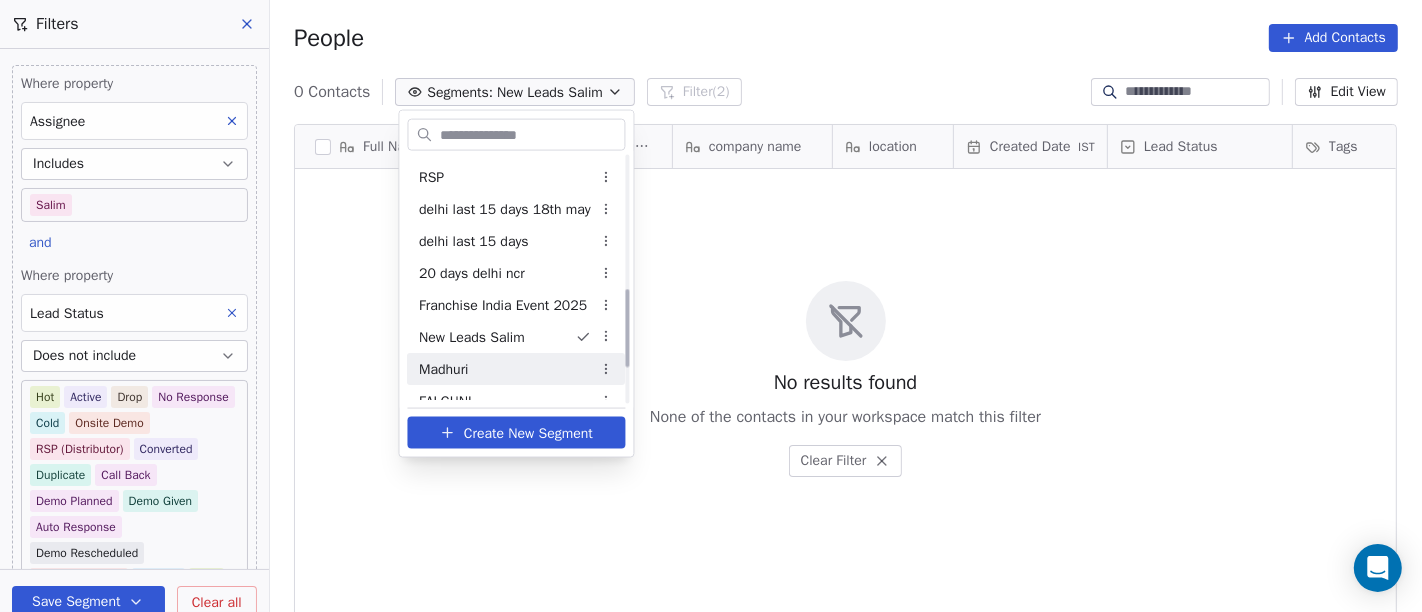 scroll, scrollTop: 303, scrollLeft: 0, axis: vertical 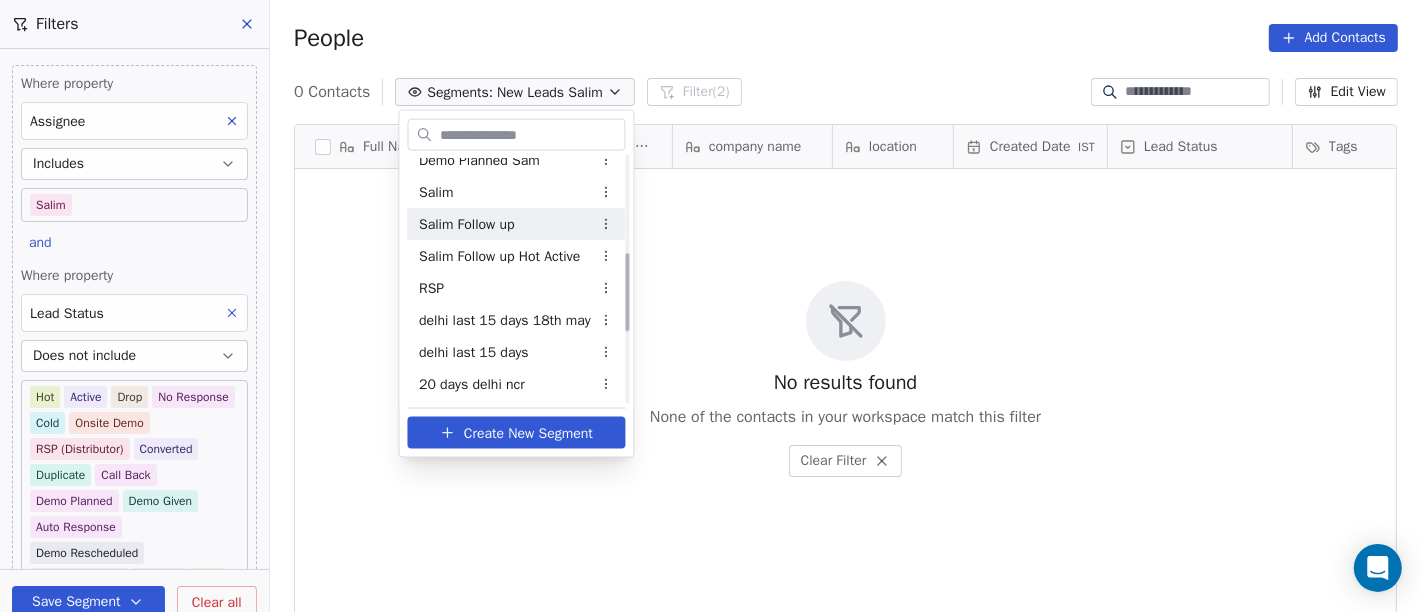 click on "Salim Follow up" at bounding box center [468, 223] 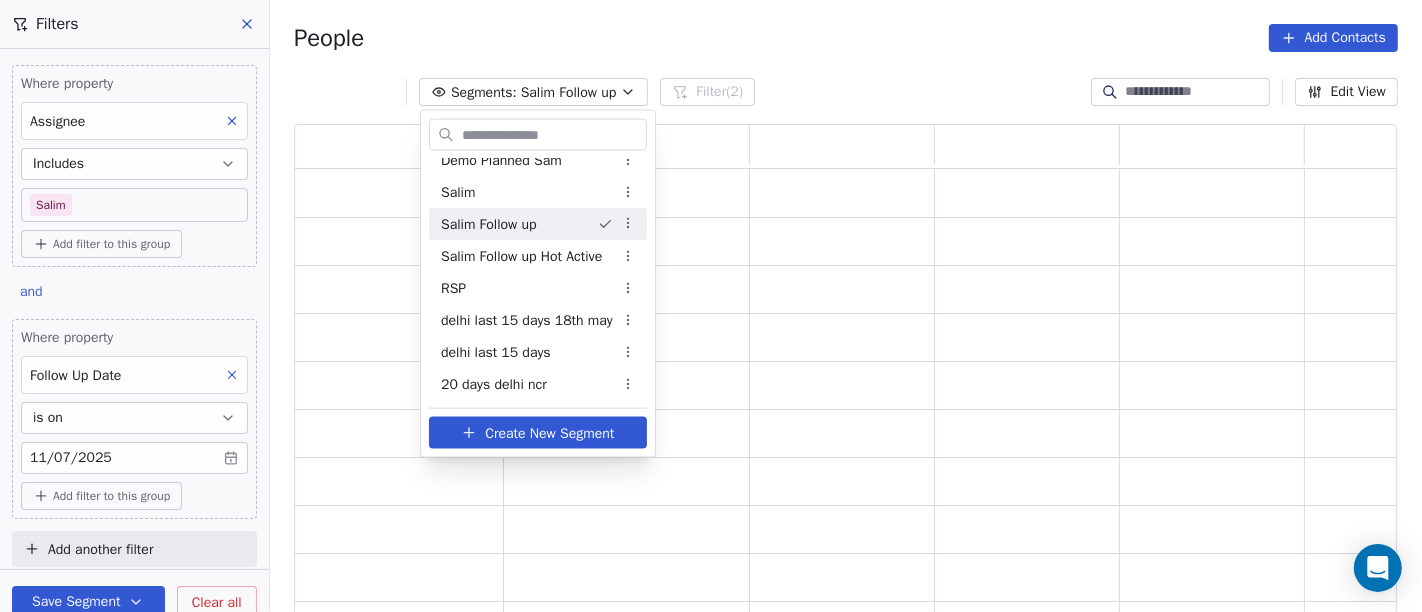 scroll, scrollTop: 17, scrollLeft: 17, axis: both 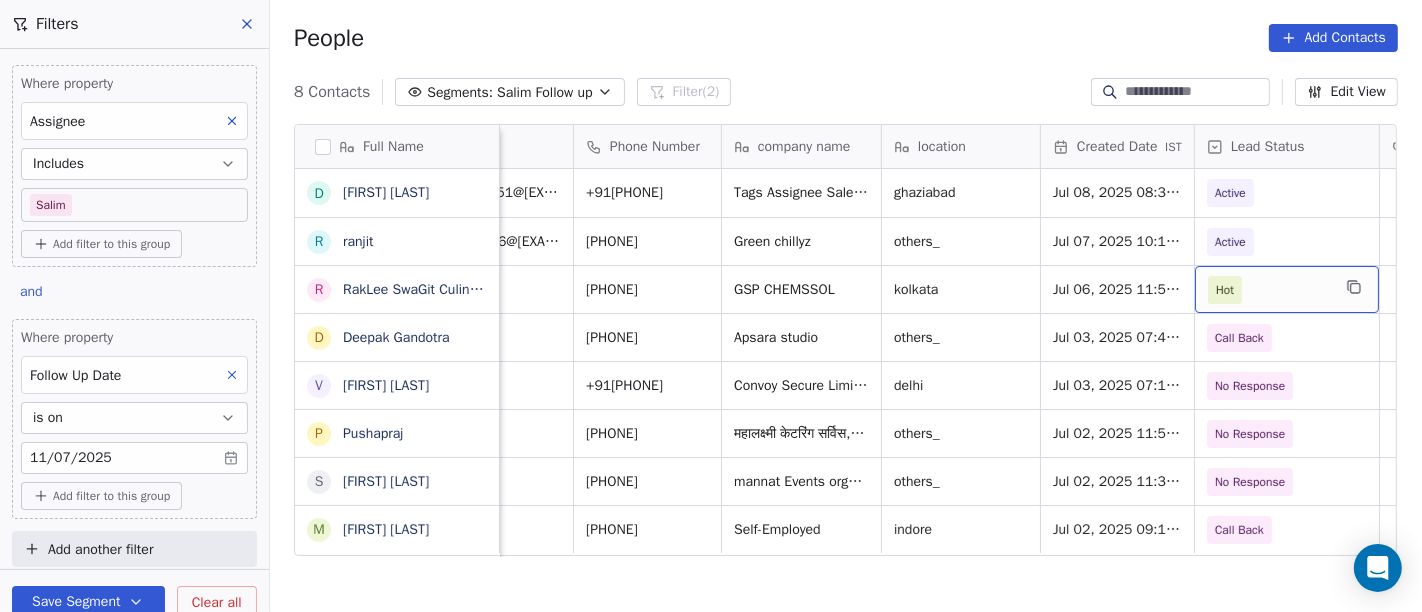 click on "Hot" at bounding box center (1269, 290) 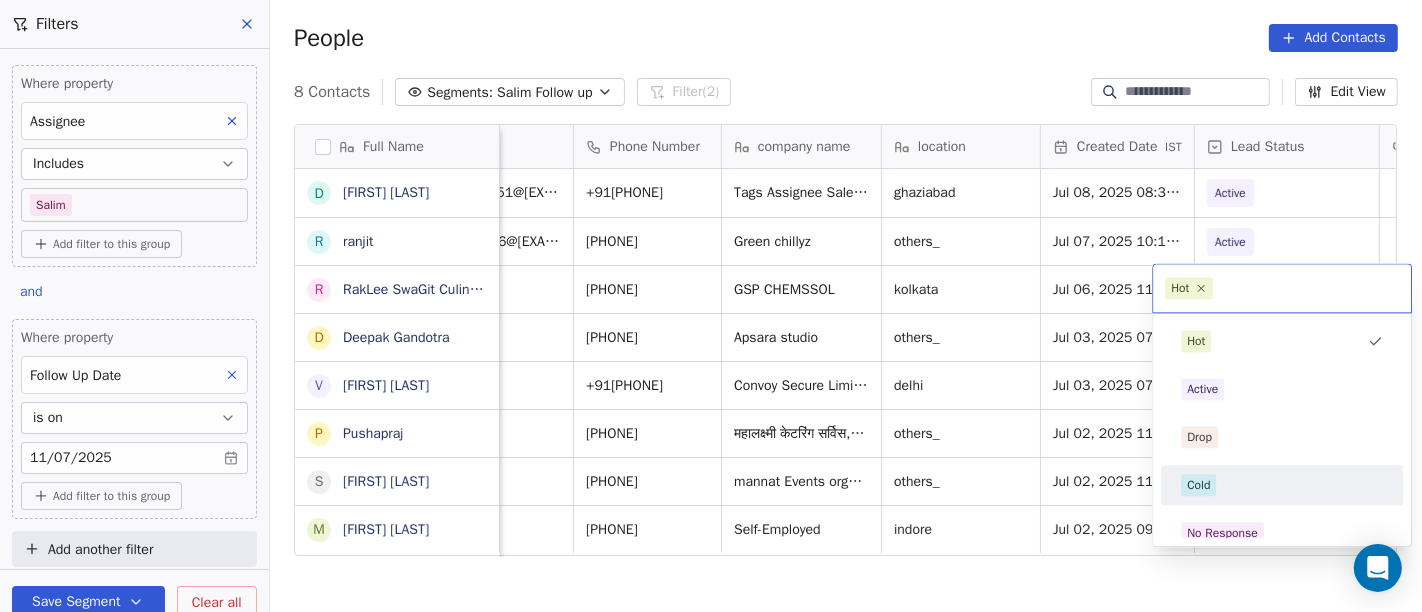 click on "Cold" at bounding box center [1282, 485] 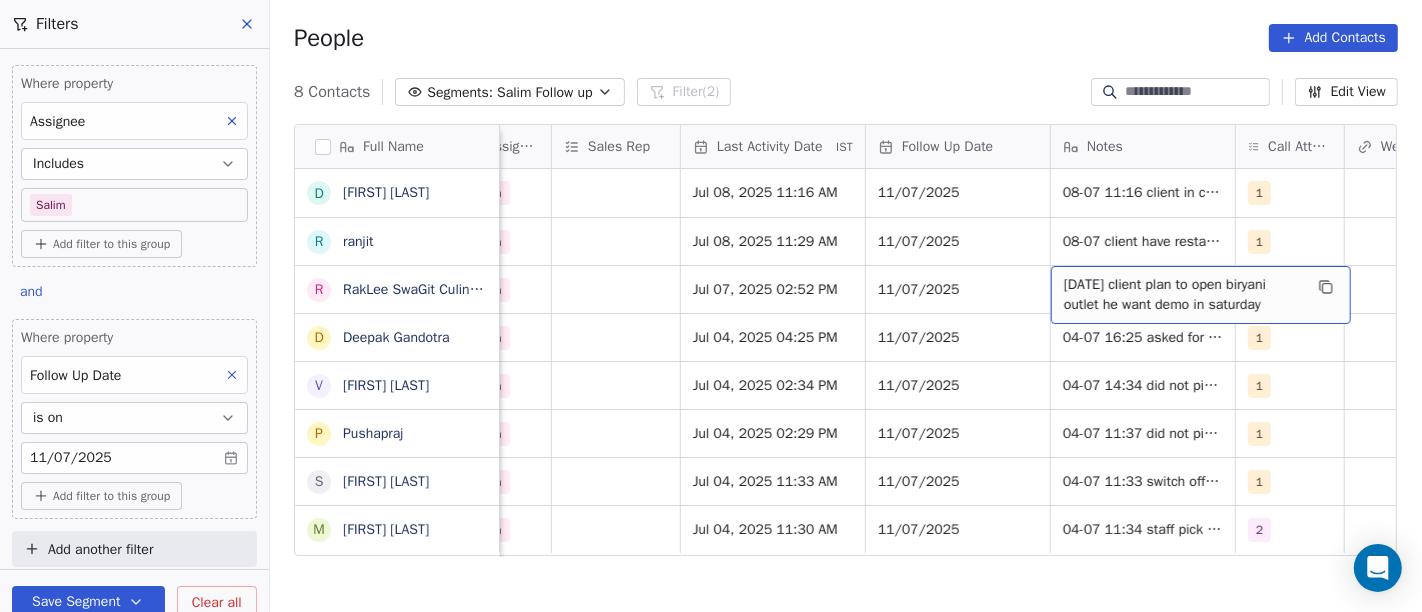 scroll, scrollTop: 0, scrollLeft: 1169, axis: horizontal 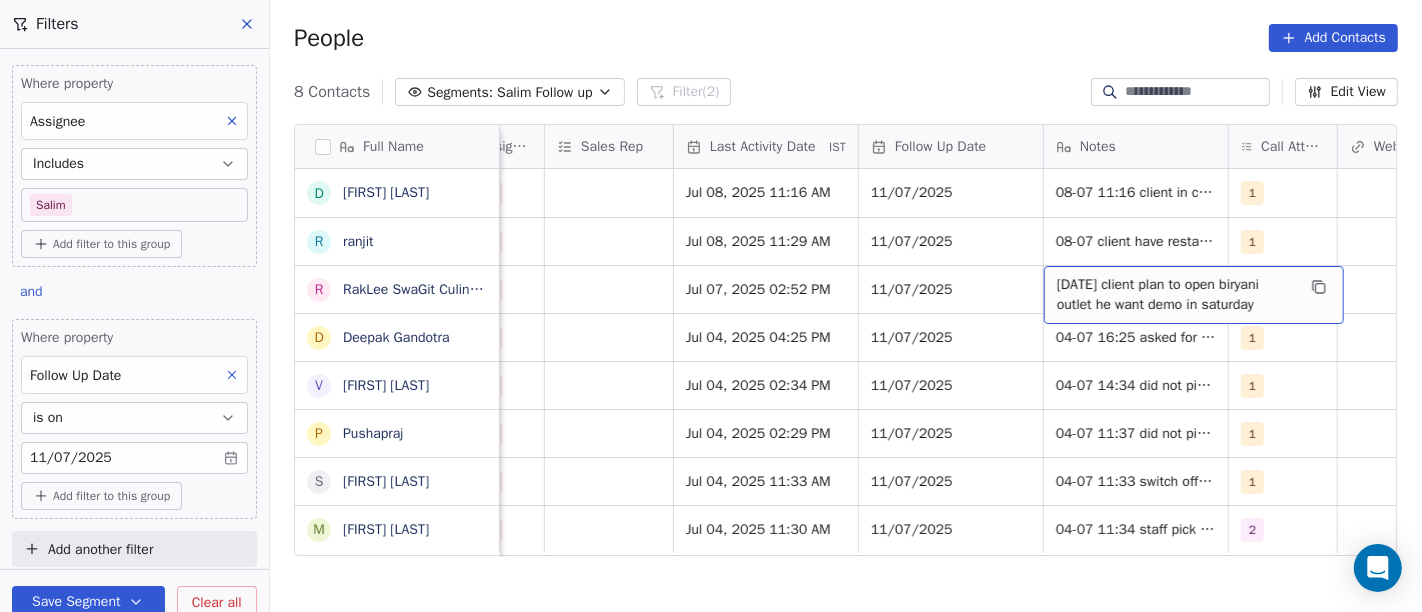 click on "07-07 14:53 client plan to open biryani outlet he want demo in saturday" at bounding box center (1176, 295) 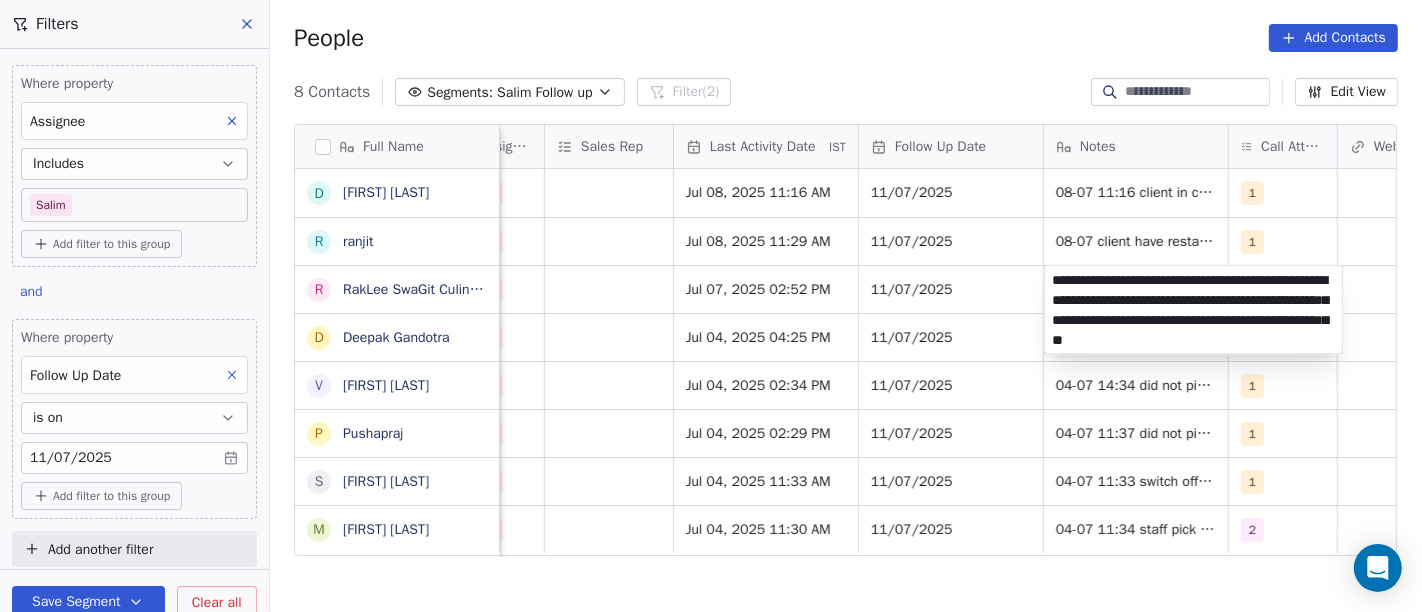 type on "**********" 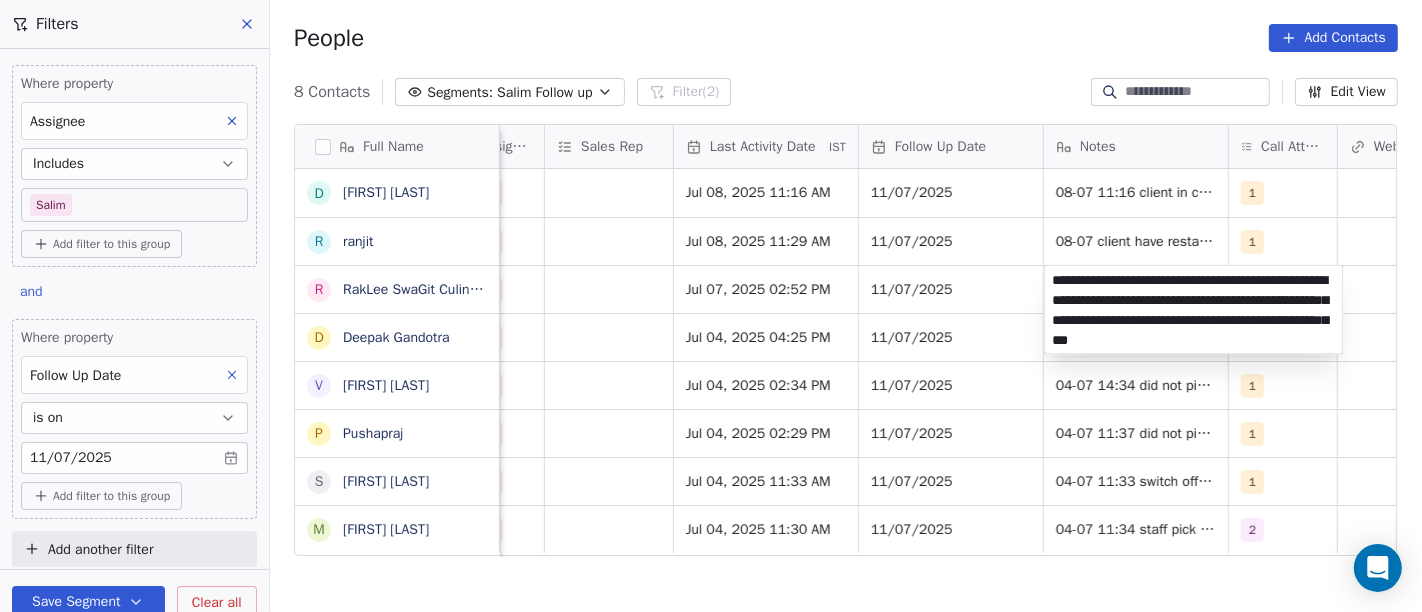 click on "On2Cook India Pvt. Ltd. Contacts People Marketing Workflows Campaigns Sales Pipelines Sequences Beta Tools Apps AI Agents Help & Support Filters Where property   Assignee   Includes Salim Add filter to this group and Where property   Follow Up Date   is on 11/07/2025 Add filter to this group Add another filter Save Segment Clear all People  Add Contacts 8 Contacts Segments: Salim Follow up Filter  (2) Edit View Tag Add to Sequence Full Name D Deepak Kashyap r ranjit R RakLee SwaGit Culinary Venture D Deepak Gandotra V Vinod Agarwal P Pushapraj S Shahnawaz Hussain M Manoj Jhakore Created Date IST Lead Status Tags Assignee Sales Rep Last Activity Date IST Follow Up Date Notes Call Attempts Website zomato link outlet type Location   Jul 08, 2025 08:38 AM Active Salim Jul 08, 2025 11:16 AM 11/07/2025 08-07 11:16 client in catering business asked details on WA 1 restaurants   Jul 07, 2025 10:11 PM Active Salim Jul 08, 2025 11:29 AM 11/07/2025 08-07 client have restaurant he is asked details on WA 1 restaurants" at bounding box center [711, 306] 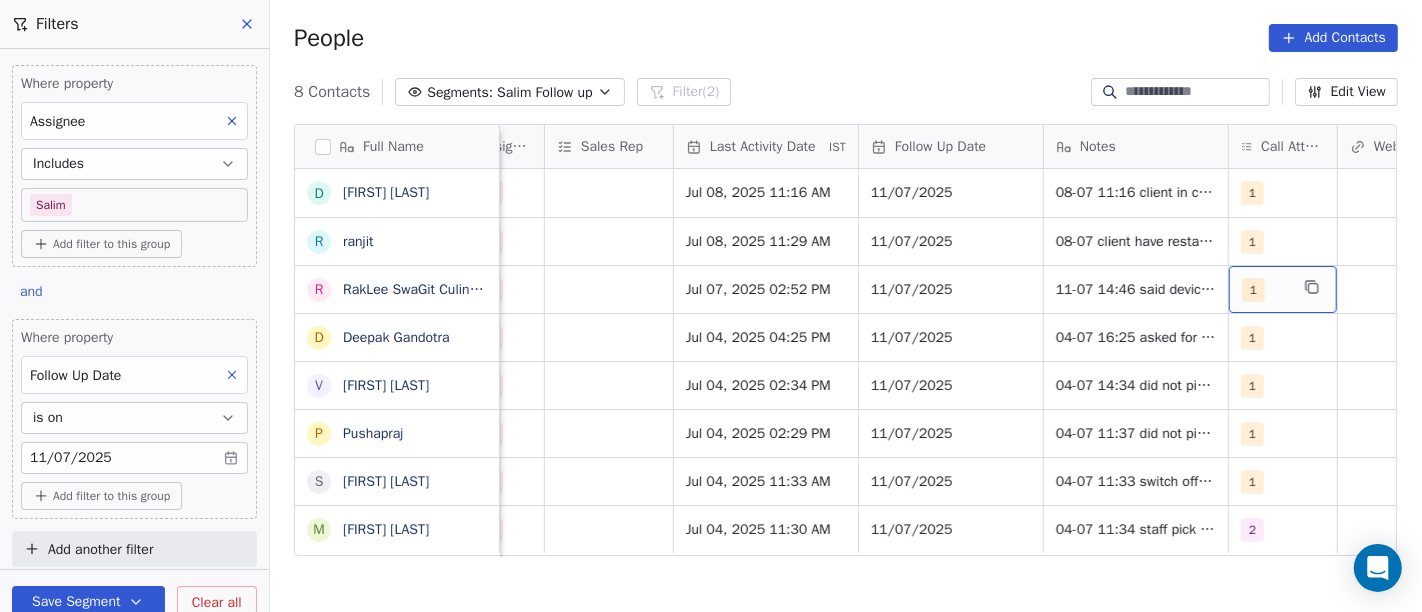 click on "1" at bounding box center [1283, 289] 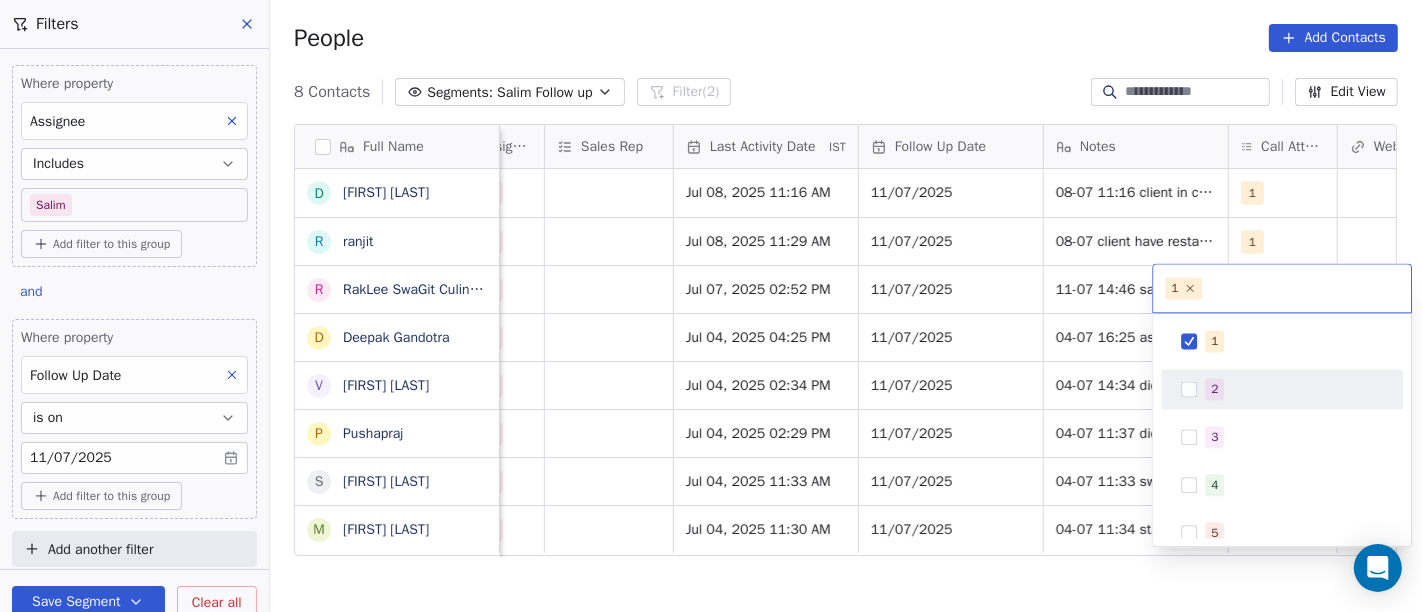 click on "2" at bounding box center [1282, 389] 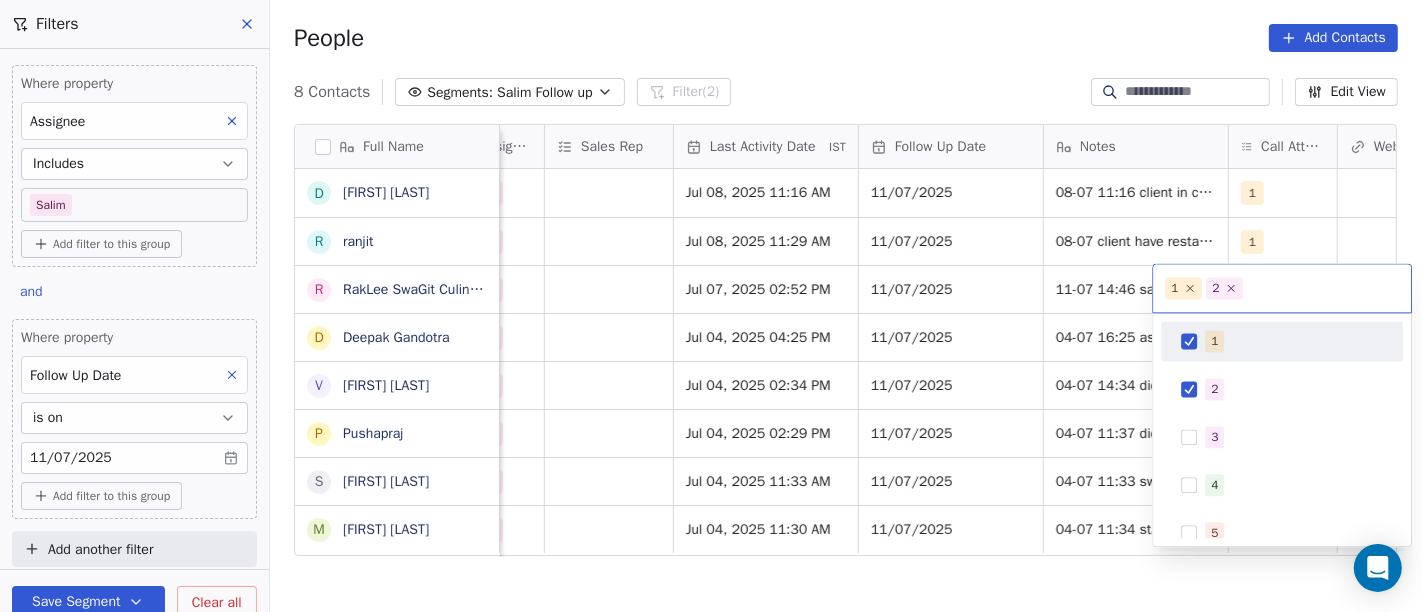 click on "1" at bounding box center [1294, 341] 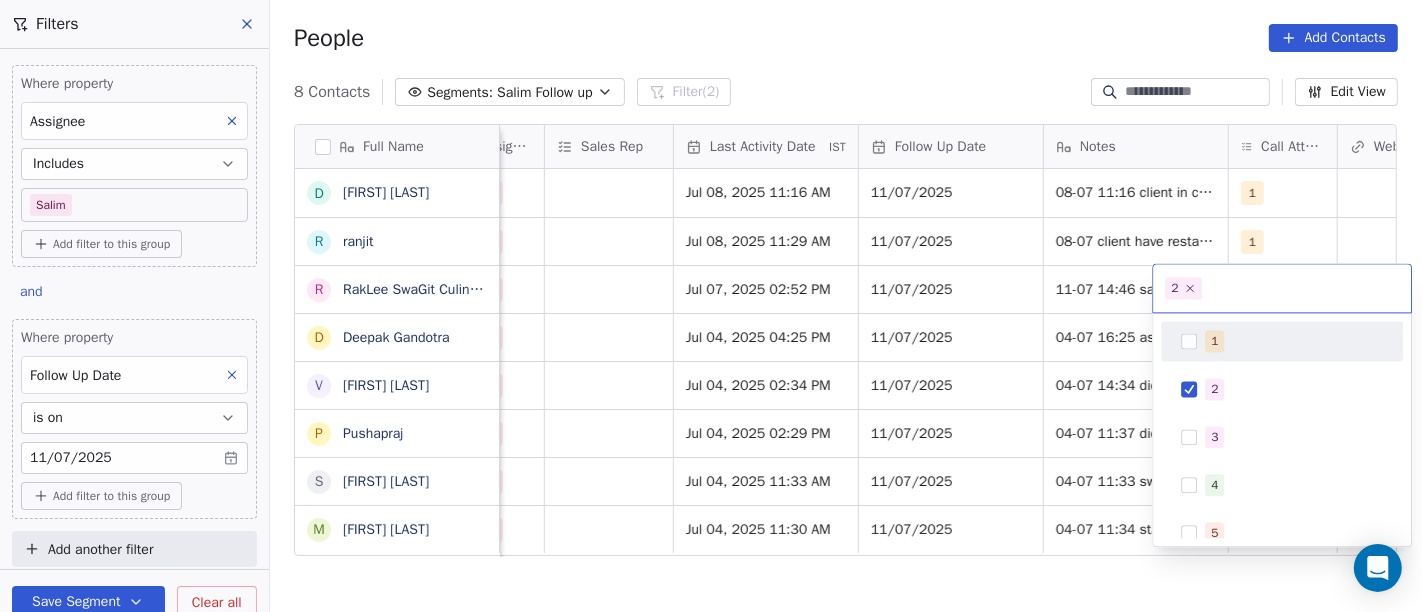 click on "On2Cook India Pvt. Ltd. Contacts People Marketing Workflows Campaigns Sales Pipelines Sequences Beta Tools Apps AI Agents Help & Support Filters Where property   Assignee   Includes Salim Add filter to this group and Where property   Follow Up Date   is on 11/07/2025 Add filter to this group Add another filter Save Segment Clear all People  Add Contacts 8 Contacts Segments: Salim Follow up Filter  (2) Edit View Tag Add to Sequence Full Name D Deepak Kashyap r ranjit R RakLee SwaGit Culinary Venture D Deepak Gandotra V Vinod Agarwal P Pushapraj S Shahnawaz Hussain M Manoj Jhakore Created Date IST Lead Status Tags Assignee Sales Rep Last Activity Date IST Follow Up Date Notes Call Attempts Website zomato link outlet type Location   Jul 08, 2025 08:38 AM Active Salim Jul 08, 2025 11:16 AM 11/07/2025 08-07 11:16 client in catering business asked details on WA 1 restaurants   Jul 07, 2025 10:11 PM Active Salim Jul 08, 2025 11:29 AM 11/07/2025 08-07 client have restaurant he is asked details on WA 1 restaurants" at bounding box center (711, 306) 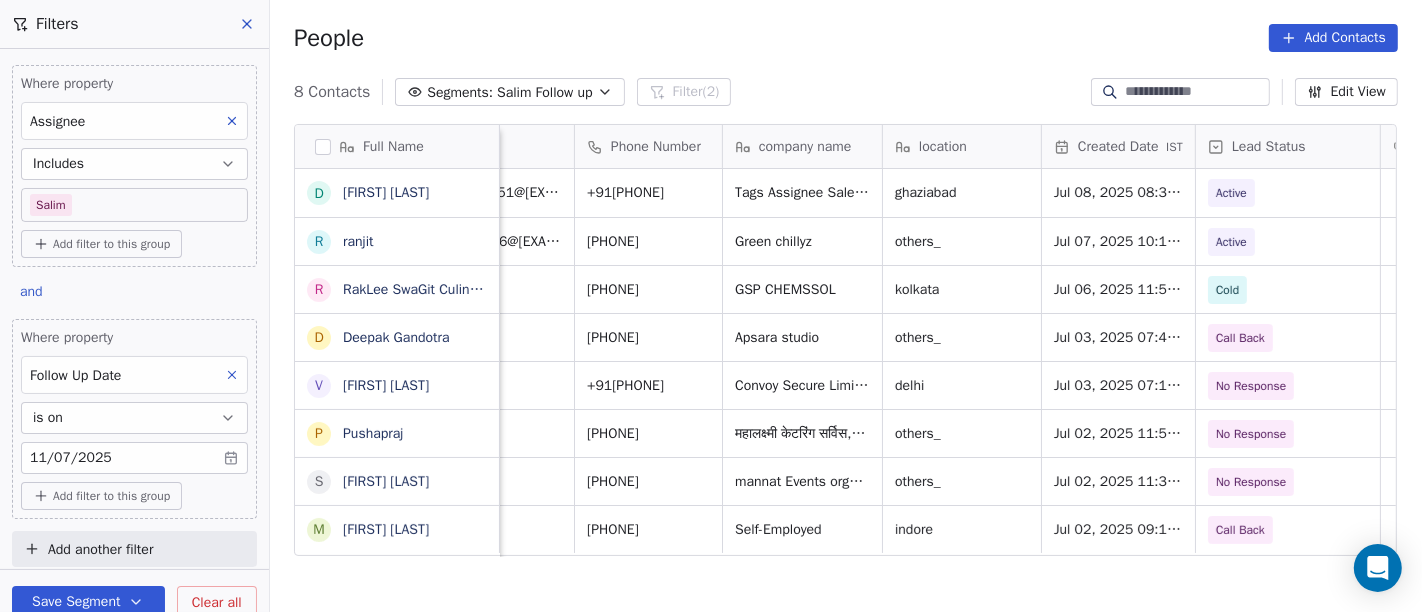 scroll, scrollTop: 0, scrollLeft: 87, axis: horizontal 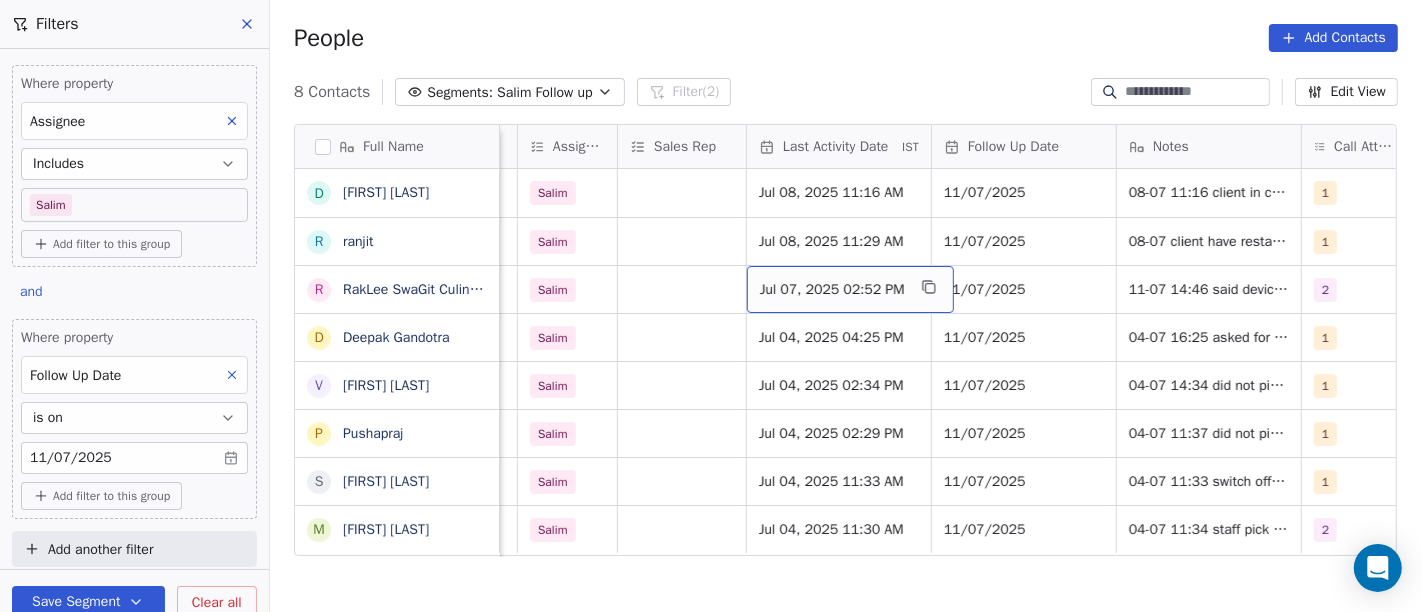 click on "Jul 07, 2025 02:52 PM" at bounding box center (832, 290) 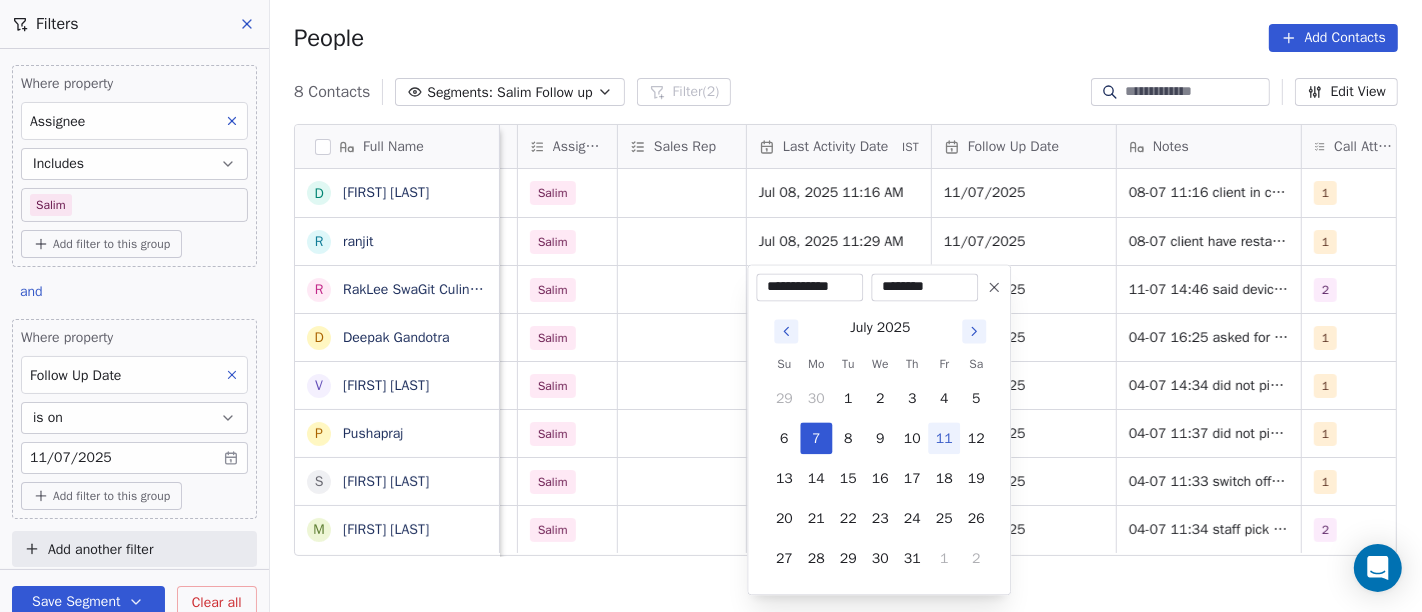 click on "11" at bounding box center (944, 438) 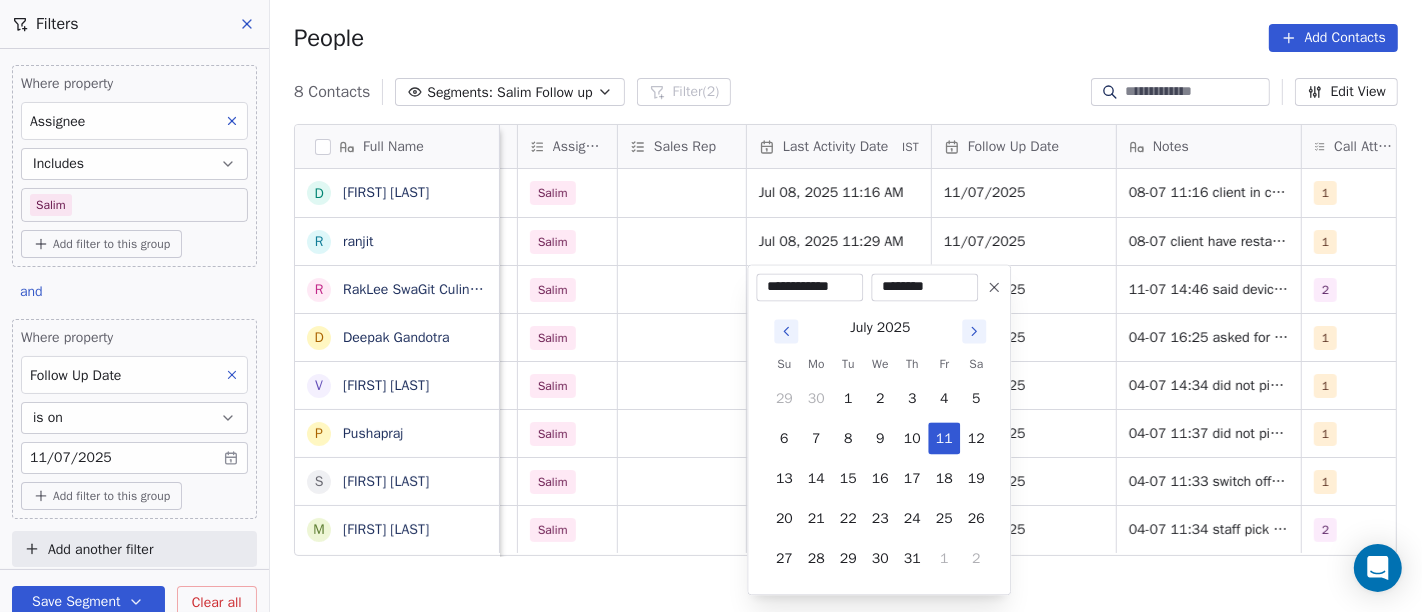 click on "On2Cook India Pvt. Ltd. Contacts People Marketing Workflows Campaigns Sales Pipelines Sequences Beta Tools Apps AI Agents Help & Support Filters Where property   Assignee   Includes Salim Add filter to this group and Where property   Follow Up Date   is on 11/07/2025 Add filter to this group Add another filter Save Segment Clear all People  Add Contacts 8 Contacts Segments: Salim Follow up Filter  (2) Edit View Tag Add to Sequence Full Name D Deepak Kashyap r ranjit R RakLee SwaGit Culinary Venture D Deepak Gandotra V Vinod Agarwal P Pushapraj S Shahnawaz Hussain M Manoj Jhakore location Created Date IST Lead Status Tags Assignee Sales Rep Last Activity Date IST Follow Up Date Notes Call Attempts Website zomato link outlet type   ghaziabad Jul 08, 2025 08:38 AM Active Salim Jul 08, 2025 11:16 AM 11/07/2025 08-07 11:16 client in catering business asked details on WA 1 restaurants   others_ Jul 07, 2025 10:11 PM Active Salim Jul 08, 2025 11:29 AM 11/07/2025 1 restaurants   kolkata Jul 06, 2025 11:55 PM Cold 2" at bounding box center [711, 306] 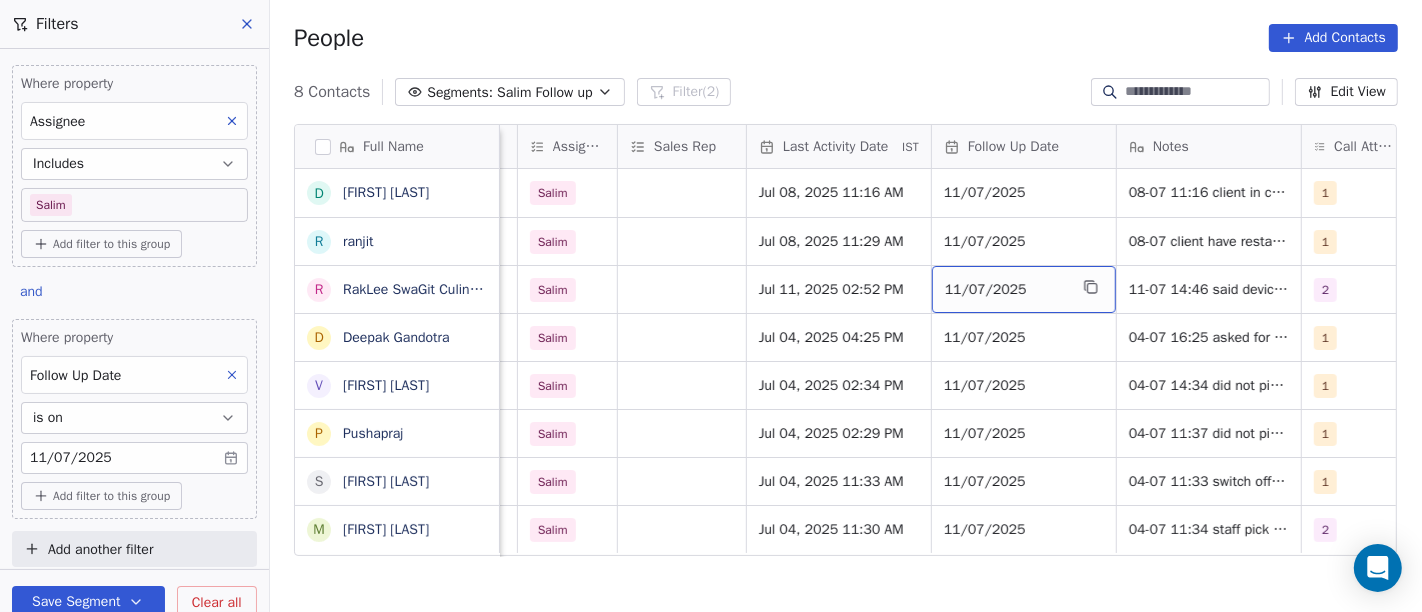 click on "11/07/2025" at bounding box center [1006, 290] 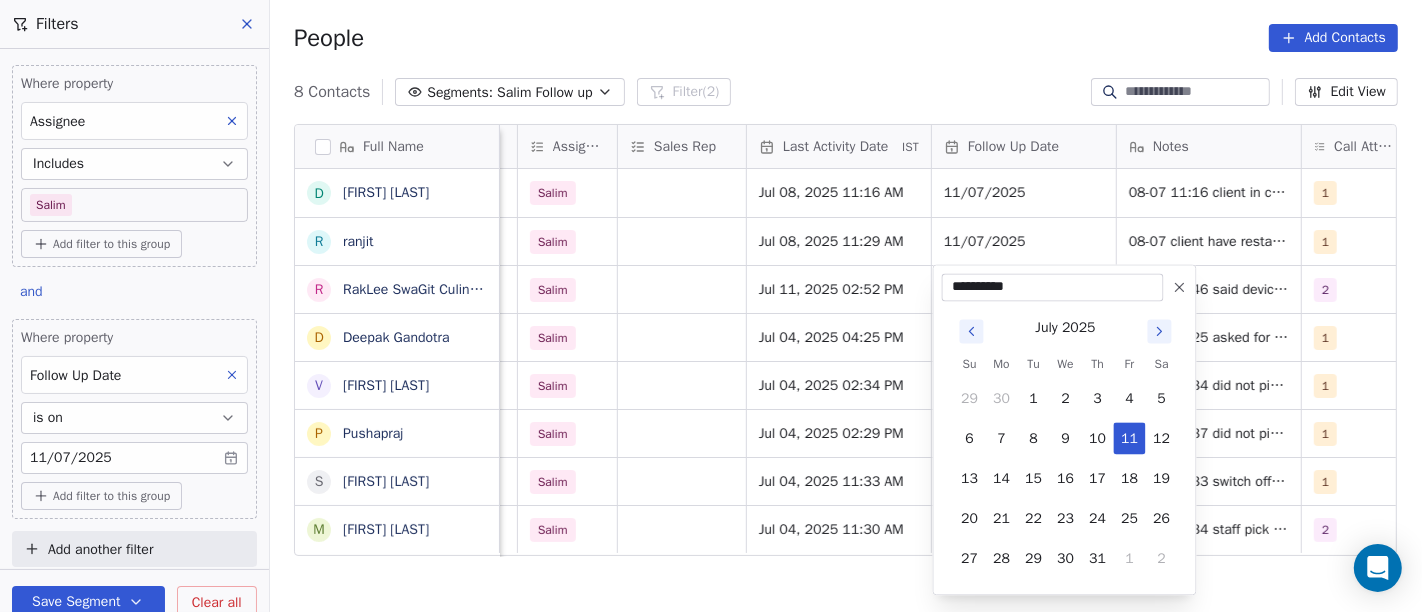 click on "**********" at bounding box center [1065, 429] 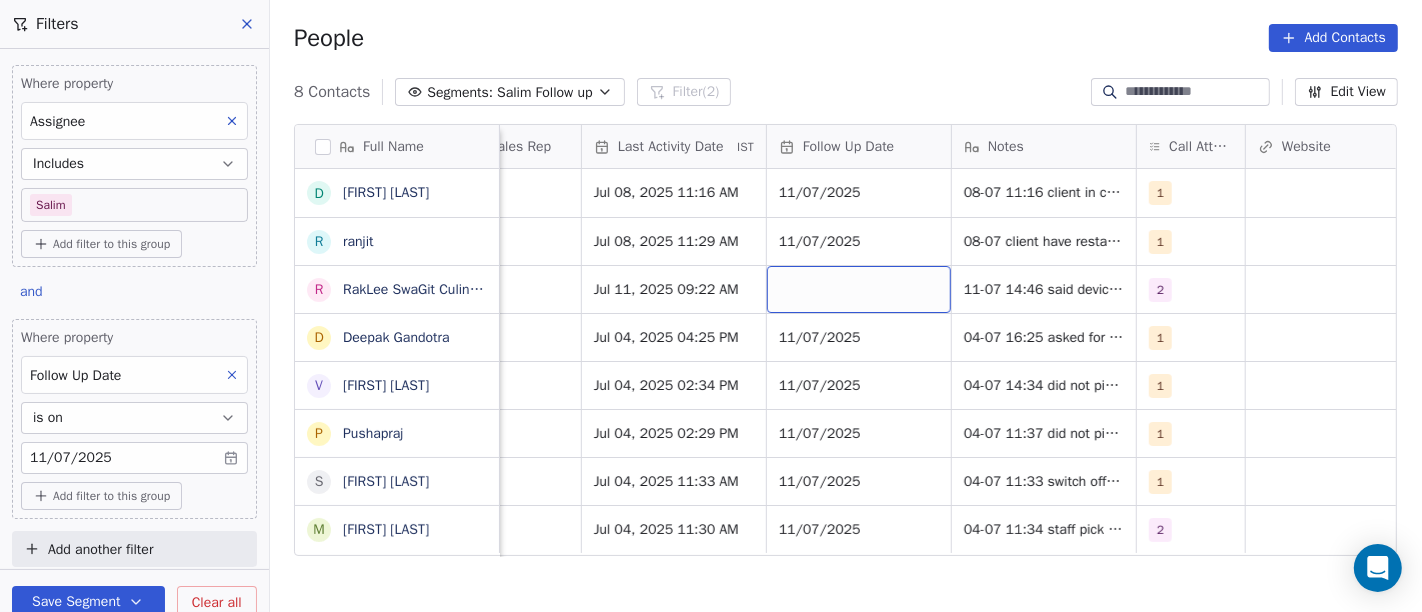 scroll, scrollTop: 0, scrollLeft: 1260, axis: horizontal 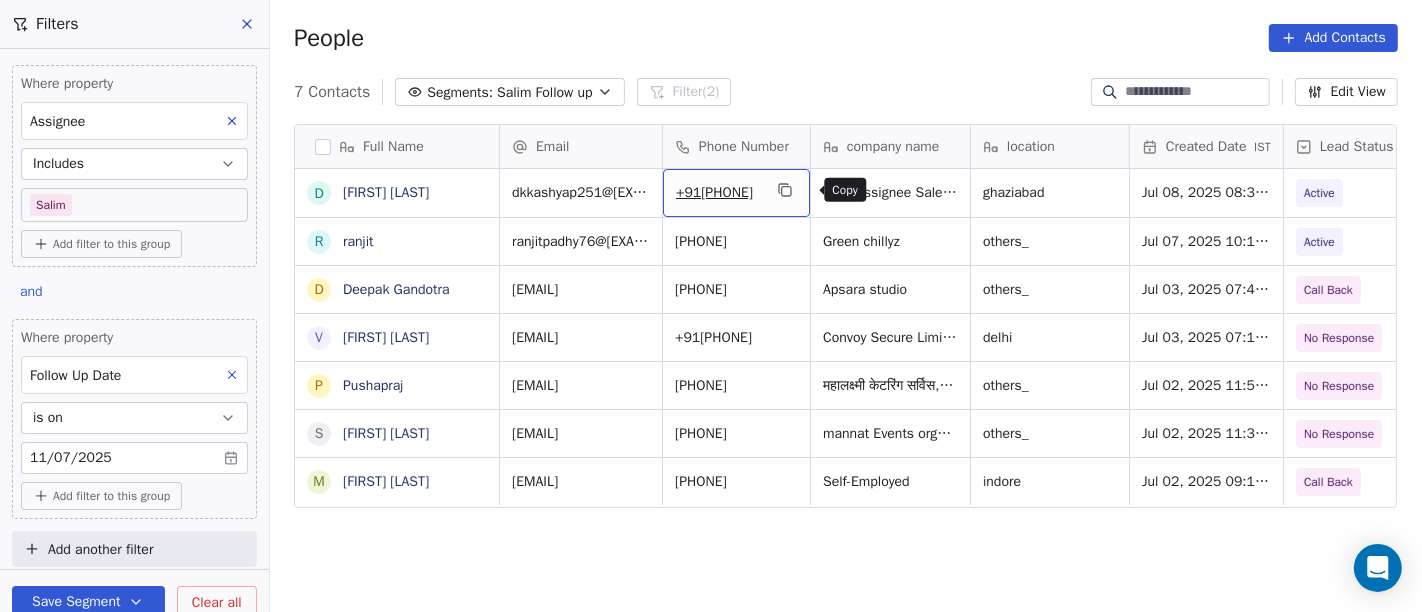 click 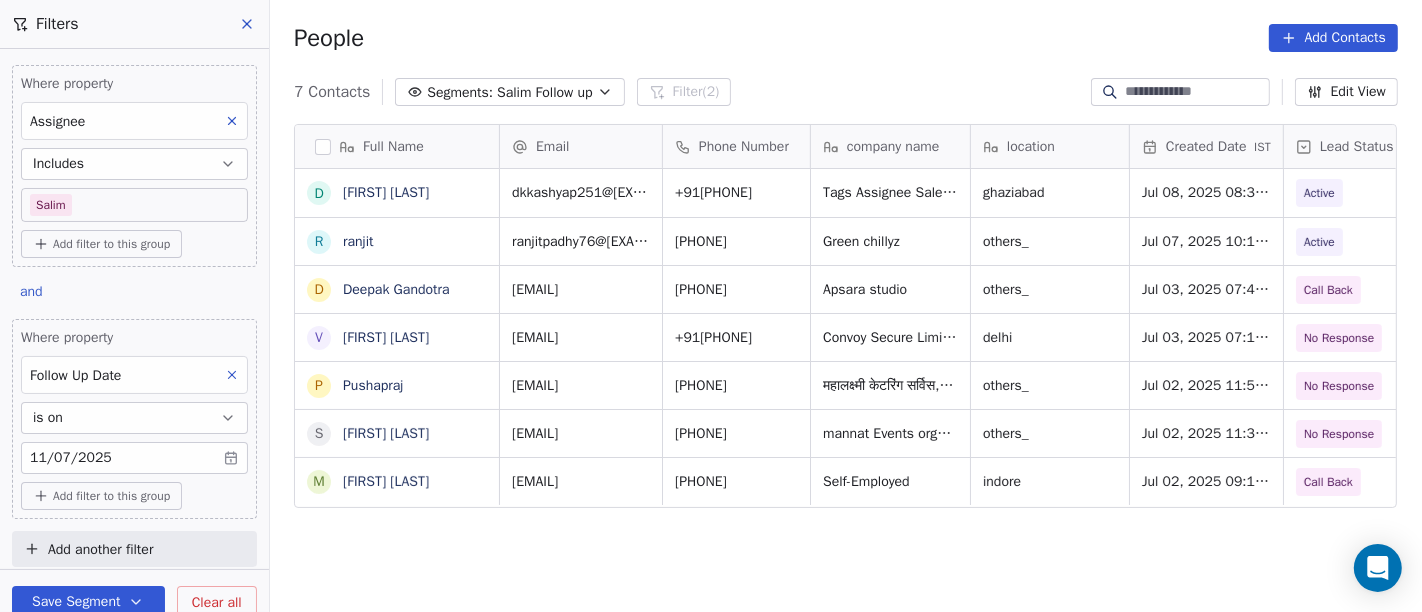 scroll, scrollTop: 0, scrollLeft: 0, axis: both 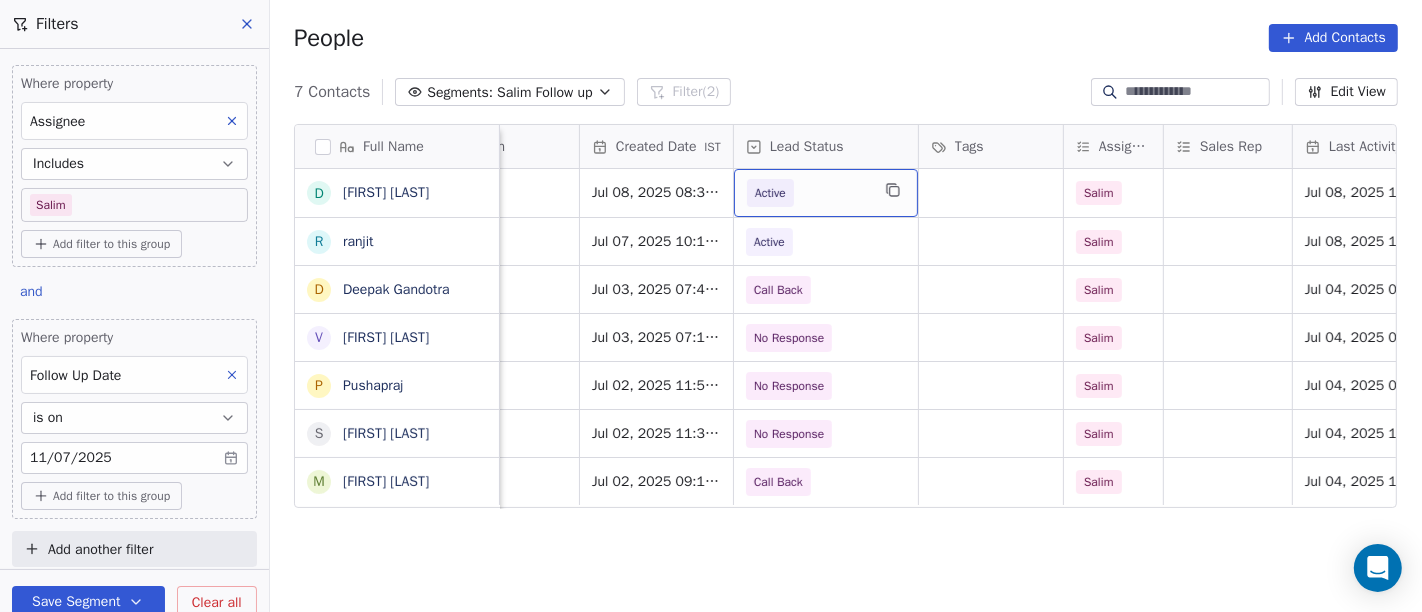 click on "Active" at bounding box center (808, 193) 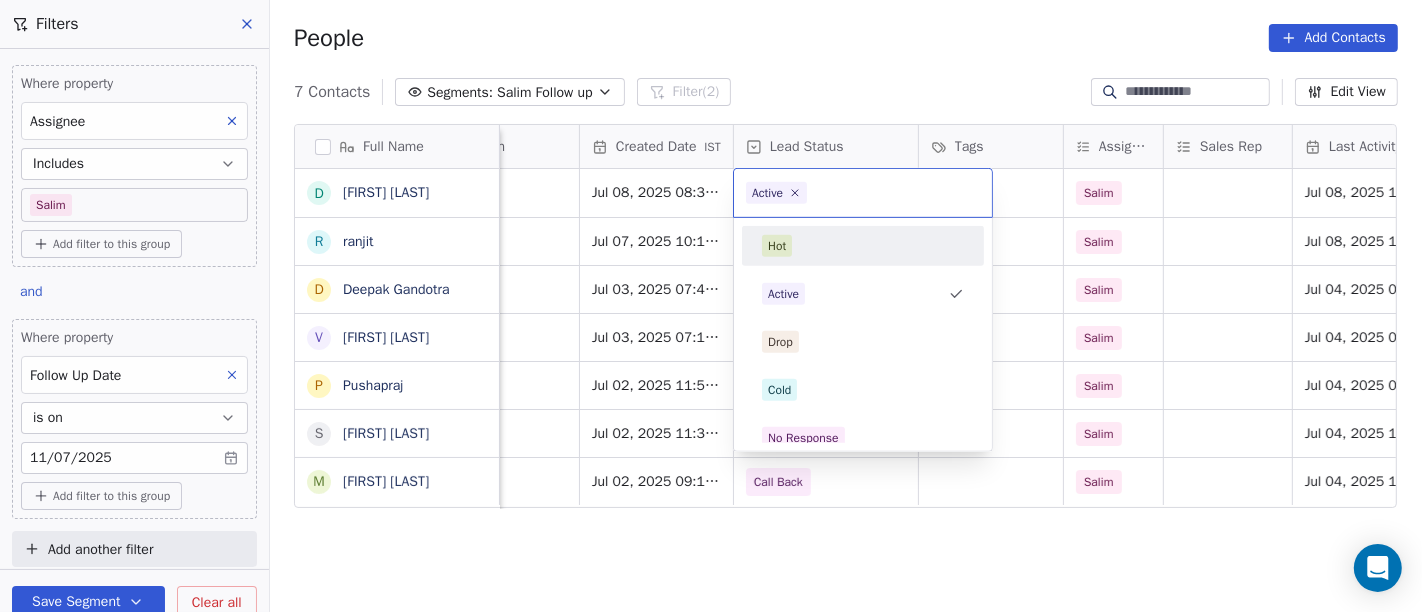 click on "Hot" at bounding box center [777, 246] 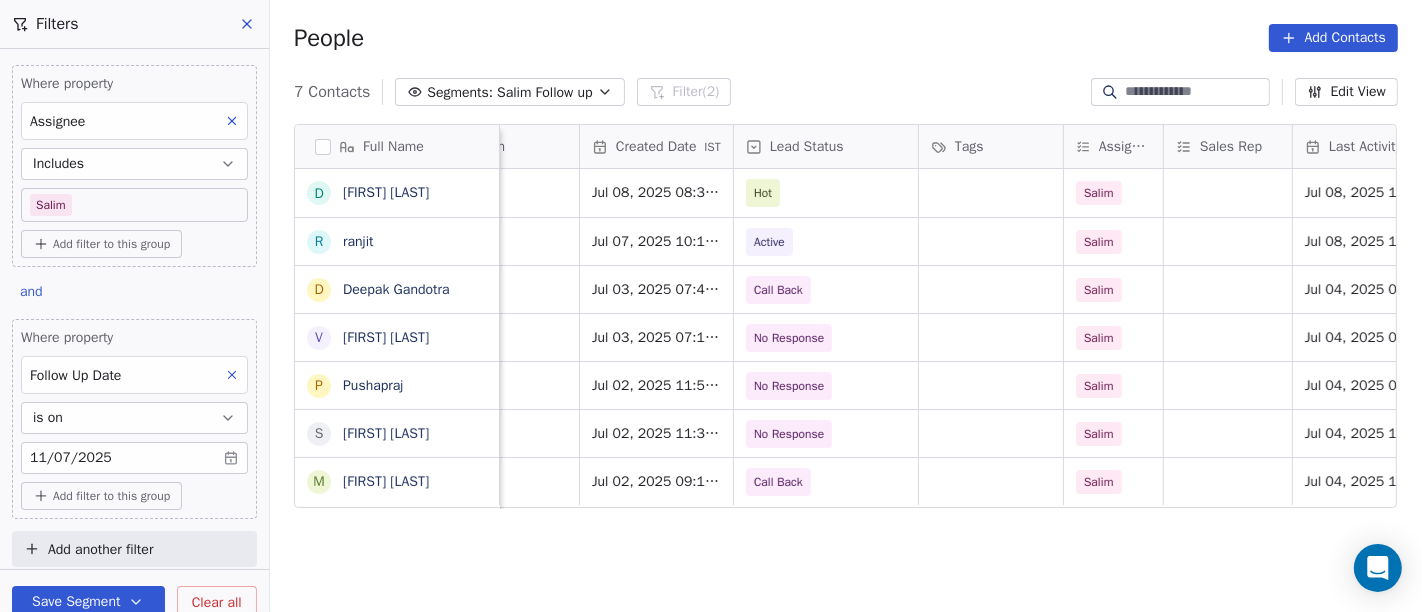click on "People  Add Contacts" at bounding box center [846, 38] 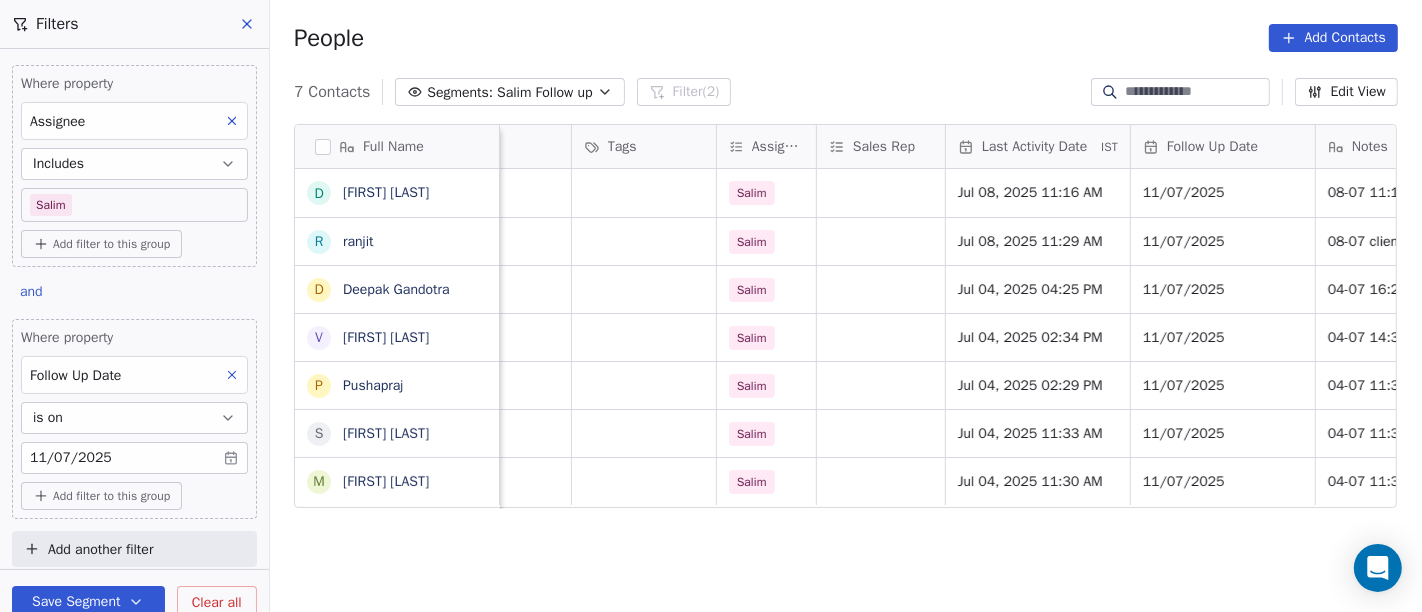 scroll, scrollTop: 0, scrollLeft: 899, axis: horizontal 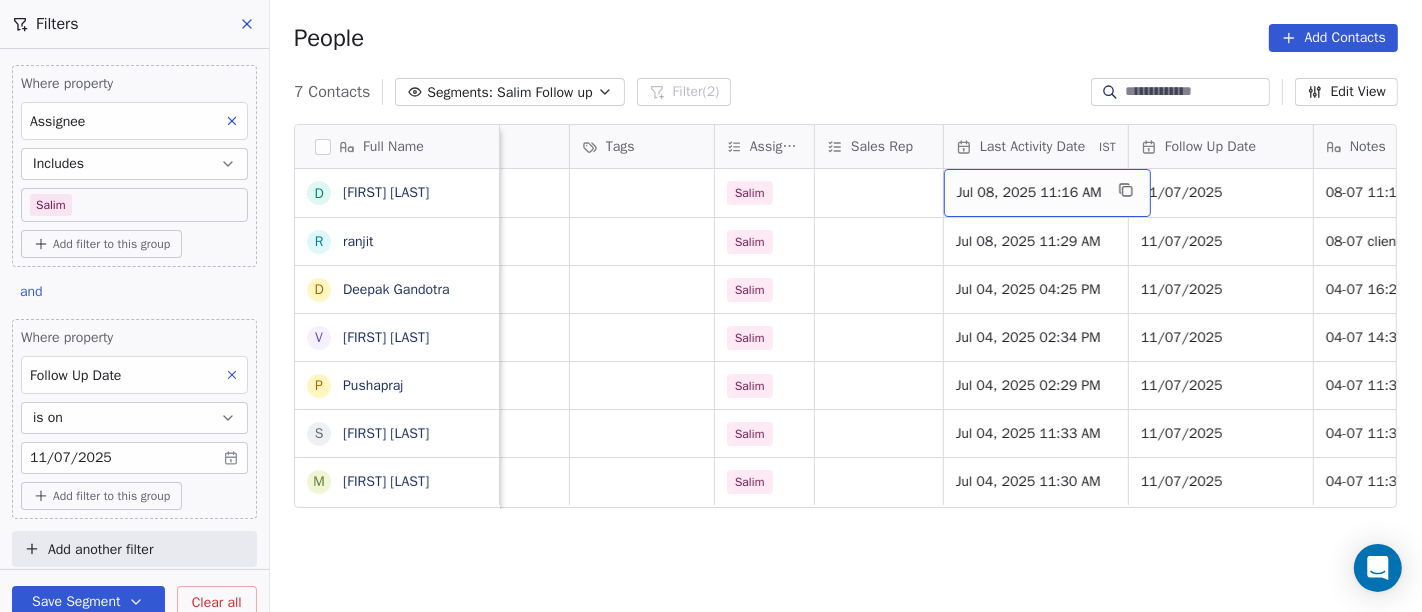 click on "Jul 08, 2025 11:16 AM" at bounding box center [1029, 193] 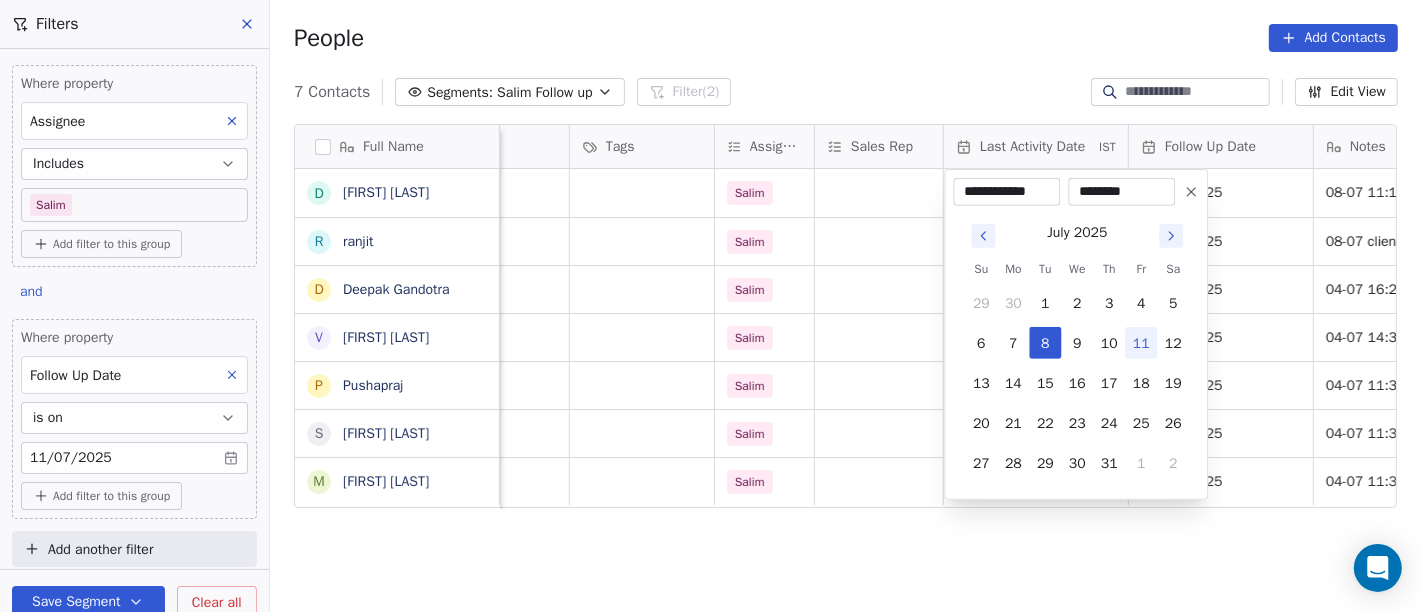 click on "11" at bounding box center (1141, 343) 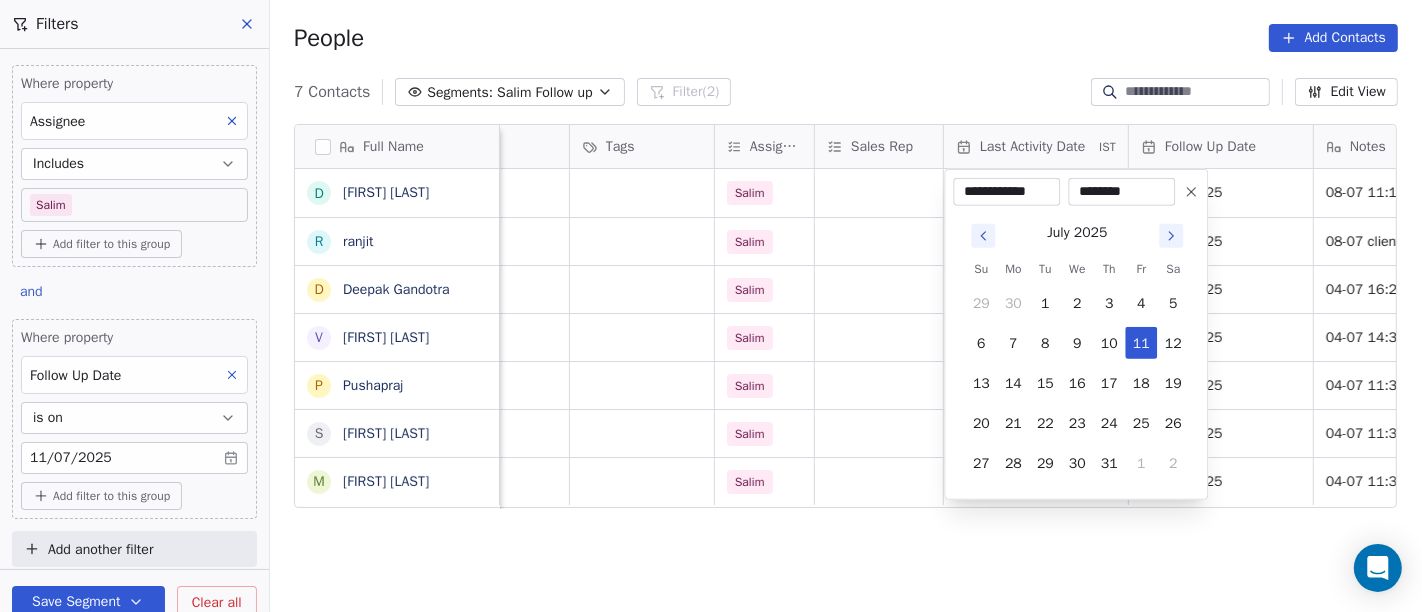 click on "On2Cook India Pvt. Ltd. Contacts People Marketing Workflows Campaigns Sales Pipelines Sequences Beta Tools Apps AI Agents Help & Support Filters Where property   Assignee   Includes Salim Add filter to this group and Where property   Follow Up Date   is on 11/07/2025 Add filter to this group Add another filter Save Segment Clear all People  Add Contacts 7 Contacts Segments: Salim Follow up Filter  (2) Edit View Tag Add to Sequence Full Name D Deepak Kashyap r ranjit D Deepak Gandotra V Vinod Agarwal P Pushapraj S Shahnawaz Hussain M Manoj Jhakore company name location Created Date IST Lead Status Tags Assignee Sales Rep Last Activity Date IST Follow Up Date Notes Call Attempts Website zomato link   Deepak ji events ghaziabad Jul 08, 2025 08:38 AM Hot Salim Jul 08, 2025 11:16 AM 11/07/2025 08-07 11:16 client in catering business asked details on WA 1   Green chillyz others_ Jul 07, 2025 10:11 PM Active Salim Jul 08, 2025 11:29 AM 11/07/2025 08-07 client have restaurant he is asked details on WA 1   others_ 1" at bounding box center (711, 306) 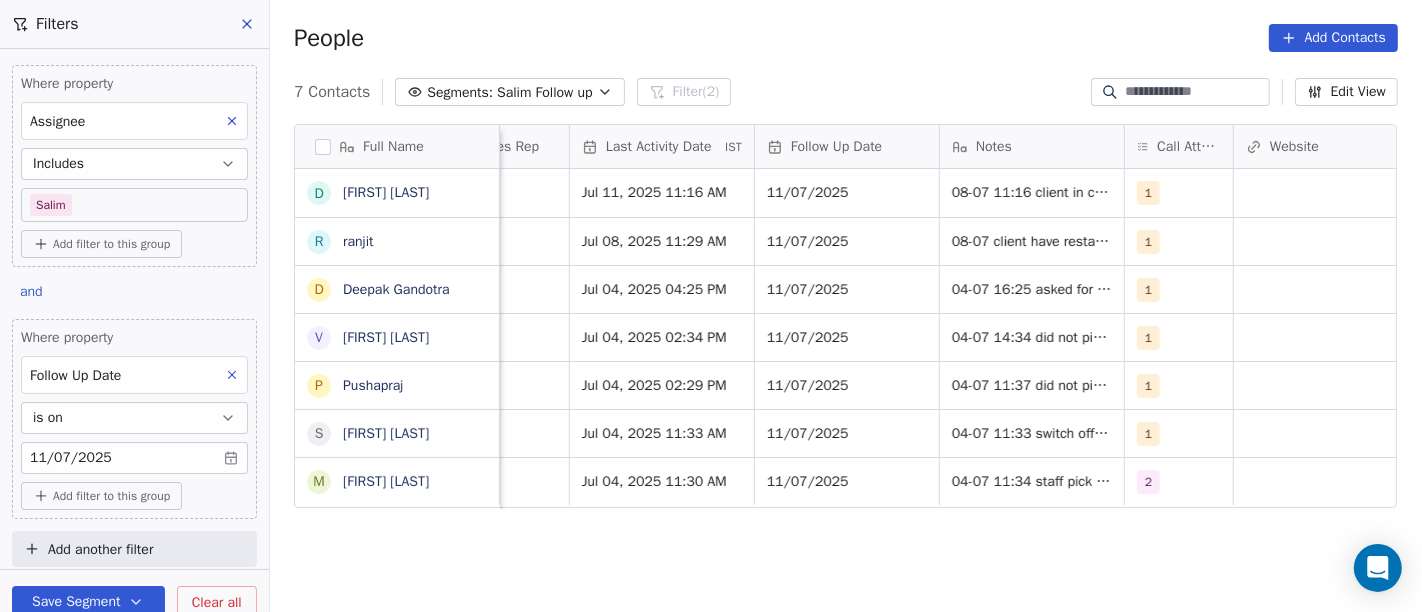 scroll, scrollTop: 0, scrollLeft: 1293, axis: horizontal 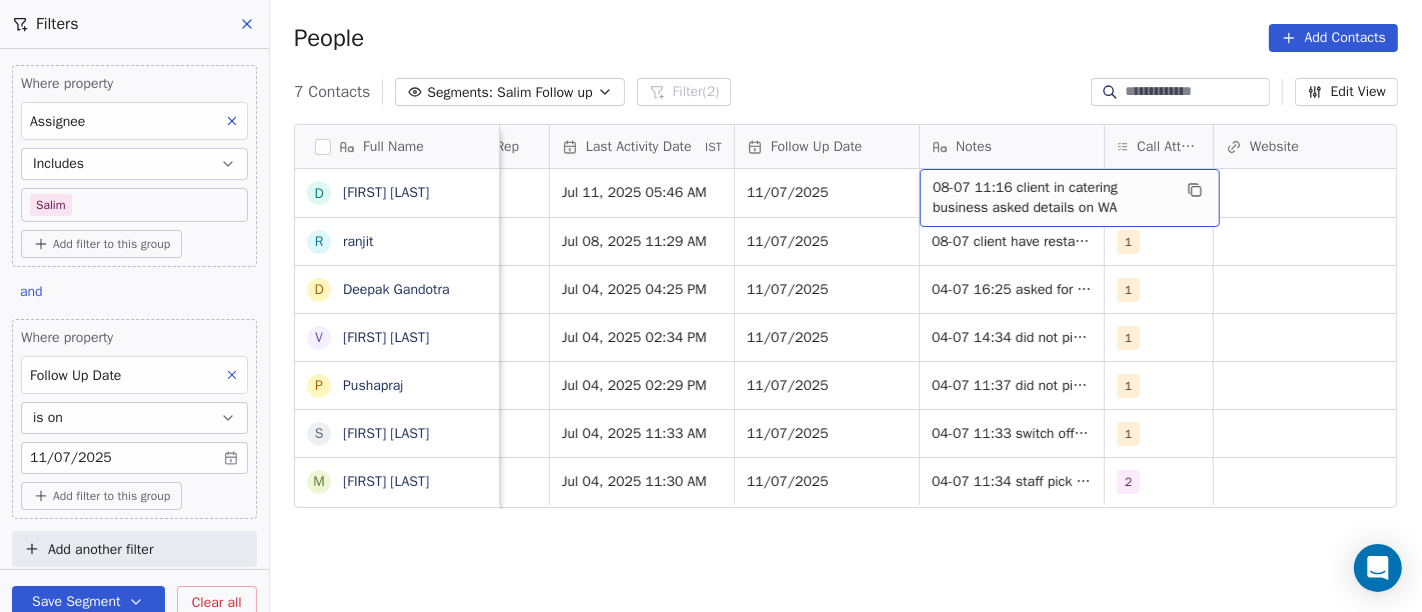 click on "08-07 11:16 client in catering business asked details on WA" at bounding box center [1052, 198] 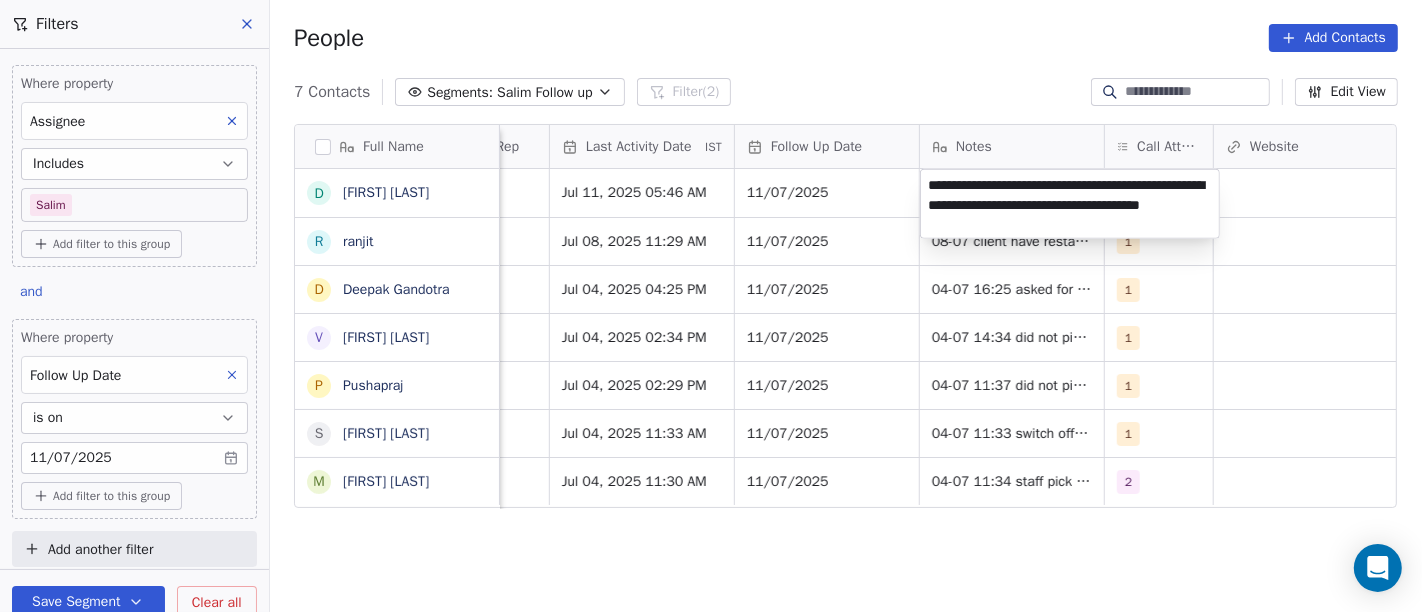 type on "**********" 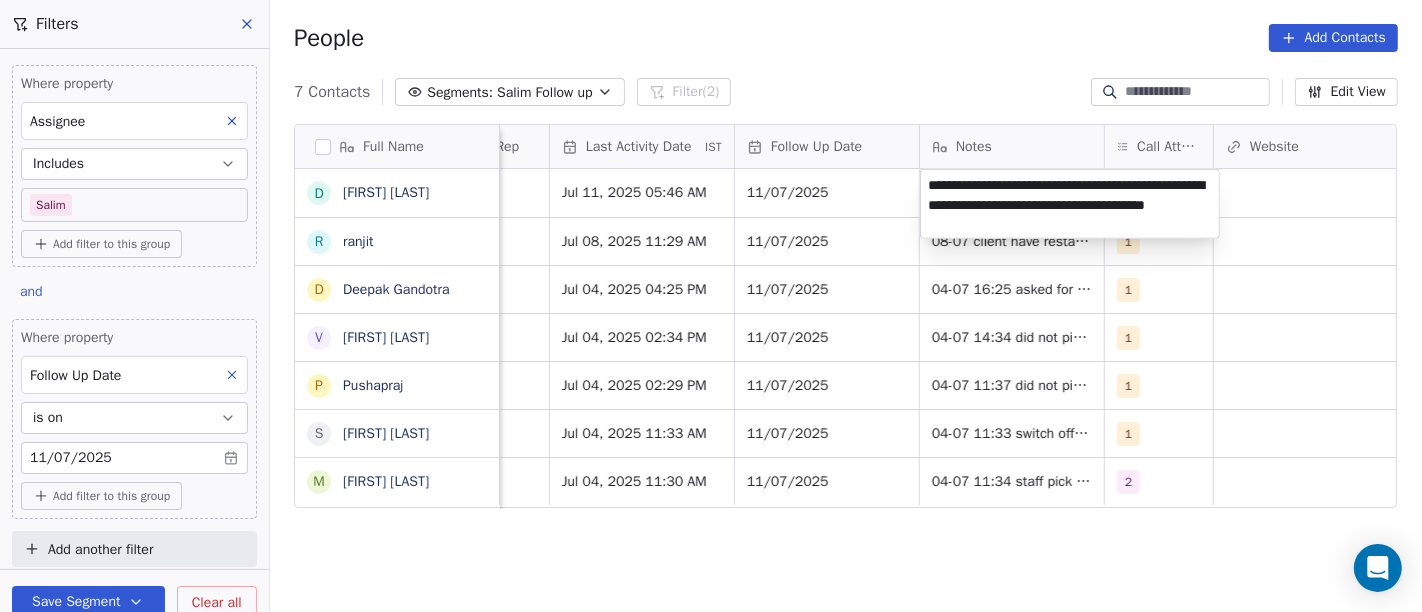 click on "On2Cook India Pvt. Ltd. Contacts People Marketing Workflows Campaigns Sales Pipelines Sequences Beta Tools Apps AI Agents Help & Support Filters Where property   Assignee   Includes Salim Add filter to this group and Where property   Follow Up Date   is on 11/07/2025 Add filter to this group Add another filter Save Segment Clear all People  Add Contacts 7 Contacts Segments: Salim Follow up Filter  (2) Edit View Tag Add to Sequence Full Name D Deepak Kashyap r ranjit D Deepak Gandotra V Vinod Agarwal P Pushapraj S Shahnawaz Hussain M Manoj Jhakore Lead Status Tags Assignee Sales Rep Last Activity Date IST Follow Up Date Notes Call Attempts Website zomato link outlet type Location   Hot Salim Jul 11, 2025 05:46 AM 11/07/2025 08-07 11:16 client in catering business asked details on WA 1 restaurants   Active Salim Jul 08, 2025 11:29 AM 11/07/2025 08-07 client have restaurant he is asked details on WA 1 restaurants   Call Back Salim Jul 04, 2025 04:25 PM 11/07/2025 04-07 16:25 asked for call back 1 restaurants" at bounding box center [711, 306] 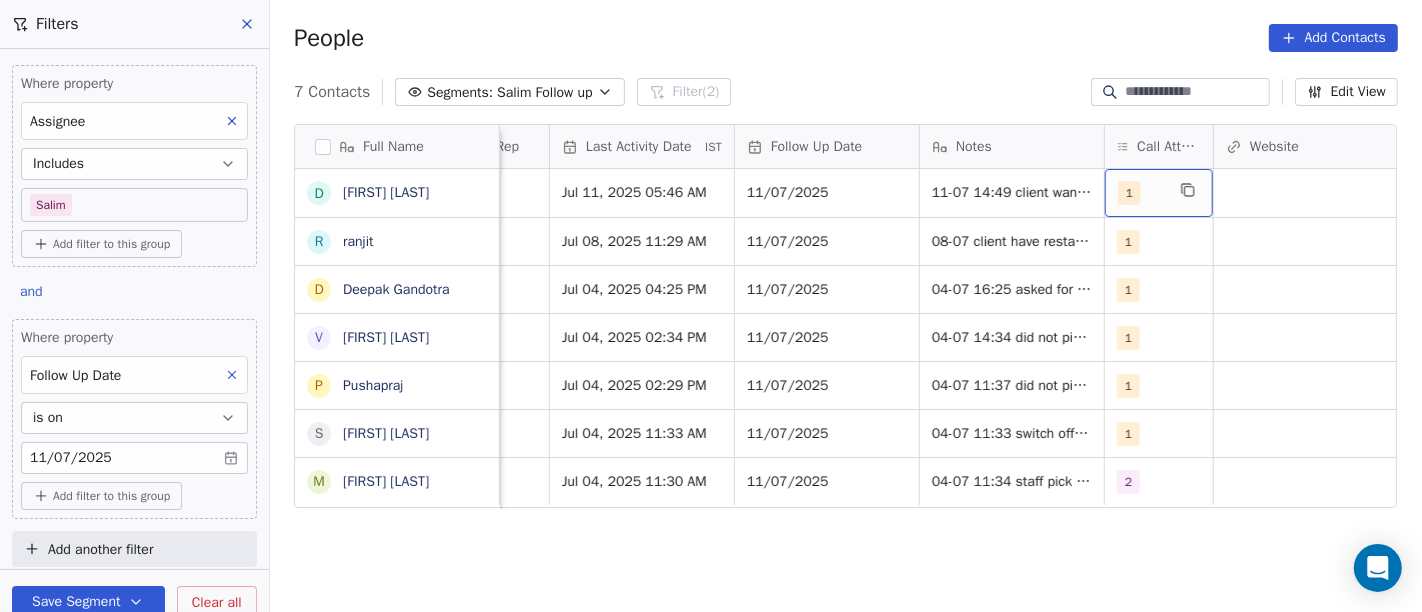 click on "1" at bounding box center [1141, 193] 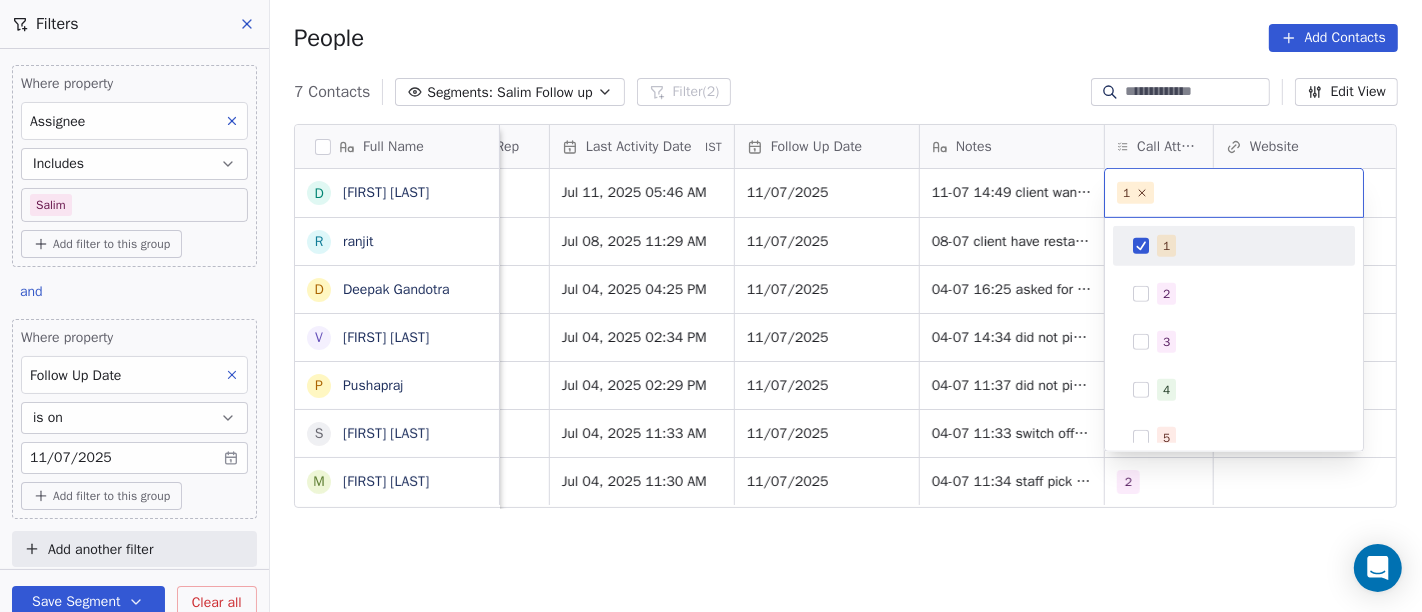 click on "1" at bounding box center (1234, 193) 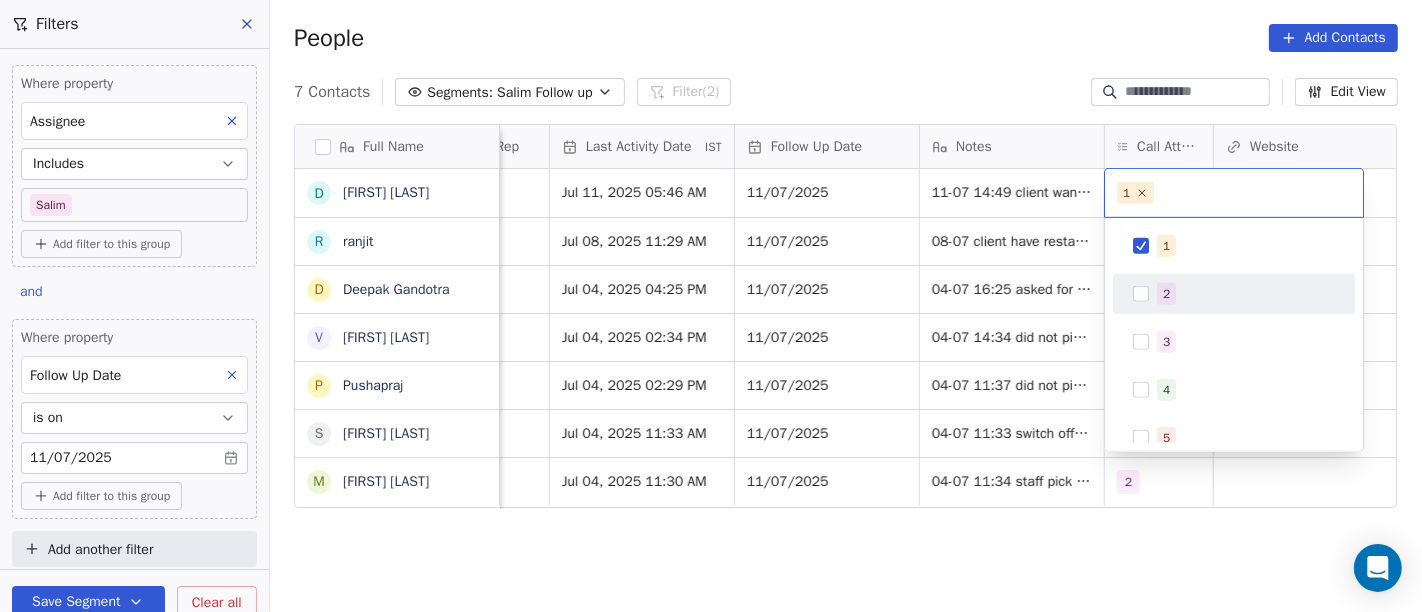 click on "2" at bounding box center (1234, 294) 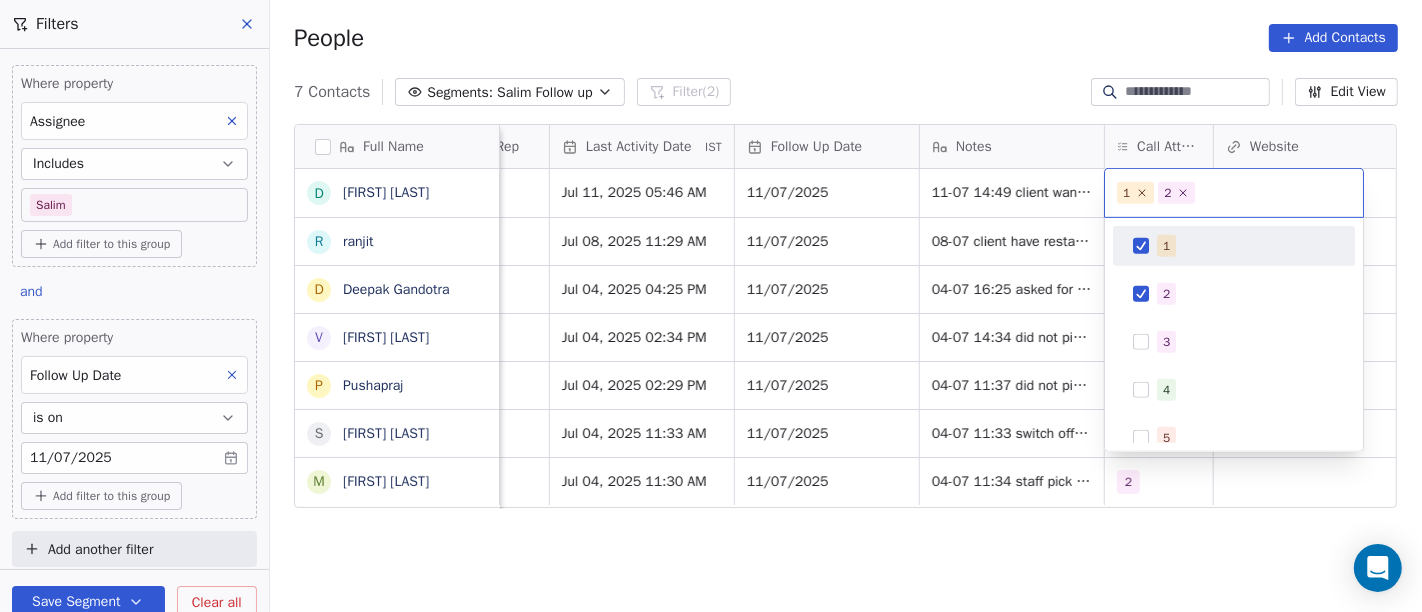 click on "1" at bounding box center [1246, 246] 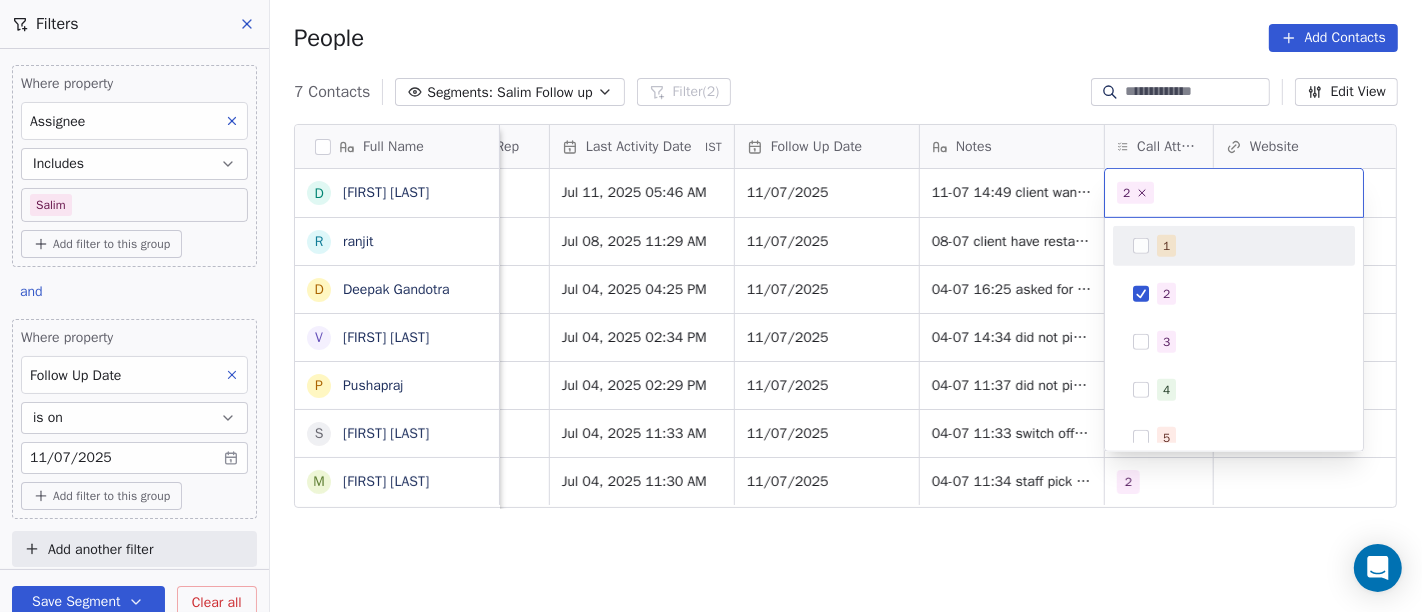 click on "On2Cook India Pvt. Ltd. Contacts People Marketing Workflows Campaigns Sales Pipelines Sequences Beta Tools Apps AI Agents Help & Support Filters Where property   Assignee   Includes Salim Add filter to this group and Where property   Follow Up Date   is on 11/07/2025 Add filter to this group Add another filter Save Segment Clear all People  Add Contacts 7 Contacts Segments: Salim Follow up Filter  (2) Edit View Tag Add to Sequence Full Name D Deepak Kashyap r ranjit D Deepak Gandotra V Vinod Agarwal P Pushapraj S Shahnawaz Hussain M Manoj Jhakore Lead Status Tags Assignee Sales Rep Last Activity Date IST Follow Up Date Notes Call Attempts Website zomato link outlet type Location   Hot Salim Jul 11, 2025 05:46 AM 11/07/2025 11-07 14:49 client want demo on monday 08-07 11:16 client in catering business asked details on WA 1 restaurants   Active Salim Jul 08, 2025 11:29 AM 11/07/2025 08-07 client have restaurant he is asked details on WA 1 restaurants   Call Back Salim Jul 04, 2025 04:25 PM 11/07/2025 1   1" at bounding box center [711, 306] 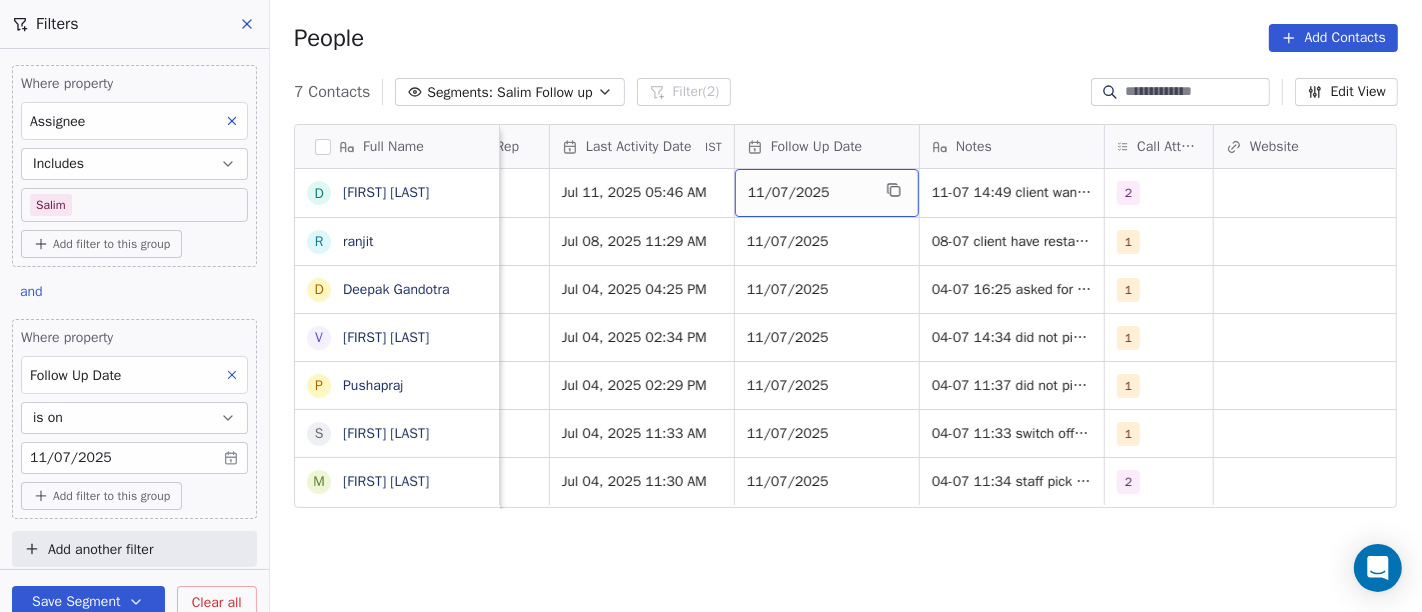 click on "11/07/2025" at bounding box center [827, 193] 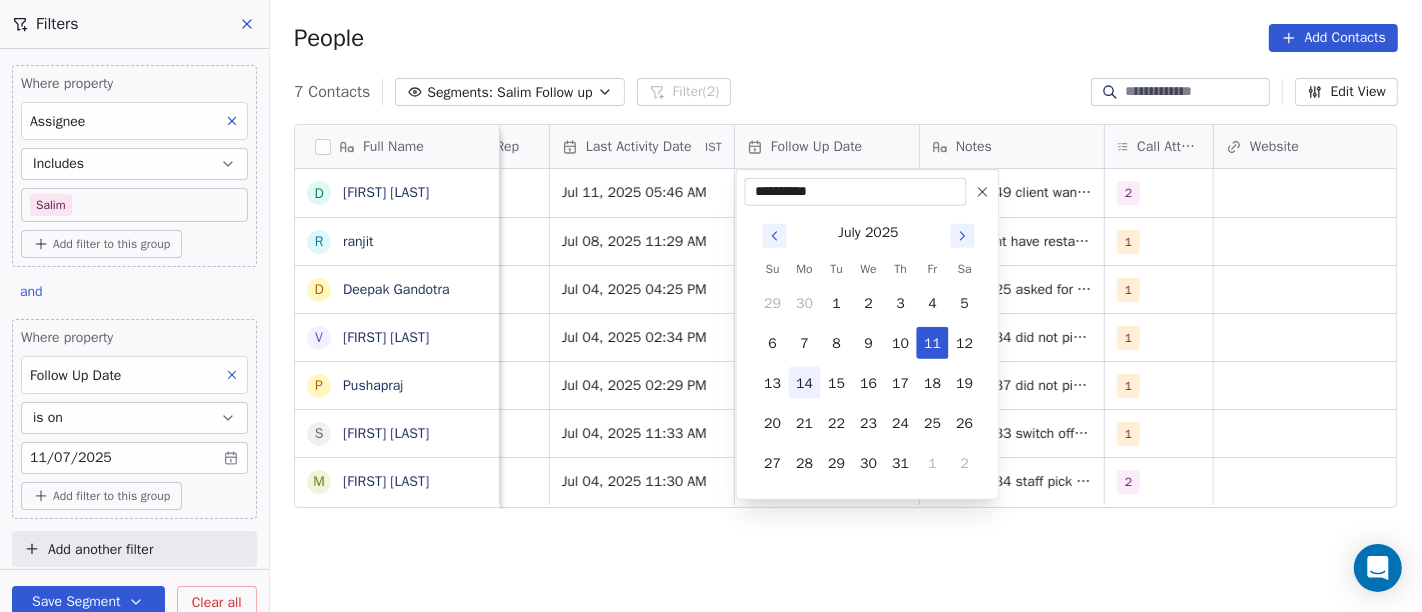 click on "14" at bounding box center [805, 383] 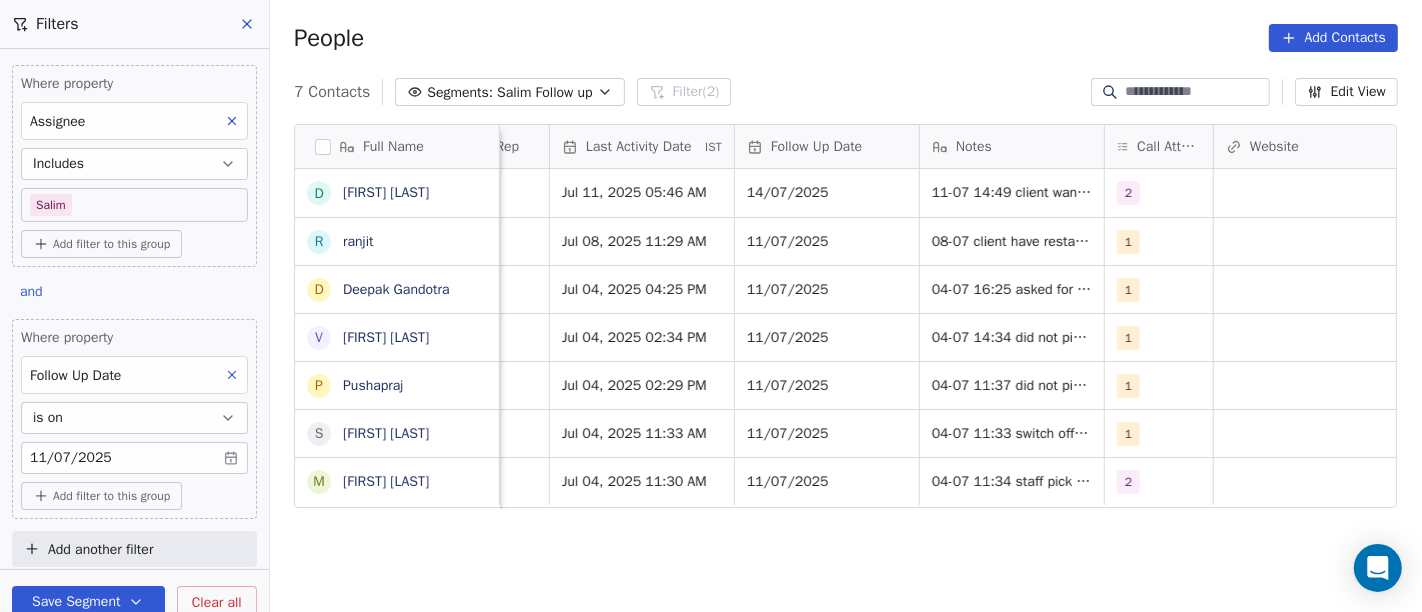 click on "7 Contacts Segments: Salim Follow up Filter  (2) Edit View" at bounding box center [846, 92] 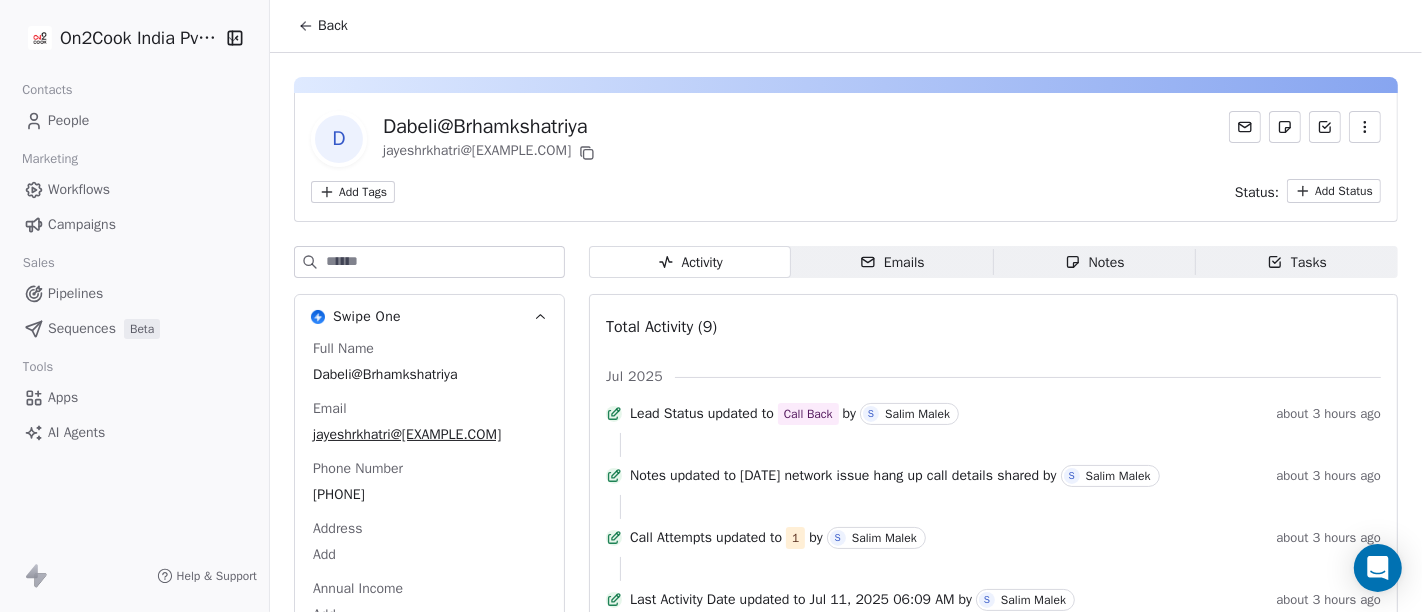click on "Back" at bounding box center (323, 26) 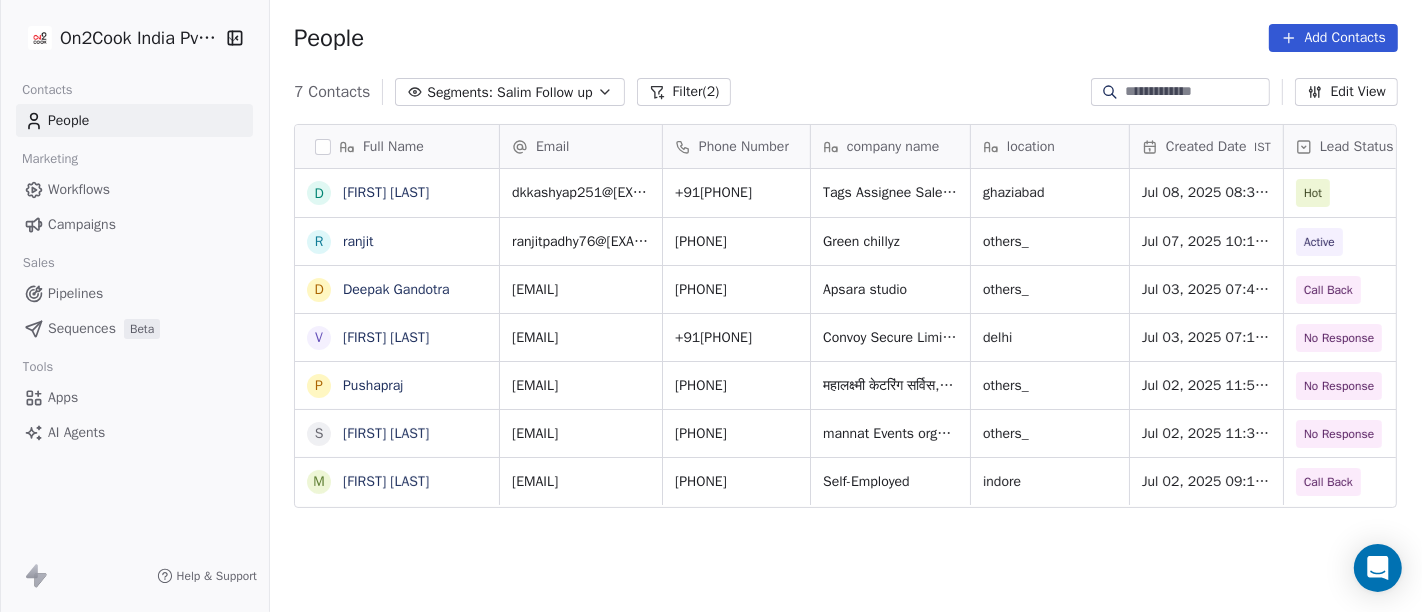 scroll, scrollTop: 17, scrollLeft: 17, axis: both 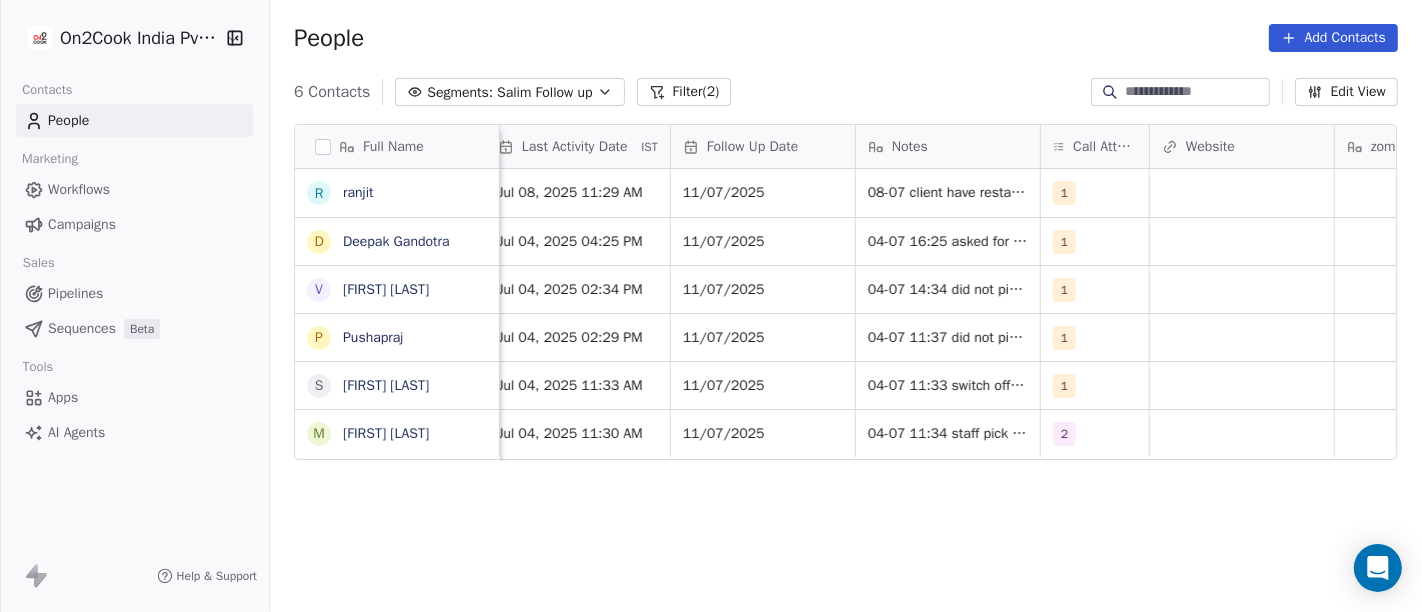 click on "People  Add Contacts" at bounding box center [846, 38] 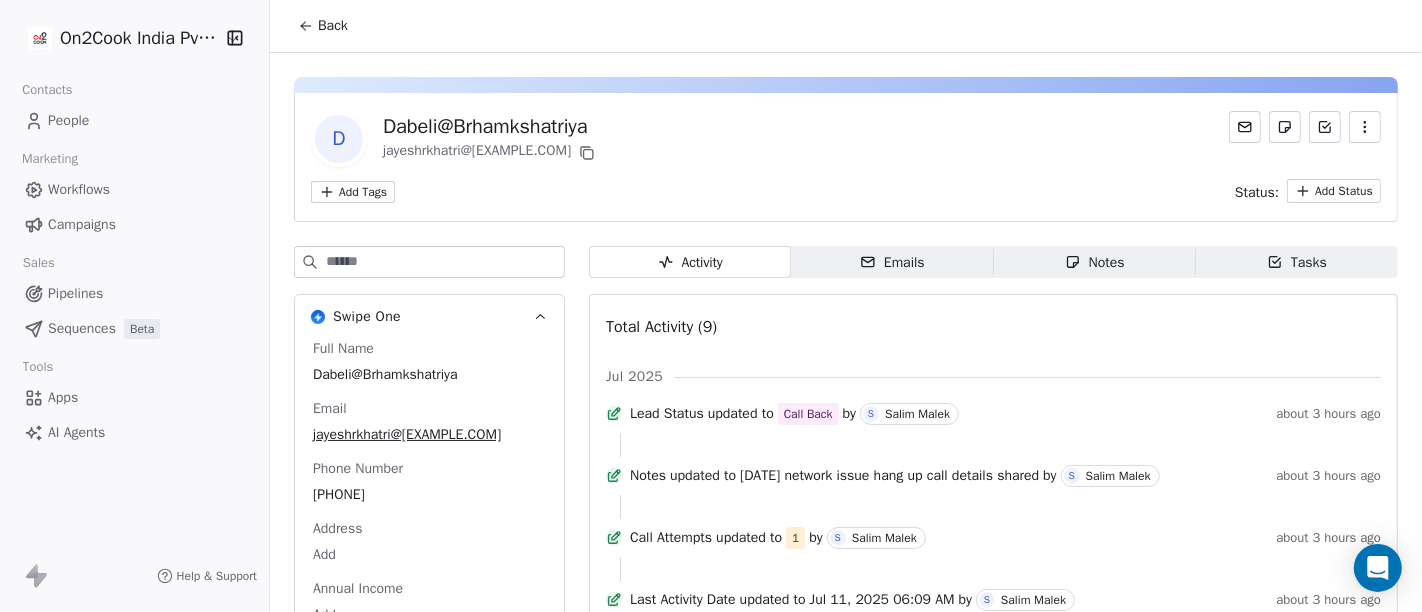 click on "Back" at bounding box center [333, 26] 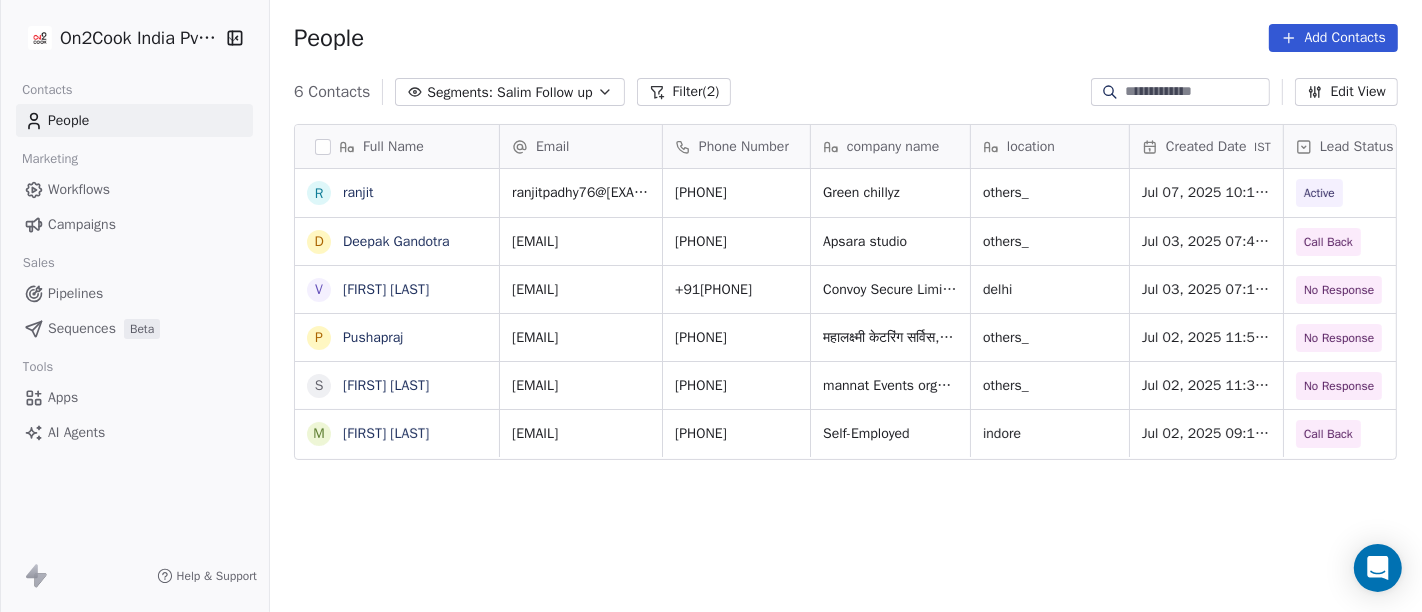 scroll, scrollTop: 17, scrollLeft: 17, axis: both 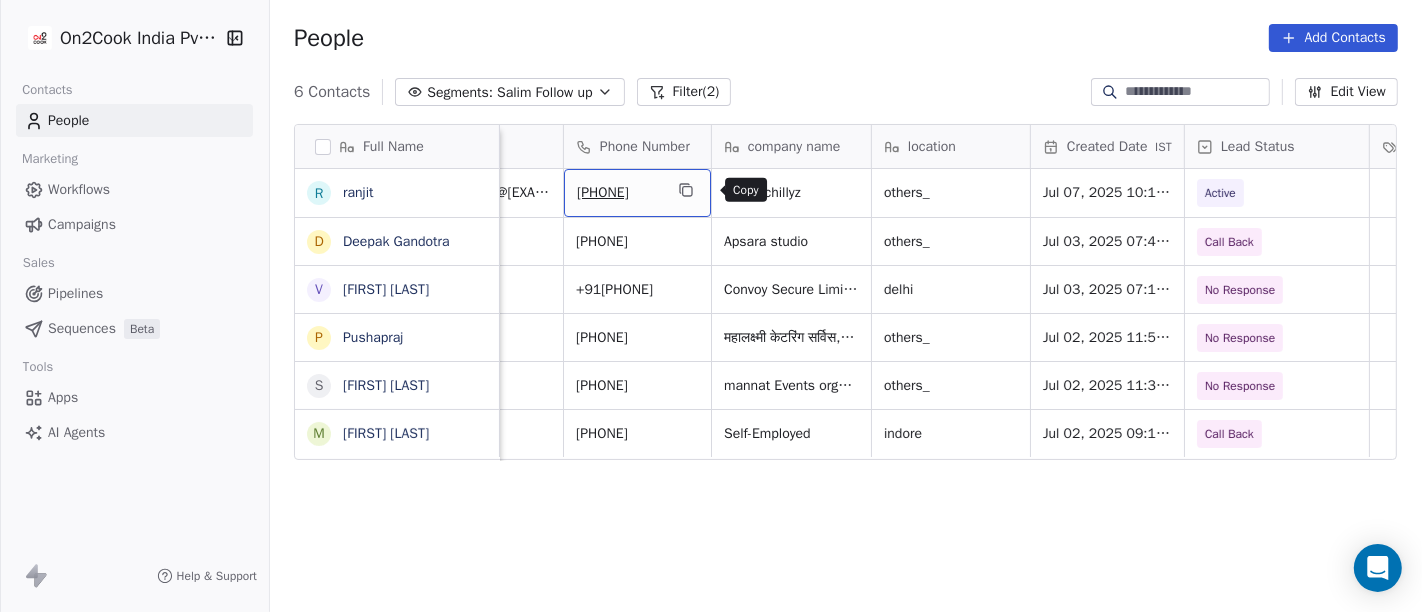click 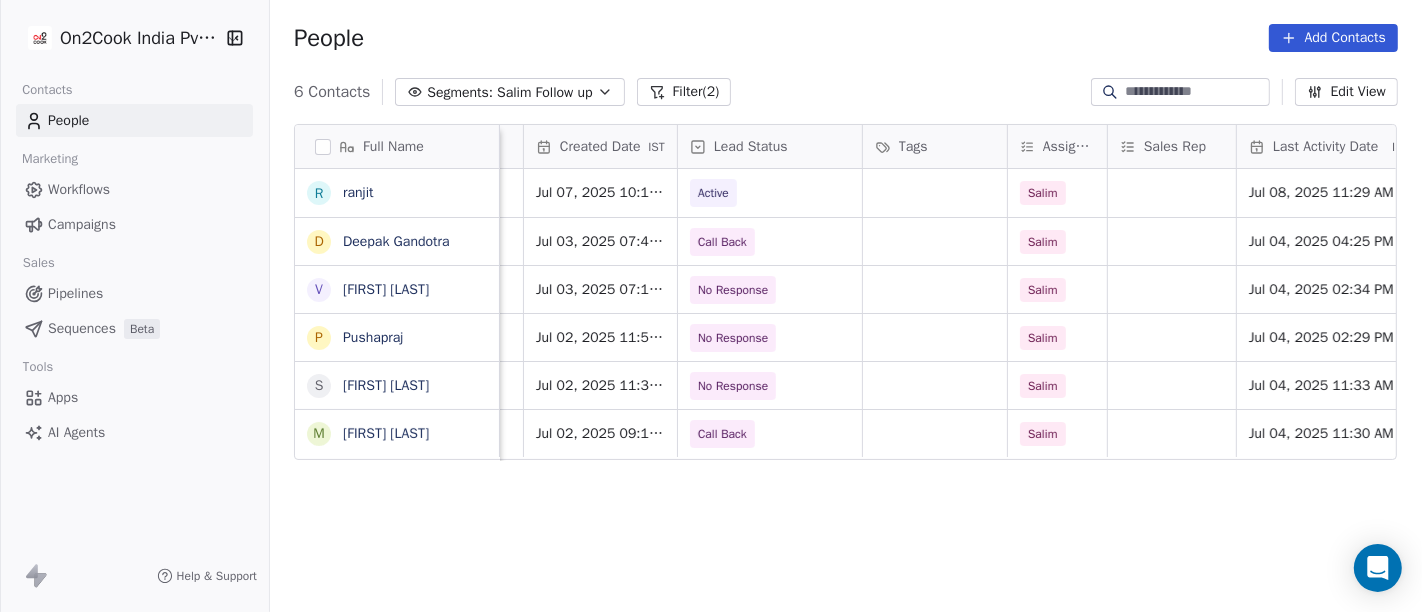 scroll, scrollTop: 0, scrollLeft: 614, axis: horizontal 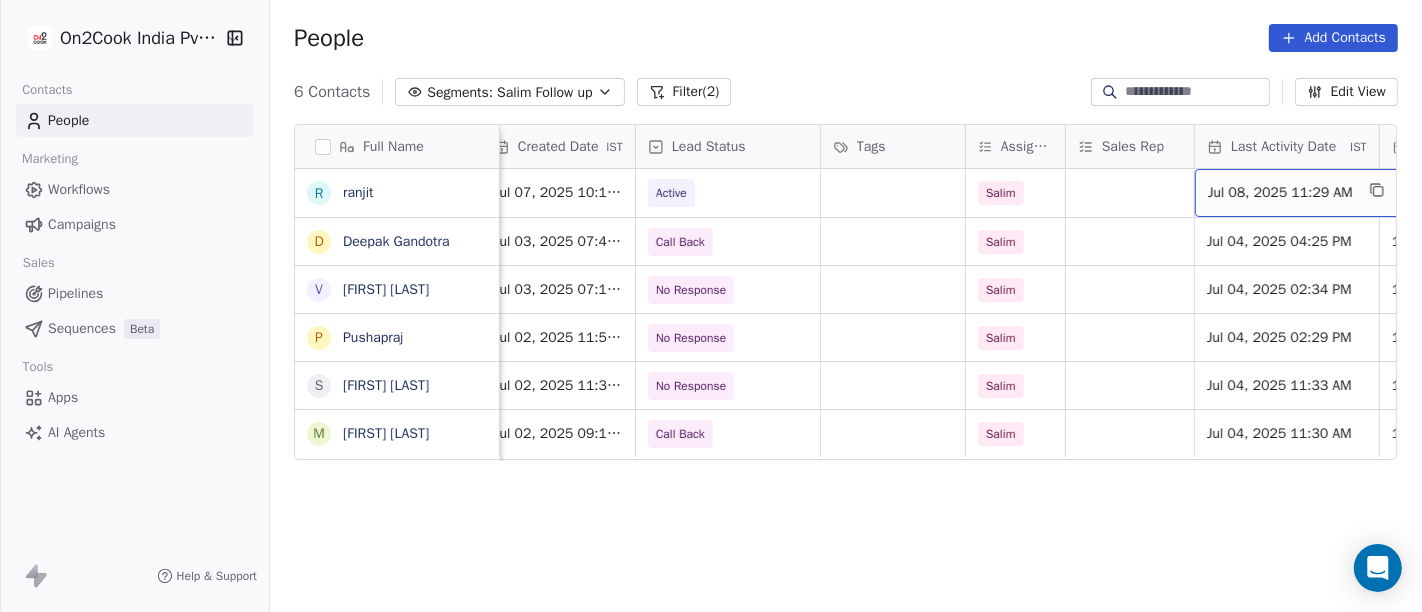 click on "Jul 08, 2025 11:29 AM" at bounding box center (1280, 193) 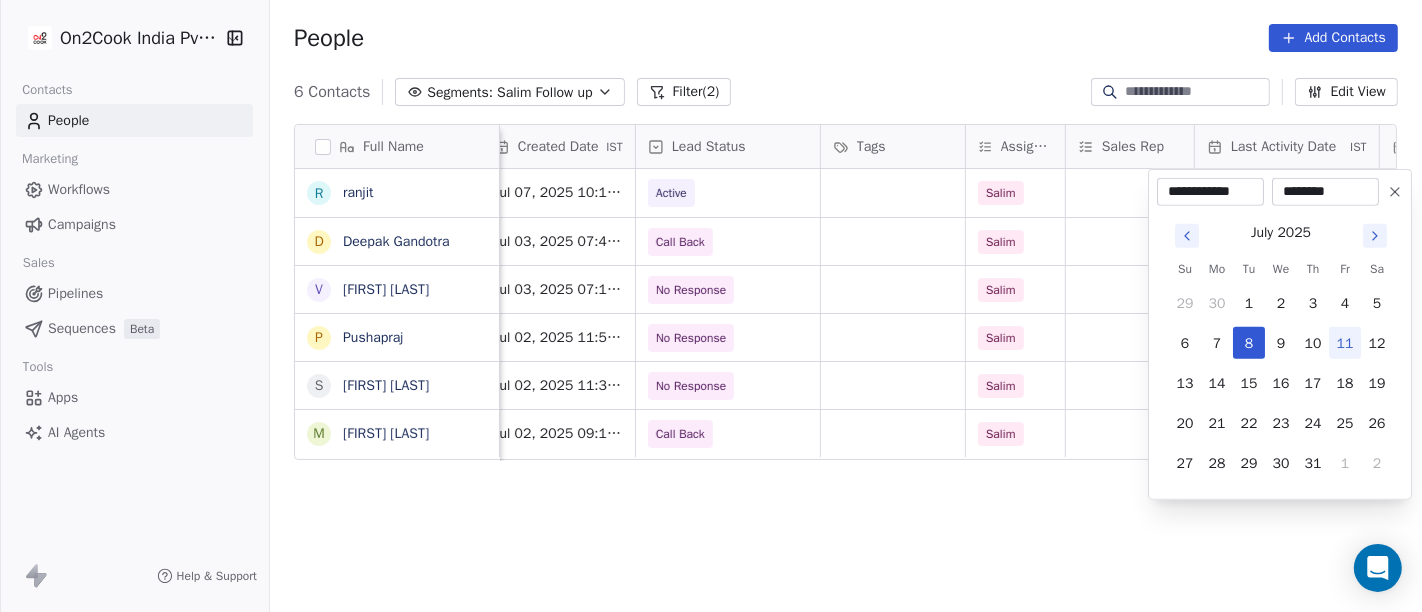 click on "11" at bounding box center (1345, 343) 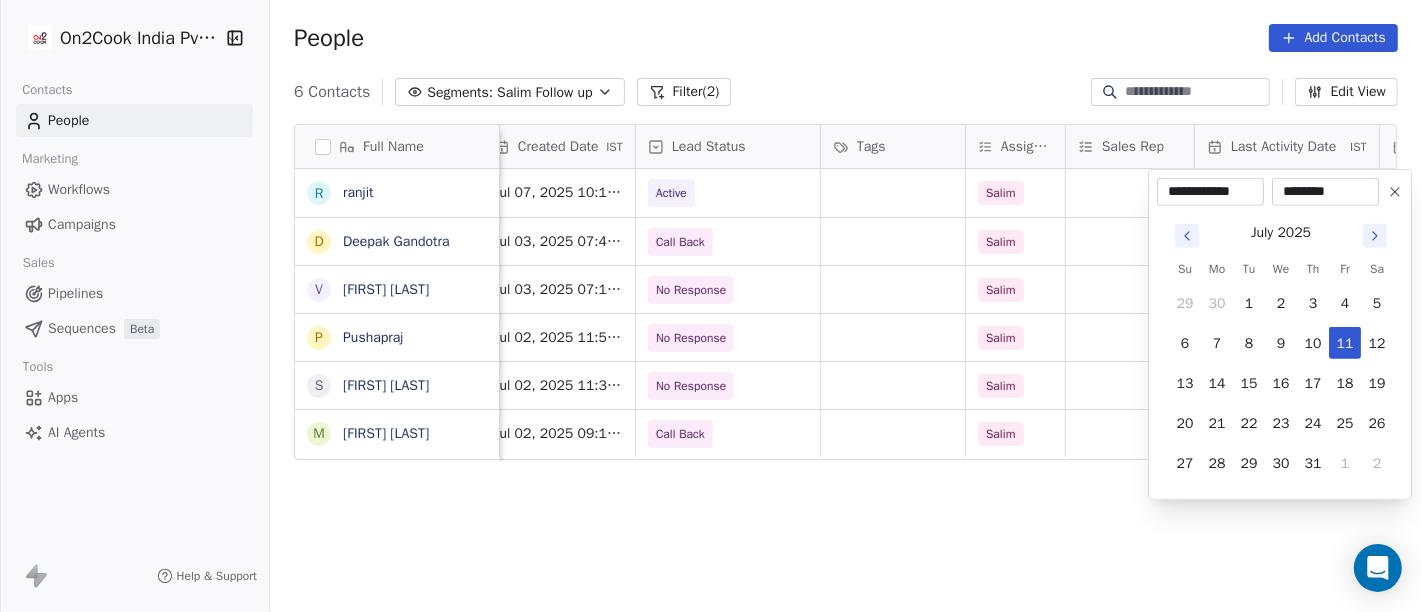 click on "On2Cook India Pvt. Ltd. Contacts People Marketing Workflows Campaigns Sales Pipelines Sequences Beta Tools Apps AI Agents Help & Support People  Add Contacts 6 Contacts Segments: Salim Follow up Filter  (2) Edit View Tag Add to Sequence Full Name r ranjit D Deepak Gandotra V Vinod Agarwal P Pushapraj S Shahnawaz Hussain M Manoj Jhakore Phone Number company name location Created Date IST Lead Status Tags Assignee Sales Rep Last Activity Date IST Follow Up Date Notes Call Attempts Website   +917809307600 Green chillyz others_ Jul 07, 2025 10:11 PM Active Salim Jul 08, 2025 11:29 AM 11/07/2025 08-07 client have restaurant he is asked details on WA 1   +919835108645 Apsara studio others_ Jul 03, 2025 07:42 AM Call Back Salim Jul 04, 2025 04:25 PM 11/07/2025 04-07 16:25 asked for call back 1   +919166010000 Convoy Secure Limited delhi Jul 03, 2025 07:12 AM No Response Salim Jul 04, 2025 02:34 PM 11/07/2025 04-07 14:34 did not pick up call WA sent 1   +919828283403 others_ Jul 02, 2025 11:57 PM No Response Salim" at bounding box center [711, 306] 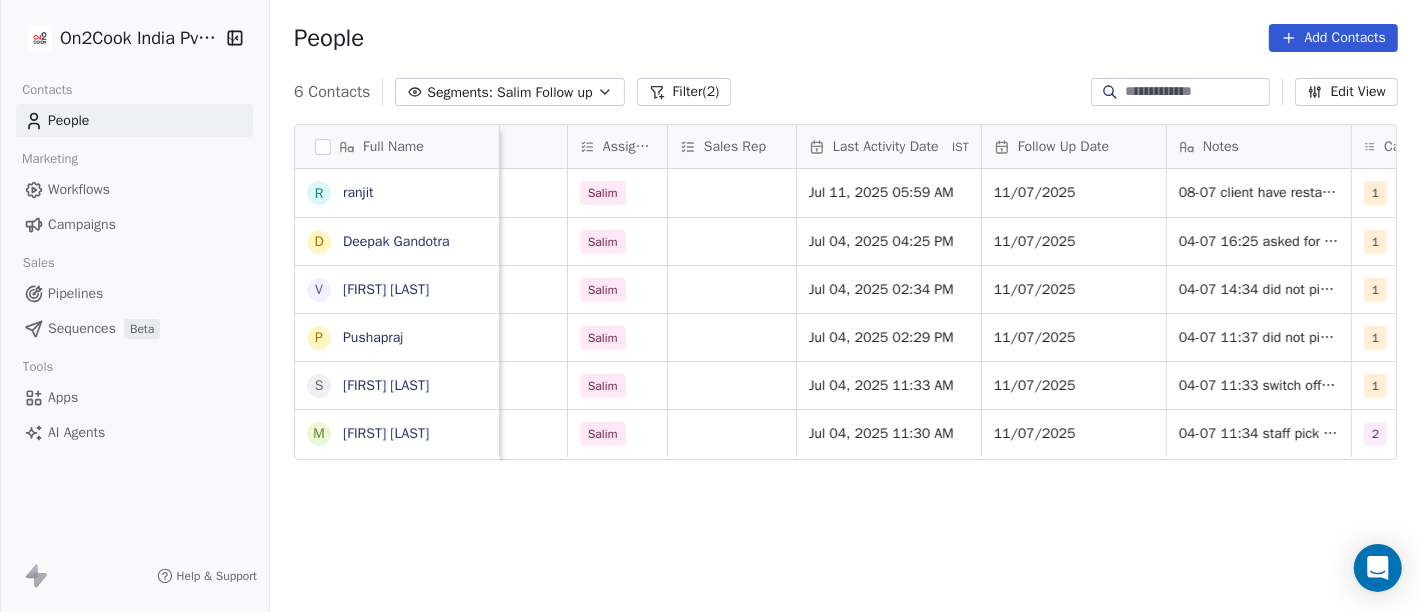 scroll, scrollTop: 0, scrollLeft: 1128, axis: horizontal 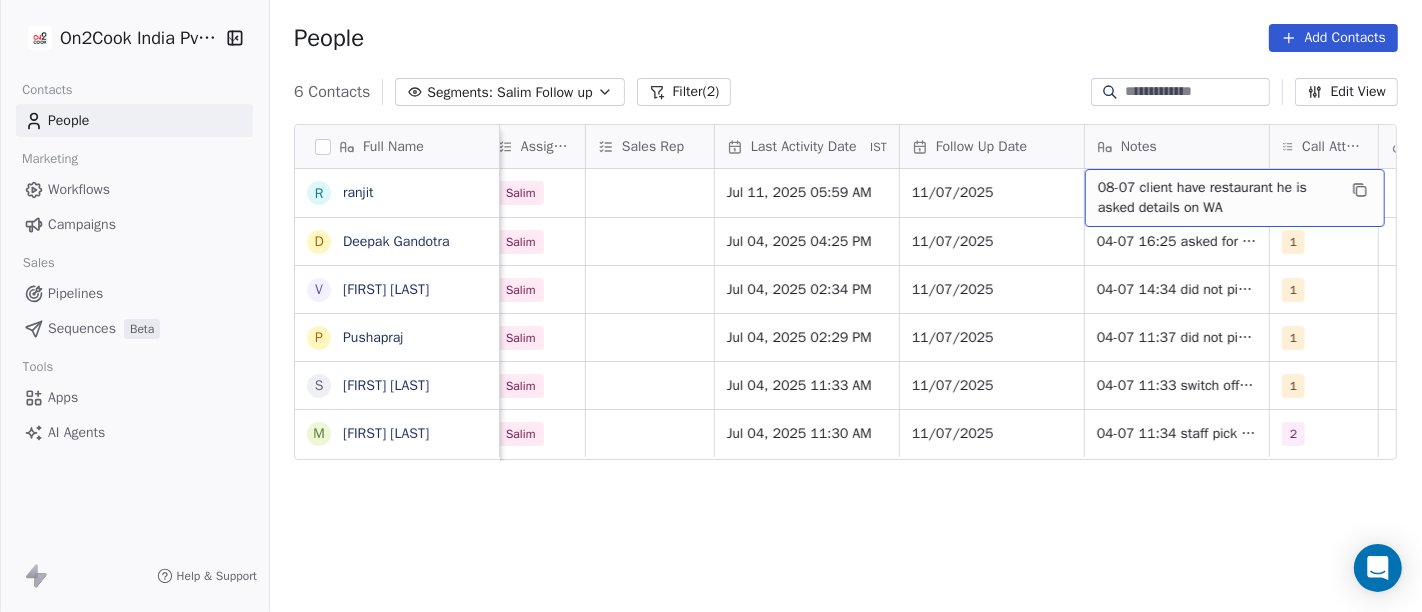 click on "08-07 client have restaurant he is asked details on WA" at bounding box center (1217, 198) 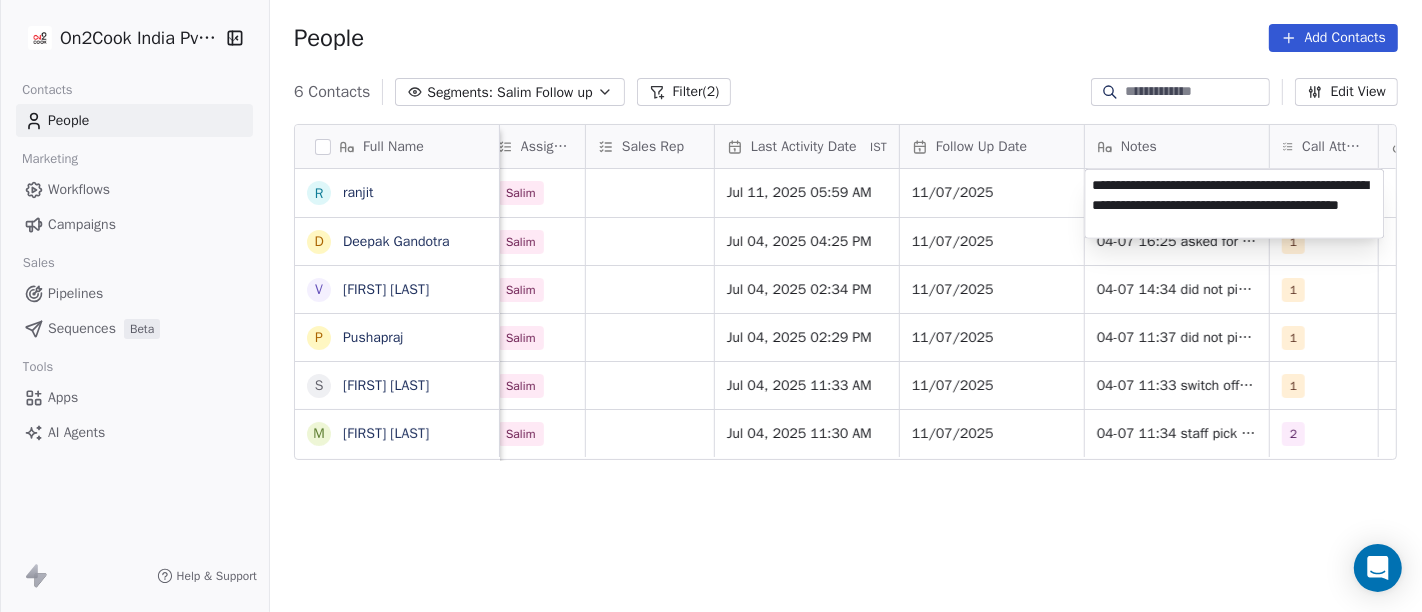 type on "**********" 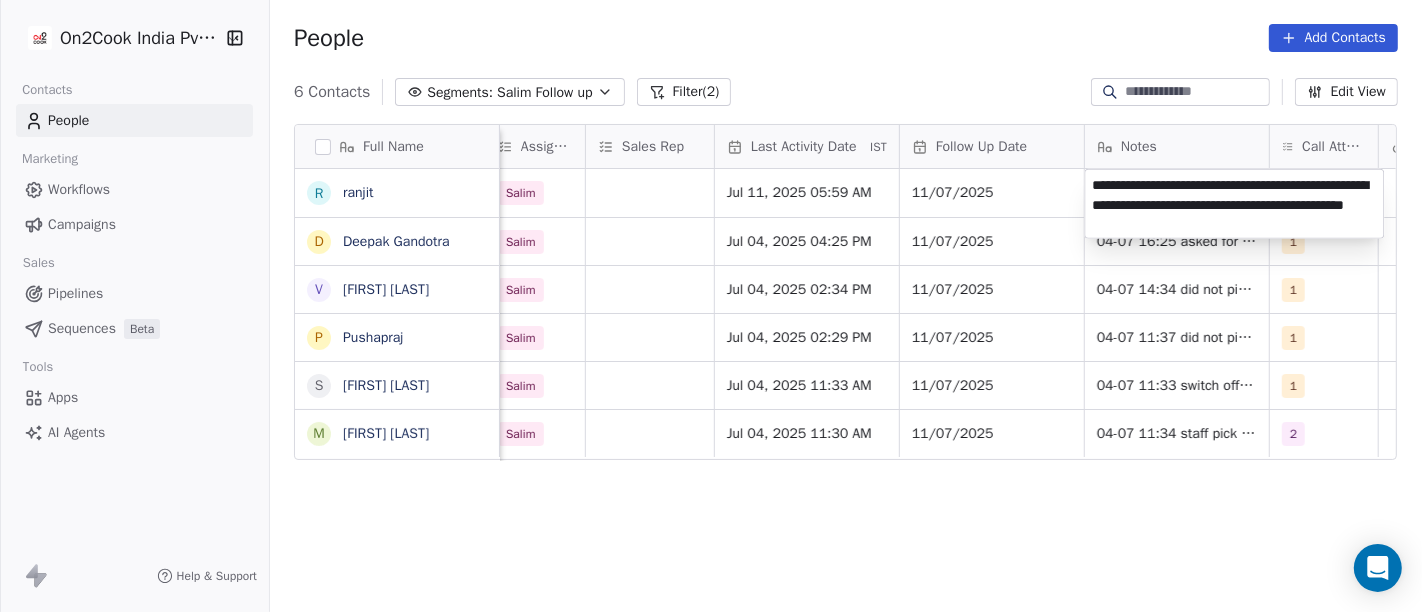 click on "On2Cook India Pvt. Ltd. Contacts People Marketing Workflows Campaigns Sales Pipelines Sequences Beta Tools Apps AI Agents Help & Support People  Add Contacts 6 Contacts Segments: Salim Follow up Filter  (2) Edit View Tag Add to Sequence Full Name r ranjit D Deepak Gandotra V Vinod Agarwal P Pushapraj S Shahnawaz Hussain M Manoj Jhakore Created Date IST Lead Status Tags Assignee Sales Rep Last Activity Date IST Follow Up Date Notes Call Attempts Website zomato link outlet type Location   Jul 07, 2025 10:11 PM Active Salim Jul 11, 2025 05:59 AM 11/07/2025 08-07 client have restaurant he is asked details on WA 1 restaurants   Jul 03, 2025 07:42 AM Call Back Salim Jul 04, 2025 04:25 PM 11/07/2025 04-07 16:25 asked for call back 1 restaurants   Jul 03, 2025 07:12 AM No Response Salim Jul 04, 2025 02:34 PM 11/07/2025 04-07 14:34 did not pick up call WA sent 1 qsrs   Jul 02, 2025 11:57 PM No Response Salim Jul 04, 2025 02:29 PM 11/07/2025 04-07 11:37 did not pick up call WA sent 1 restaurants   No Response Salim 1" at bounding box center (711, 306) 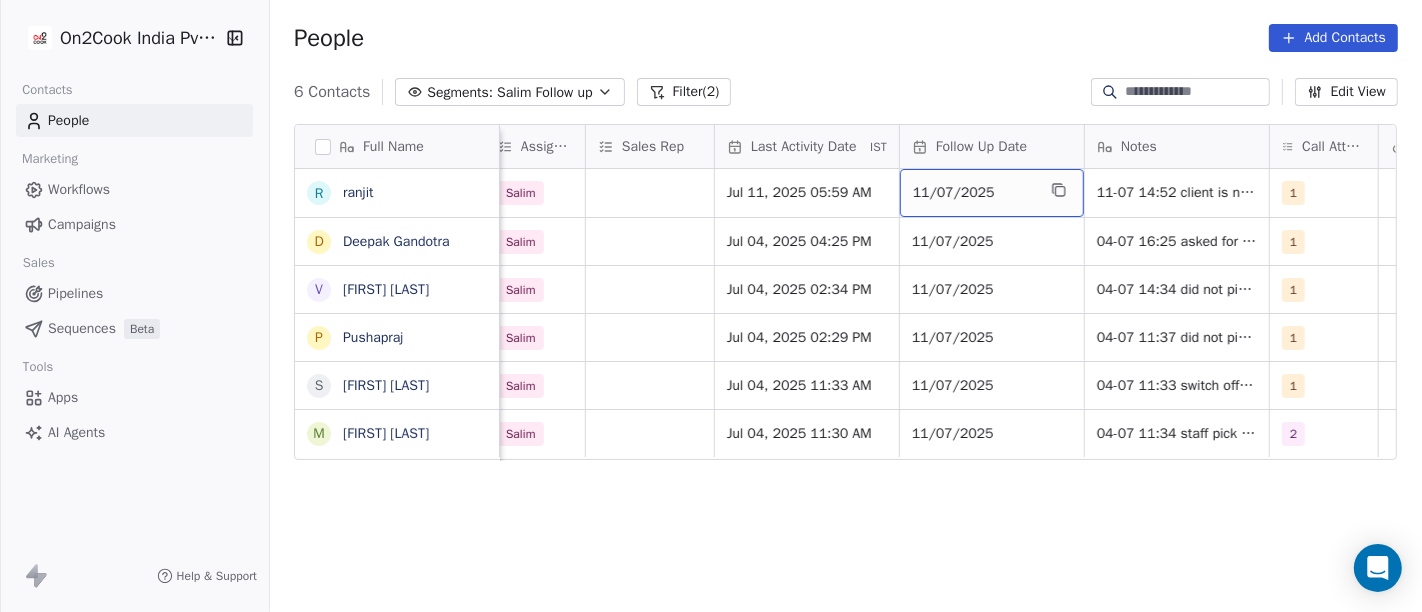 click on "11/07/2025" at bounding box center (992, 193) 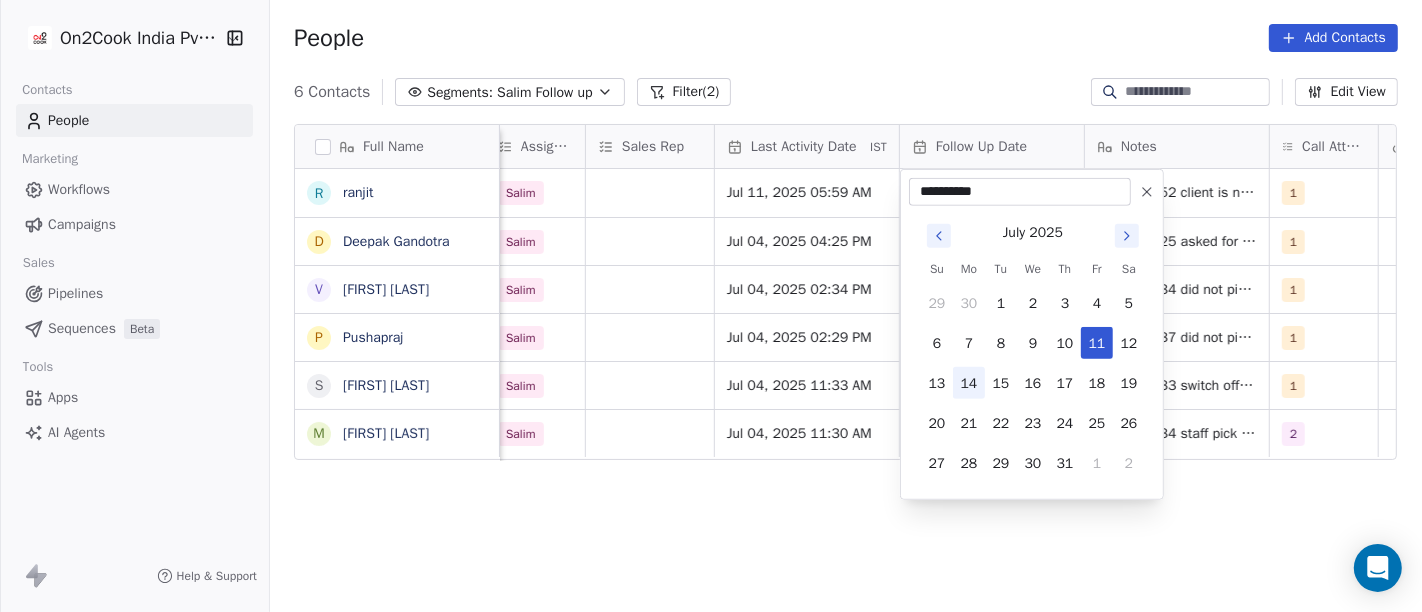click on "14" at bounding box center (969, 383) 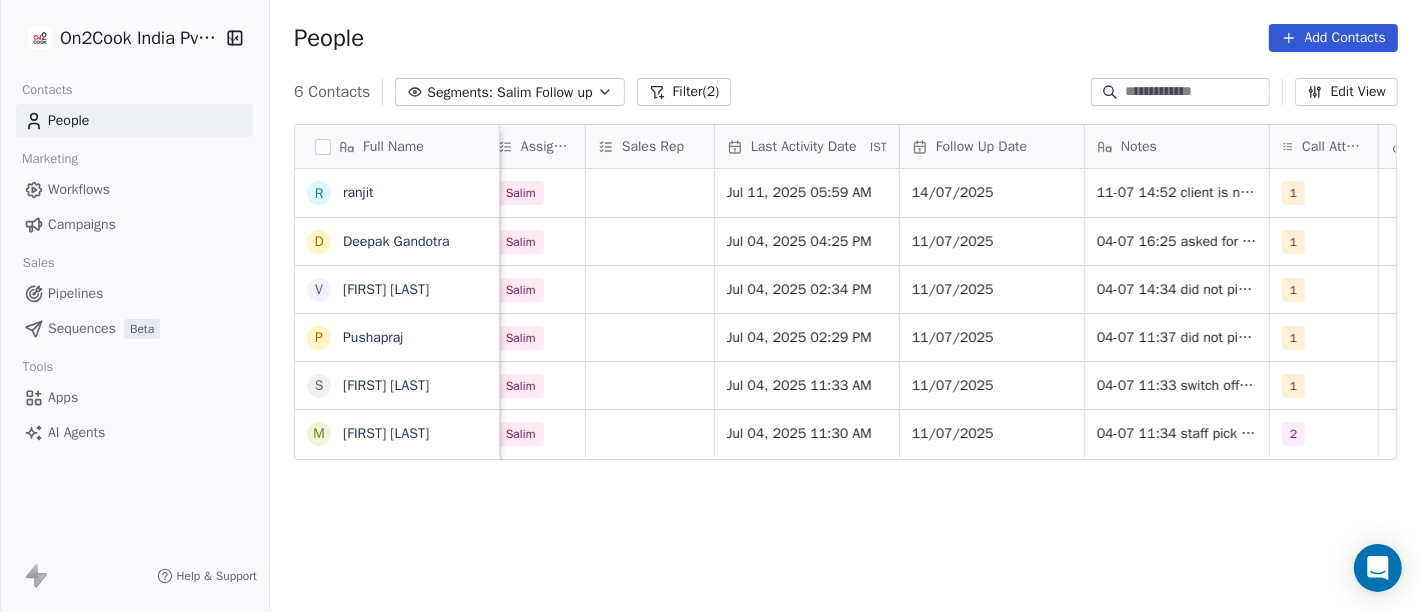 click on "Full Name r ranjit D Deepak Gandotra V Vinod Agarwal P Pushapraj S Shahnawaz Hussain M Manoj Jhakore Created Date IST Lead Status Tags Assignee Sales Rep Last Activity Date IST Follow Up Date Notes Call Attempts Website zomato link outlet type Location   Jul 07, 2025 10:11 PM Active Salim Jul 11, 2025 05:59 AM 14/07/2025 11-07 14:52 client is not well asked for call back 08-07 client have restaurant he is asked details on WA 1 restaurants   Jul 03, 2025 07:42 AM Call Back Salim Jul 04, 2025 04:25 PM 11/07/2025 04-07 16:25 asked for call back 1 restaurants   Jul 03, 2025 07:12 AM No Response Salim Jul 04, 2025 02:34 PM 11/07/2025 04-07 14:34 did not pick up call WA sent 1 qsrs   Jul 02, 2025 11:57 PM No Response Salim Jul 04, 2025 02:29 PM 11/07/2025 04-07 11:37 did not pick up call WA sent 1 restaurants   Jul 02, 2025 11:30 PM No Response Salim Jul 04, 2025 11:33 AM 11/07/2025 04-07 11:33 switch off WA sent 1 restaurants   Jul 02, 2025 09:17 PM Call Back Salim Jul 04, 2025 11:30 AM 11/07/2025 2 cafeteria" at bounding box center [846, 377] 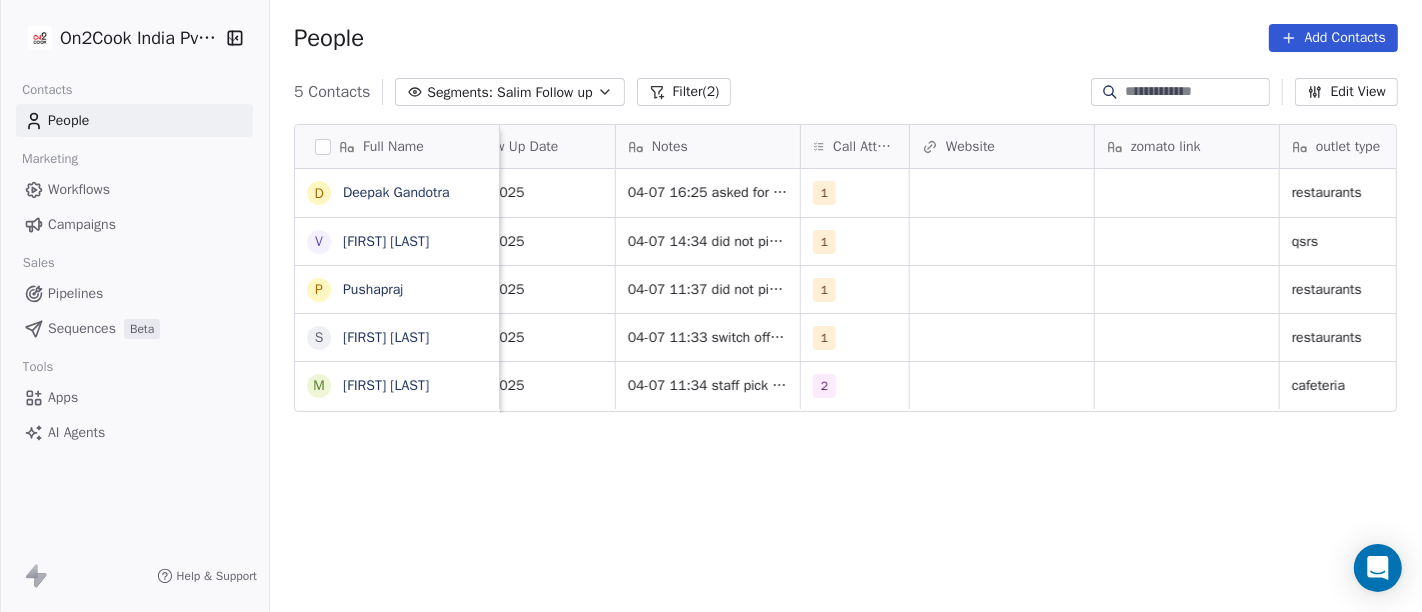 scroll, scrollTop: 0, scrollLeft: 1596, axis: horizontal 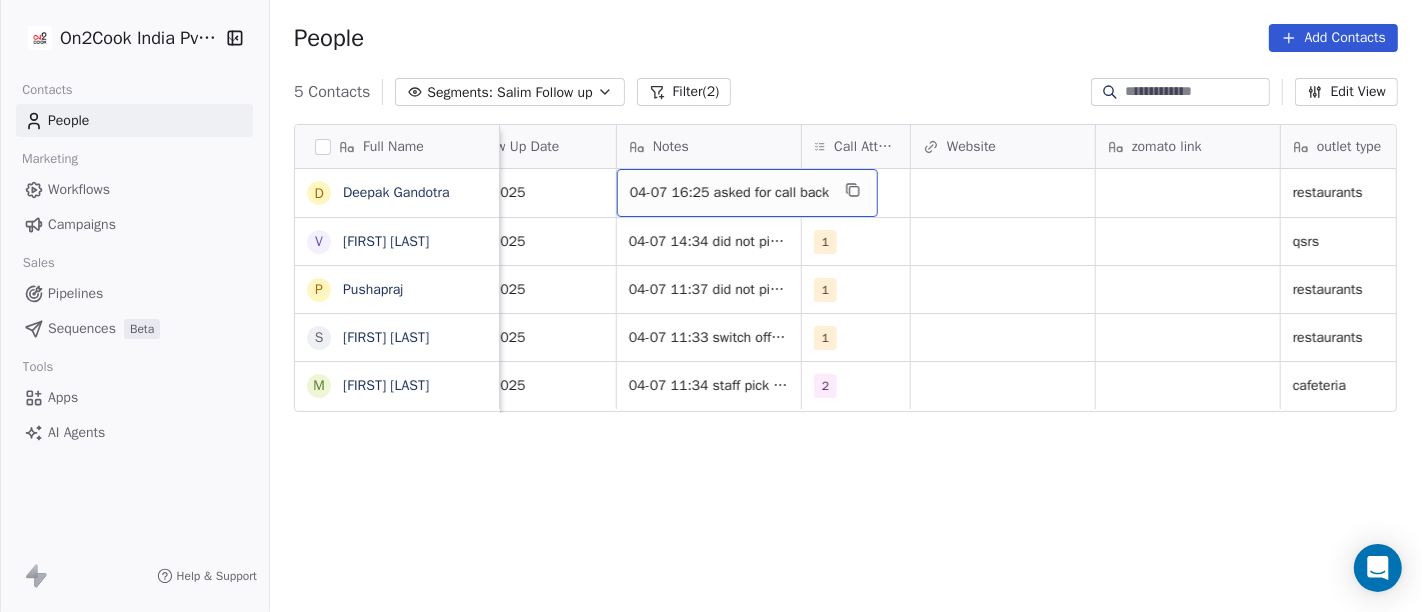 click on "Filter  (2)" at bounding box center (684, 92) 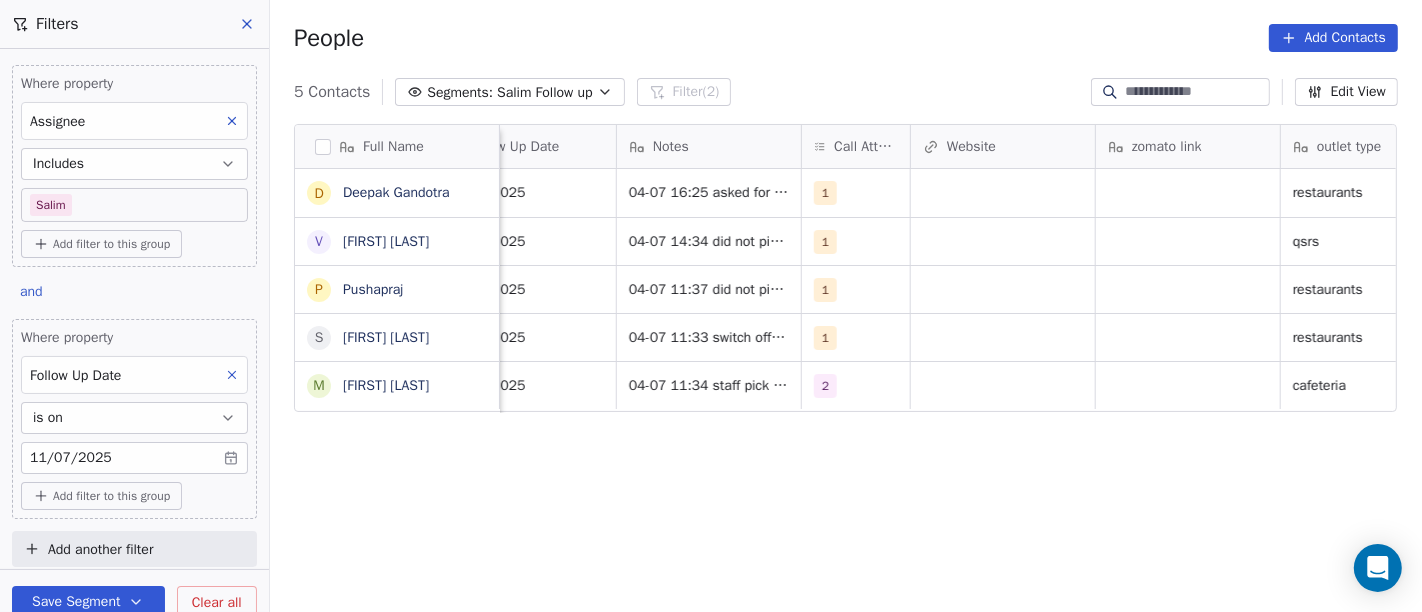 click at bounding box center (232, 375) 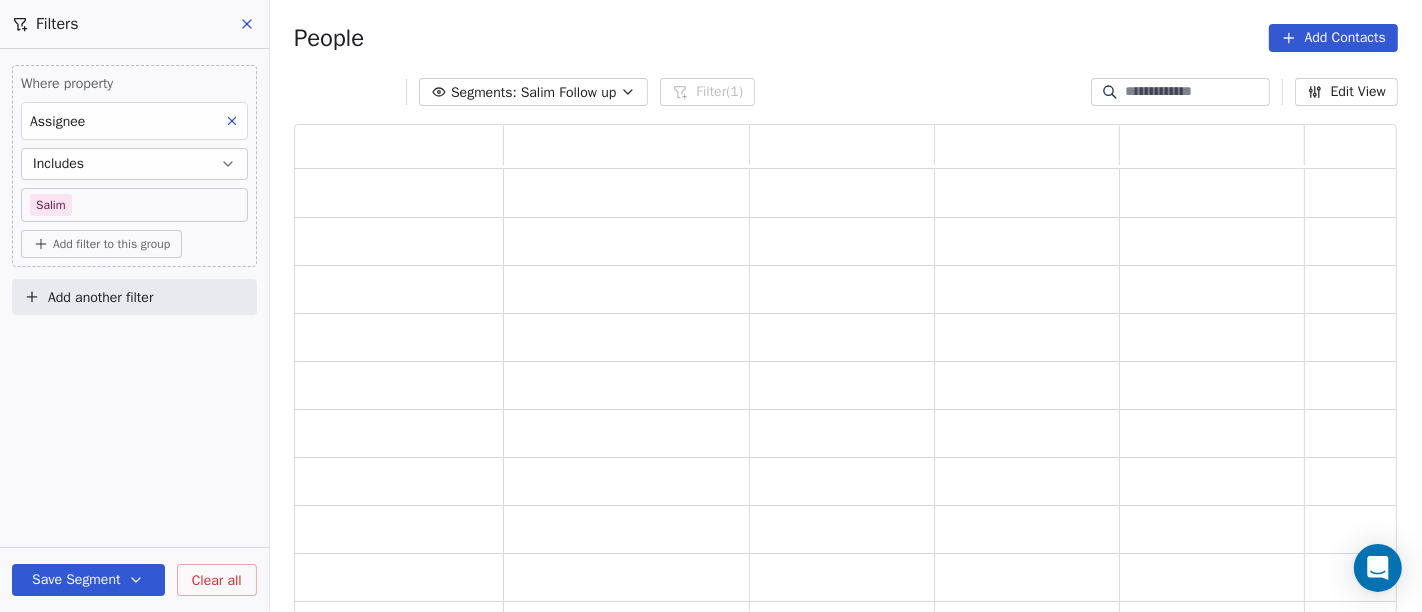 scroll, scrollTop: 17, scrollLeft: 17, axis: both 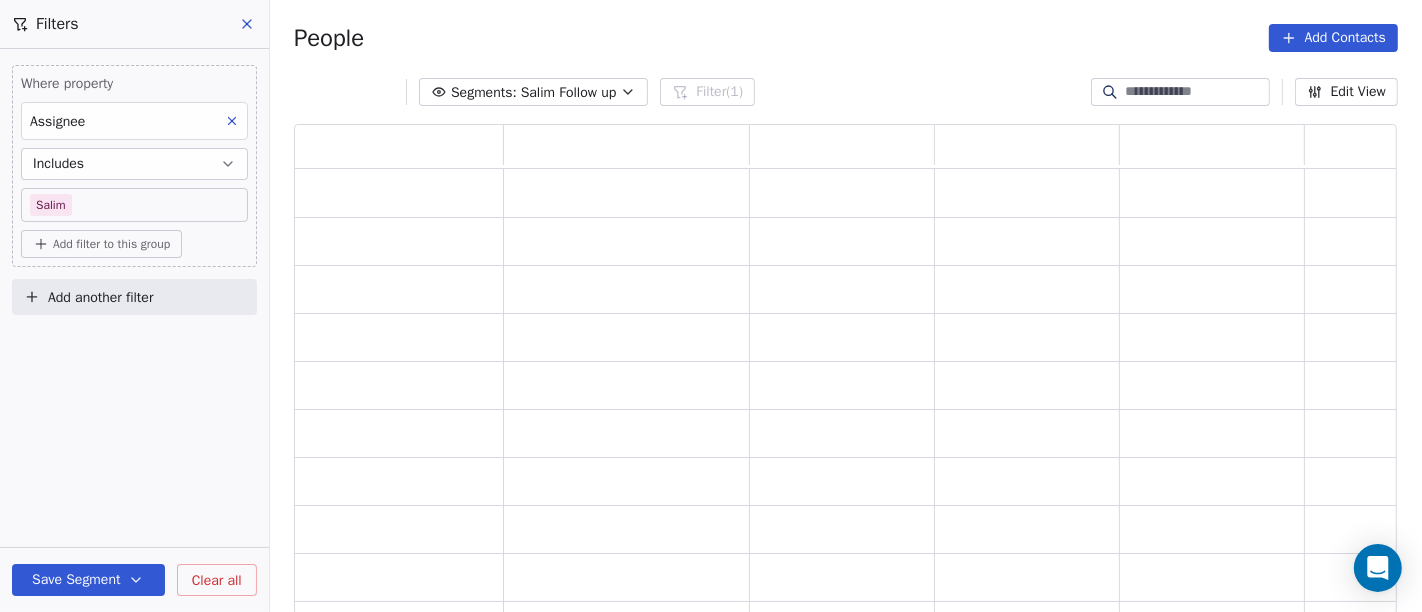 click on "Add another filter" at bounding box center [100, 297] 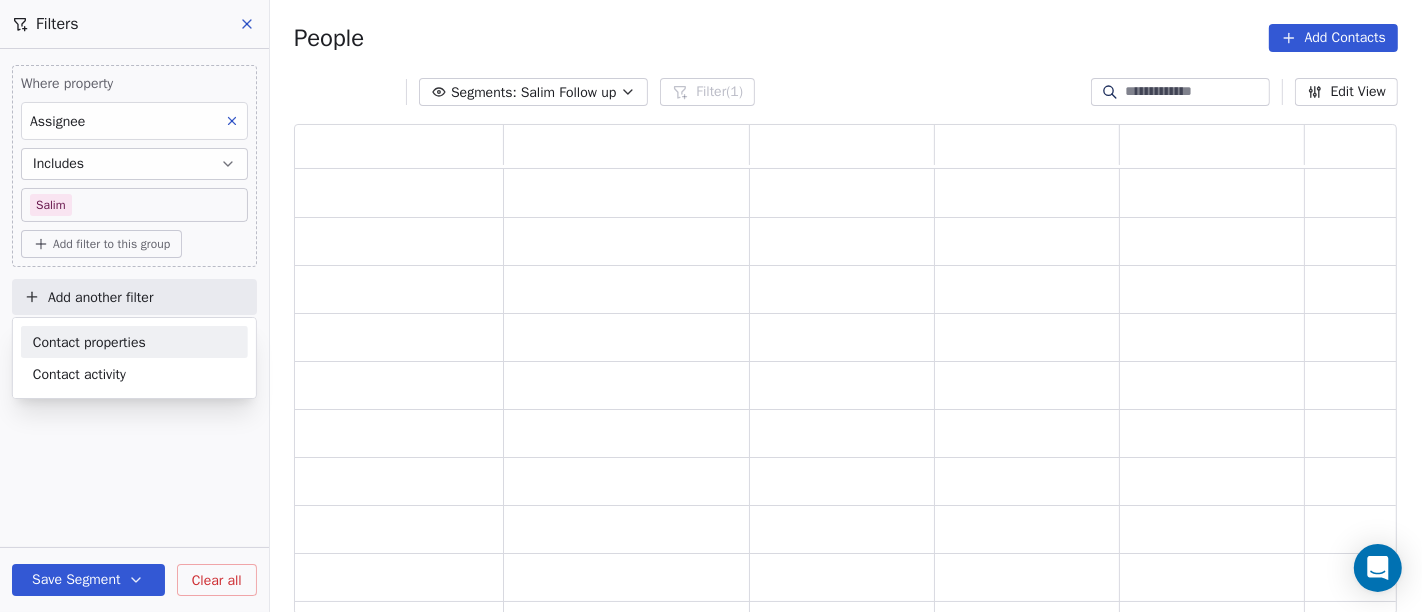 click on "On2Cook India Pvt. Ltd. Contacts People Marketing Workflows Campaigns Sales Pipelines Sequences Beta Tools Apps AI Agents Help & Support Filters Where property   Assignee   Includes Salim Add filter to this group Add another filter Save Segment Clear all People  Add Contacts Segments: Salim Follow up Filter  (1) Edit View Tag Add to Sequence
Contact properties Contact activity" at bounding box center (711, 306) 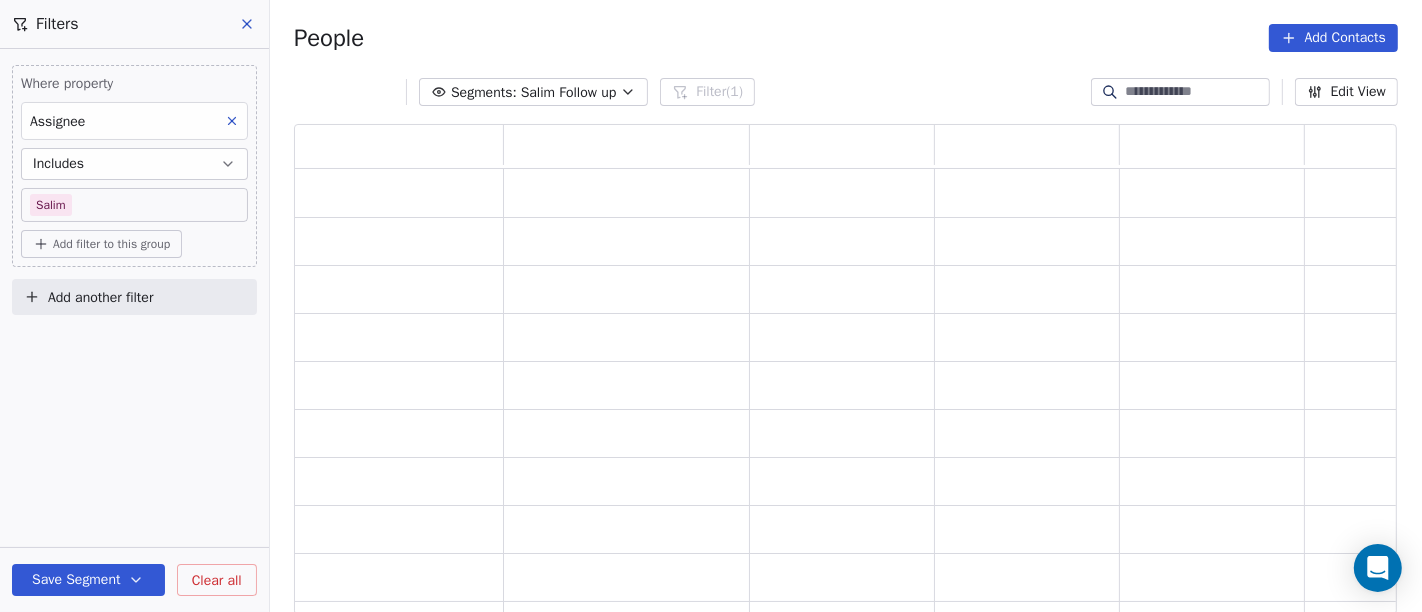 click on "Add filter to this group" at bounding box center [111, 244] 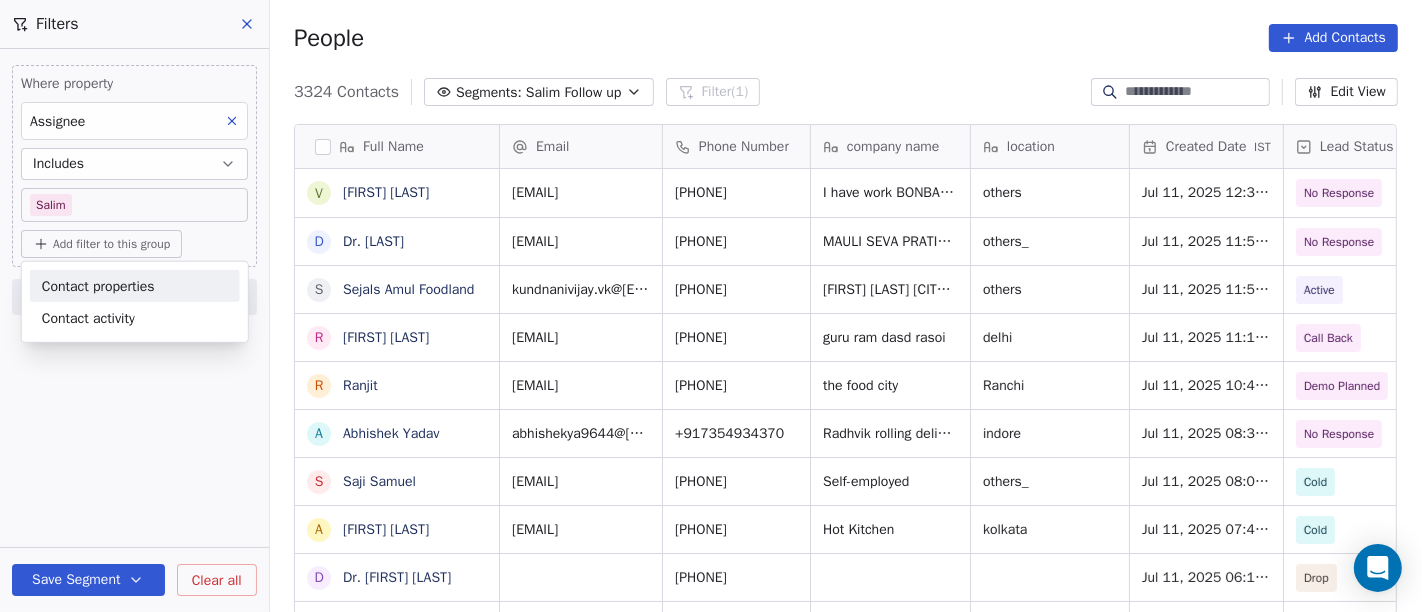 scroll, scrollTop: 17, scrollLeft: 17, axis: both 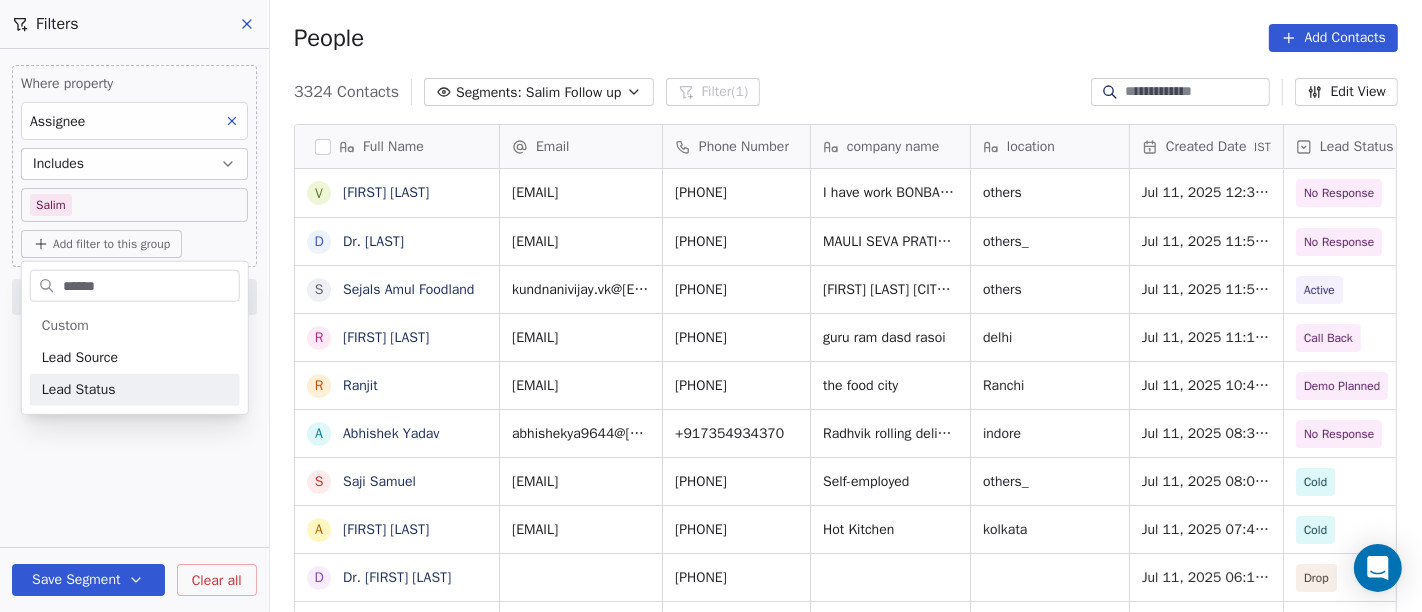 type on "******" 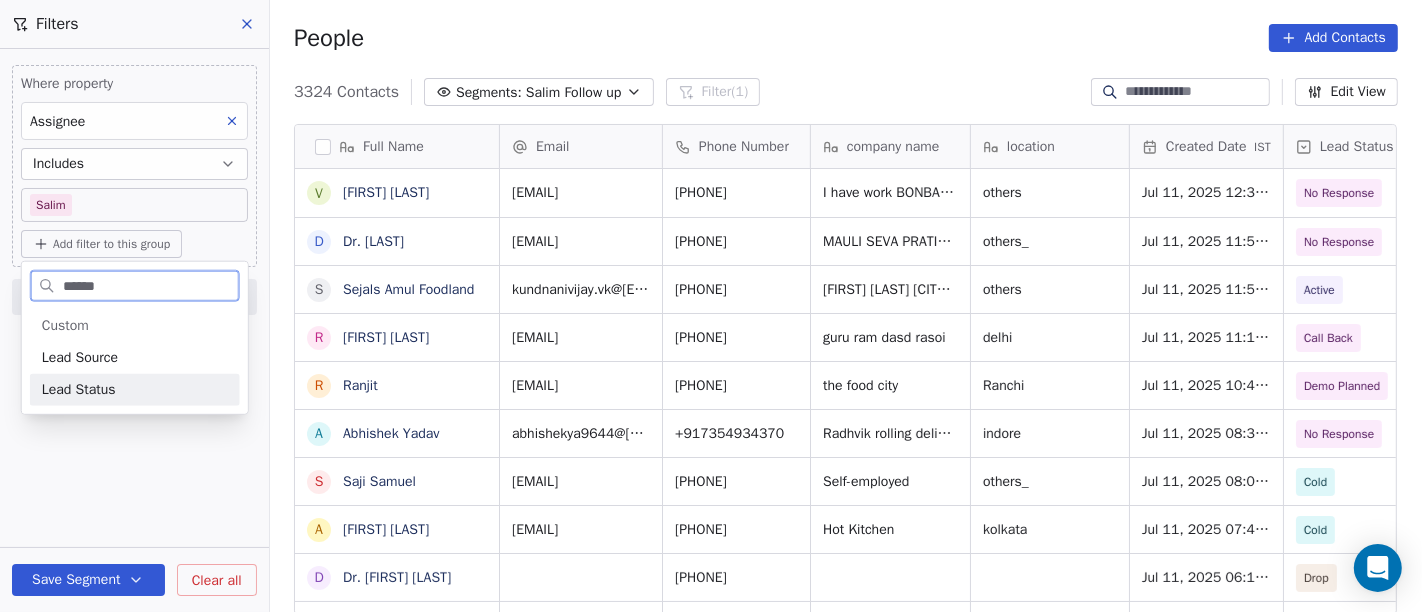 click on "Lead Status" at bounding box center [135, 390] 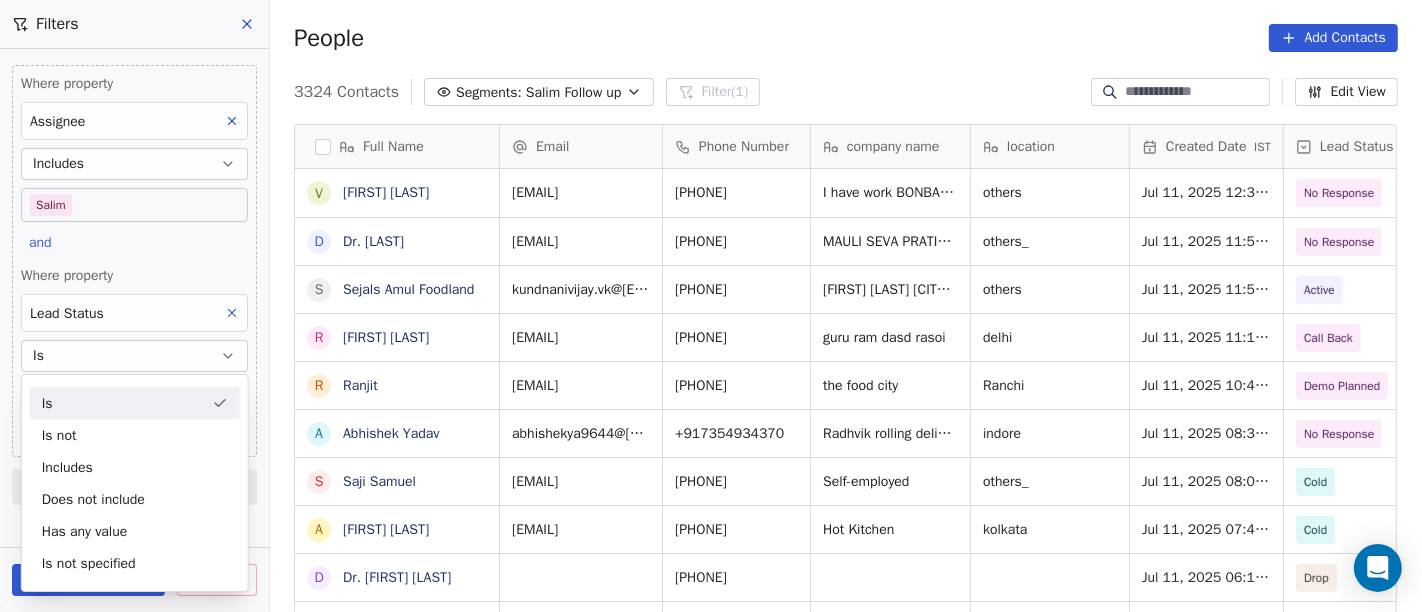 click on "Is" at bounding box center [135, 403] 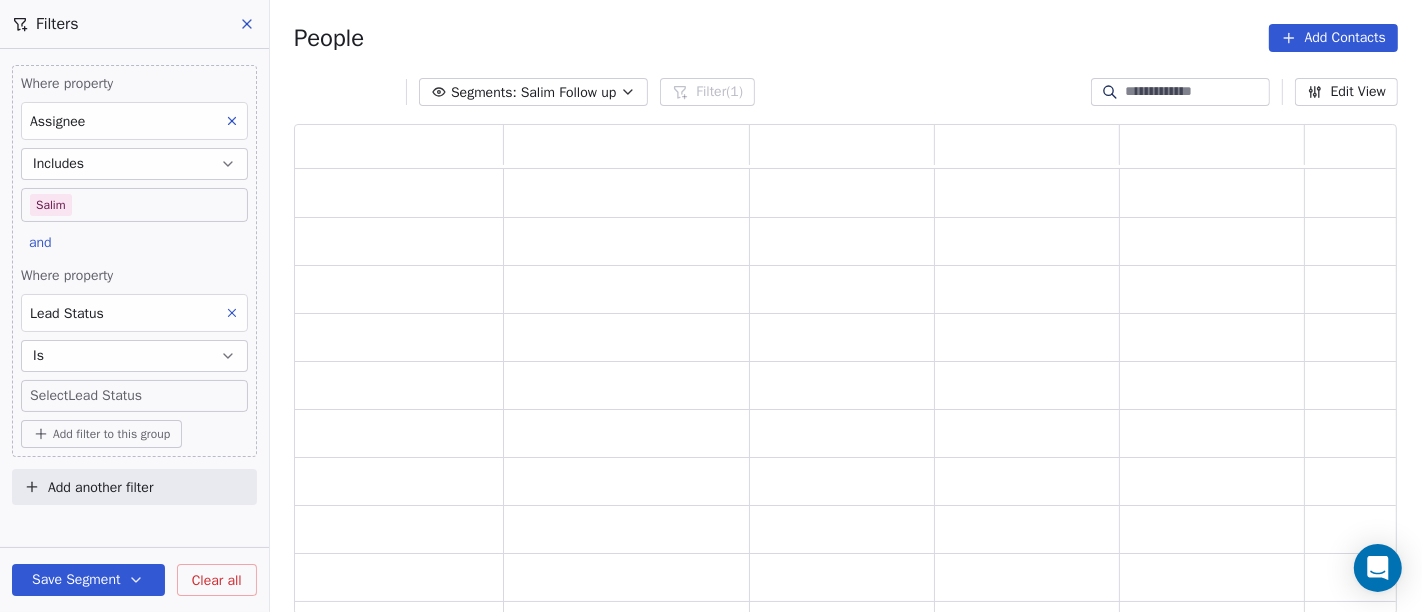 scroll, scrollTop: 17, scrollLeft: 17, axis: both 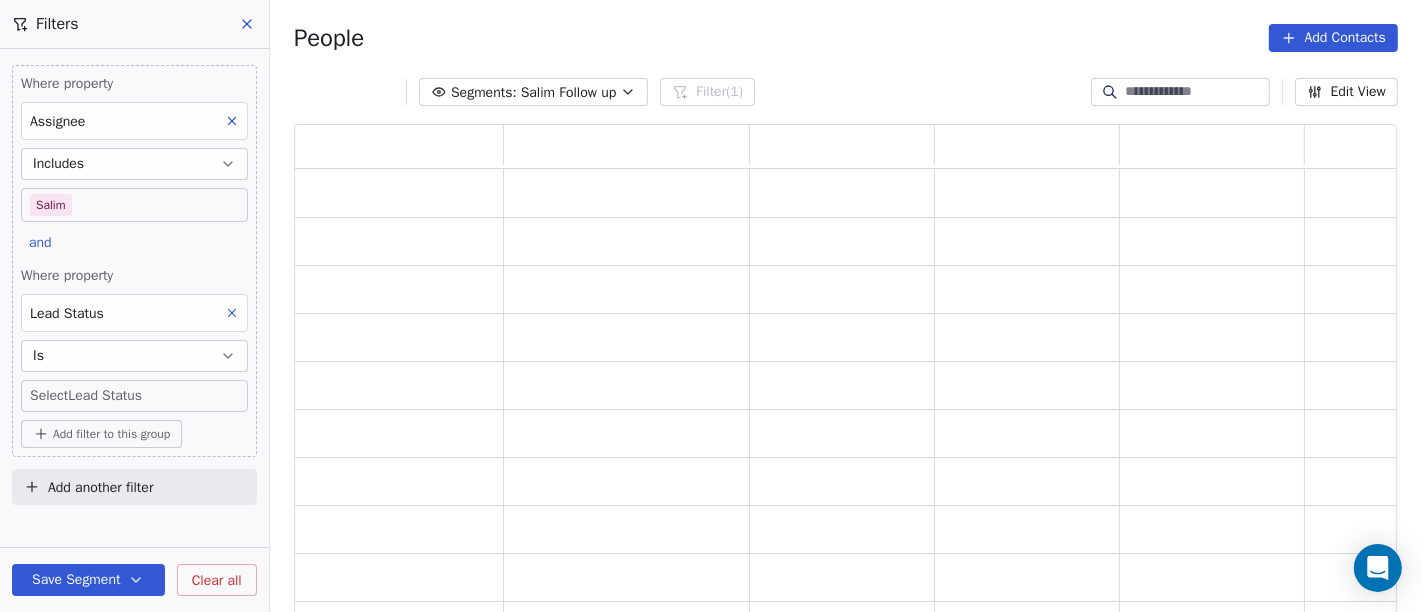 click on "On2Cook India Pvt. Ltd. Contacts People Marketing Workflows Campaigns Sales Pipelines Sequences Beta Tools Apps AI Agents Help & Support Filters Where property   Assignee   Includes Salim and Where property   Lead Status   Is Select  Lead Status Add filter to this group Add another filter Save Segment Clear all People  Add Contacts Segments: Salim Follow up Filter  (1) Edit View Tag Add to Sequence" at bounding box center [711, 306] 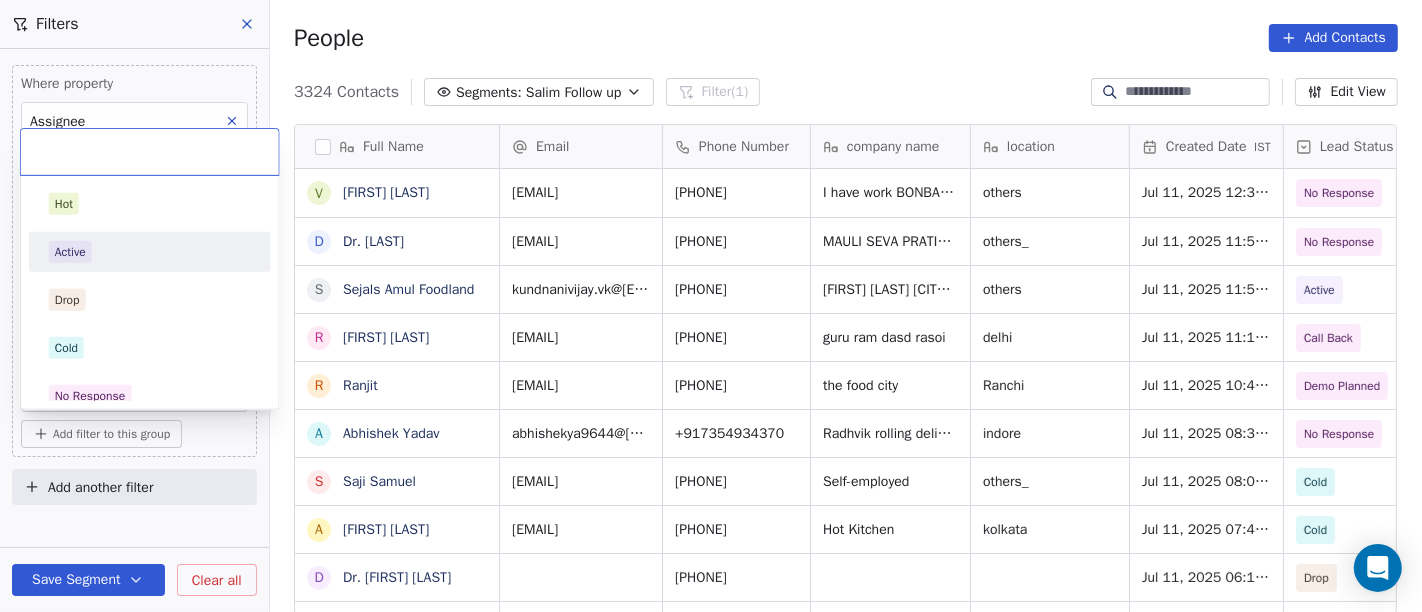 scroll, scrollTop: 17, scrollLeft: 17, axis: both 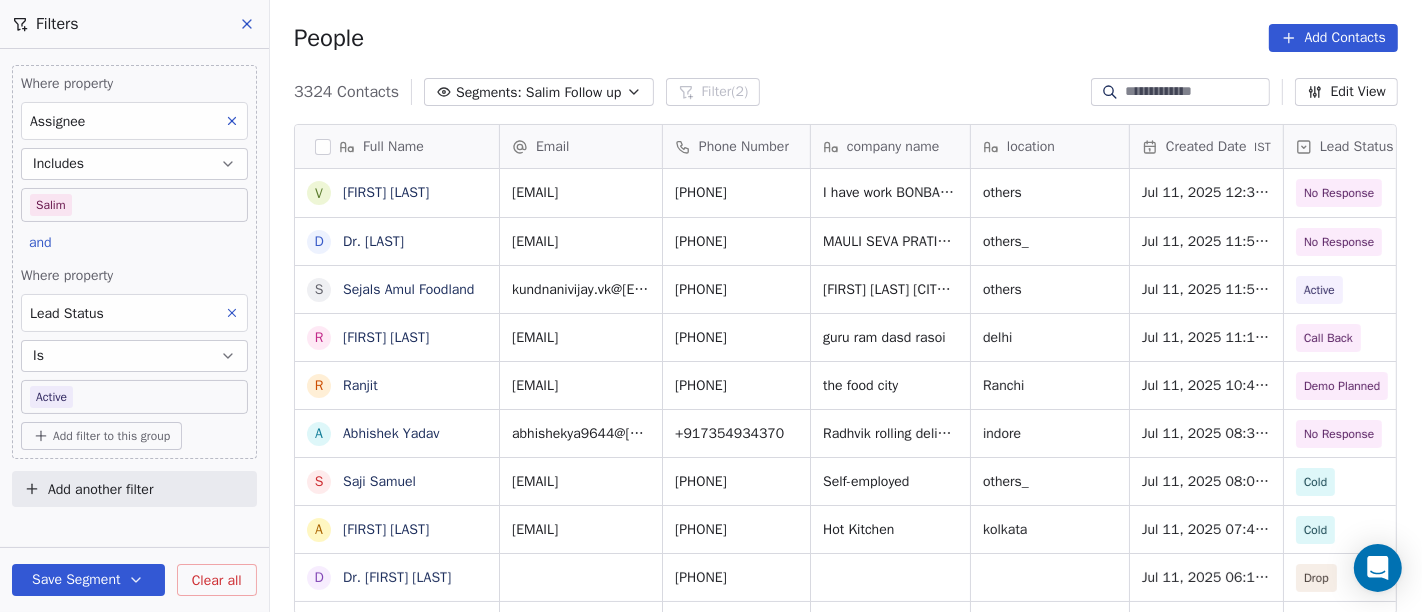 click on "Is" at bounding box center [134, 356] 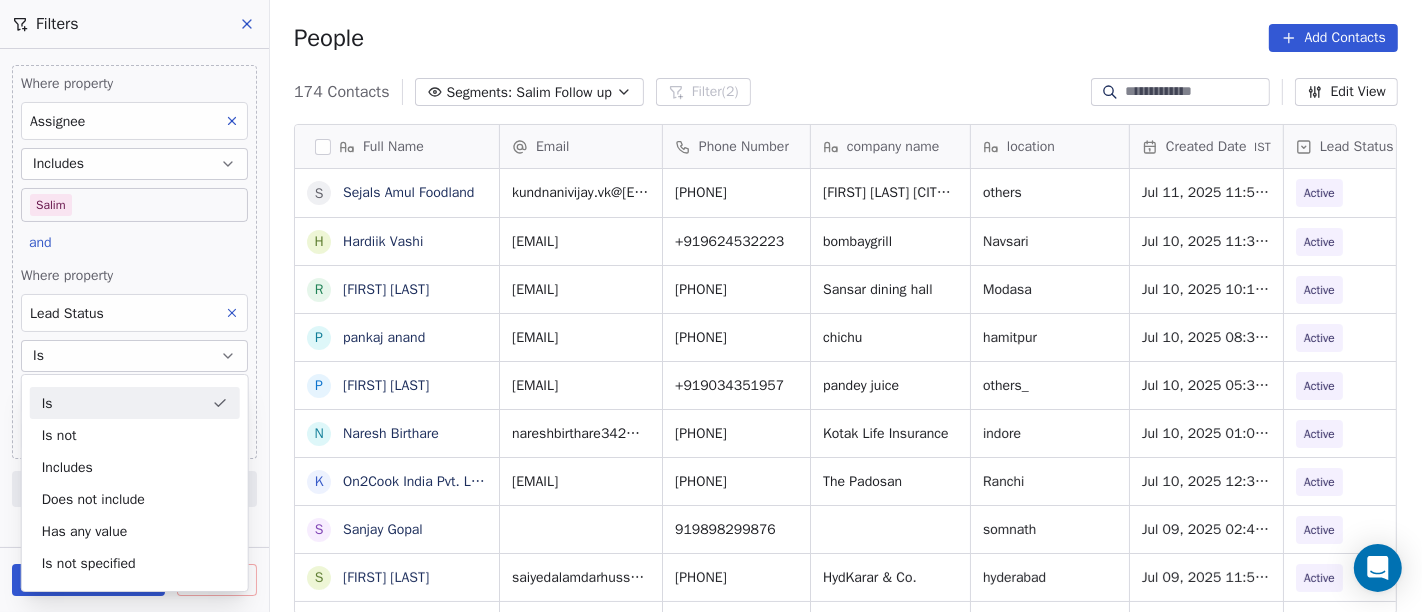 click on "Is" at bounding box center [134, 356] 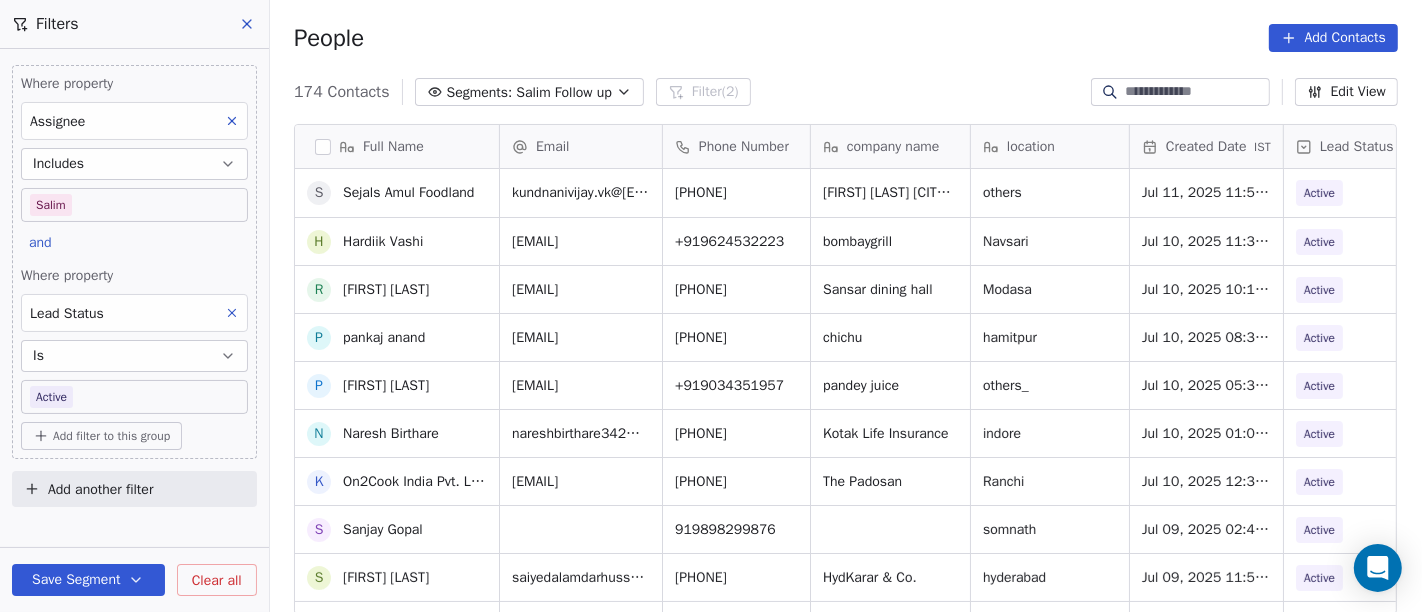 scroll, scrollTop: 345, scrollLeft: 0, axis: vertical 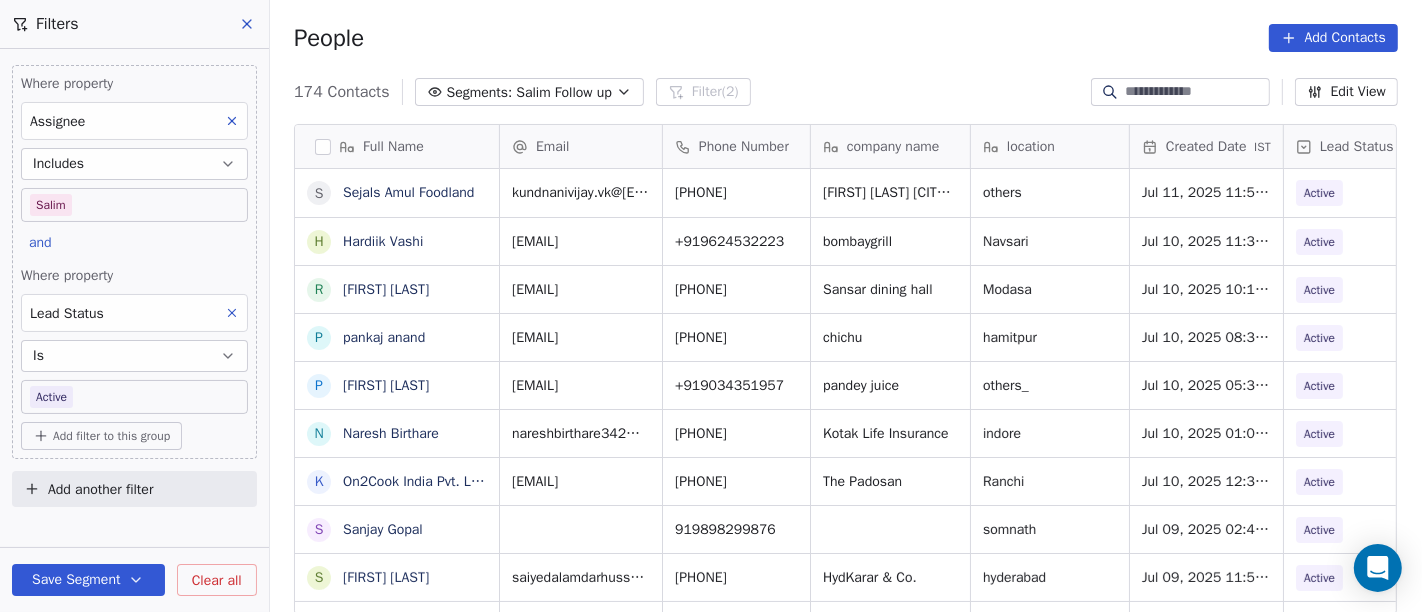 click on "On2Cook India Pvt. Ltd. Contacts People Marketing Workflows Campaigns Sales Pipelines Sequences Beta Tools Apps AI Agents Help & Support Filters Where property   Assignee   Includes Salim and Where property   Lead Status   Is Active Add filter to this group Add another filter Save Segment Clear all People  Add Contacts 174 Contacts Segments: Salim Follow up Filter  (2) Edit View Tag Add to Sequence Full Name S Sejals Amul Foodland H Hardiik Vashi R Ritesh Hasmukhlal Shah p pankaj anand P Pawan Gautam N Naresh Birthare K Kumar Arpan S Sanjay Gopal s saiyed Alamdar Hussain Abidi A Abhishek Chawla z zakir H Hitesh Gandhi K Kallol Dutta O Olio Pizzeria (Original, Best Pizza Award) V Vaibhav Kaushik A Aman Bansal S Surinder Jagga A Ashwani Sharma B Bedanta R Rajendra Singh Bhati1444 N Narinder Narula p praveen S Saurav Kumar B Bhupesh Vij K Kailashchandra Kabra S Sunil Khanna M Madalsa Homes M Manish Baliyan N Nittoo Jaggi B Bahauddin Shaikh Email Phone Number company name location Created Date IST Lead Status" at bounding box center (711, 306) 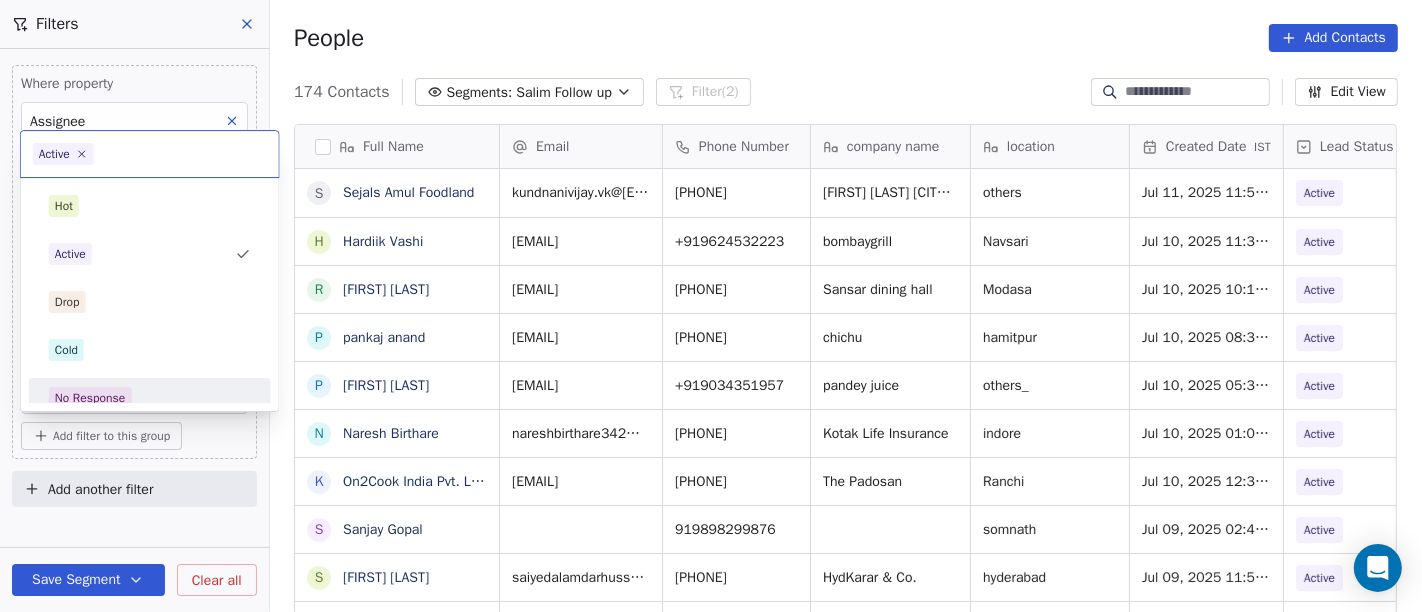 click on "On2Cook India Pvt. Ltd. Contacts People Marketing Workflows Campaigns Sales Pipelines Sequences Beta Tools Apps AI Agents Help & Support Filters Where property   Assignee   Includes Salim and Where property   Lead Status   Is Active Add filter to this group Add another filter Save Segment Clear all People  Add Contacts 174 Contacts Segments: Salim Follow up Filter  (2) Edit View Tag Add to Sequence Full Name S Sejals Amul Foodland H Hardiik Vashi R Ritesh Hasmukhlal Shah p pankaj anand P Pawan Gautam N Naresh Birthare K Kumar Arpan S Sanjay Gopal s saiyed Alamdar Hussain Abidi A Abhishek Chawla z zakir H Hitesh Gandhi K Kallol Dutta O Olio Pizzeria (Original, Best Pizza Award) V Vaibhav Kaushik A Aman Bansal S Surinder Jagga A Ashwani Sharma B Bedanta R Rajendra Singh Bhati1444 N Narinder Narula p praveen S Saurav Kumar B Bhupesh Vij K Kailashchandra Kabra S Sunil Khanna M Madalsa Homes M Manish Baliyan N Nittoo Jaggi B Bahauddin Shaikh Email Phone Number company name location Created Date IST Lead Status" at bounding box center [711, 306] 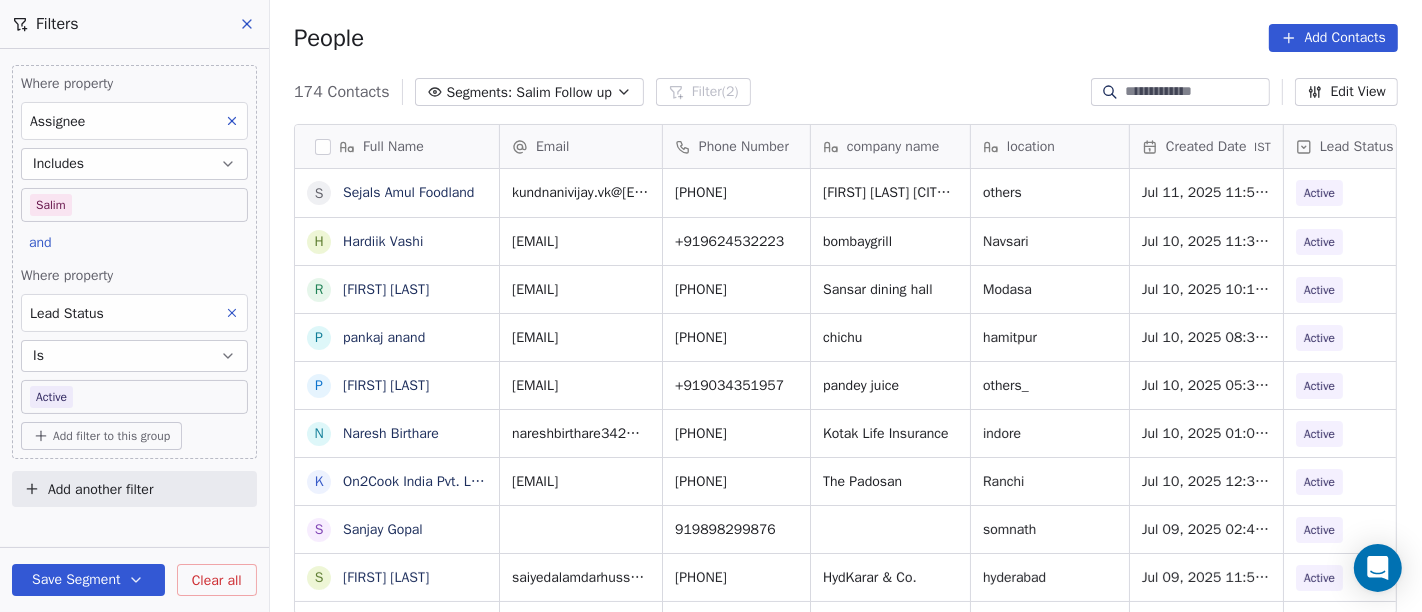 click on "Add filter to this group" at bounding box center (111, 436) 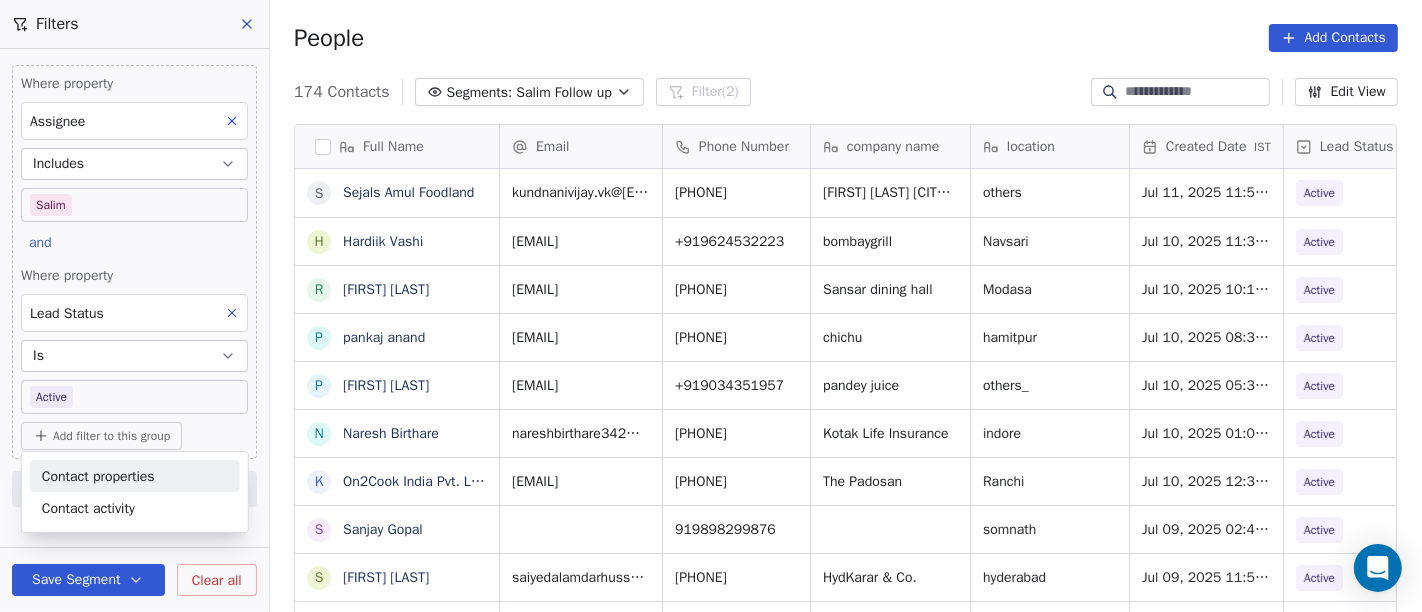 click on "Contact properties" at bounding box center (98, 476) 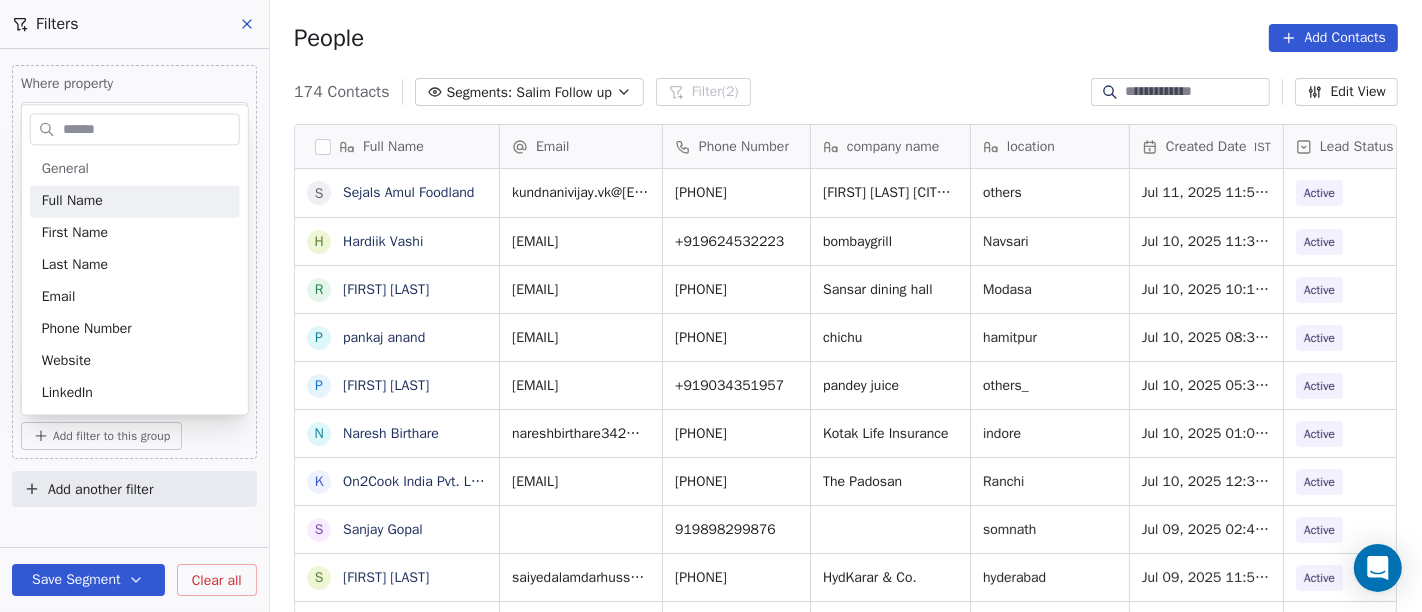 click at bounding box center (149, 129) 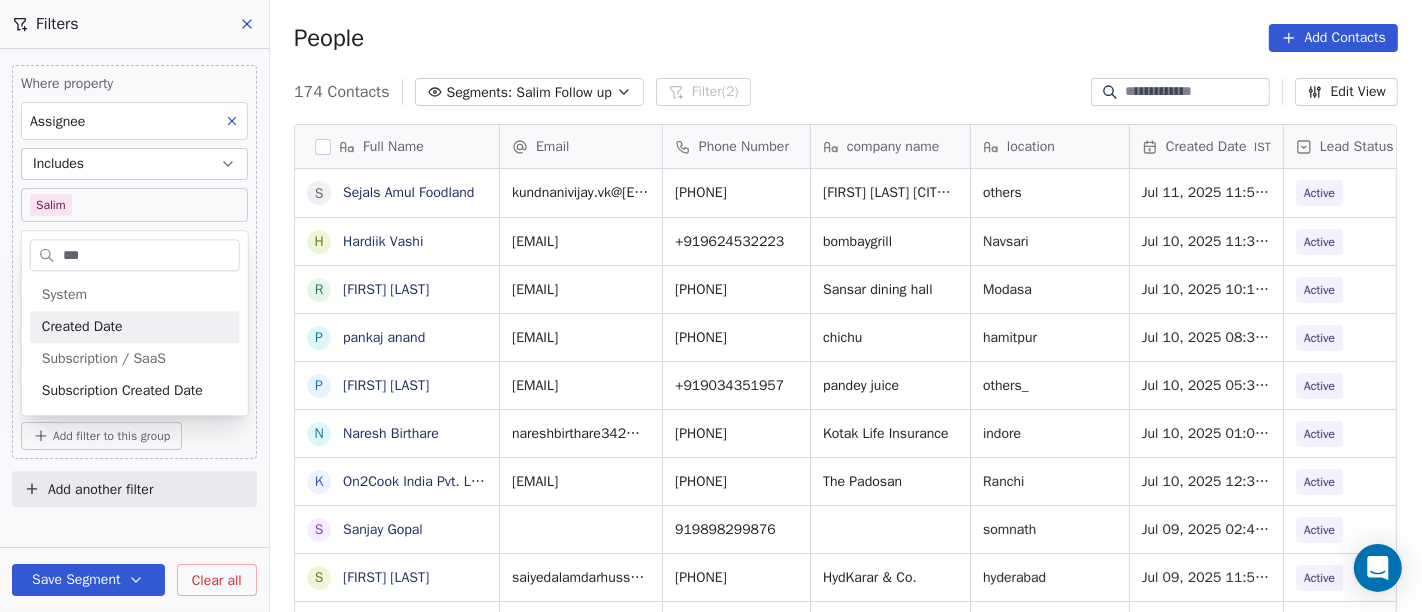 type on "***" 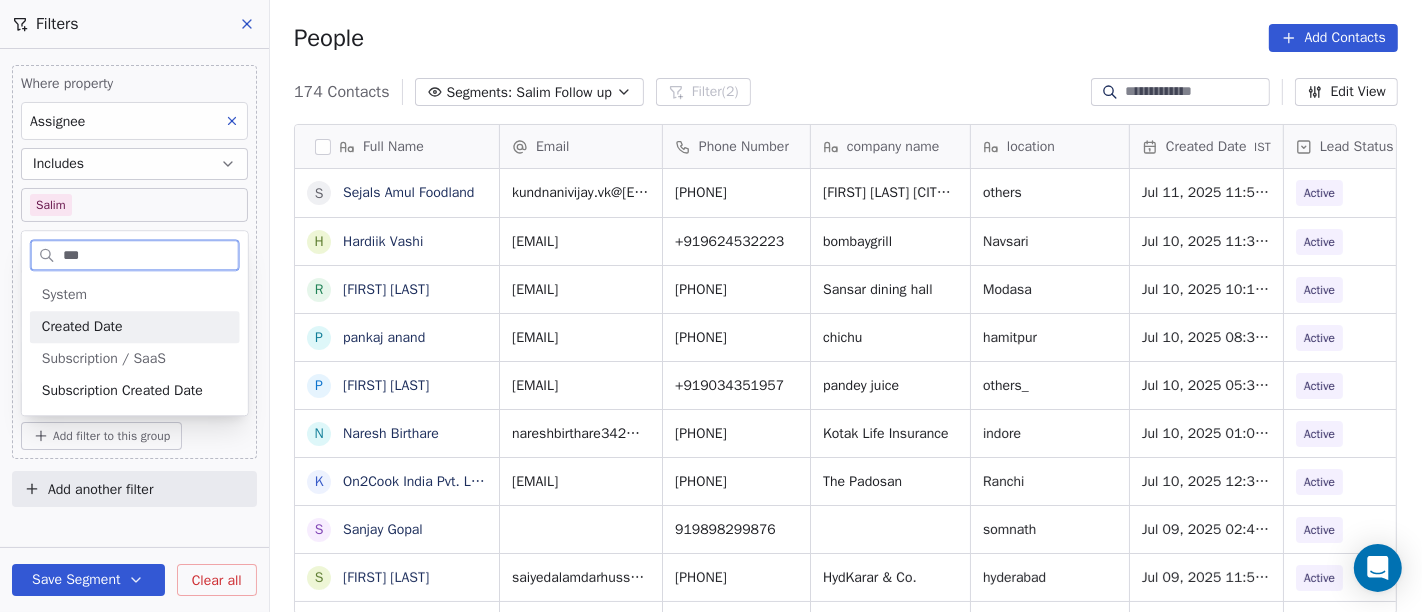 click on "Created Date" at bounding box center [135, 327] 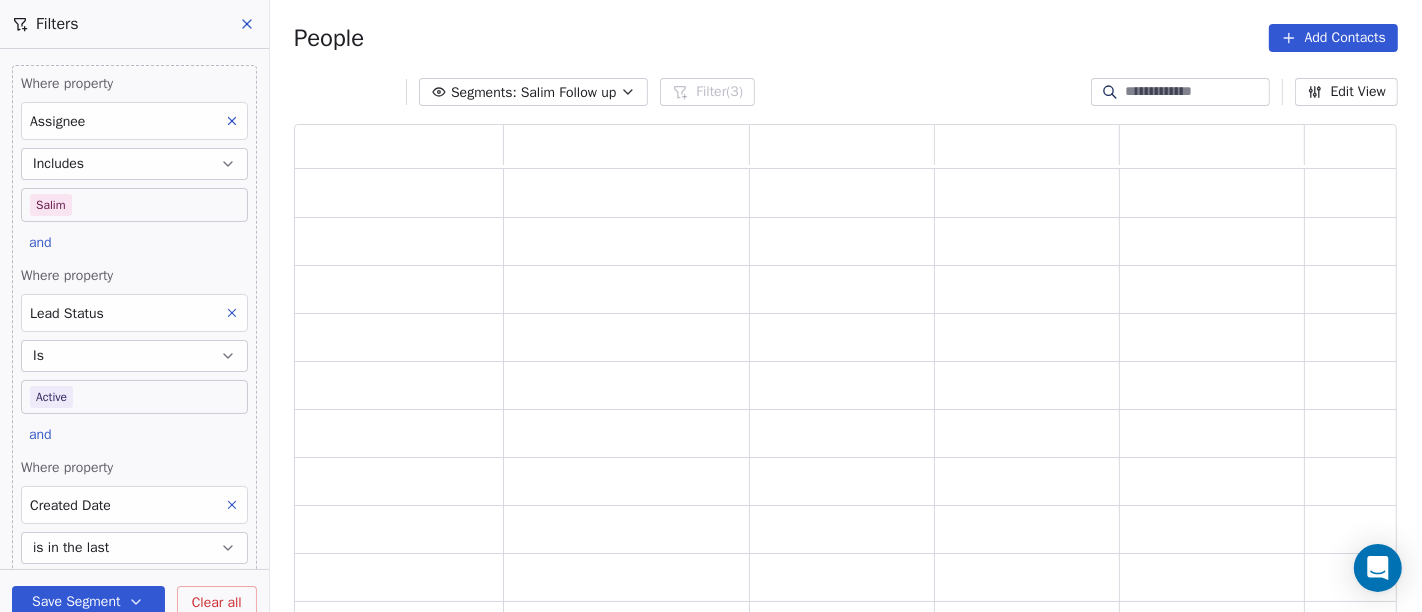 scroll, scrollTop: 17, scrollLeft: 17, axis: both 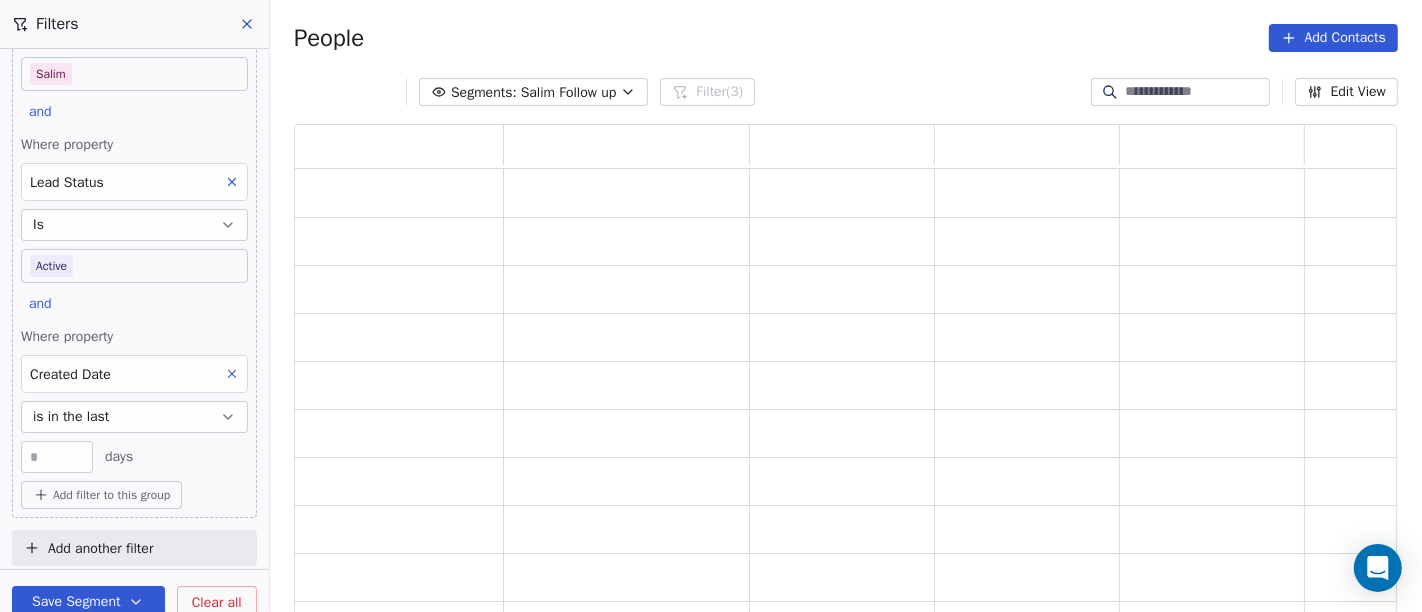 click on "is in the last" at bounding box center (134, 417) 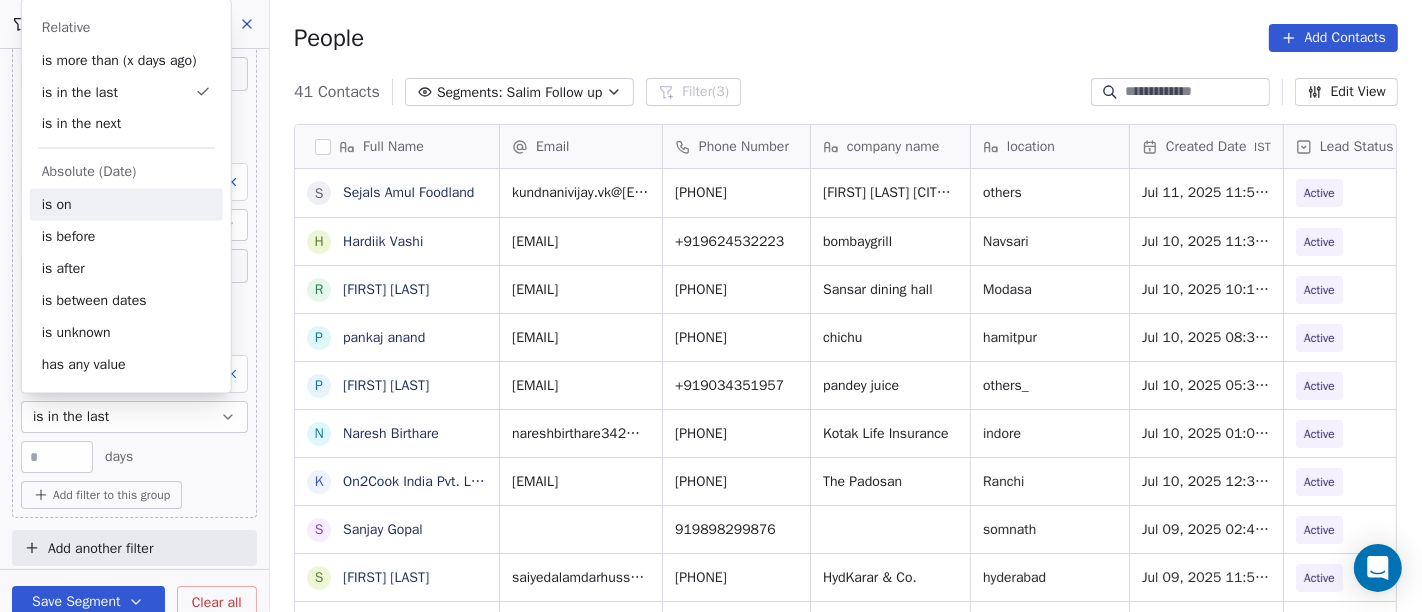 scroll, scrollTop: 17, scrollLeft: 17, axis: both 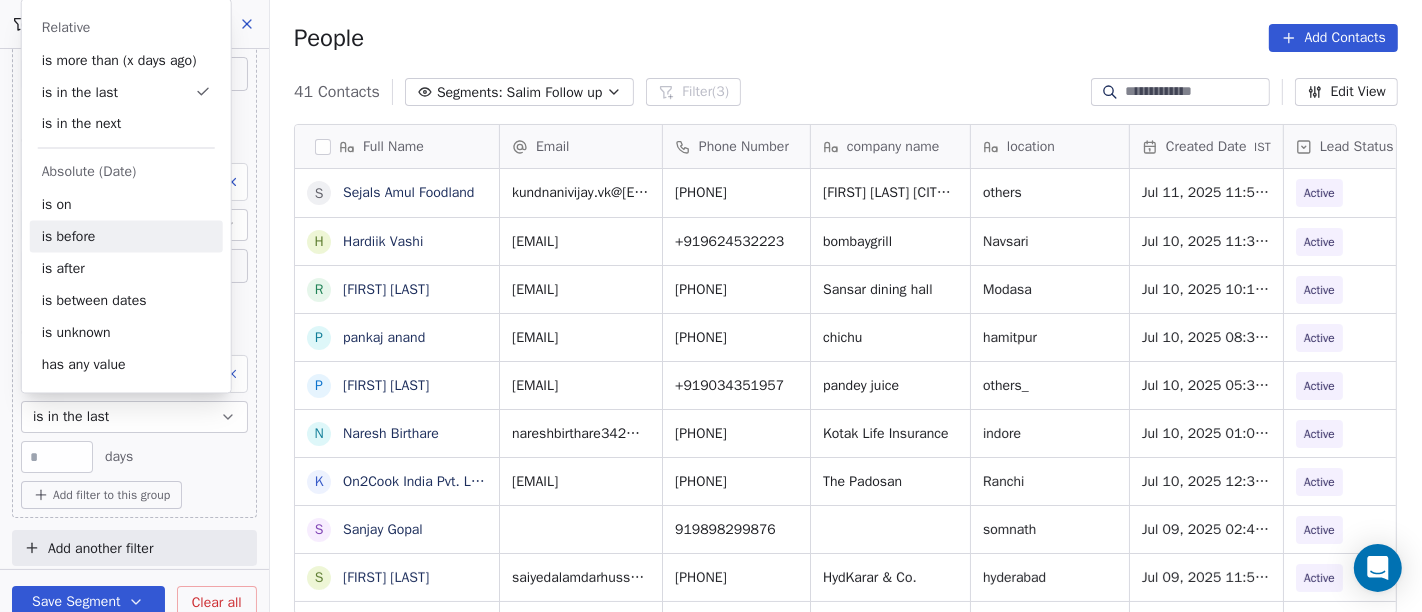 click on "is before" at bounding box center [126, 237] 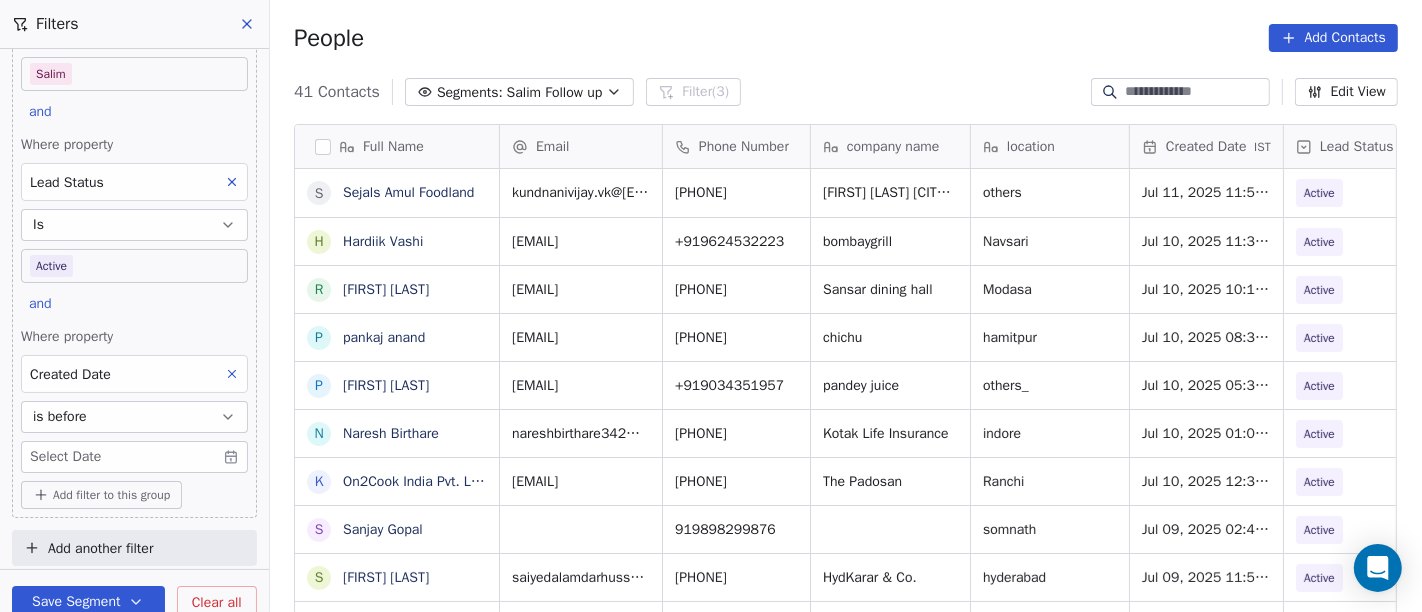 click on "On2Cook India Pvt. Ltd. Contacts People Marketing Workflows Campaigns Sales Pipelines Sequences Beta Tools Apps AI Agents Help & Support Filters Where property   Assignee   Includes Salim and Where property   Lead Status   Is Active and Where property   Created Date   is before Select Date Add filter to this group Add another filter Save Segment Clear all People  Add Contacts 41 Contacts Segments: Salim Follow up Filter  (3) Edit View Tag Add to Sequence Full Name S Sejals Amul Foodland H Hardiik Vashi R Ritesh Hasmukhlal Shah p pankaj anand P Pawan Gautam N Naresh Birthare K Kumar Arpan S Sanjay Gopal s saiyed Alamdar Hussain Abidi A Abhishek Chawla z zakir H Hitesh Gandhi K Kallol Dutta O Olio Pizzeria (Original, Best Pizza Award) V Vaibhav Kaushik A Aman Bansal S Surinder Jagga A Ashwani Sharma B Bedanta R Rajendra Singh Bhati1444 N Narinder Narula p praveen S Saurav Kumar B Bhupesh Vij K Kailashchandra Kabra S Sunil Khanna M Madalsa Homes M Manish Baliyan N Nittoo Jaggi B Bahauddin Shaikh Email location" at bounding box center [711, 306] 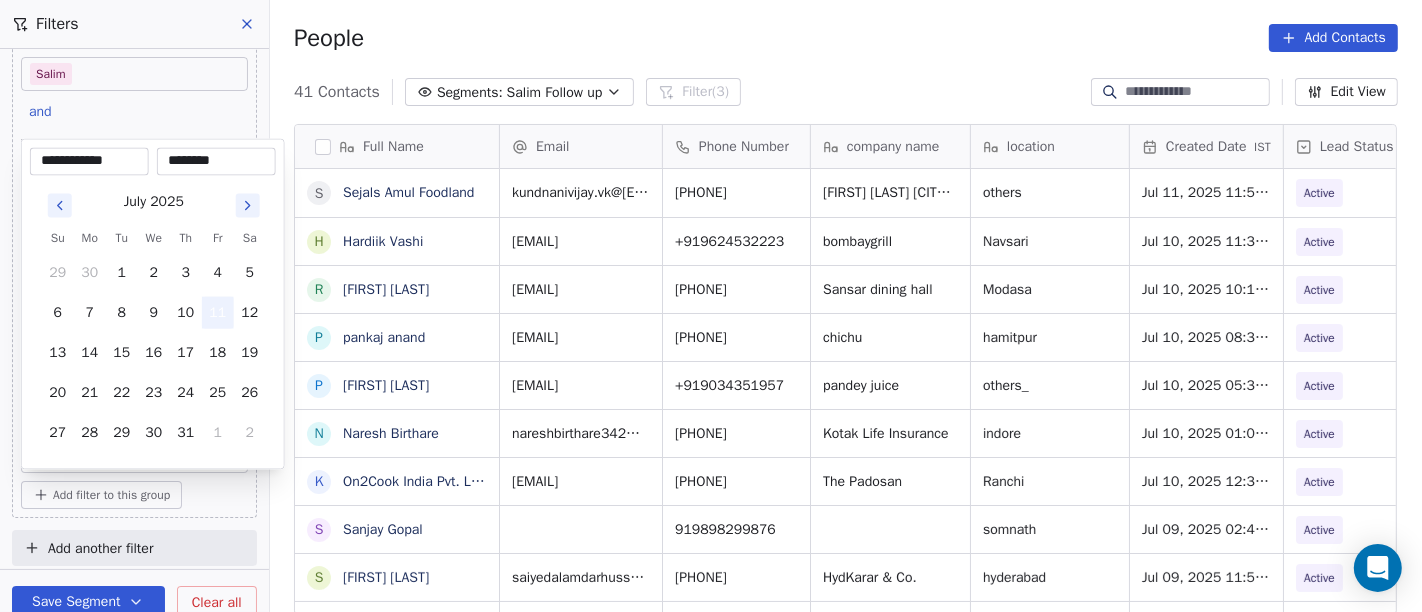 click on "11" at bounding box center (218, 313) 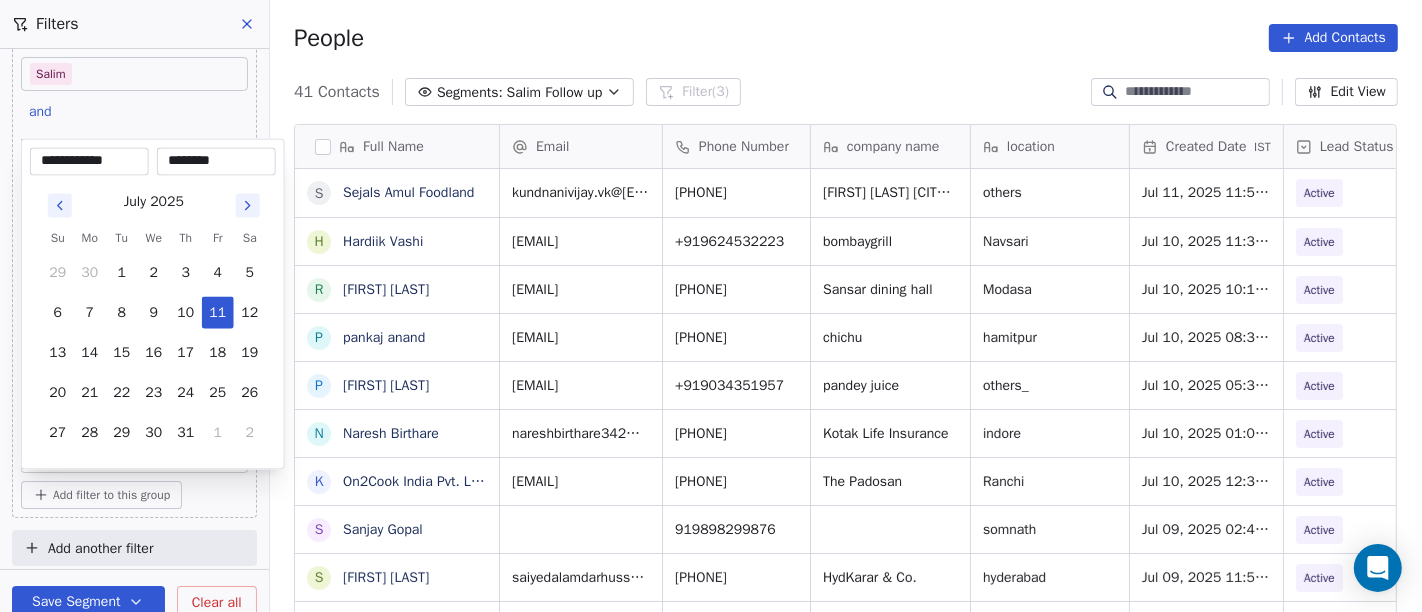 click on "On2Cook India Pvt. Ltd. Contacts People Marketing Workflows Campaigns Sales Pipelines Sequences Beta Tools Apps AI Agents Help & Support Filters Where property   Assignee   Includes Salim and Where property   Lead Status   Is Active and Where property   Created Date   is before Select Date Add filter to this group Add another filter Save Segment Clear all People  Add Contacts 41 Contacts Segments: Salim Follow up Filter  (3) Edit View Tag Add to Sequence Full Name S Sejals Amul Foodland H Hardiik Vashi R Ritesh Hasmukhlal Shah p pankaj anand P Pawan Gautam N Naresh Birthare K Kumar Arpan S Sanjay Gopal s saiyed Alamdar Hussain Abidi A Abhishek Chawla z zakir H Hitesh Gandhi K Kallol Dutta O Olio Pizzeria (Original, Best Pizza Award) V Vaibhav Kaushik A Aman Bansal S Surinder Jagga A Ashwani Sharma B Bedanta R Rajendra Singh Bhati1444 N Narinder Narula p praveen S Saurav Kumar B Bhupesh Vij K Kailashchandra Kabra S Sunil Khanna M Madalsa Homes M Manish Baliyan N Nittoo Jaggi B Bahauddin Shaikh Email location" at bounding box center (711, 306) 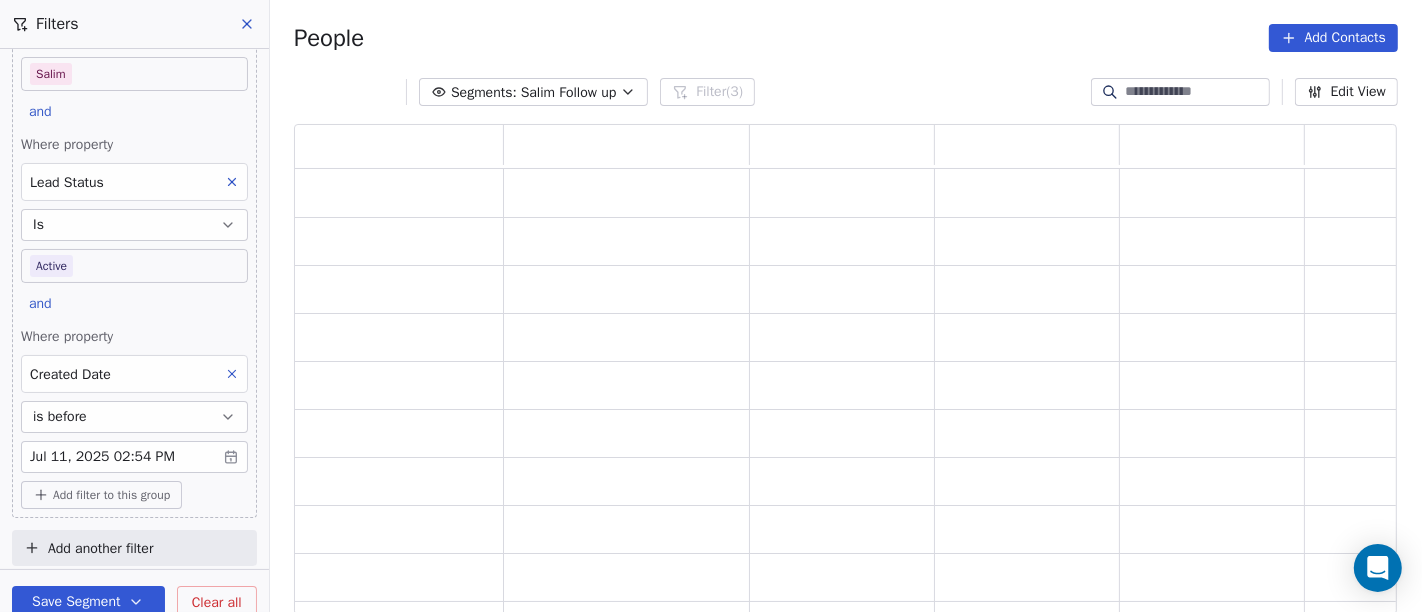 scroll, scrollTop: 17, scrollLeft: 17, axis: both 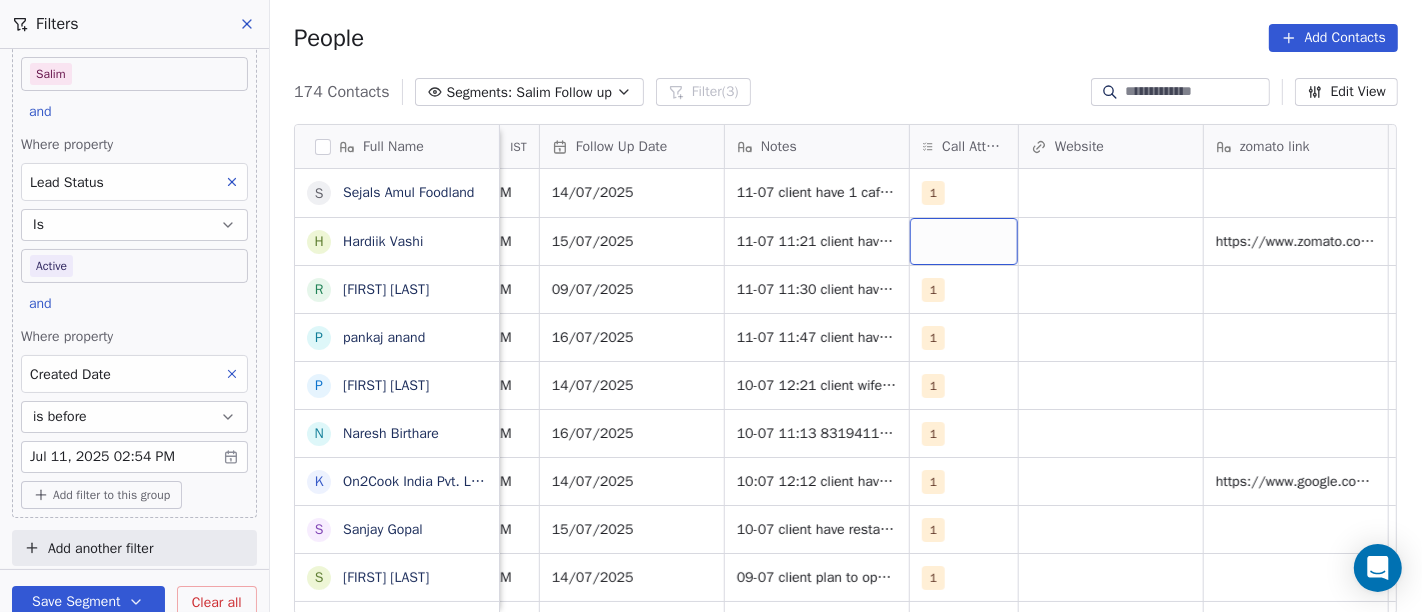 click at bounding box center (964, 241) 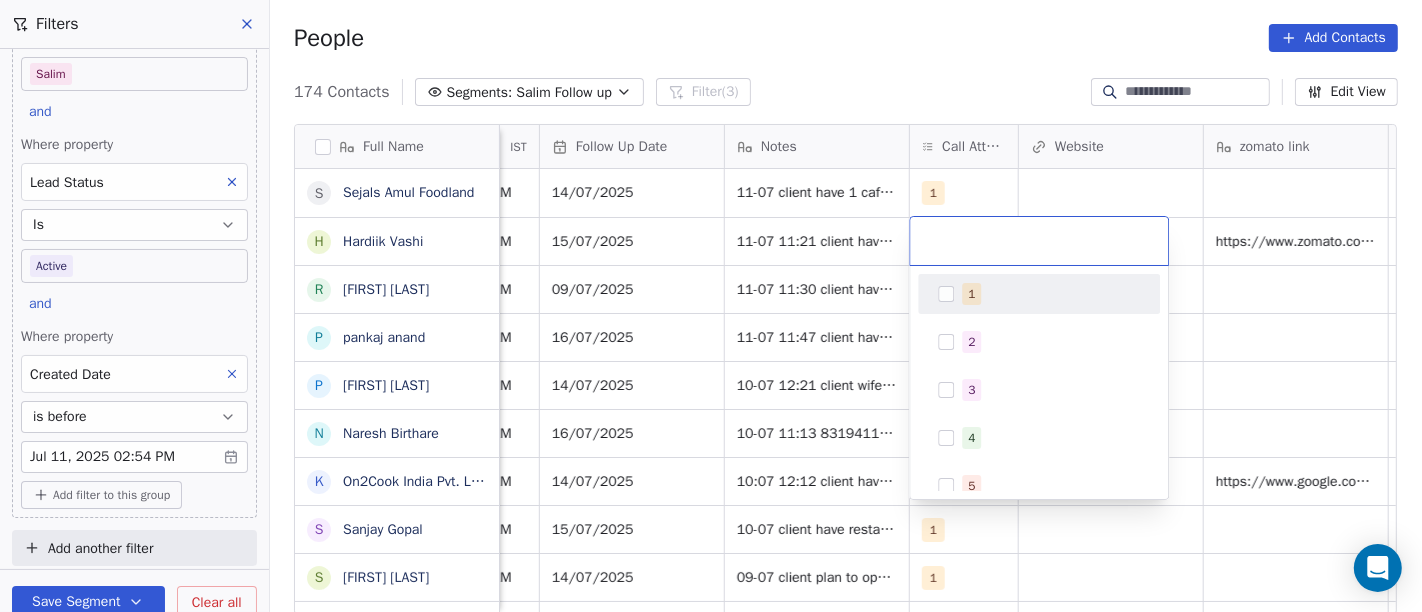 scroll, scrollTop: 0, scrollLeft: 1488, axis: horizontal 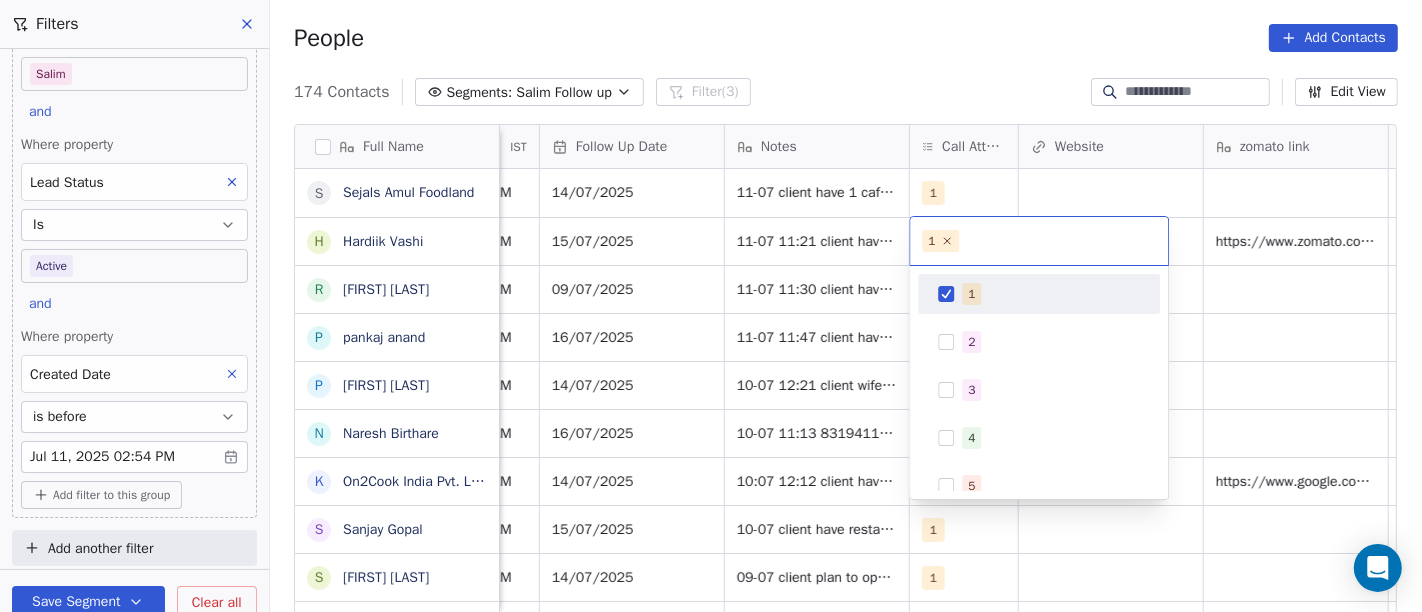 click on "On2Cook India Pvt. Ltd. Contacts People Marketing Workflows Campaigns Sales Pipelines Sequences Beta Tools Apps AI Agents Help & Support Filters Where property   Assignee   Includes Salim and Where property   Lead Status   Is Active and Where property   Created Date   is before Jul 11, 2025 02:54 PM Add filter to this group Add another filter Save Segment Clear all People  Add Contacts 174 Contacts Segments: Salim Follow up Filter  (3) Edit View Tag Add to Sequence Full Name S Sejals Amul Foodland H Hardiik Vashi R Ritesh Hasmukhlal Shah p pankaj anand P Pawan Gautam N Naresh Birthare K Kumar Arpan S Sanjay Gopal s saiyed Alamdar Hussain Abidi A Abhishek Chawla z zakir H Hitesh Gandhi K Kallol Dutta O Olio Pizzeria (Original, Best Pizza Award) V Vaibhav Kaushik A Aman Bansal S Surinder Jagga A Ashwani Sharma B Bedanta R Rajendra Singh Bhati1444 N Narinder Narula p praveen S Saurav Kumar B Bhupesh Vij K Kailashchandra Kabra S Sunil Khanna M Madalsa Homes M Manish Baliyan N Nittoo Jaggi B Bahauddin Shaikh IST" at bounding box center (711, 306) 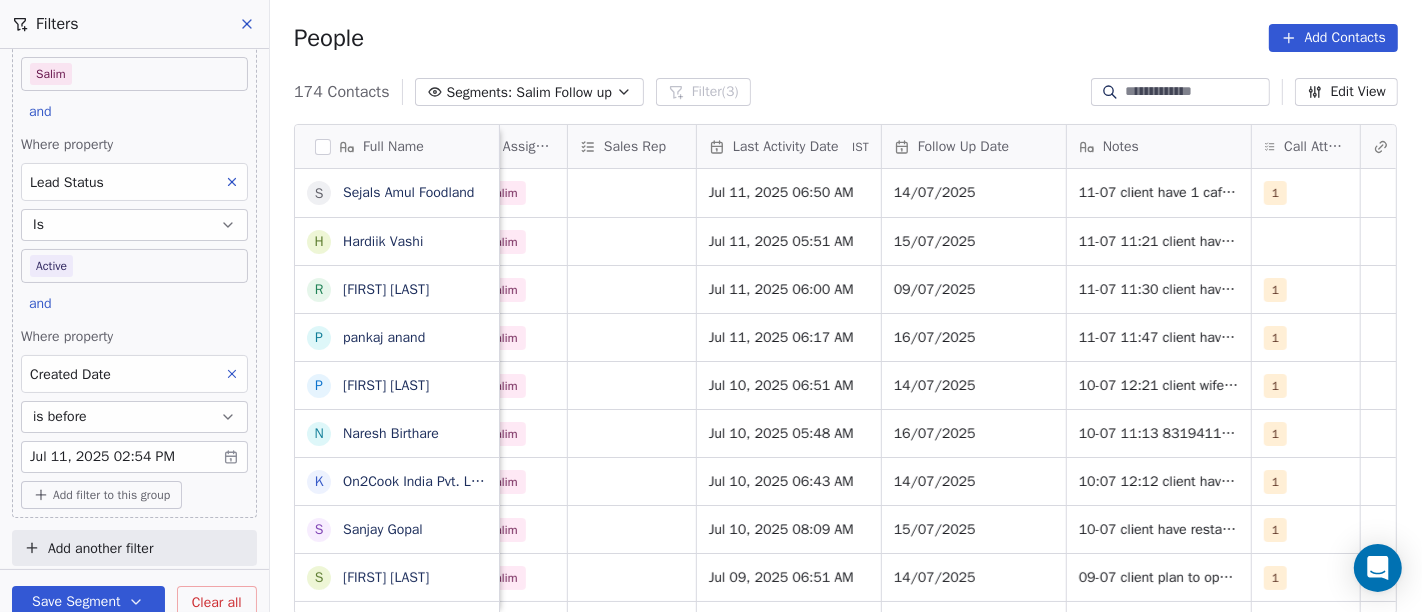 scroll, scrollTop: 0, scrollLeft: 1148, axis: horizontal 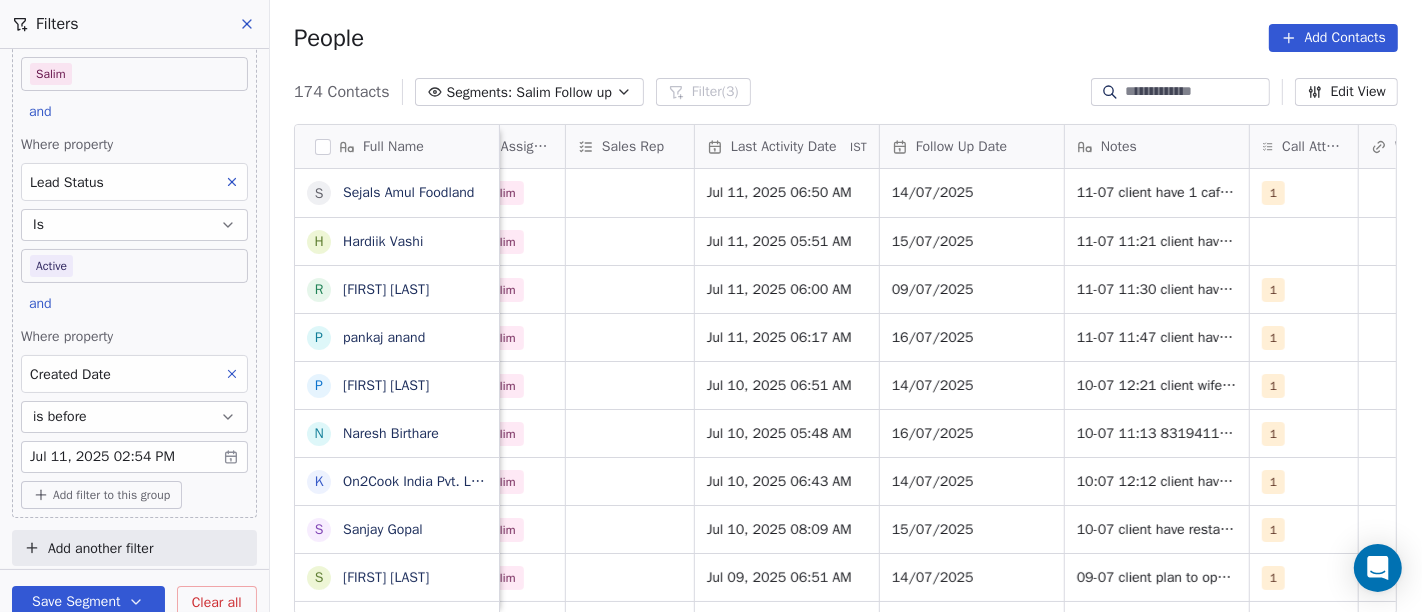 click on "On2Cook India Pvt. Ltd. Contacts People Marketing Workflows Campaigns Sales Pipelines Sequences Beta Tools Apps AI Agents Help & Support Filters Where property   Assignee   Includes Salim and Where property   Lead Status   Is Active and Where property   Created Date   is before Jul 11, 2025 02:54 PM Add filter to this group Add another filter Save Segment Clear all People  Add Contacts 174 Contacts Segments: Salim Follow up Filter  (3) Edit View Tag Add to Sequence Full Name S Sejals Amul Foodland H Hardiik Vashi R Ritesh Hasmukhlal Shah p pankaj anand P Pawan Gautam N Naresh Birthare K Kumar Arpan S Sanjay Gopal s saiyed Alamdar Hussain Abidi A Abhishek Chawla z zakir H Hitesh Gandhi K Kallol Dutta O Olio Pizzeria (Original, Best Pizza Award) V Vaibhav Kaushik A Aman Bansal S Surinder Jagga A Ashwani Sharma B Bedanta R Rajendra Singh Bhati1444 N Narinder Narula p praveen S Saurav Kumar B Bhupesh Vij K Kailashchandra Kabra S Sunil Khanna M Madalsa Homes M Manish Baliyan N Nittoo Jaggi B Bahauddin Shaikh IST" at bounding box center (711, 306) 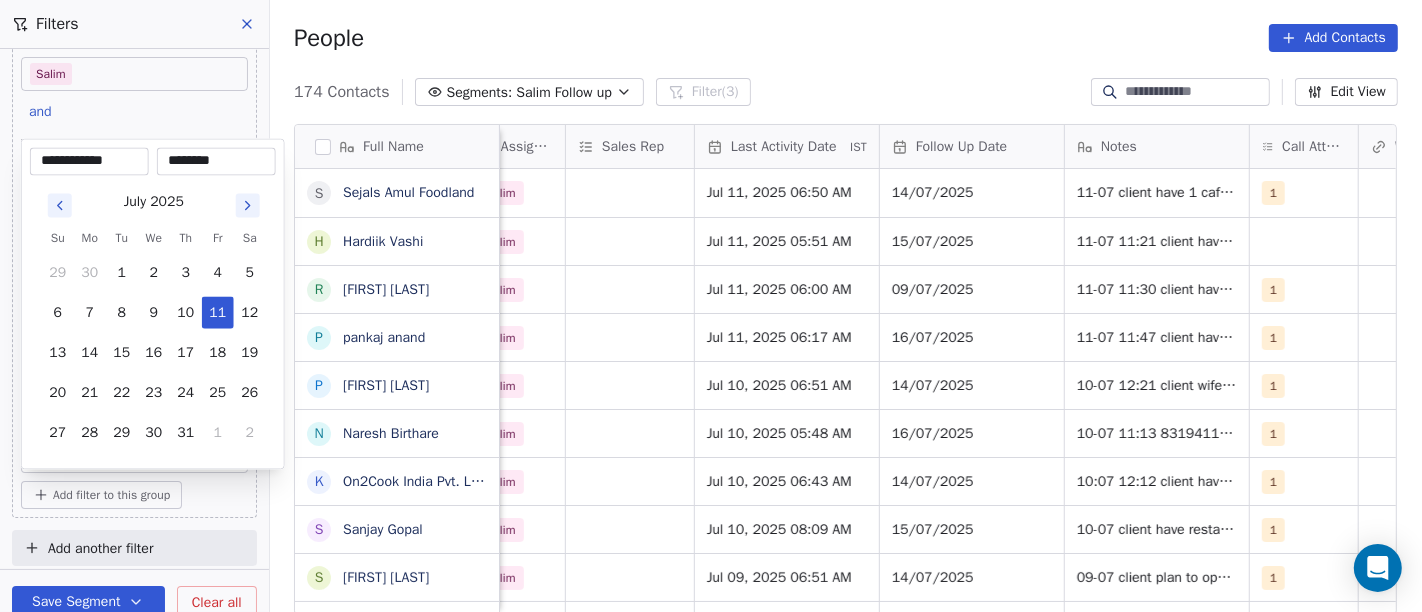click on "29" at bounding box center (122, 433) 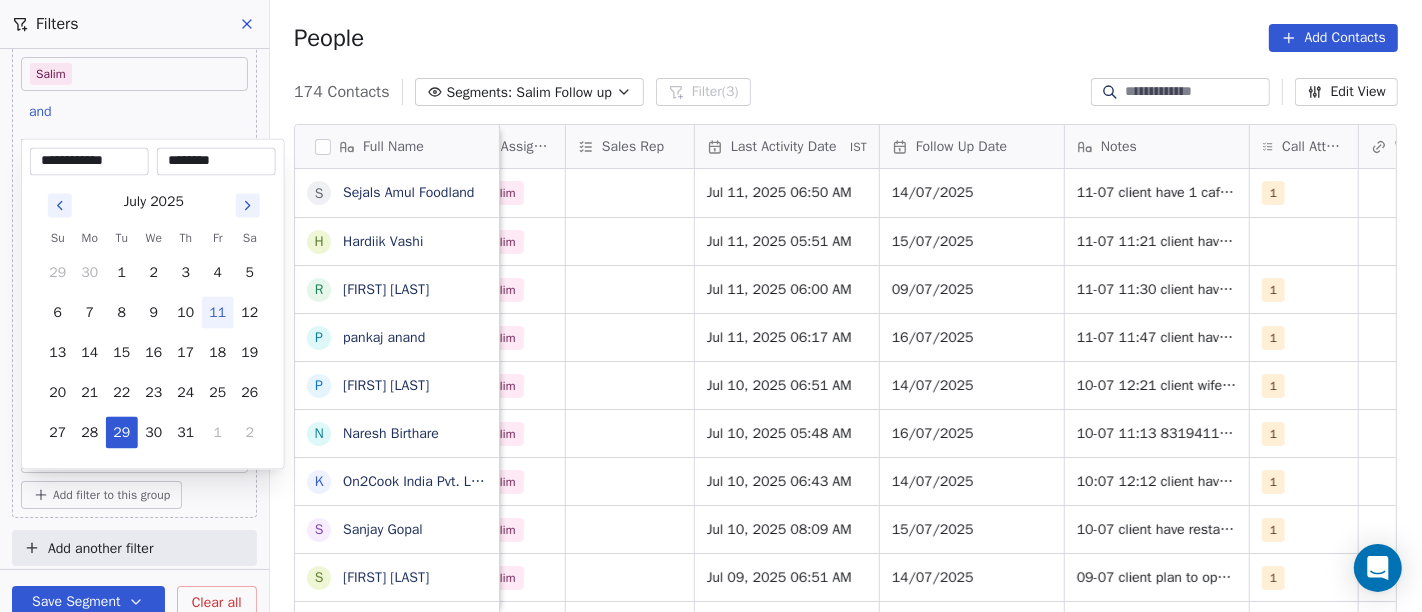 click on "On2Cook India Pvt. Ltd. Contacts People Marketing Workflows Campaigns Sales Pipelines Sequences Beta Tools Apps AI Agents Help & Support Filters Where property   Assignee   Includes Salim and Where property   Lead Status   Is Active and Where property   Created Date   is before Jul 11, 2025 02:54 PM Add filter to this group Add another filter Save Segment Clear all People  Add Contacts 174 Contacts Segments: Salim Follow up Filter  (3) Edit View Tag Add to Sequence Full Name S Sejals Amul Foodland H Hardiik Vashi R Ritesh Hasmukhlal Shah p pankaj anand P Pawan Gautam N Naresh Birthare K Kumar Arpan S Sanjay Gopal s saiyed Alamdar Hussain Abidi A Abhishek Chawla z zakir H Hitesh Gandhi K Kallol Dutta O Olio Pizzeria (Original, Best Pizza Award) V Vaibhav Kaushik A Aman Bansal S Surinder Jagga A Ashwani Sharma B Bedanta R Rajendra Singh Bhati1444 N Narinder Narula p praveen S Saurav Kumar B Bhupesh Vij K Kailashchandra Kabra S Sunil Khanna M Madalsa Homes M Manish Baliyan N Nittoo Jaggi B Bahauddin Shaikh IST" at bounding box center (711, 306) 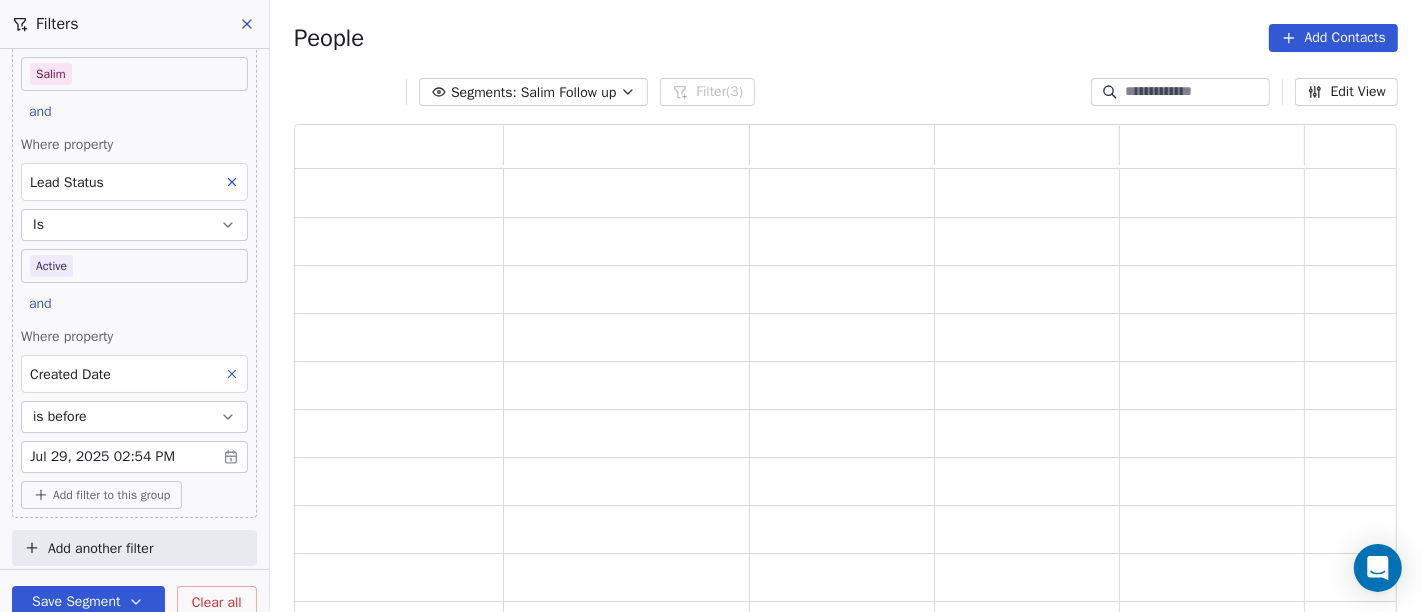 click at bounding box center [1212, 241] 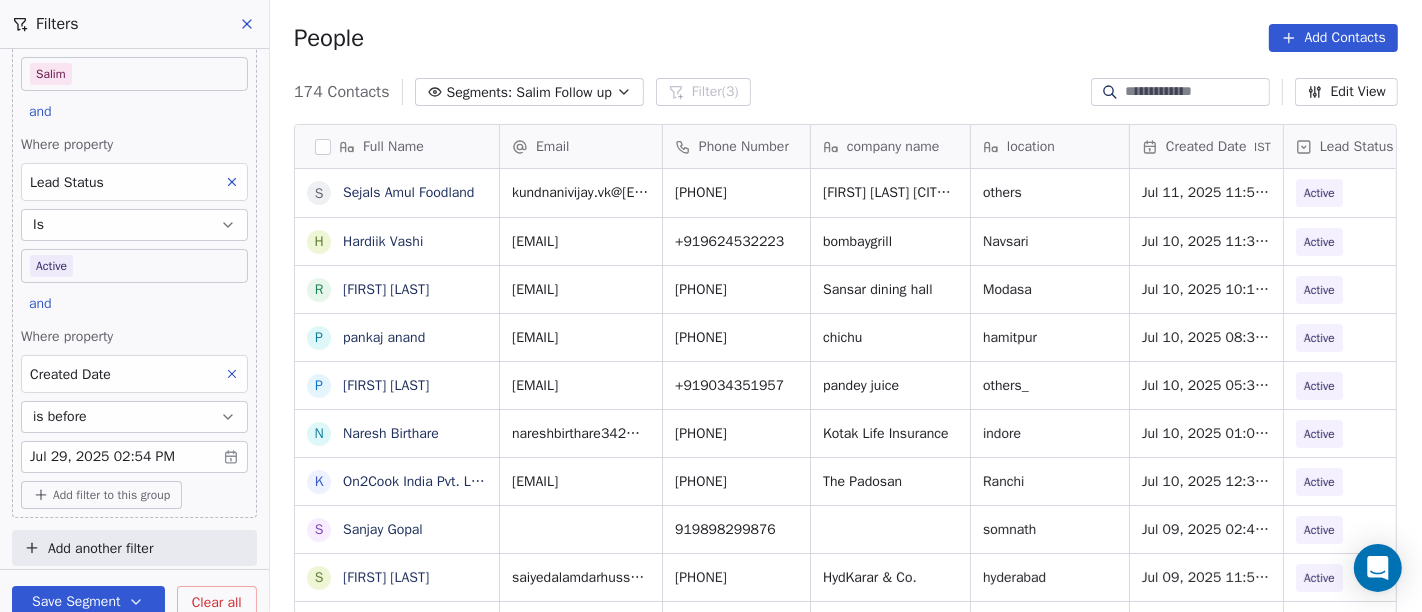 scroll, scrollTop: 17, scrollLeft: 17, axis: both 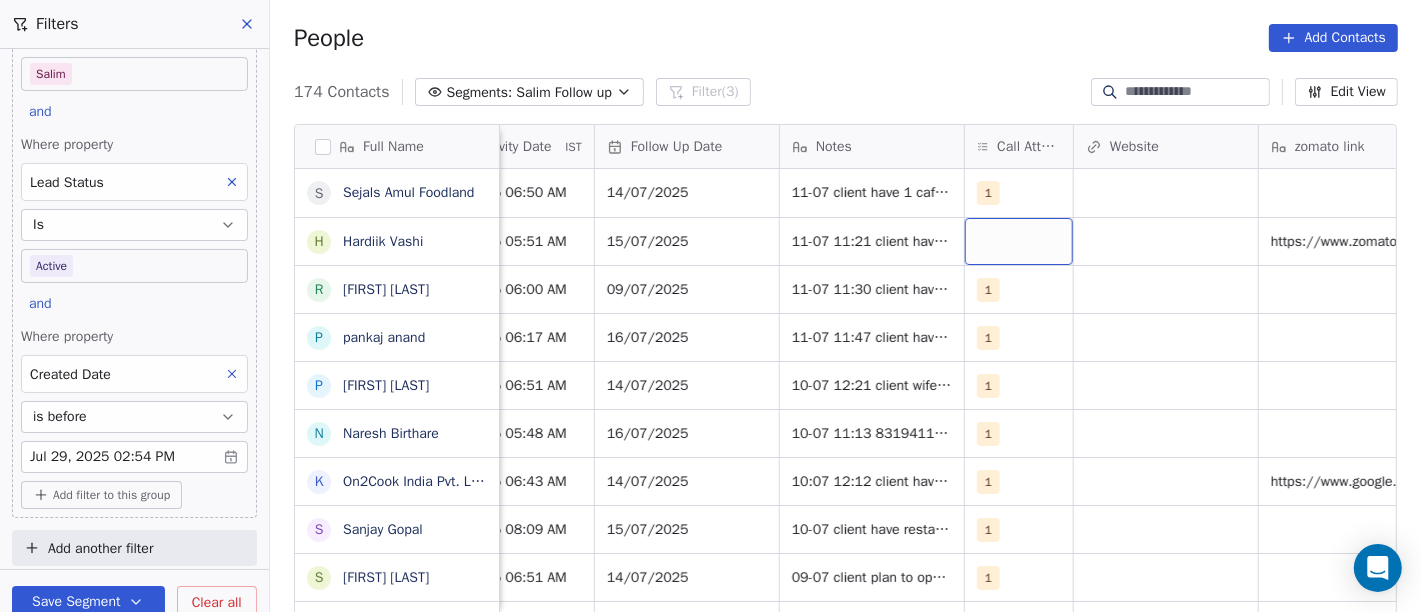 click at bounding box center [1019, 241] 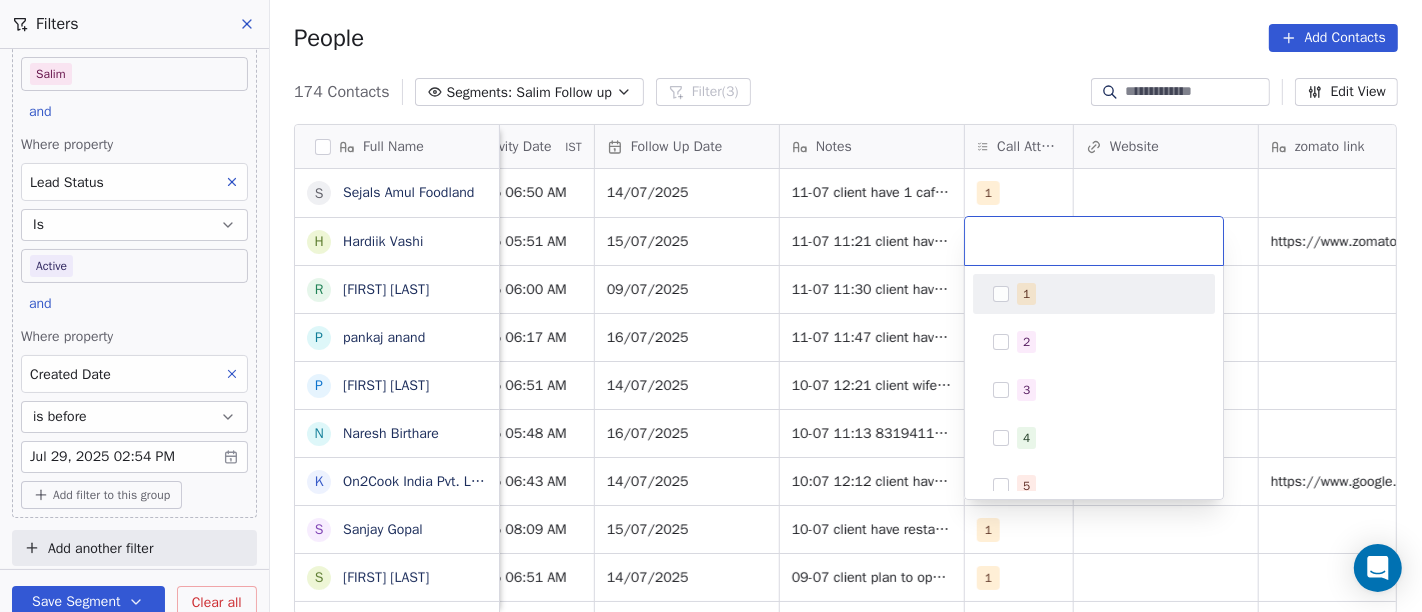 click on "1" at bounding box center (1094, 294) 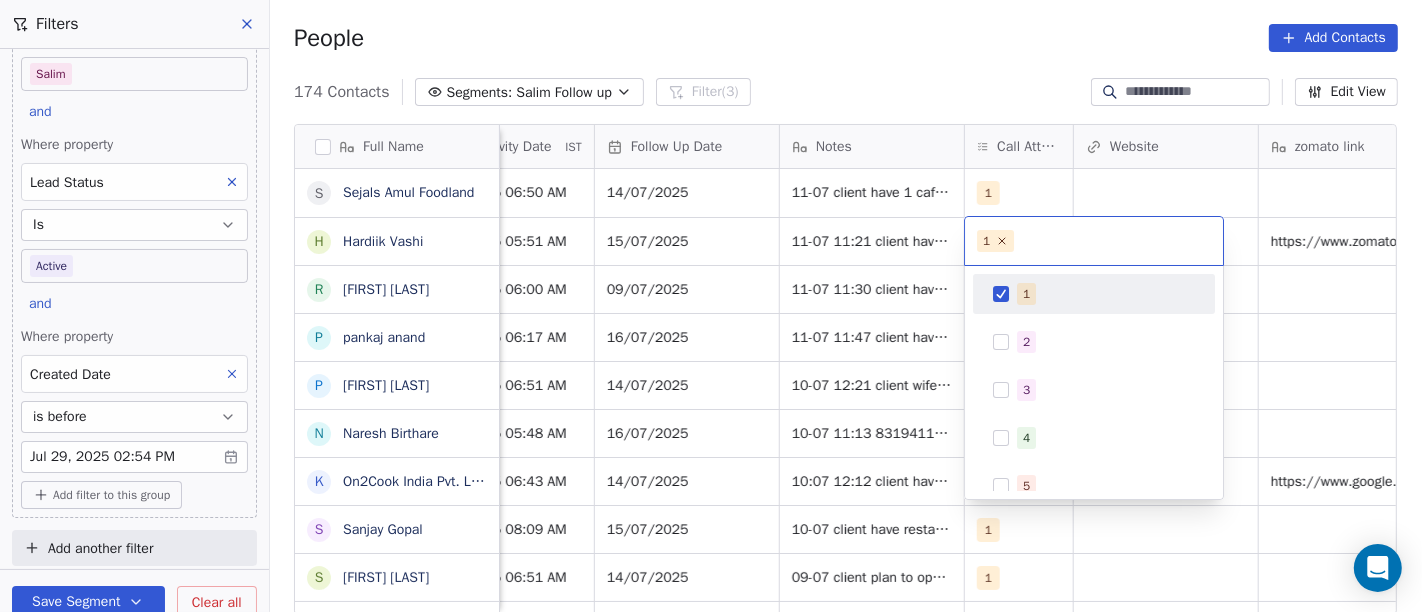 click on "On2Cook India Pvt. Ltd. Contacts People Marketing Workflows Campaigns Sales Pipelines Sequences Beta Tools Apps AI Agents Help & Support Filters Where property   Assignee   Includes Salim and Where property   Lead Status   Is Active and Where property   Created Date   is before Jul 29, 2025 02:54 PM Add filter to this group Add another filter Save Segment Clear all People  Add Contacts 174 Contacts Segments: Salim Follow up Filter  (3) Edit View Tag Add to Sequence Full Name S Sejals Amul Foodland H Hardiik Vashi R Ritesh Hasmukhlal Shah p pankaj anand P Pawan Gautam N Naresh Birthare K Kumar Arpan S Sanjay Gopal s saiyed Alamdar Hussain Abidi A Abhishek Chawla z zakir H Hitesh Gandhi K Kallol Dutta O Olio Pizzeria (Original, Best Pizza Award) V Vaibhav Kaushik A Aman Bansal S Surinder Jagga A Ashwani Sharma B Bedanta R Rajendra Singh Bhati1444 N Narinder Narula p praveen S Saurav Kumar B Bhupesh Vij K Kailashchandra Kabra S Sunil Khanna M Madalsa Homes M Manish Baliyan N Nittoo Jaggi B Bahauddin Shaikh IST" at bounding box center [711, 306] 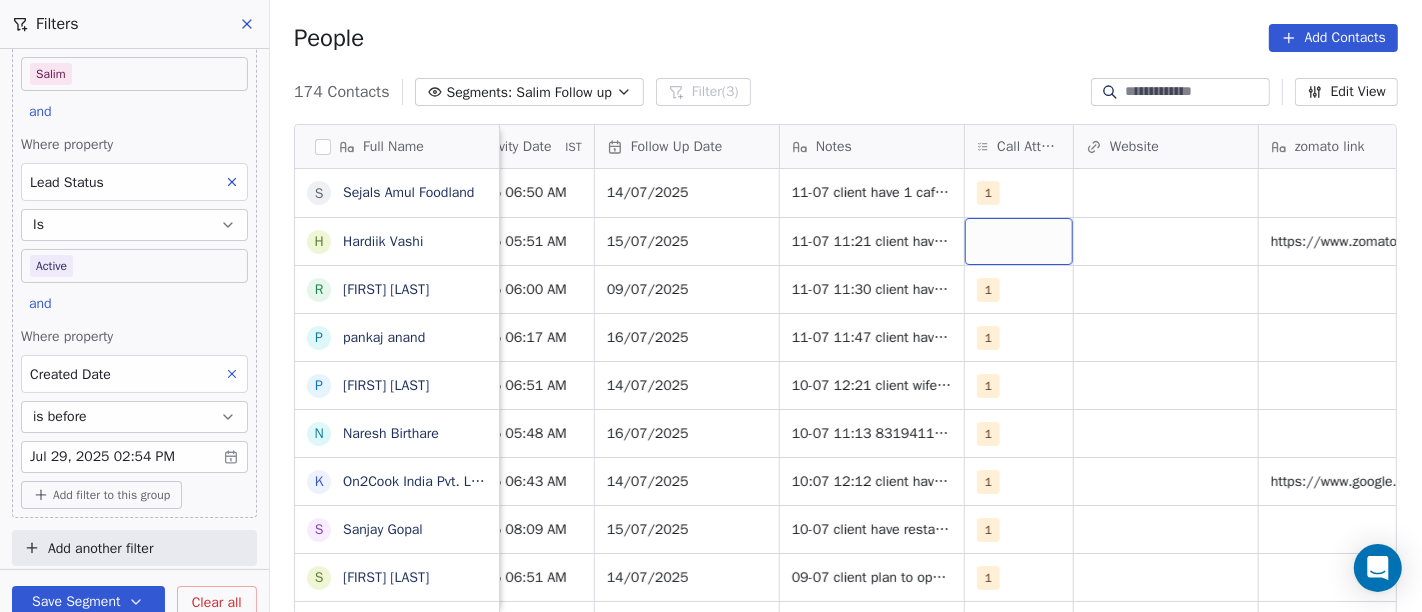 click at bounding box center (1019, 241) 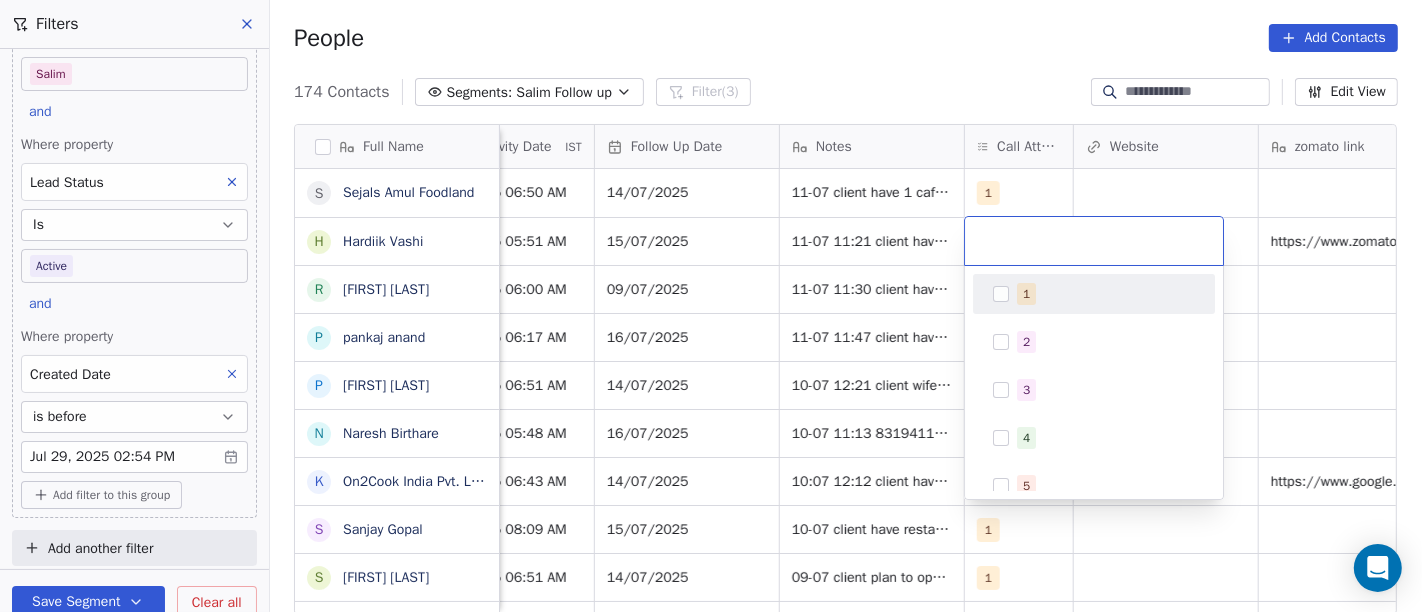 click on "1" at bounding box center (1106, 294) 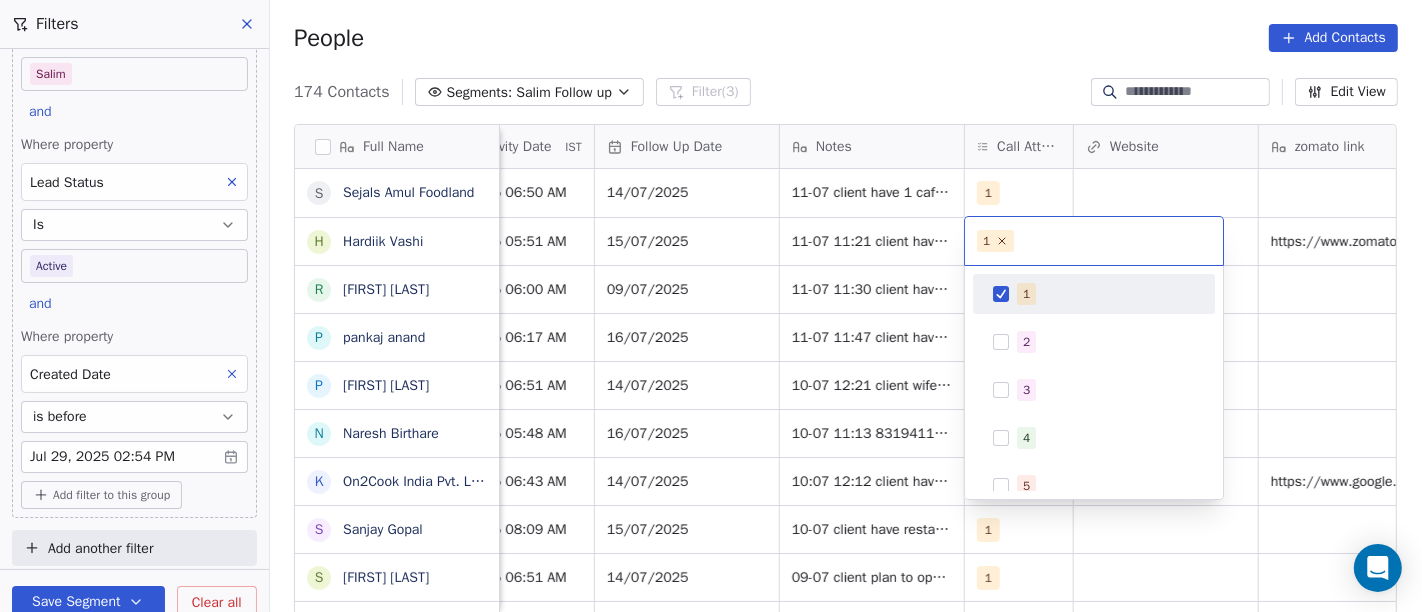 click on "On2Cook India Pvt. Ltd. Contacts People Marketing Workflows Campaigns Sales Pipelines Sequences Beta Tools Apps AI Agents Help & Support Filters Where property   Assignee   Includes Salim and Where property   Lead Status   Is Active and Where property   Created Date   is before Jul 29, 2025 02:54 PM Add filter to this group Add another filter Save Segment Clear all People  Add Contacts 174 Contacts Segments: Salim Follow up Filter  (3) Edit View Tag Add to Sequence Full Name S Sejals Amul Foodland H Hardiik Vashi R Ritesh Hasmukhlal Shah p pankaj anand P Pawan Gautam N Naresh Birthare K Kumar Arpan S Sanjay Gopal s saiyed Alamdar Hussain Abidi A Abhishek Chawla z zakir H Hitesh Gandhi K Kallol Dutta O Olio Pizzeria (Original, Best Pizza Award) V Vaibhav Kaushik A Aman Bansal S Surinder Jagga A Ashwani Sharma B Bedanta R Rajendra Singh Bhati1444 N Narinder Narula p praveen S Saurav Kumar B Bhupesh Vij K Kailashchandra Kabra S Sunil Khanna M Madalsa Homes M Manish Baliyan N Nittoo Jaggi B Bahauddin Shaikh IST" at bounding box center (711, 306) 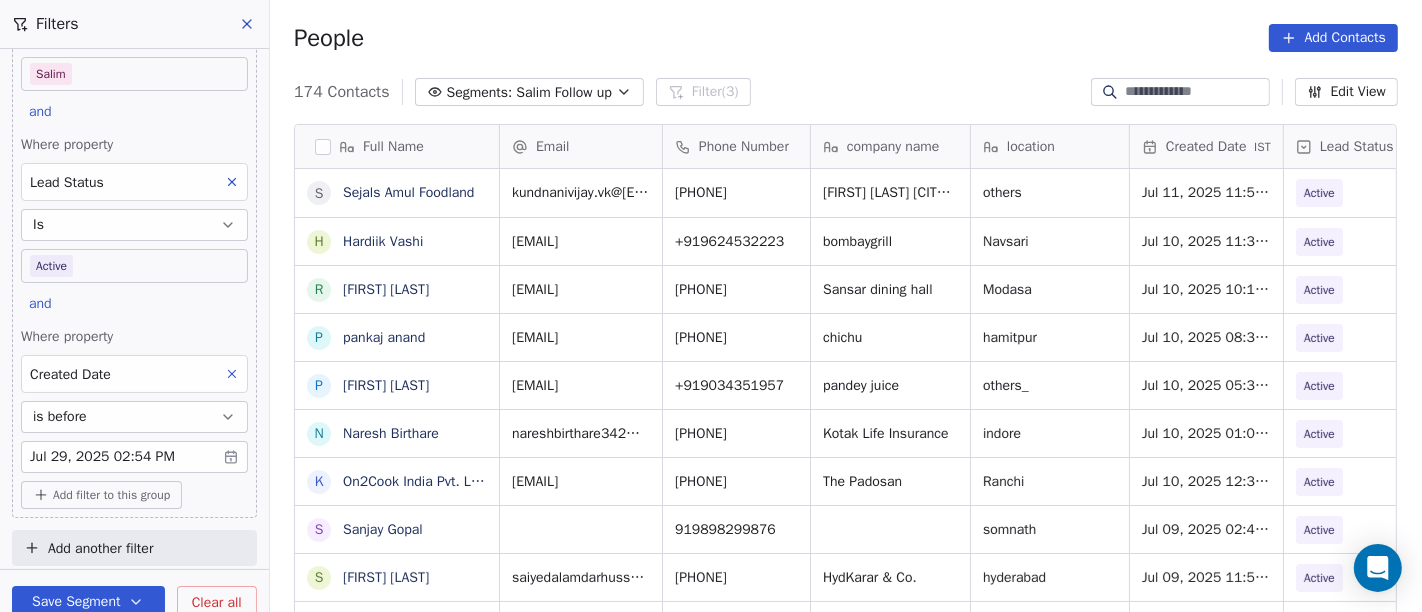 scroll, scrollTop: 531, scrollLeft: 0, axis: vertical 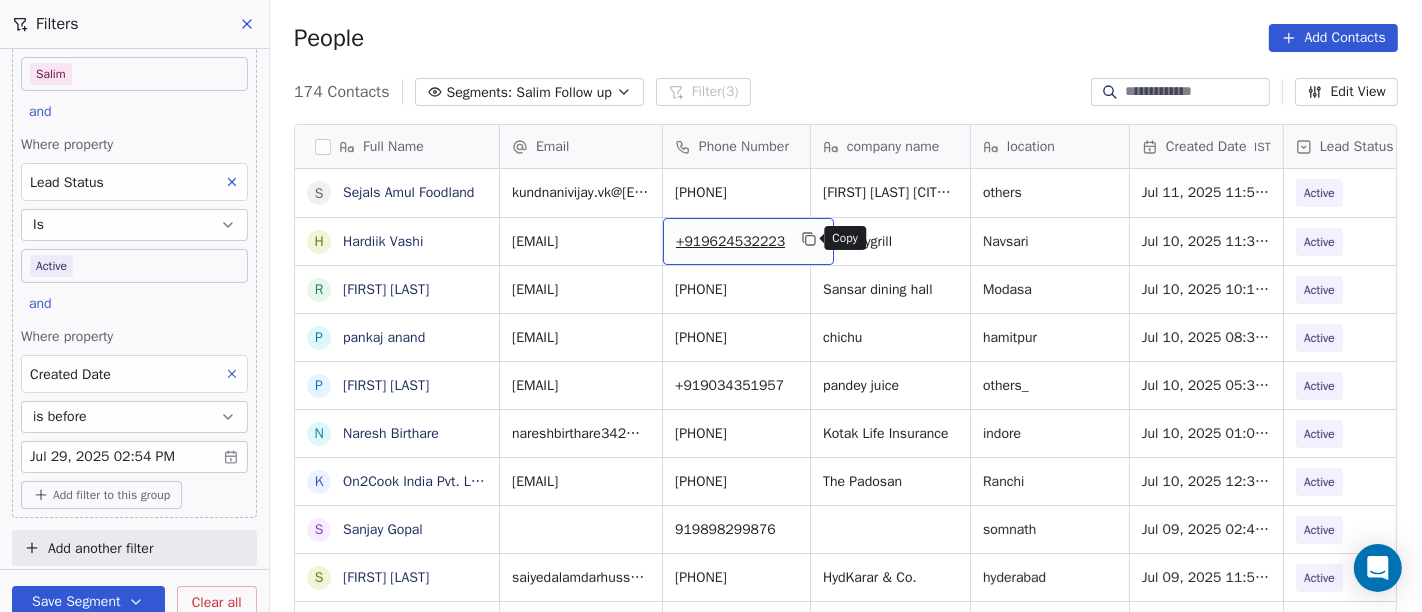click at bounding box center (809, 239) 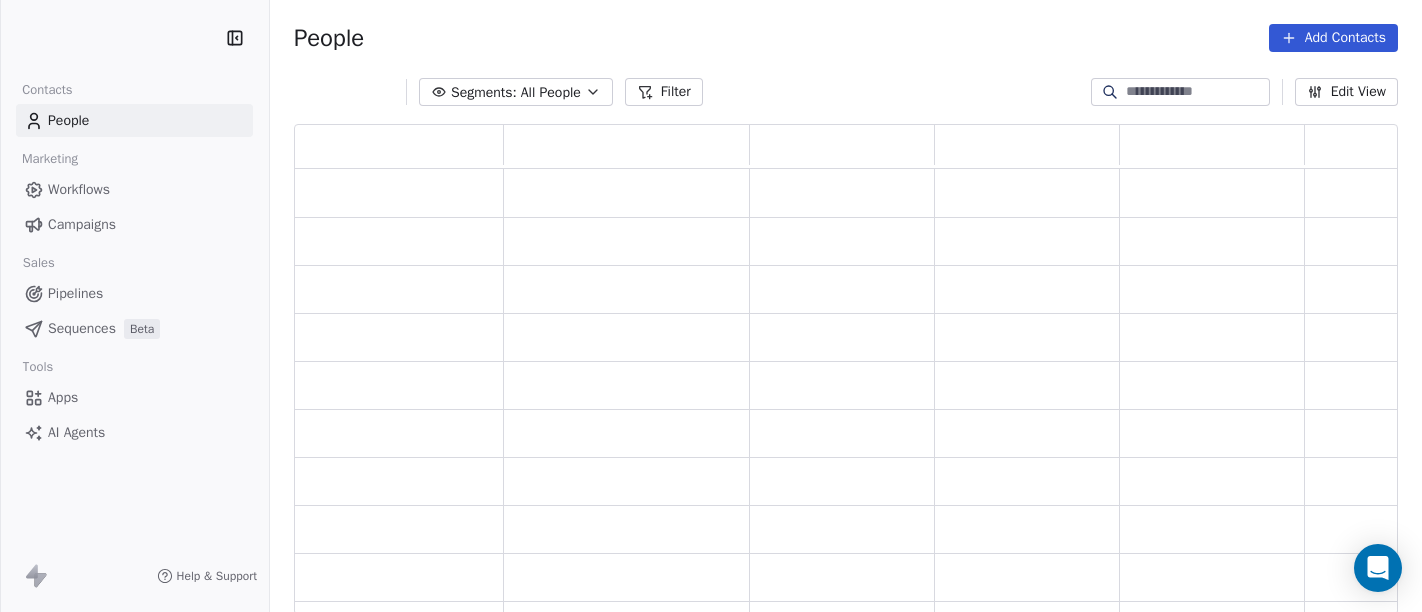 scroll, scrollTop: 0, scrollLeft: 0, axis: both 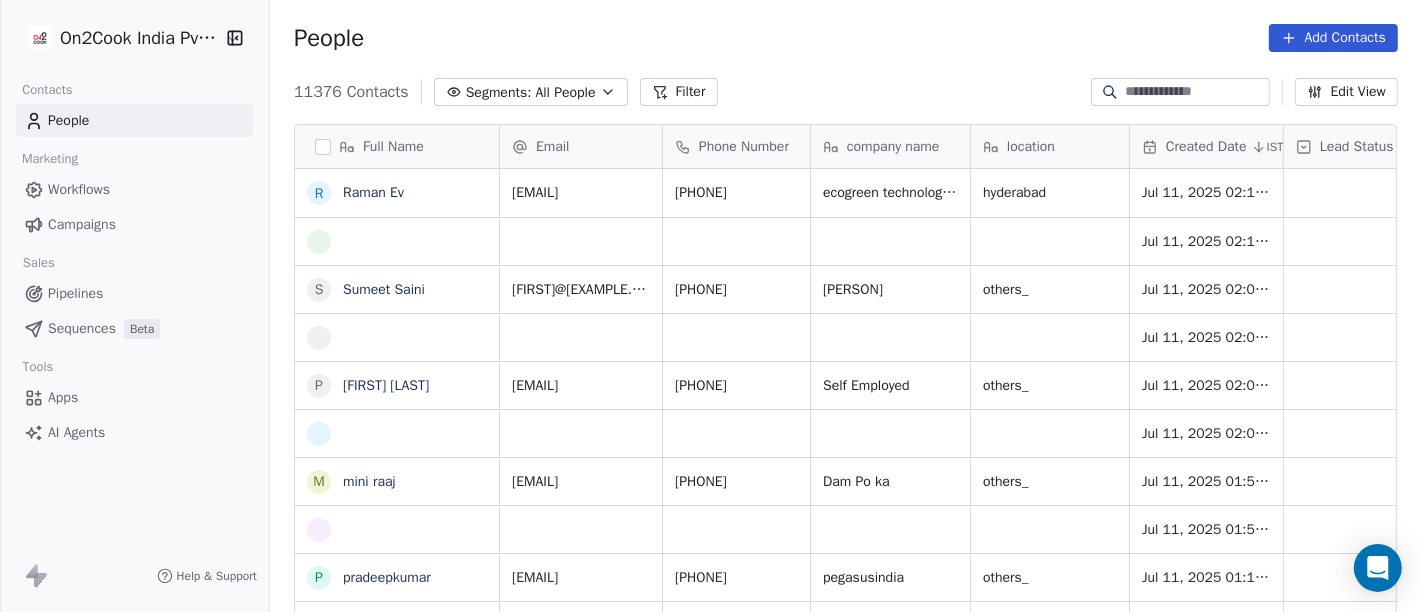 click at bounding box center [1196, 92] 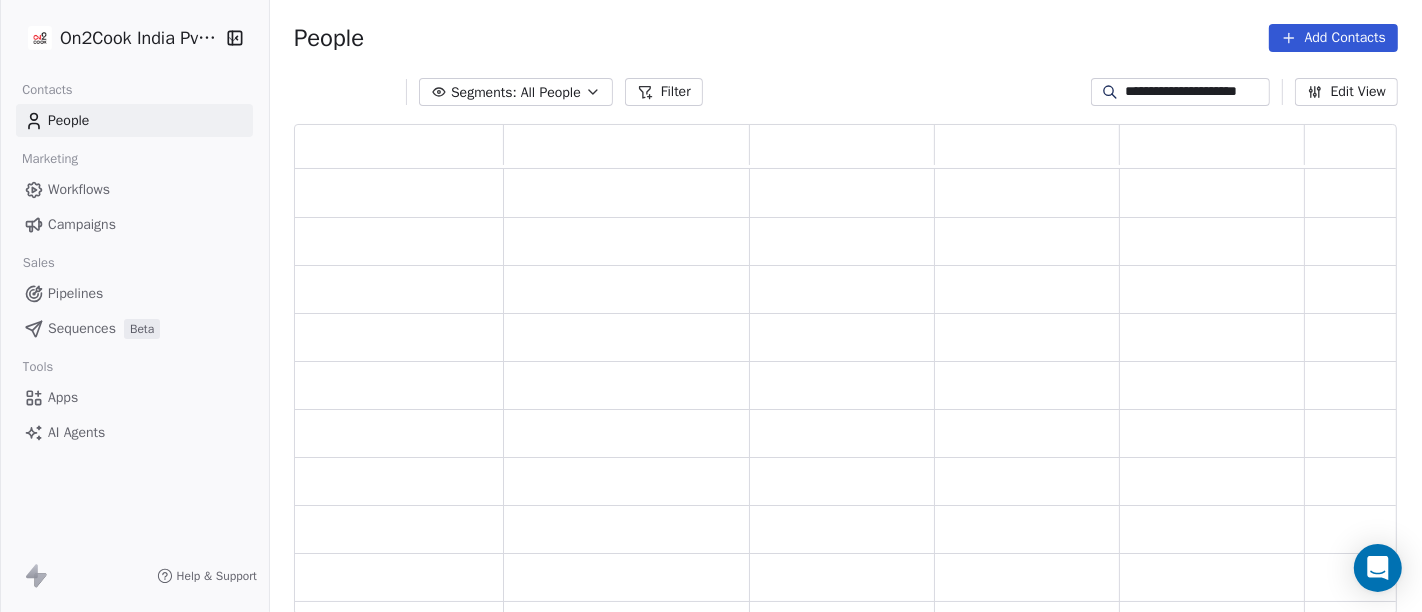 scroll, scrollTop: 17, scrollLeft: 17, axis: both 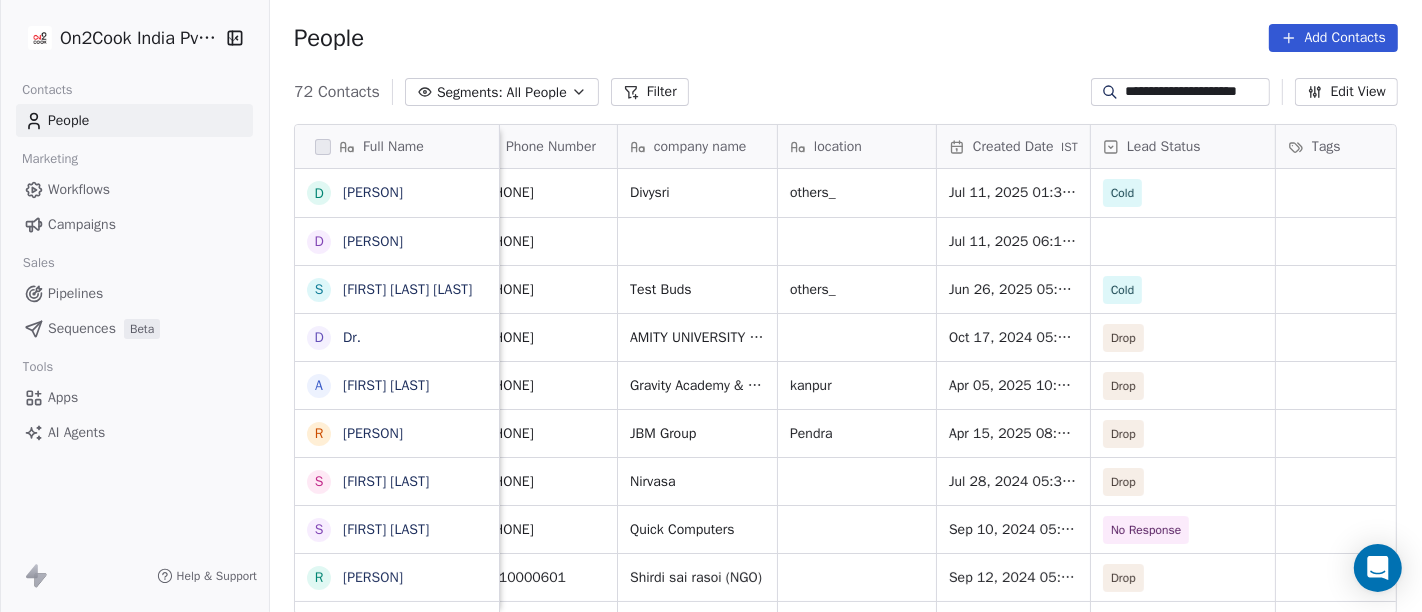 type on "**********" 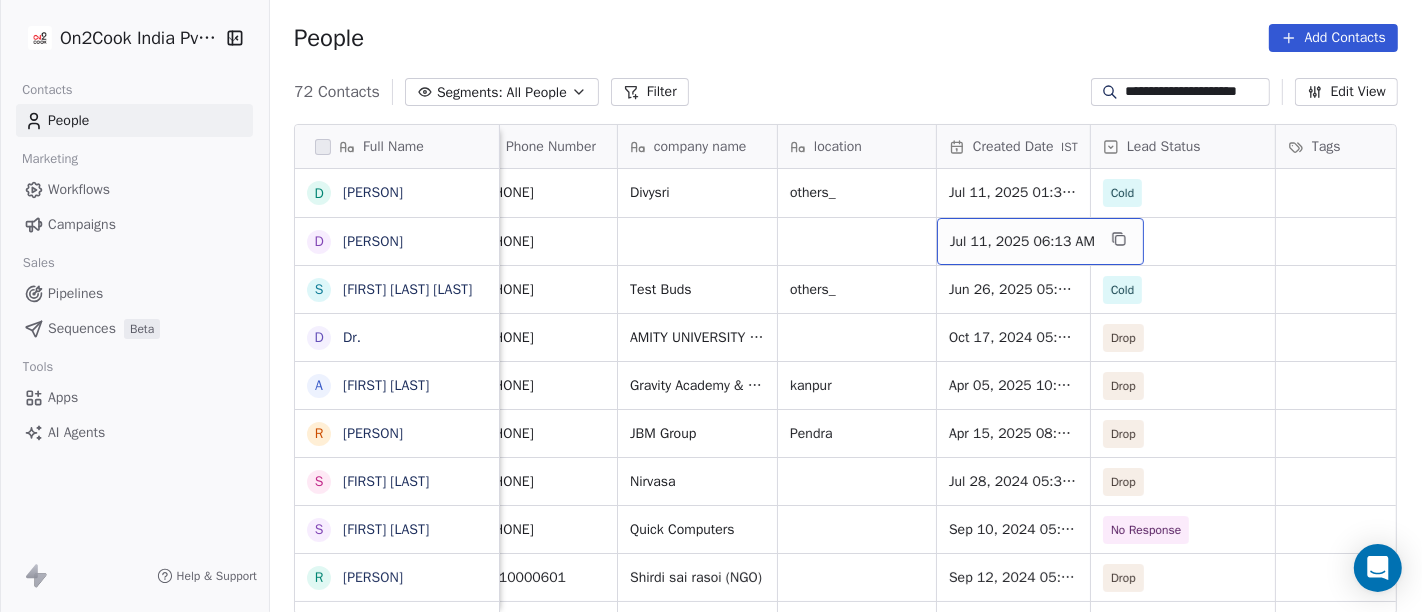 scroll, scrollTop: 0, scrollLeft: 0, axis: both 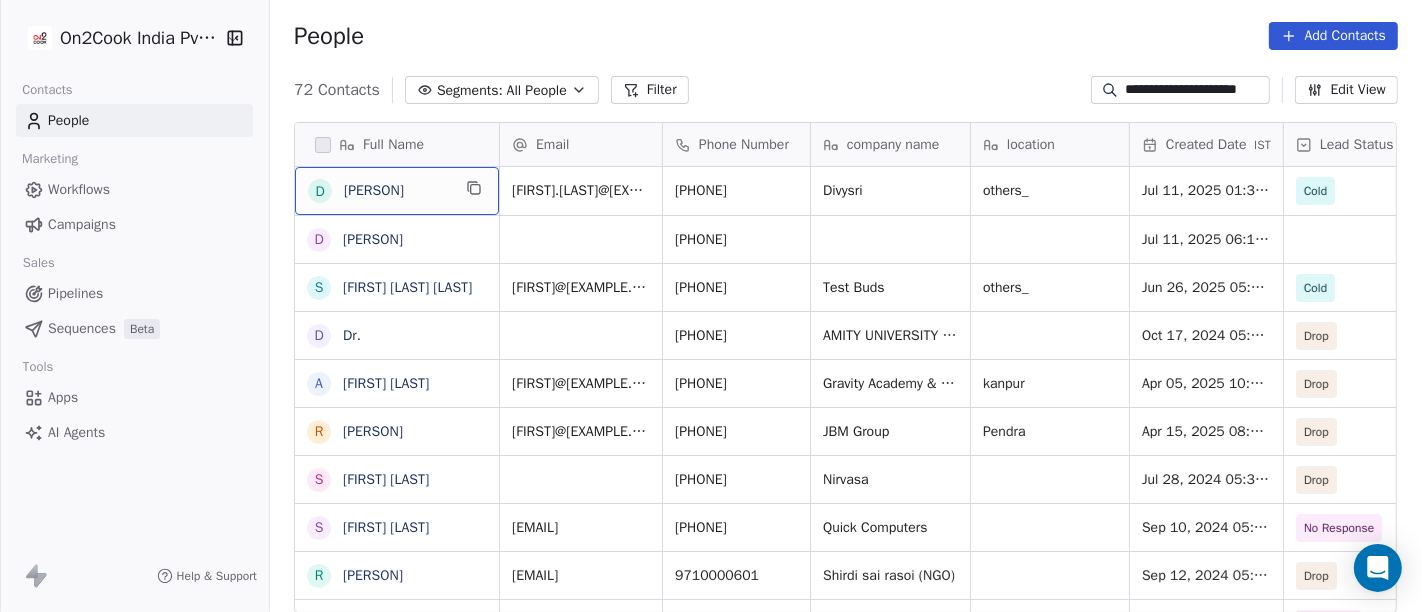 click on "[TITLE] [FIRST] [LAST]" at bounding box center [397, 191] 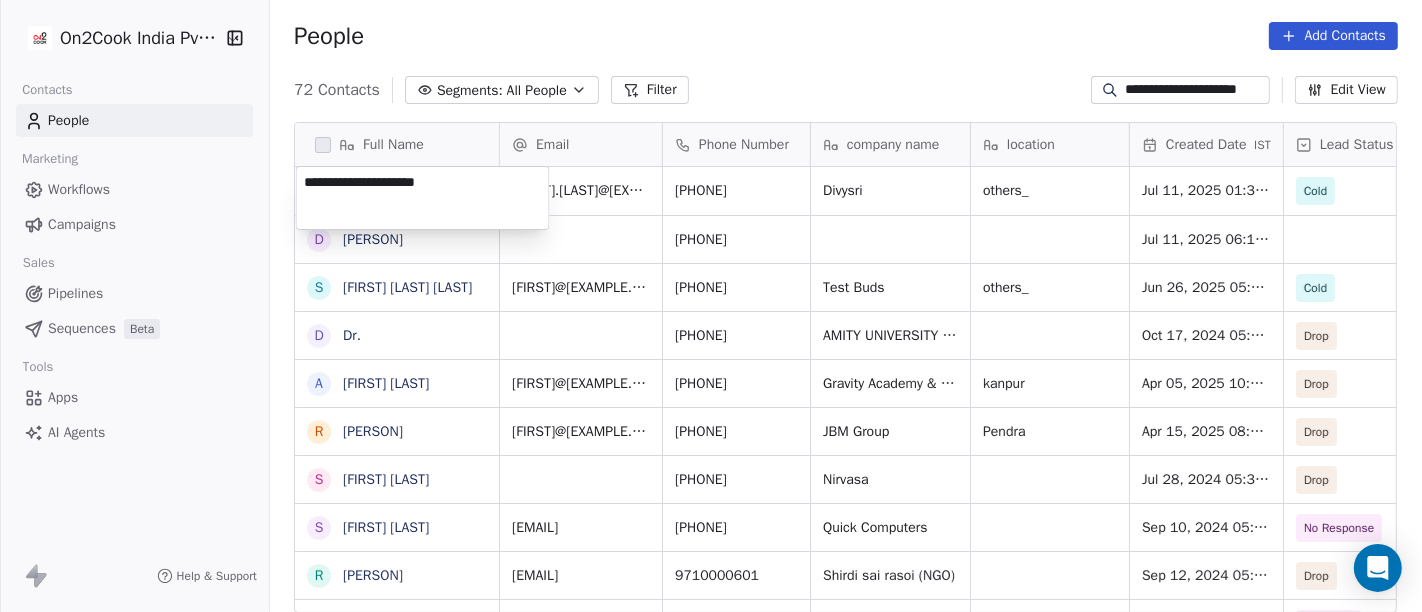 click on "**********" at bounding box center [711, 306] 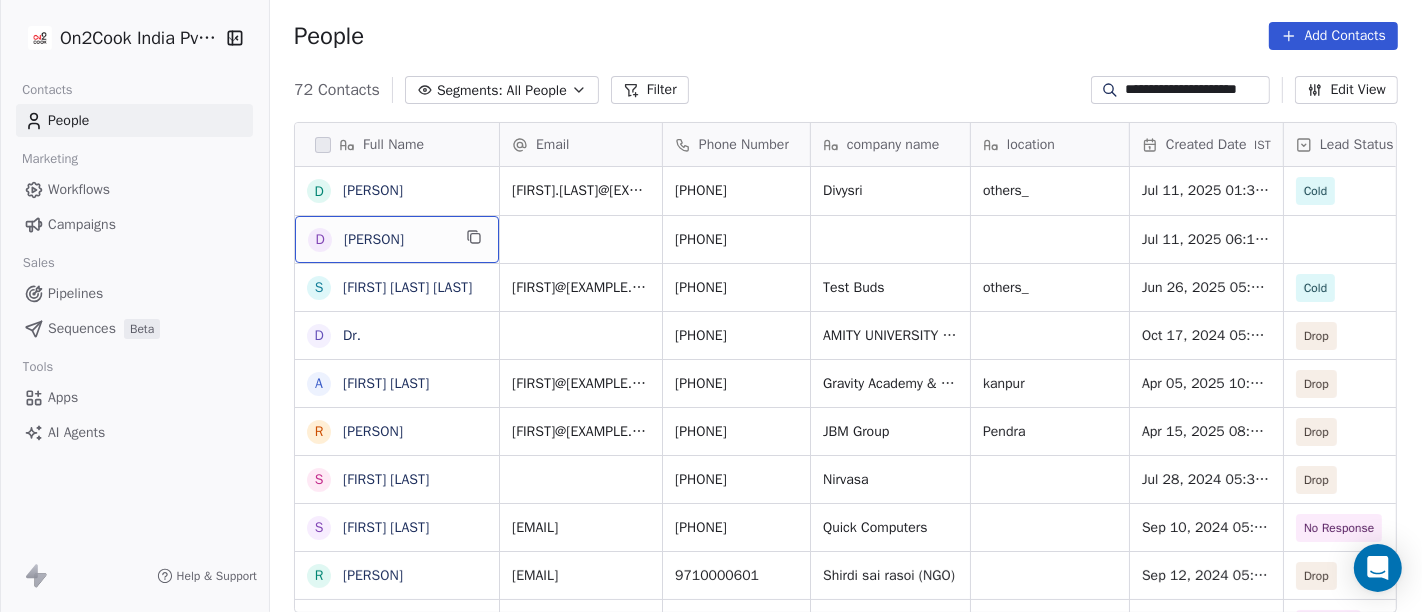 click on "[TITLE] [FIRST] [LAST]" at bounding box center [397, 239] 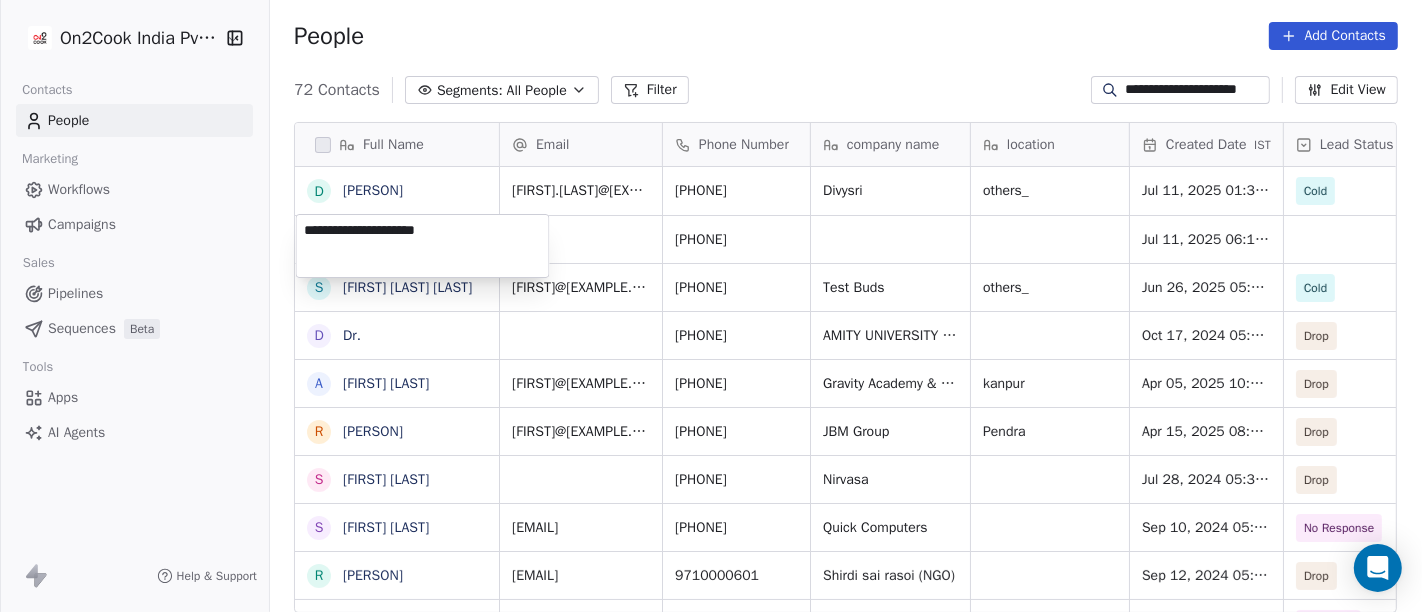 click on "**********" at bounding box center (711, 306) 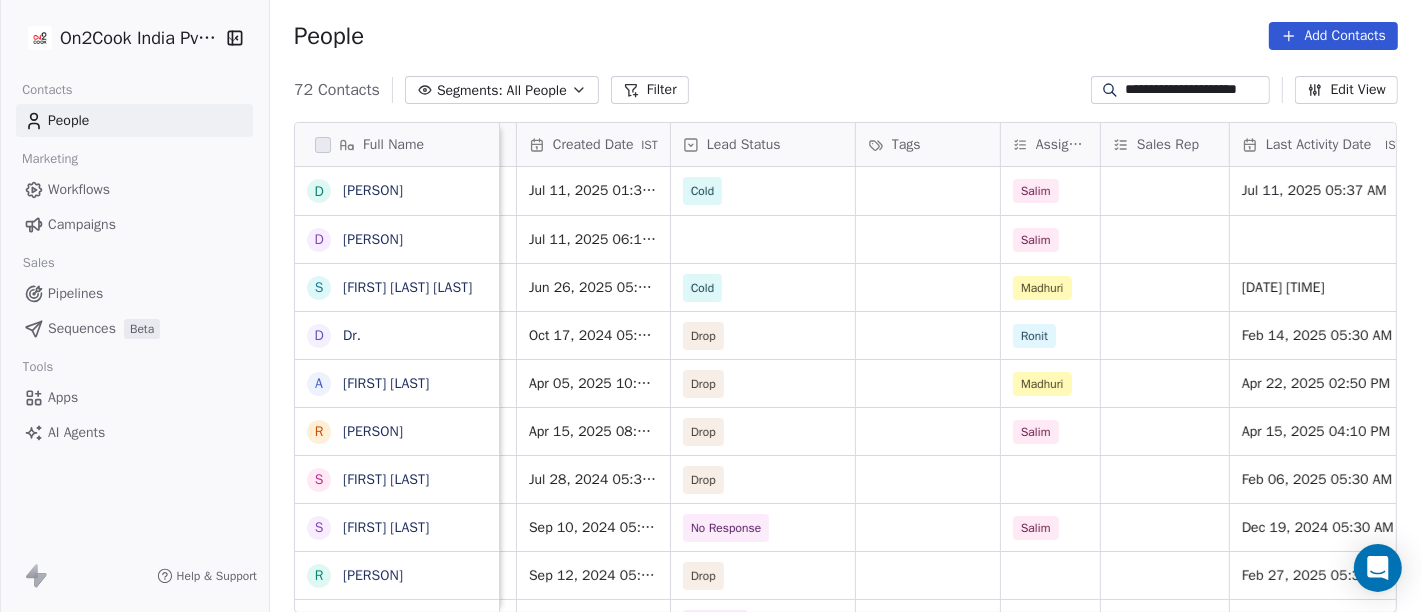 scroll, scrollTop: 0, scrollLeft: 612, axis: horizontal 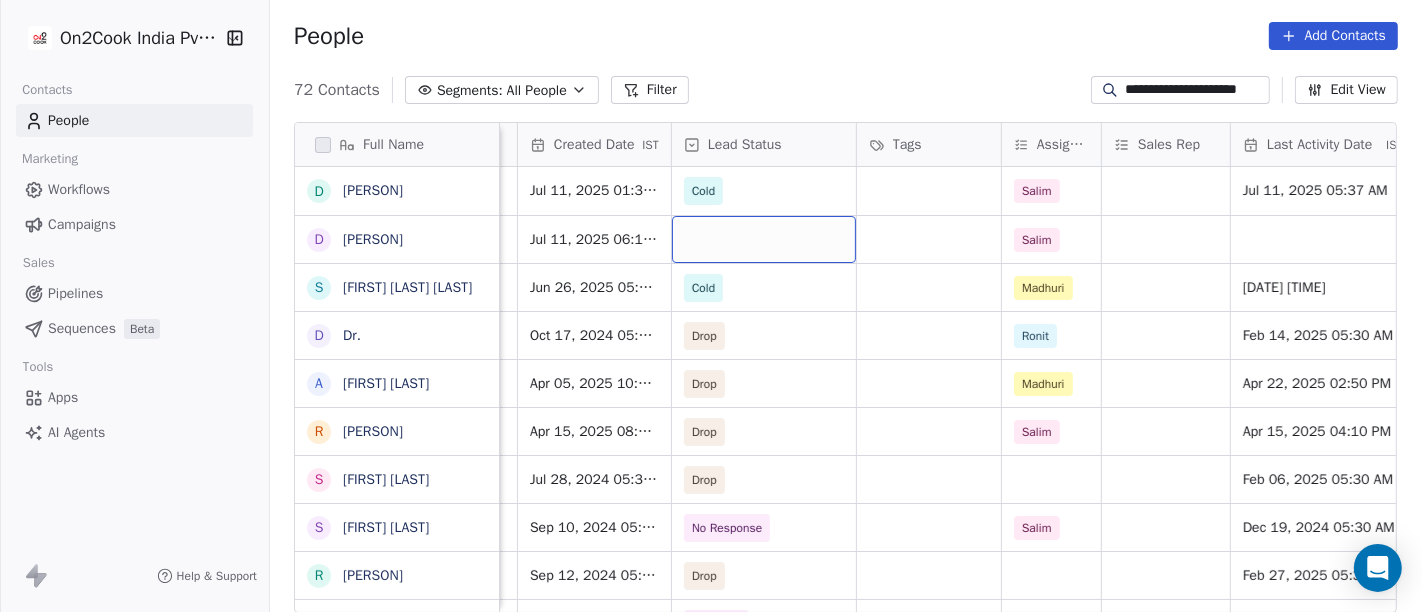 click at bounding box center [764, 239] 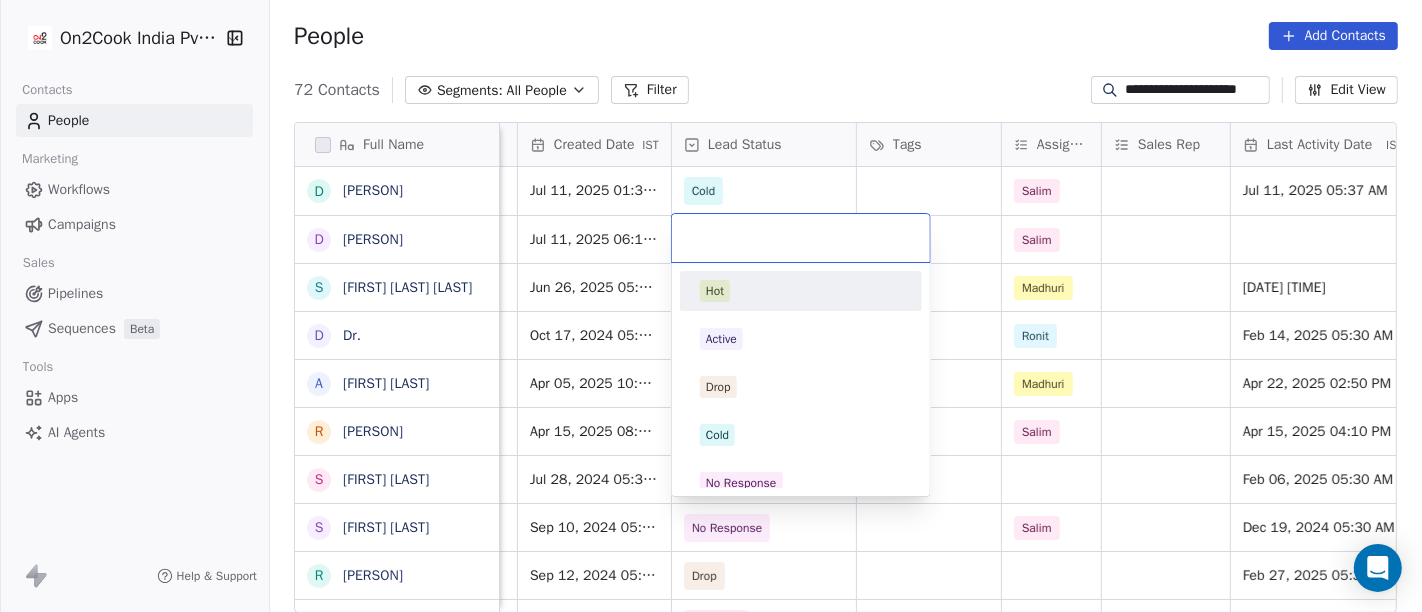 click on "**********" at bounding box center (711, 306) 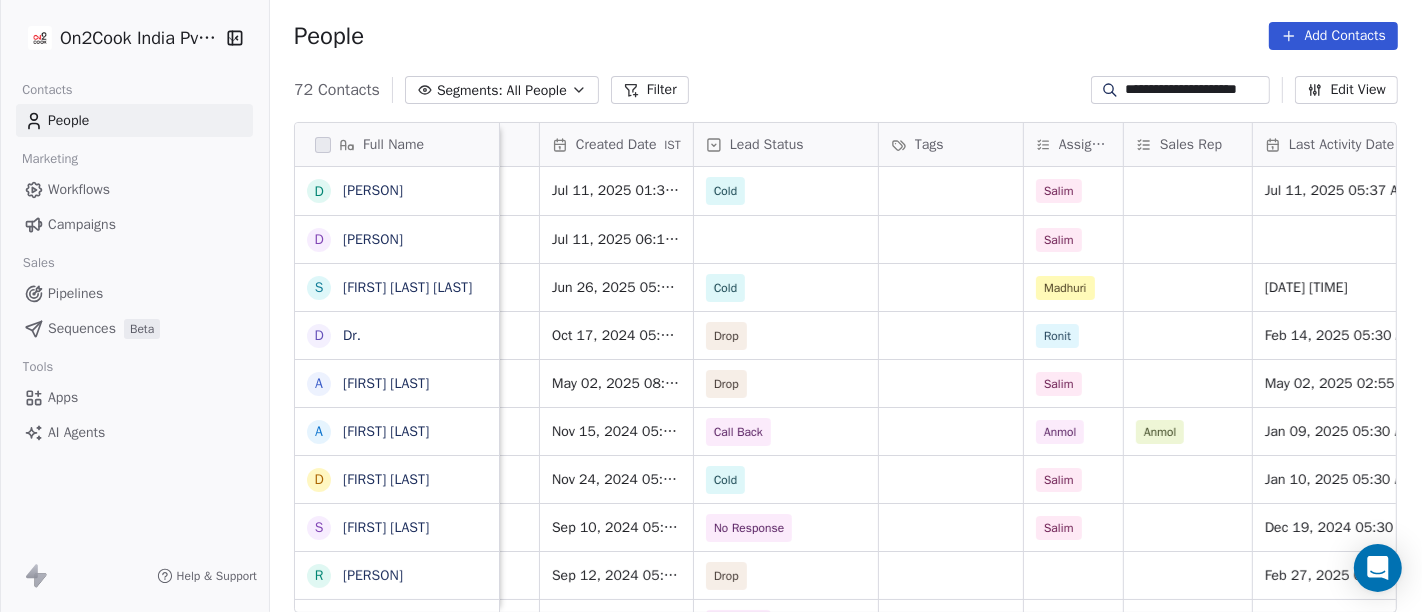 scroll, scrollTop: 0, scrollLeft: 591, axis: horizontal 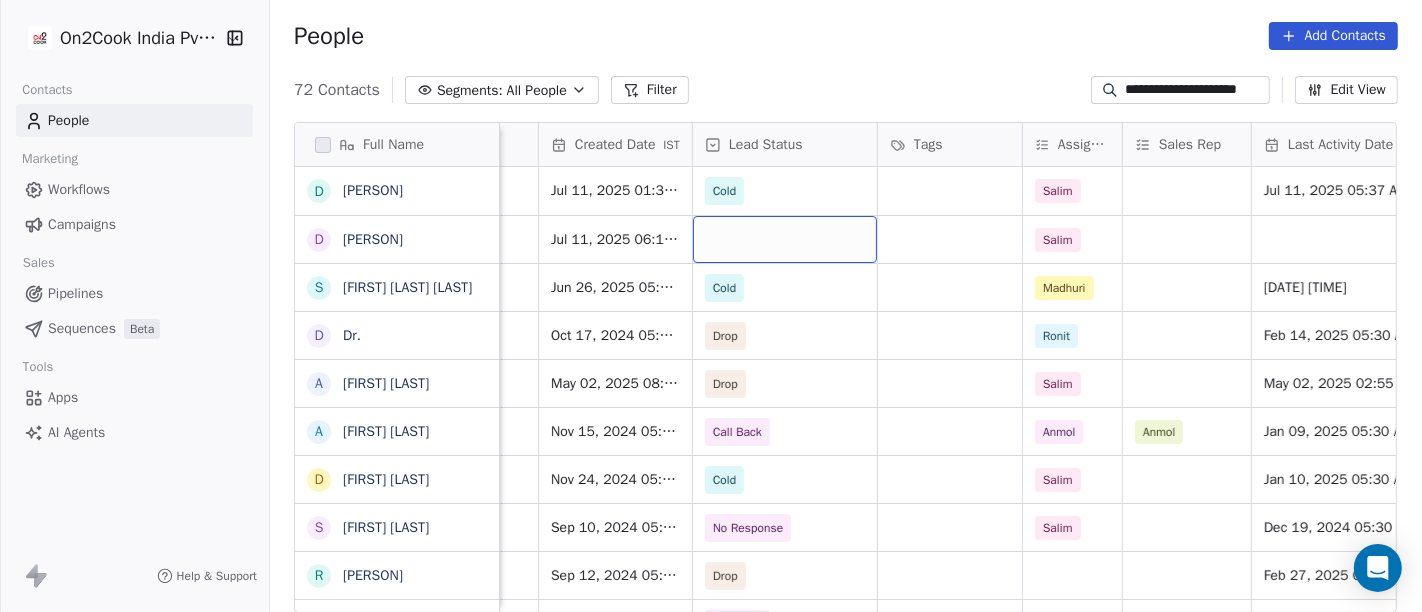 click at bounding box center [785, 239] 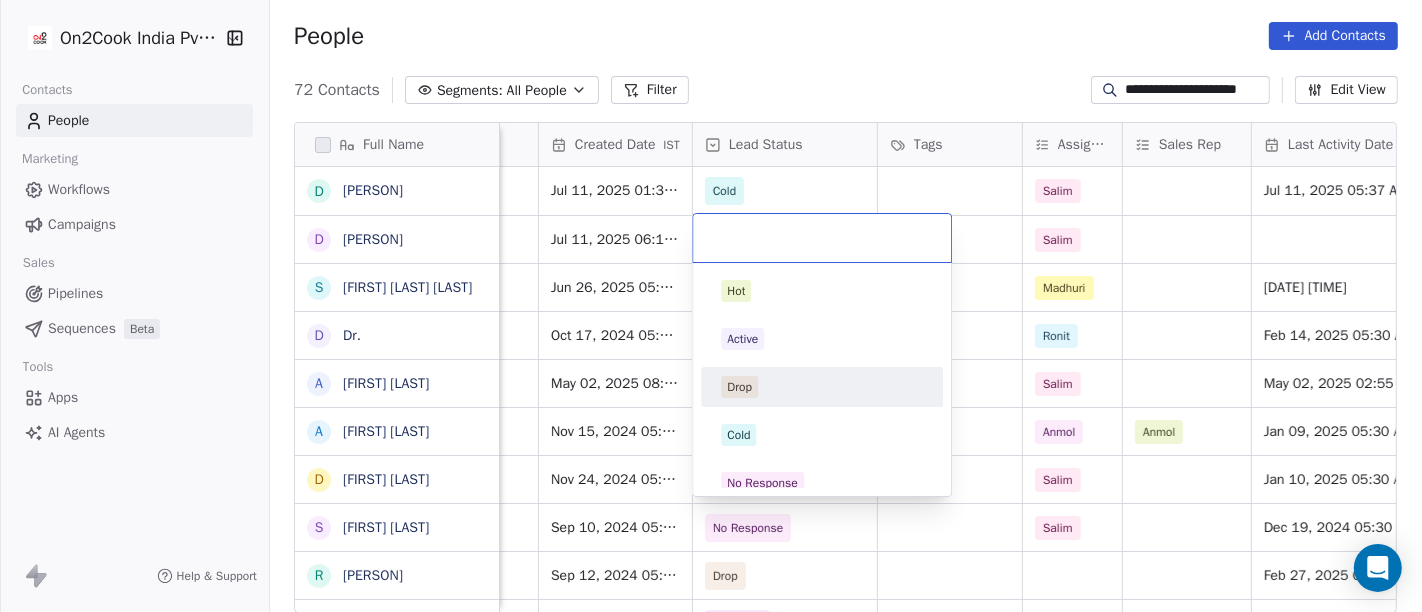 click on "Drop" at bounding box center (822, 387) 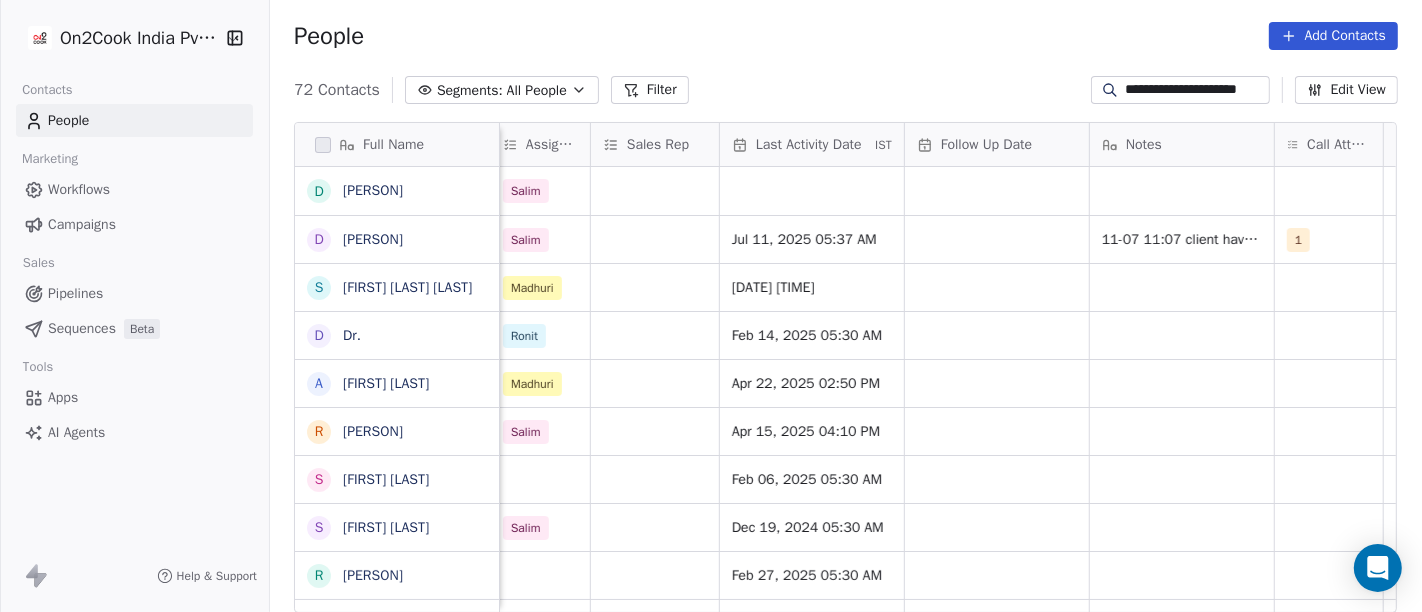 scroll, scrollTop: 0, scrollLeft: 1124, axis: horizontal 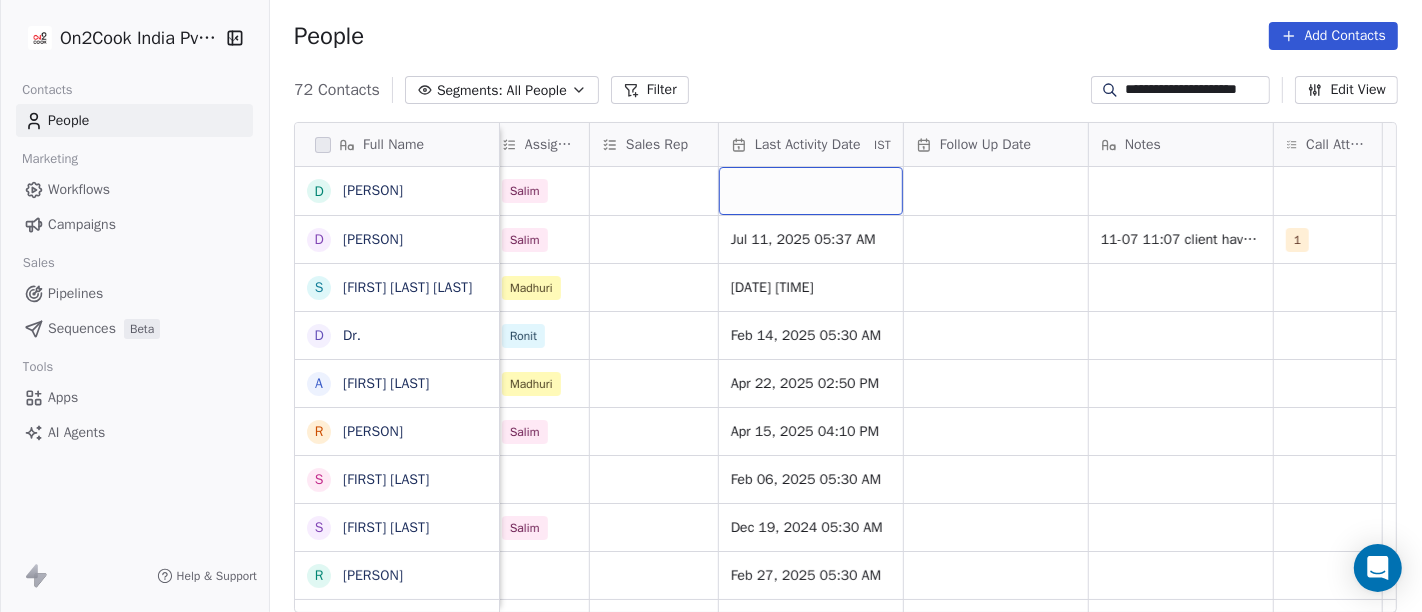 click at bounding box center [811, 191] 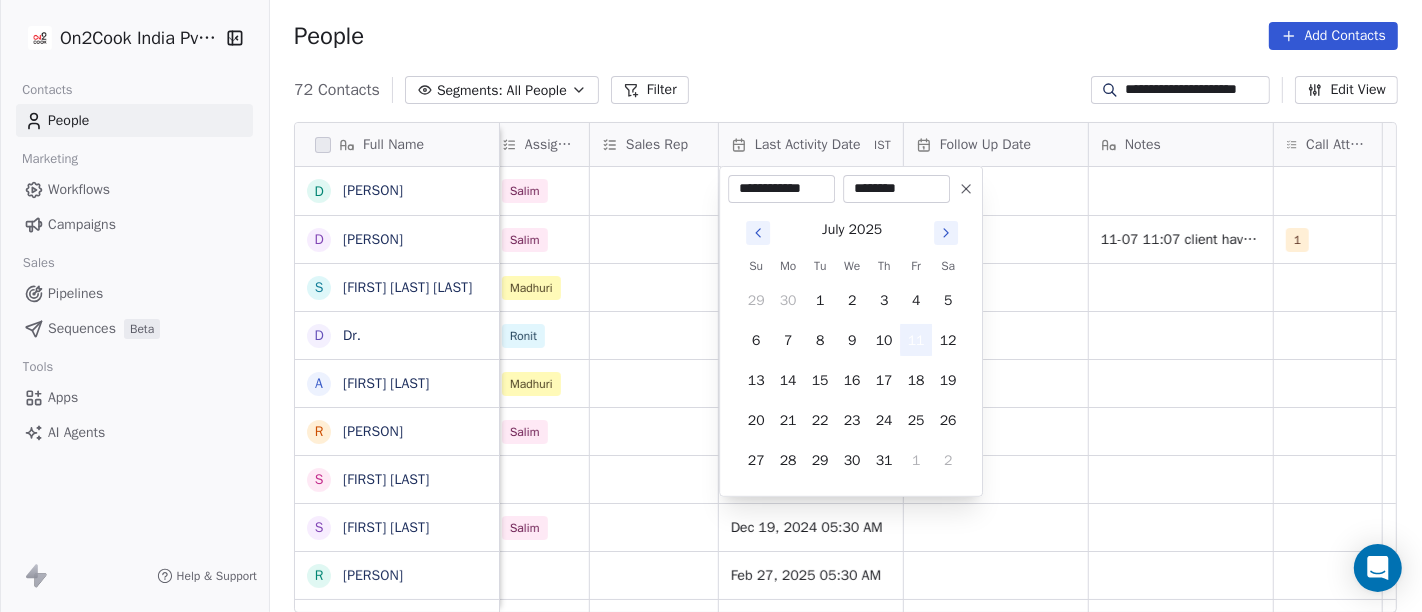 click on "11" at bounding box center (916, 340) 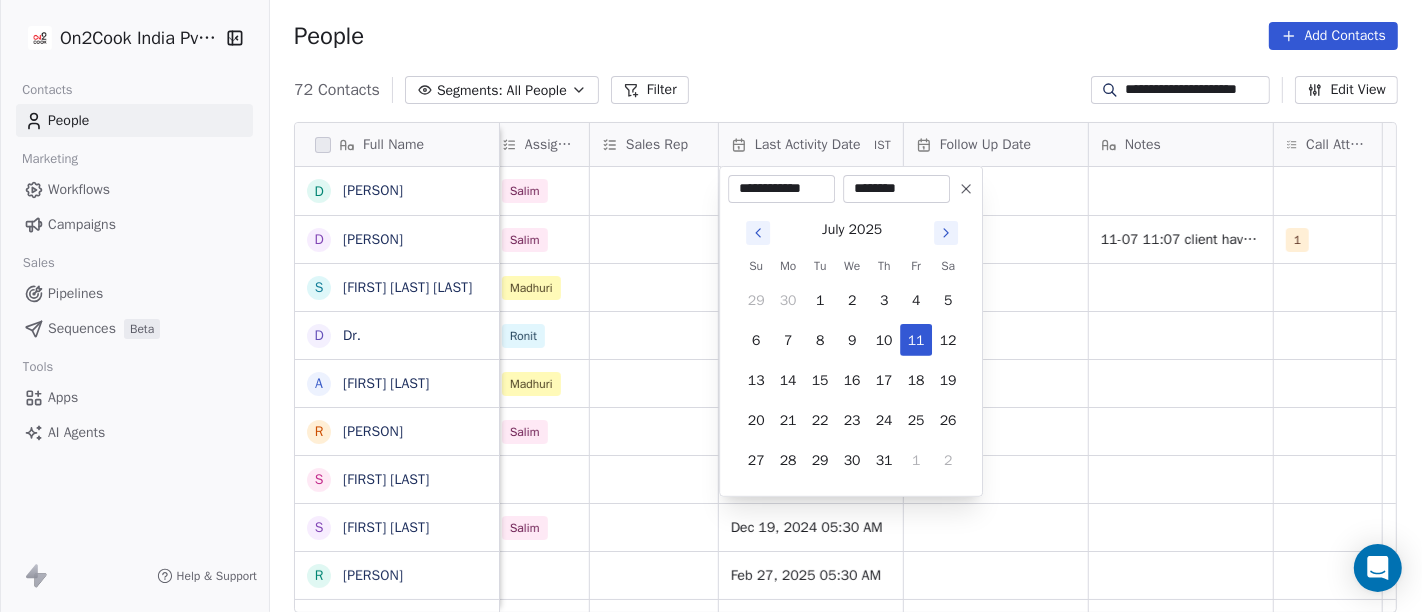 click on "**********" at bounding box center [711, 306] 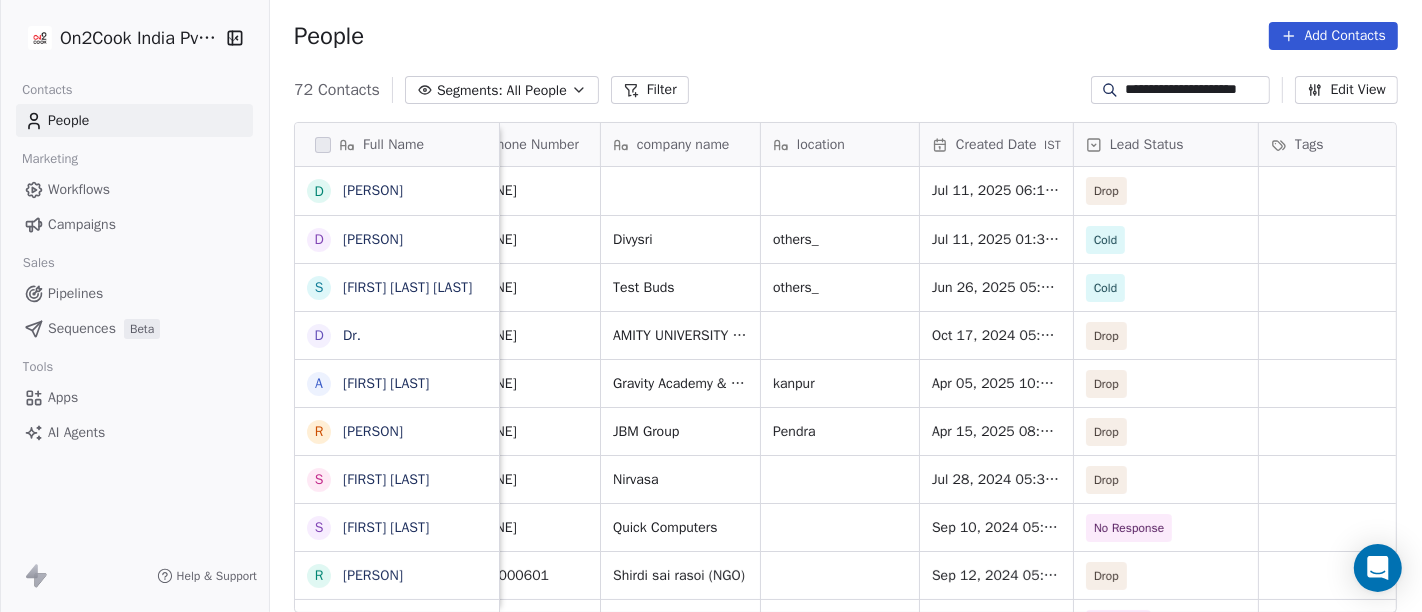 scroll, scrollTop: 0, scrollLeft: 0, axis: both 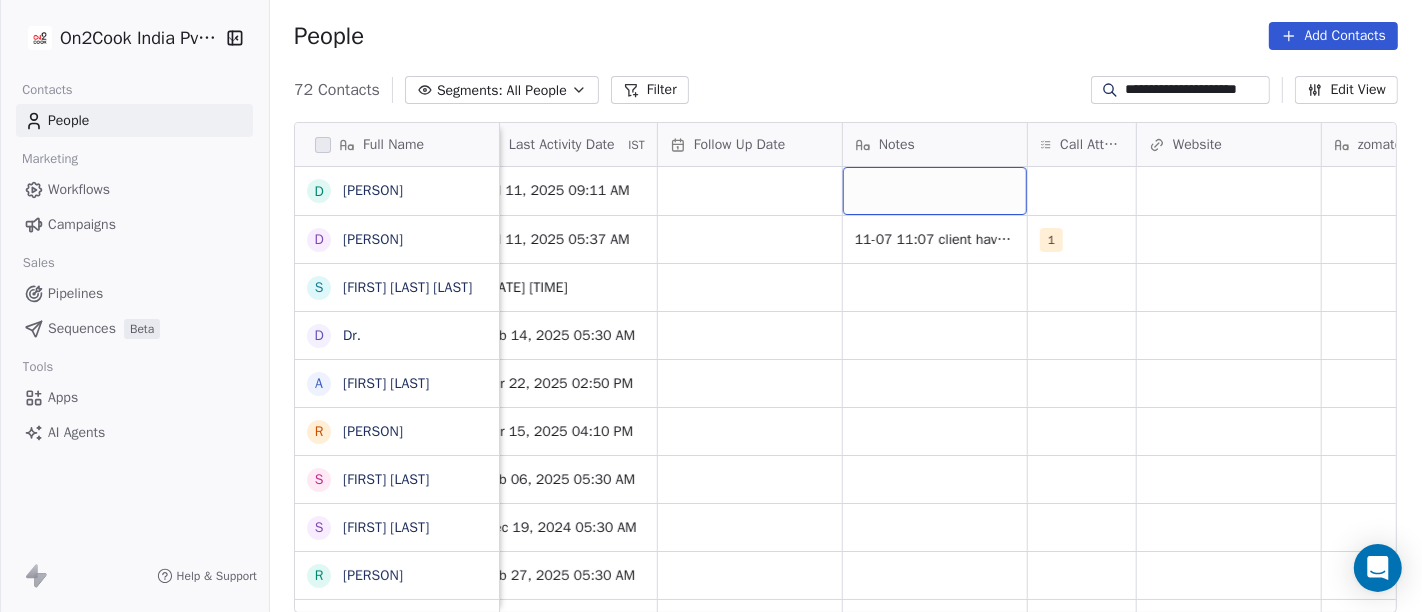 click at bounding box center (935, 191) 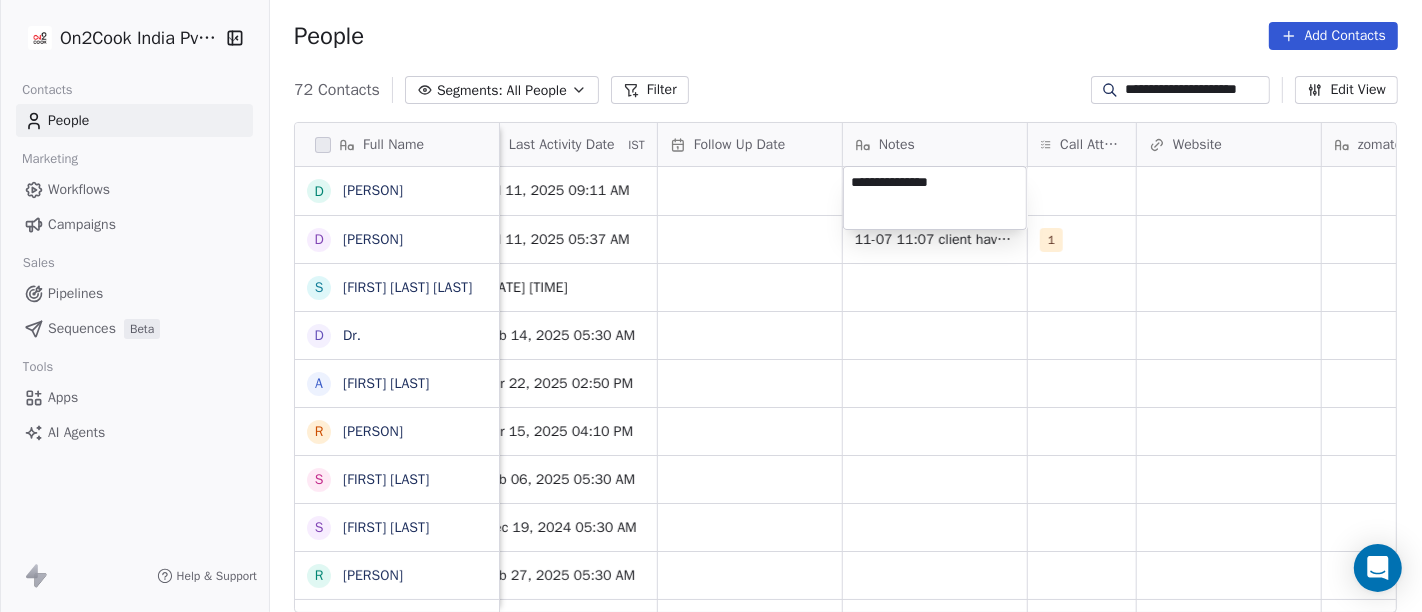 type on "**********" 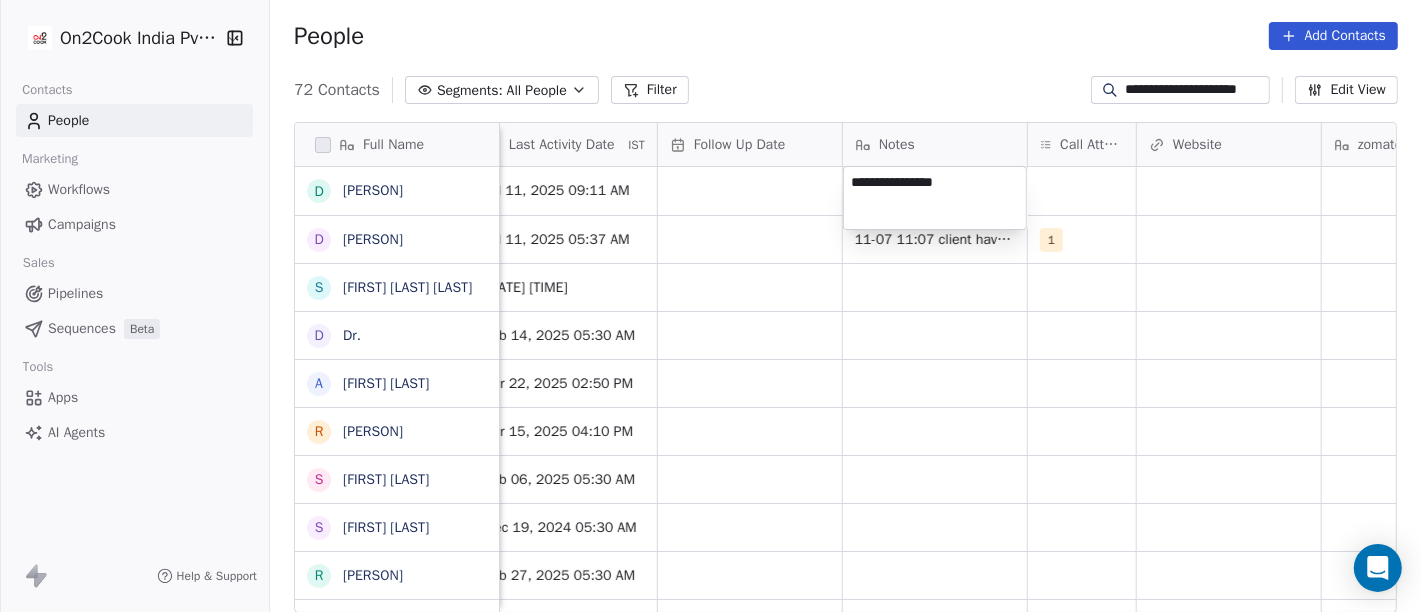 click on "**********" at bounding box center [711, 306] 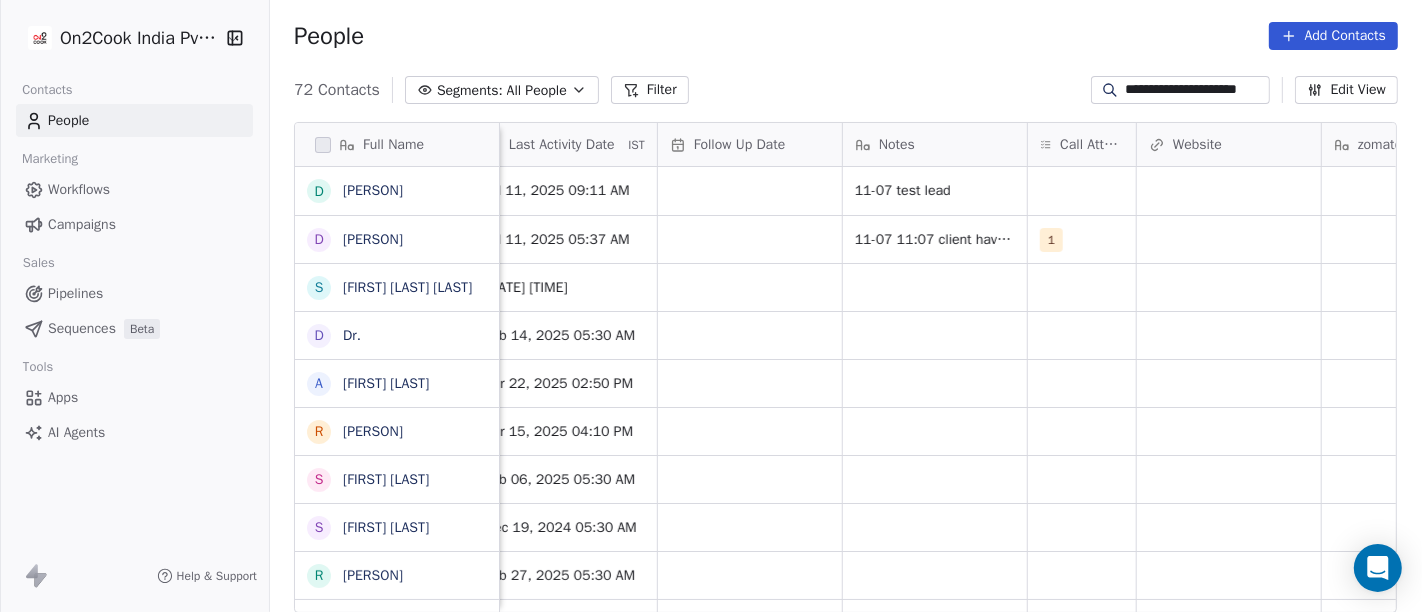 click on "**********" at bounding box center (1196, 90) 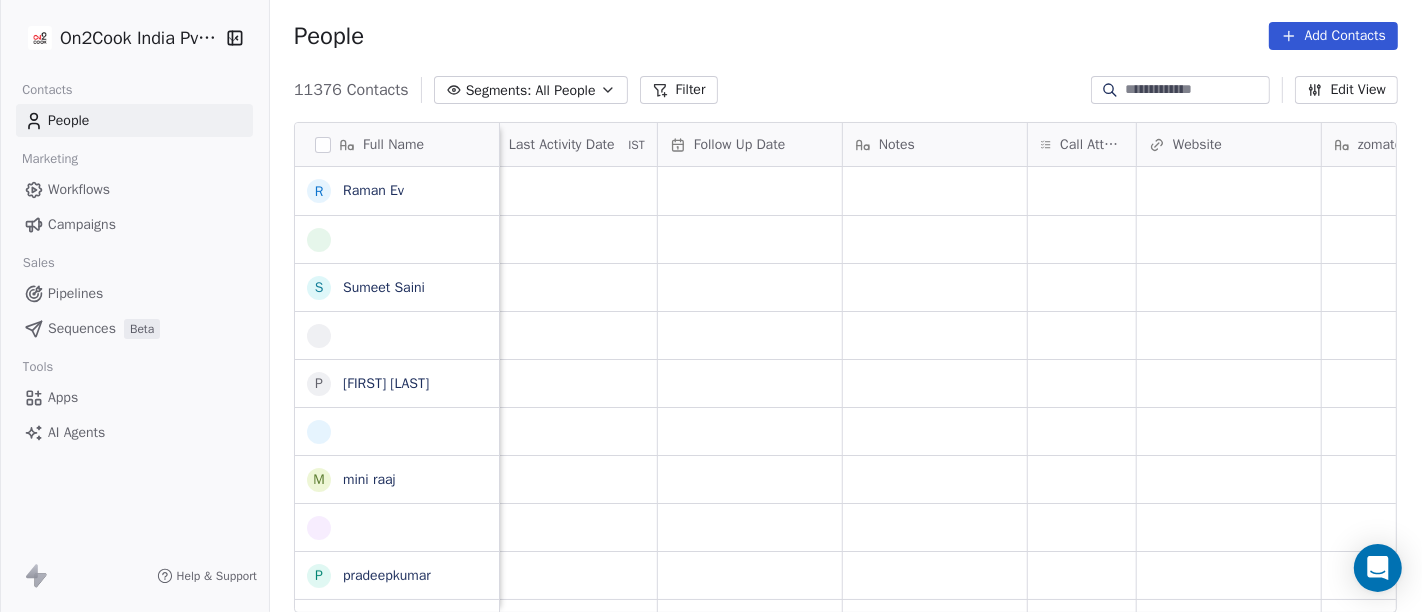 click on "People  Add Contacts" at bounding box center (846, 36) 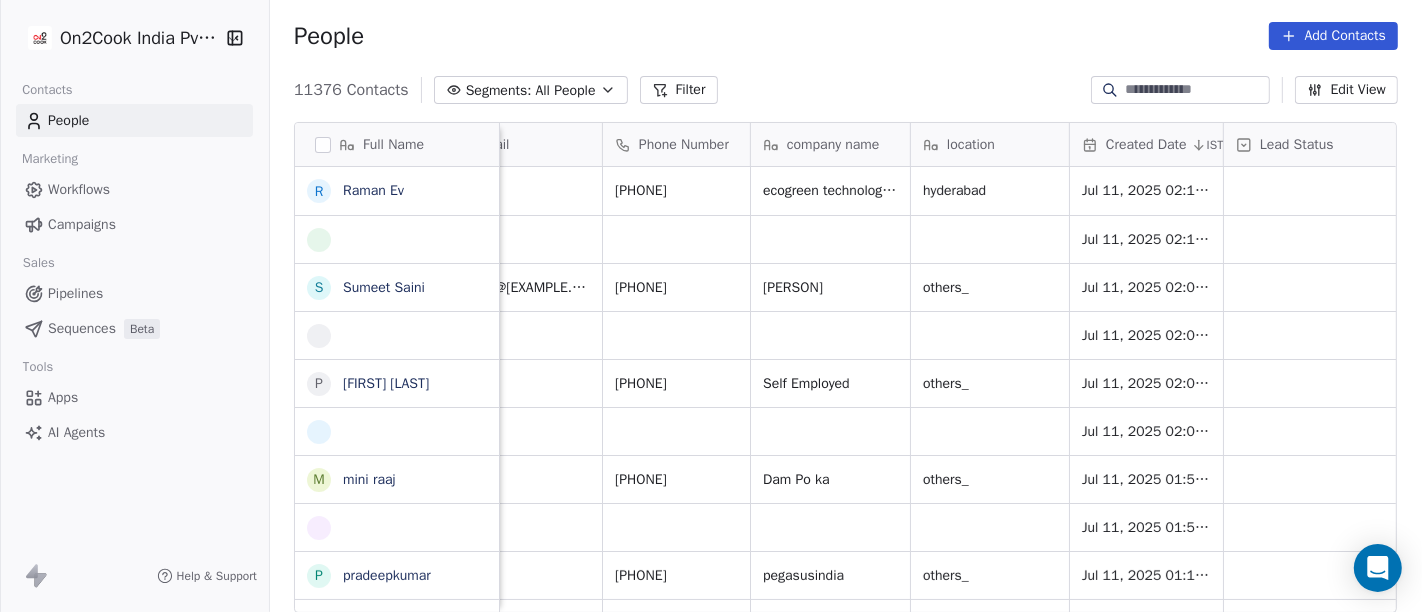 scroll, scrollTop: 8, scrollLeft: 61, axis: both 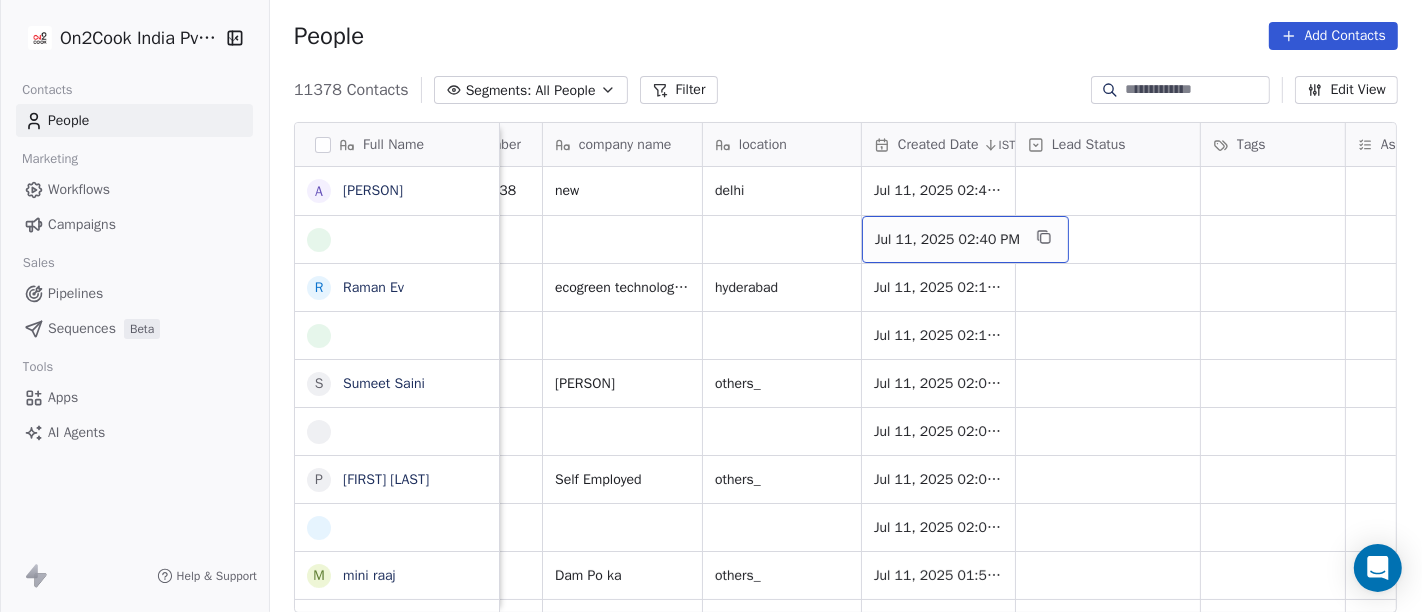 click on "Jul 11, 2025 02:40 PM" at bounding box center (947, 240) 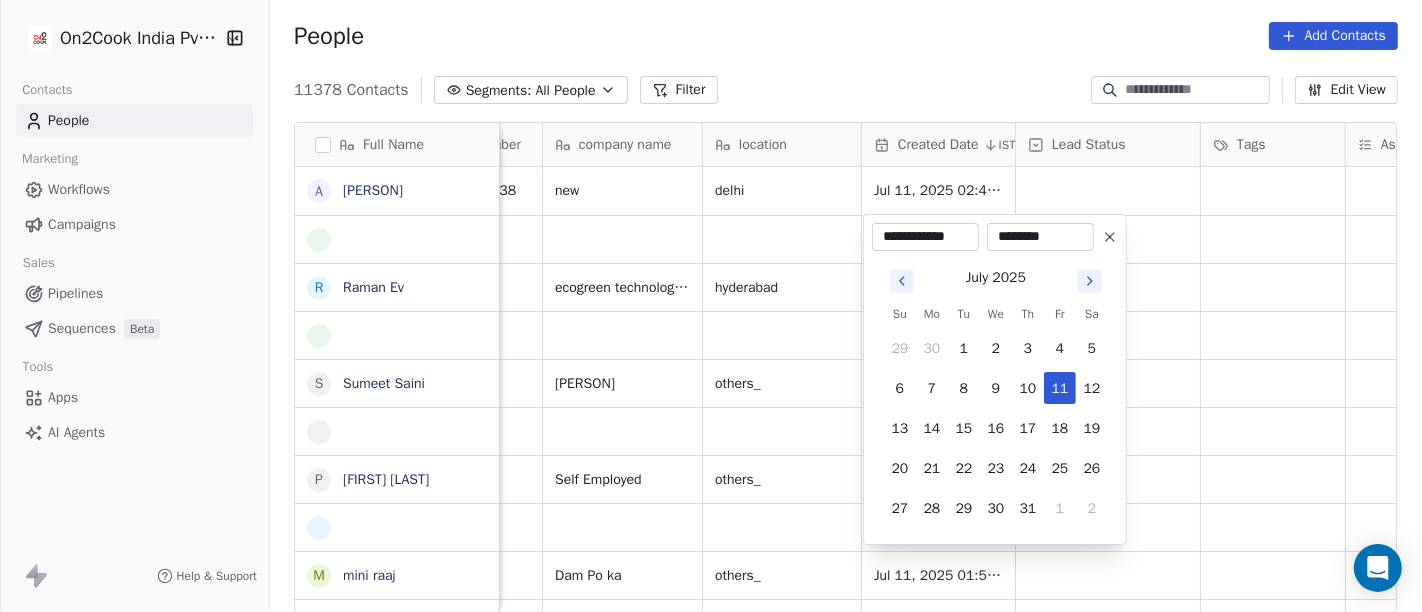 click 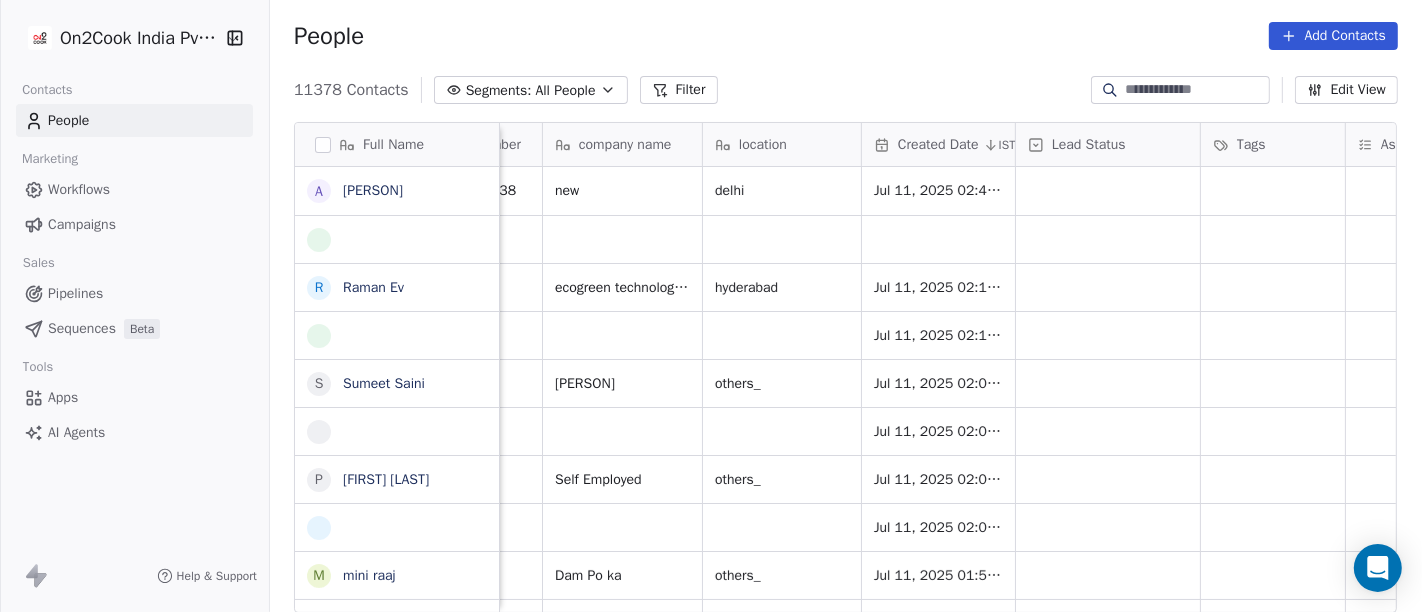 click at bounding box center [1196, 90] 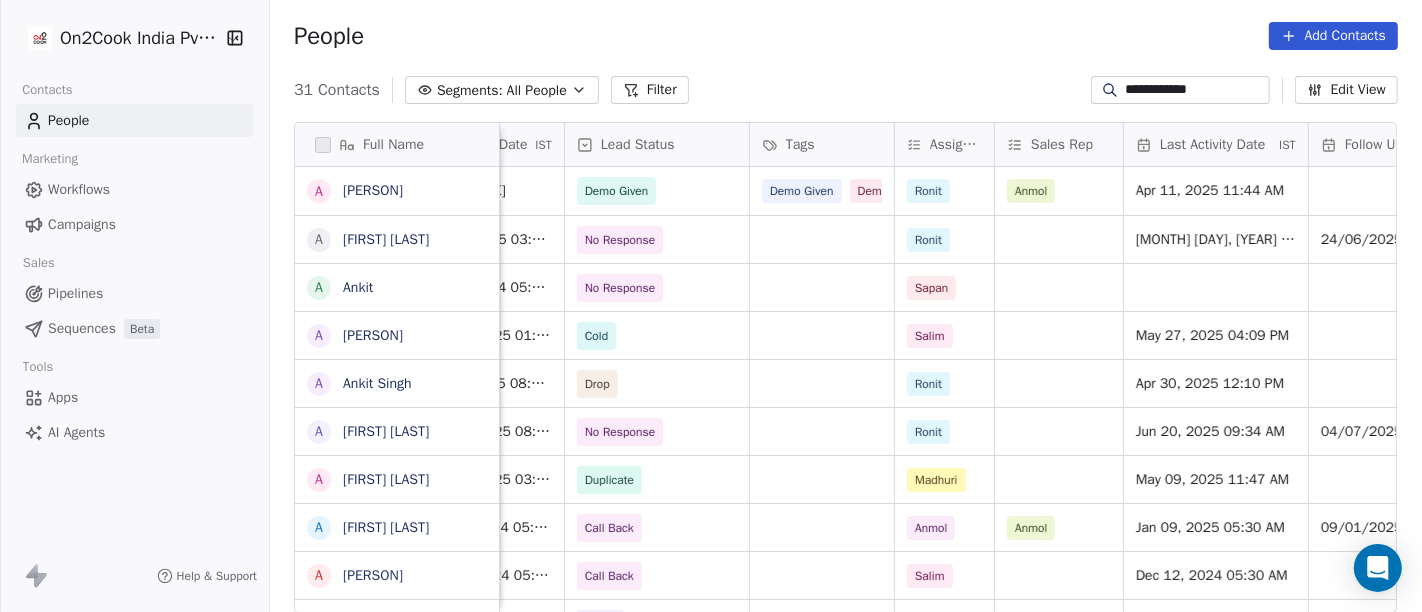 click on "**********" at bounding box center [1196, 90] 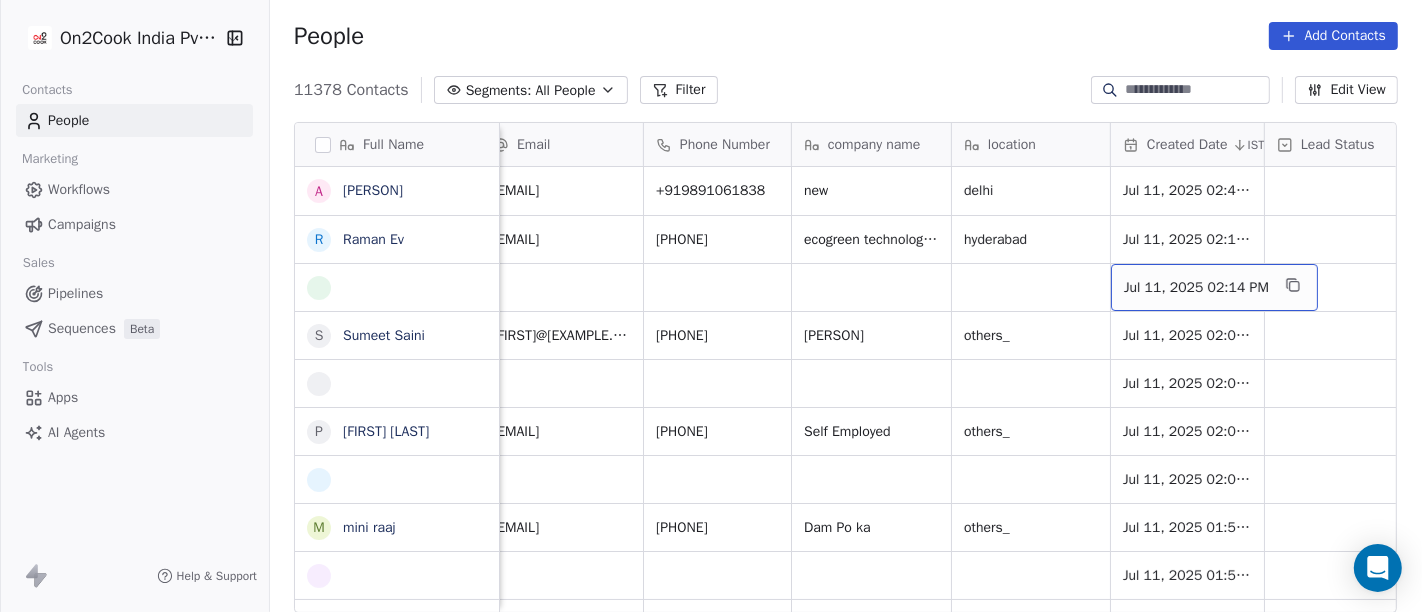 click on "Jul 11, 2025 02:14 PM" at bounding box center (1196, 288) 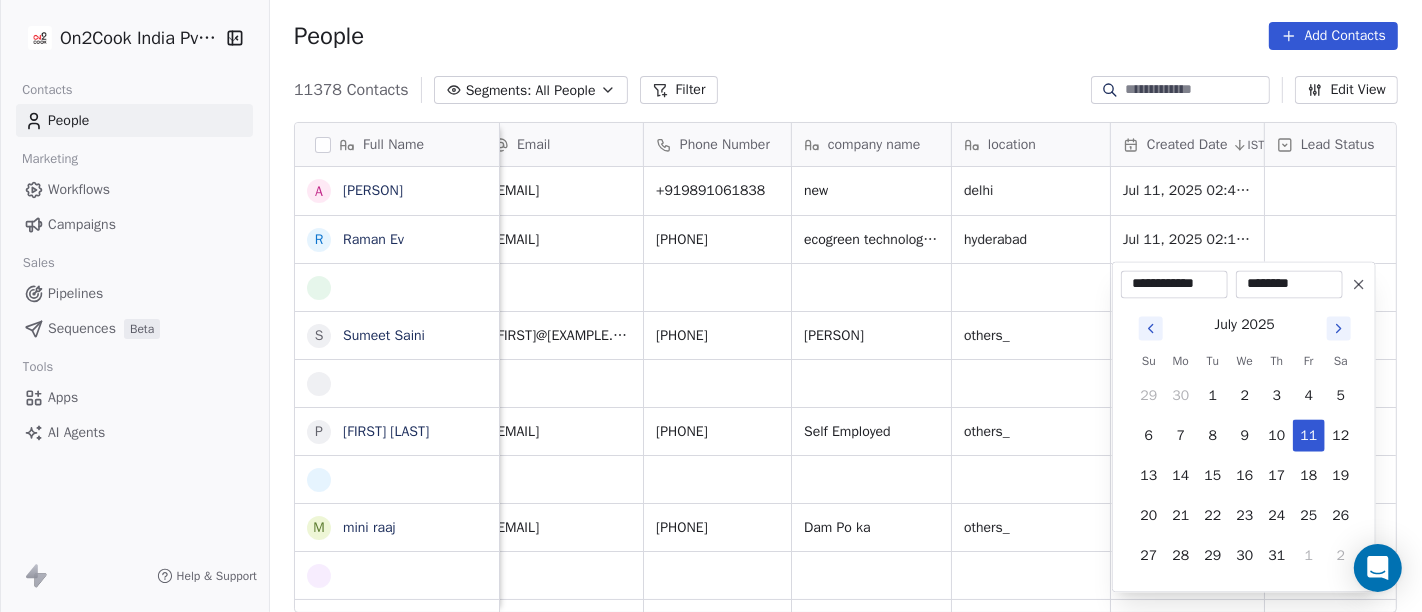 click 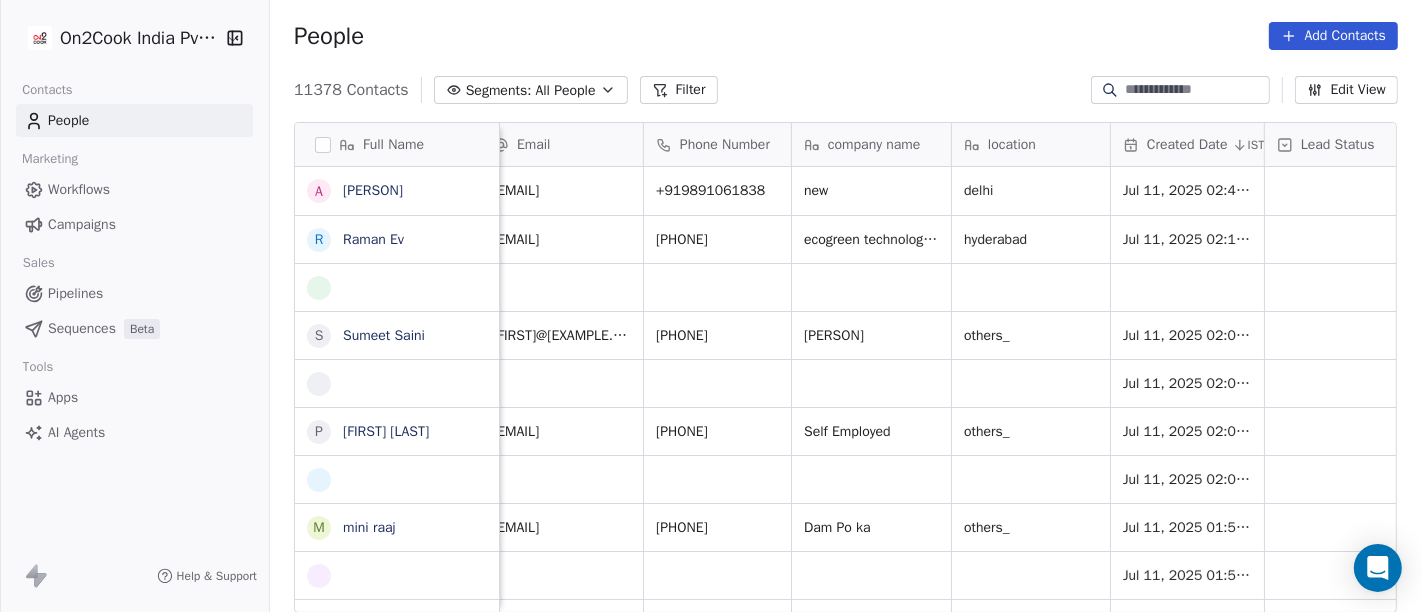 click on "People  Add Contacts" at bounding box center [846, 36] 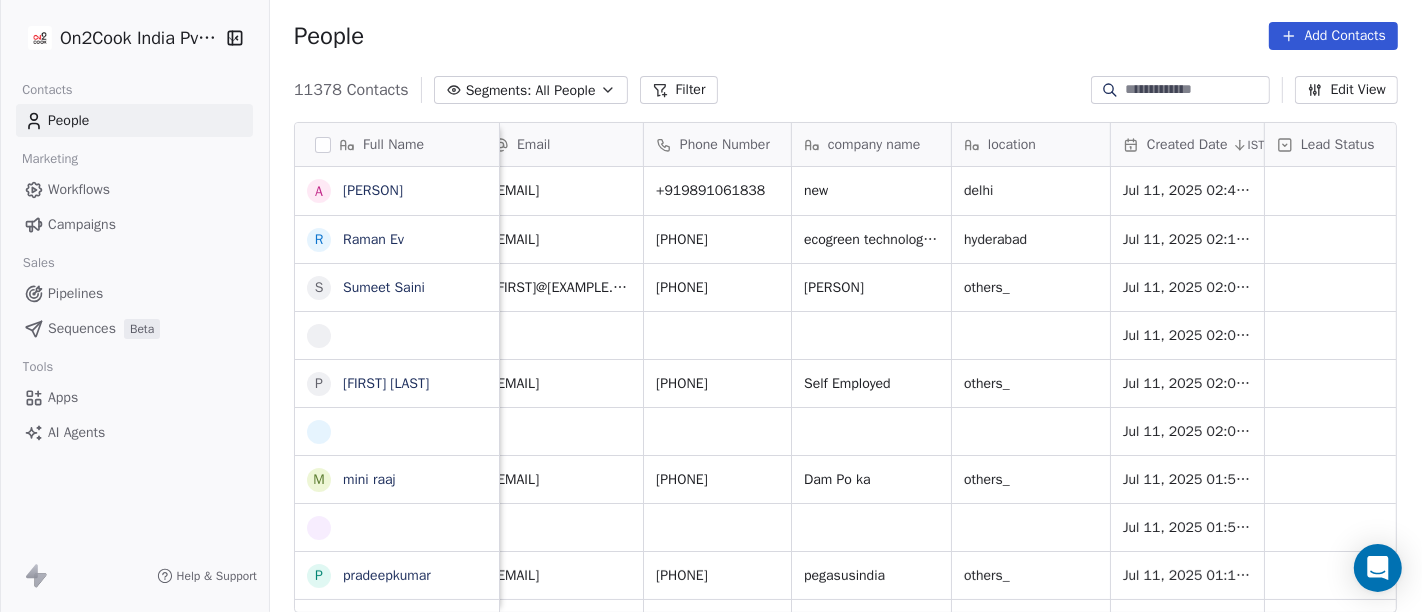 click at bounding box center [1180, 90] 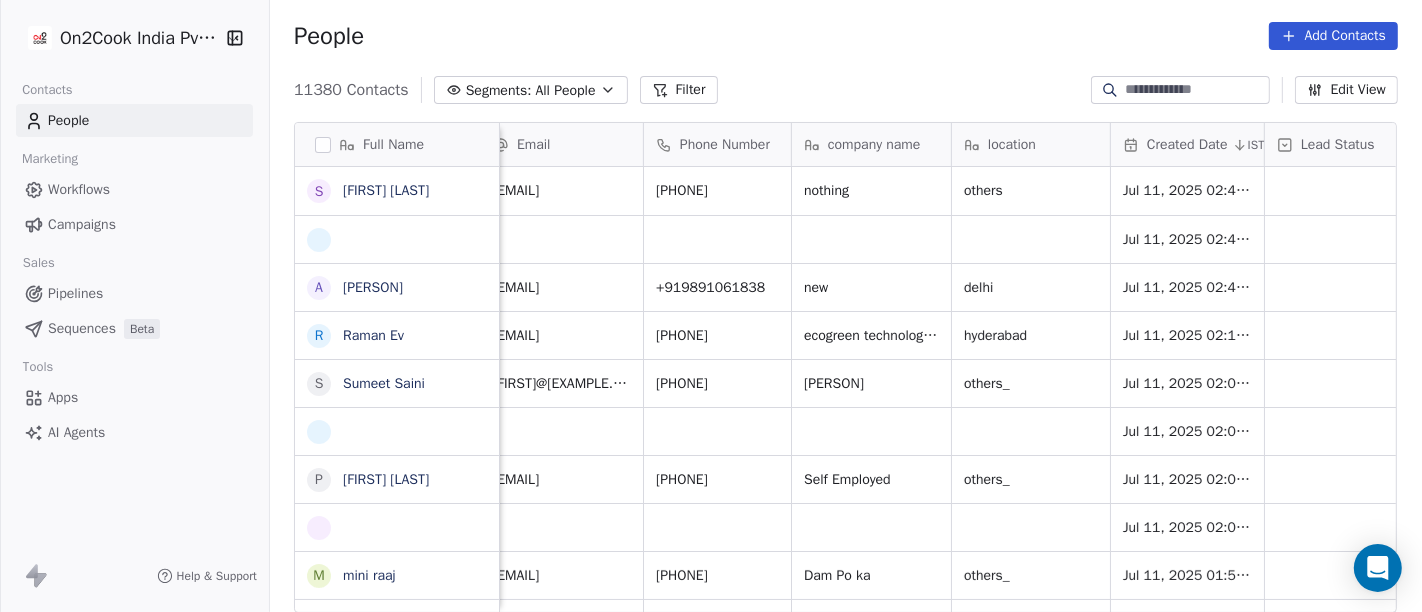 paste on "**********" 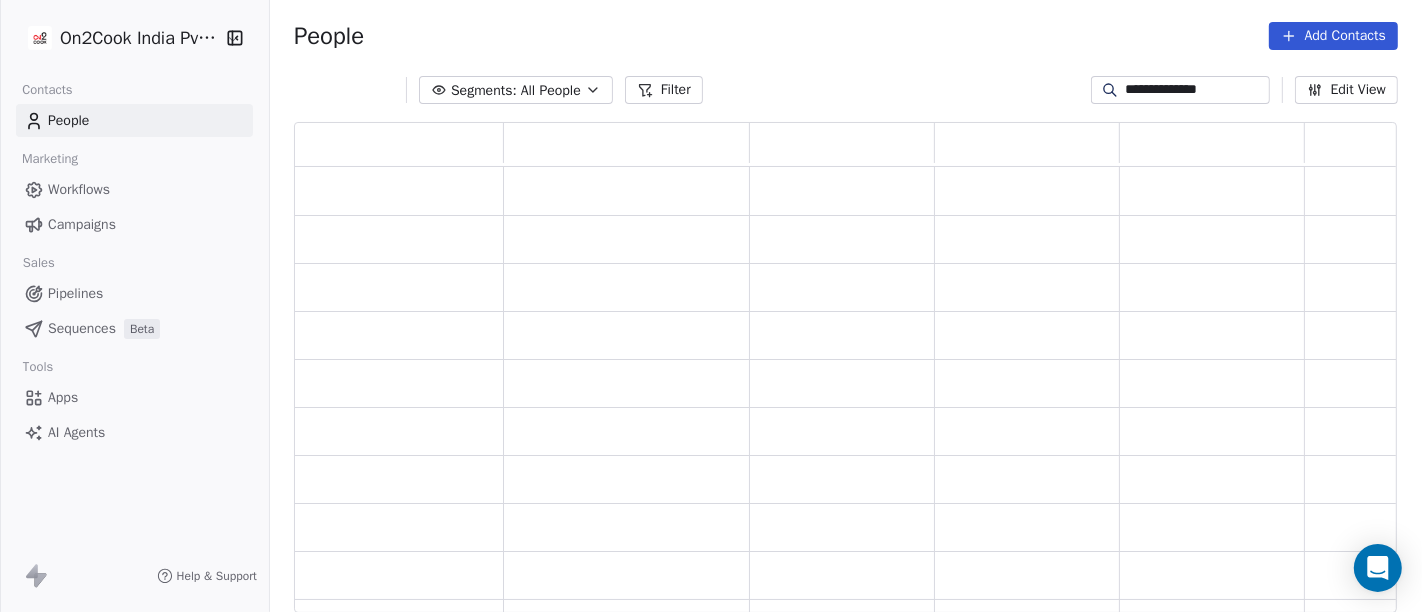 scroll, scrollTop: 17, scrollLeft: 17, axis: both 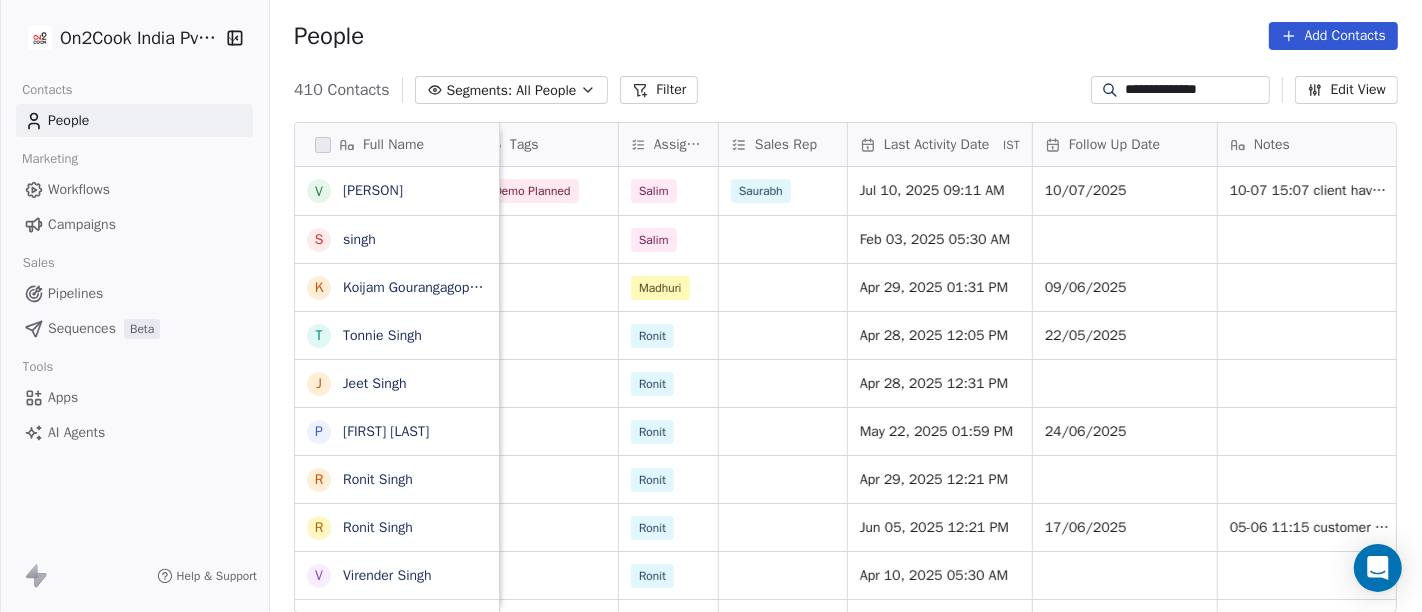 type on "**********" 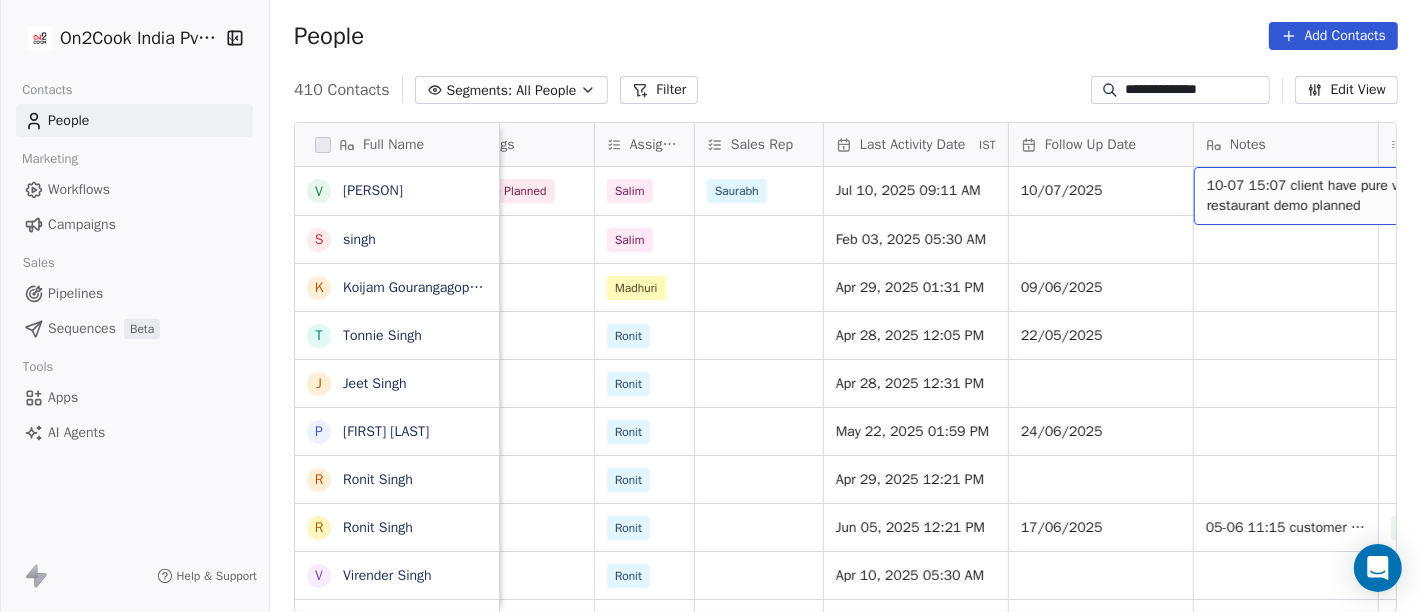click on "10-07 15:07 client have pure veg restaurant demo planned" at bounding box center [1326, 196] 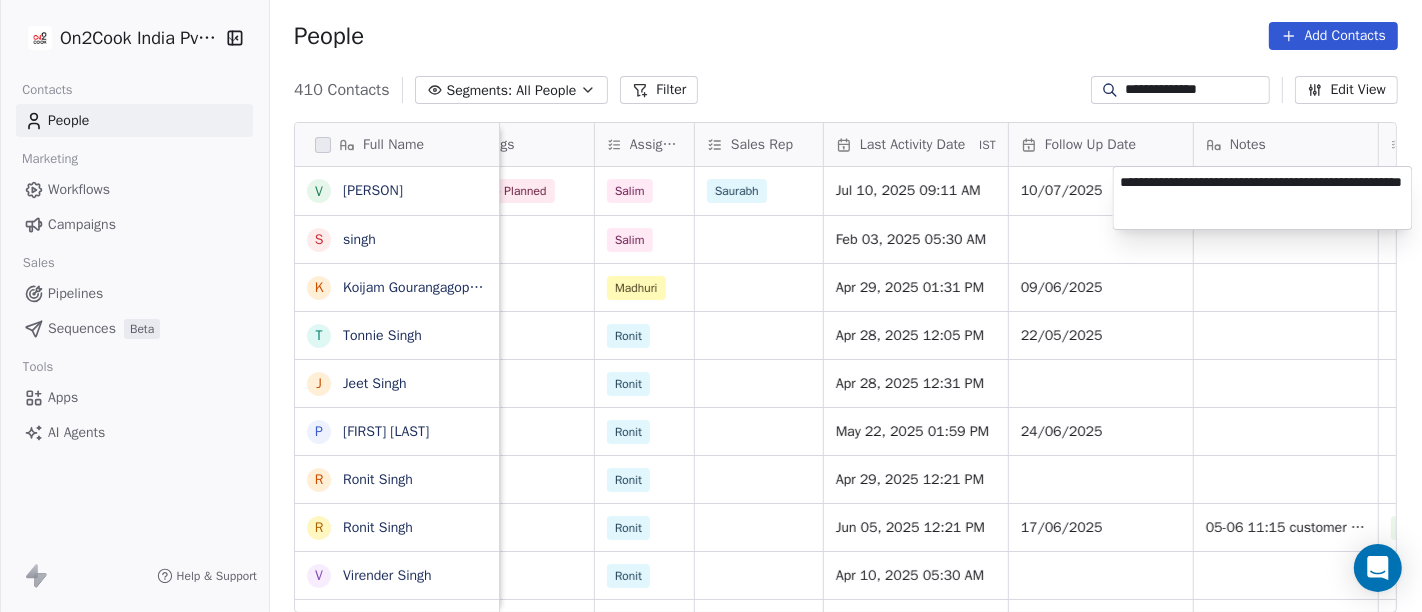 click on "**********" at bounding box center [711, 306] 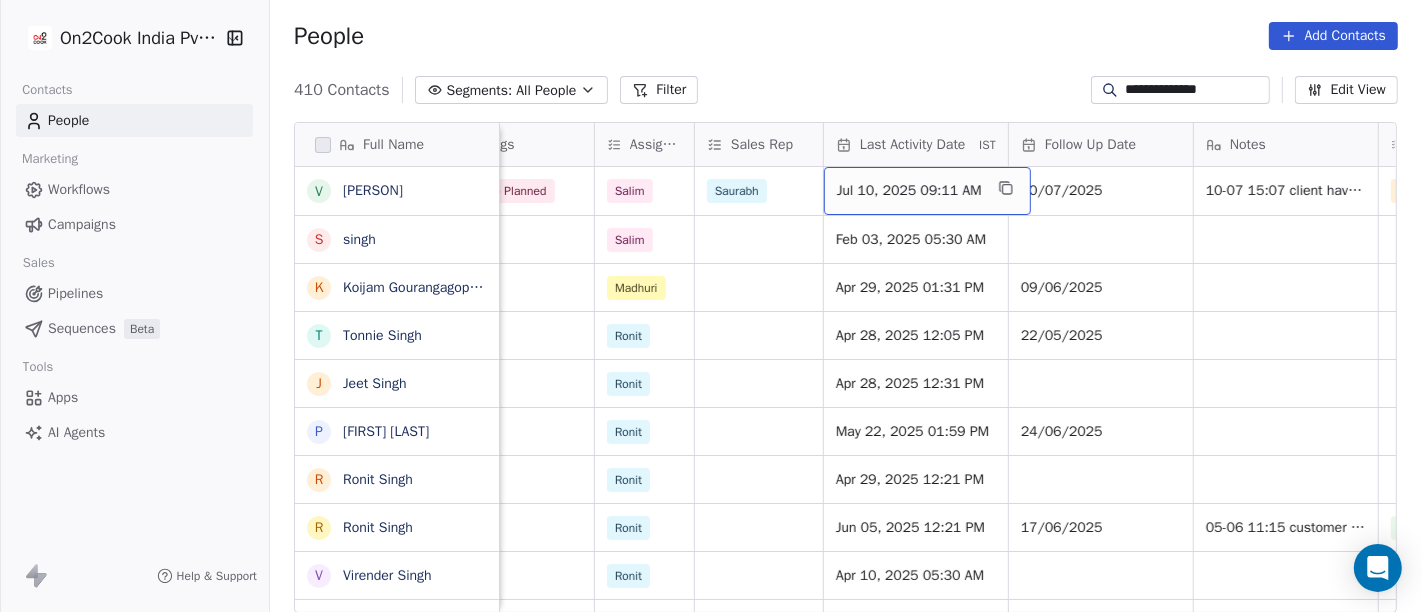 click on "Jul 10, 2025 09:11 AM" at bounding box center [909, 191] 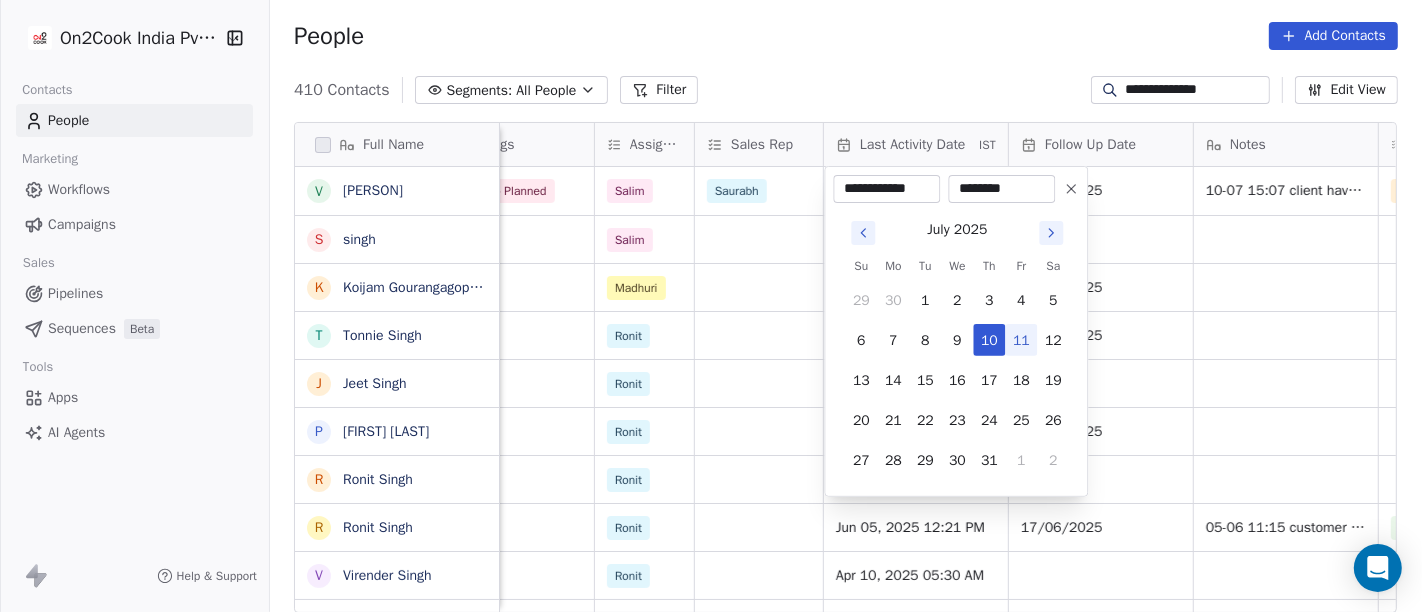 click on "11" at bounding box center [1021, 340] 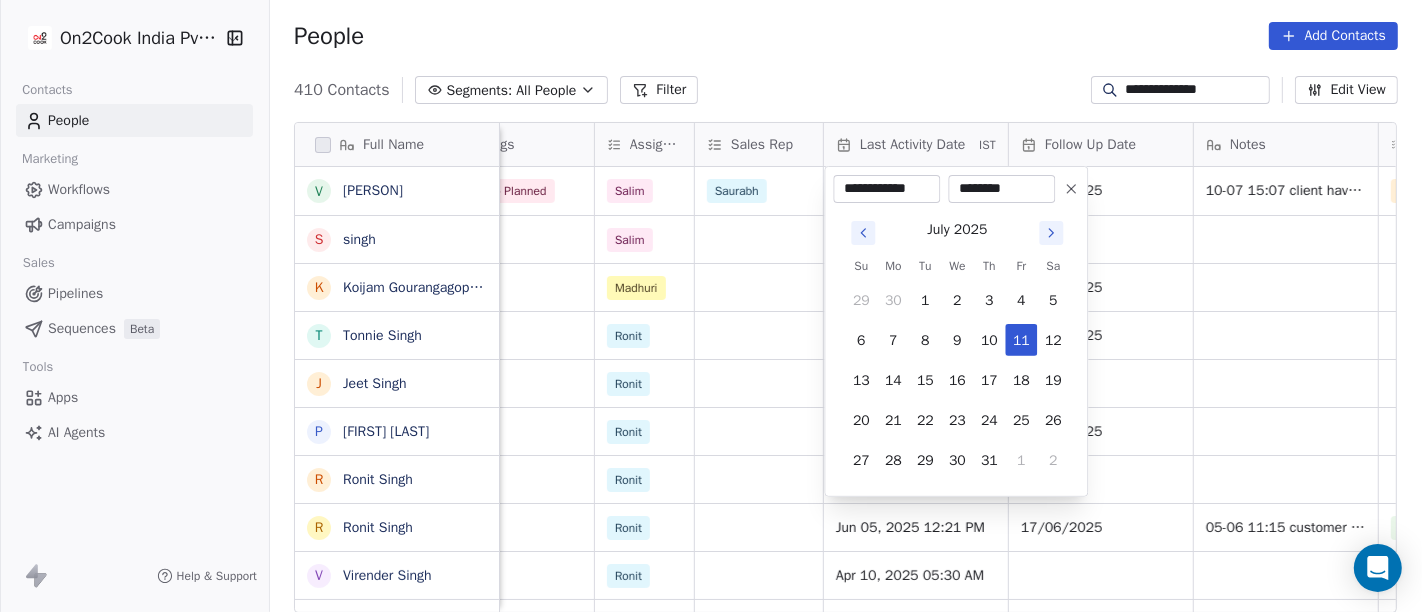 click on "**********" at bounding box center [711, 306] 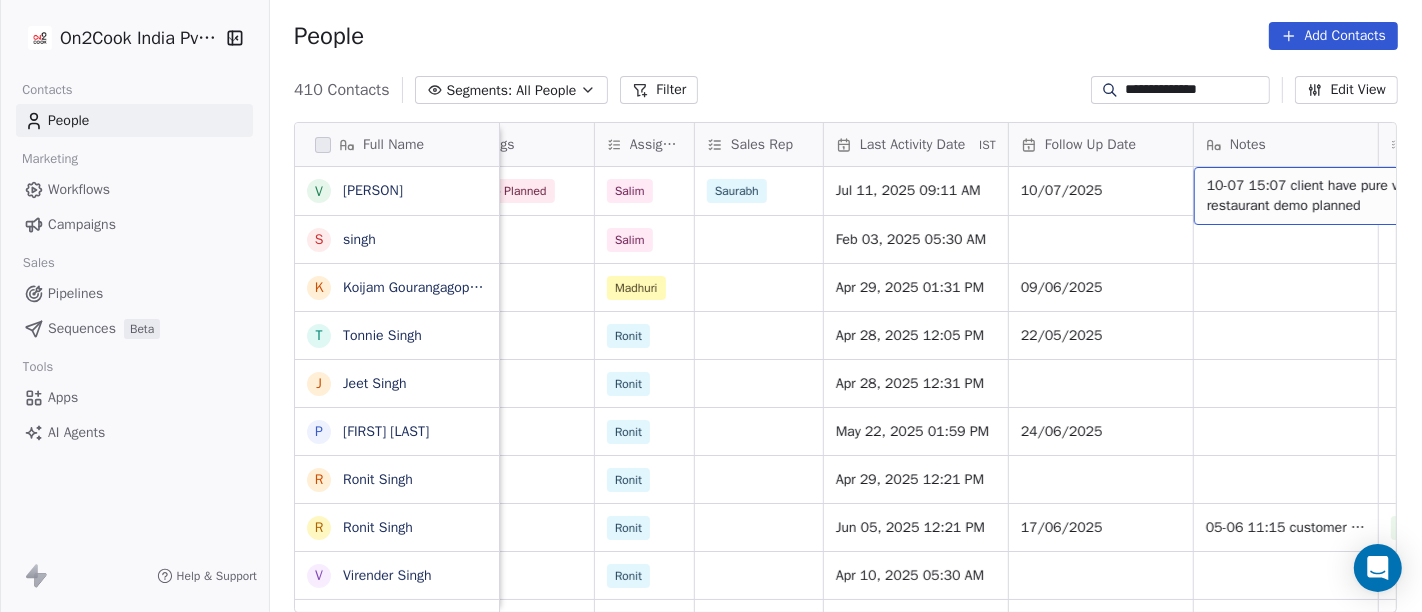 click on "10-07 15:07 client have pure veg restaurant demo planned" at bounding box center [1326, 196] 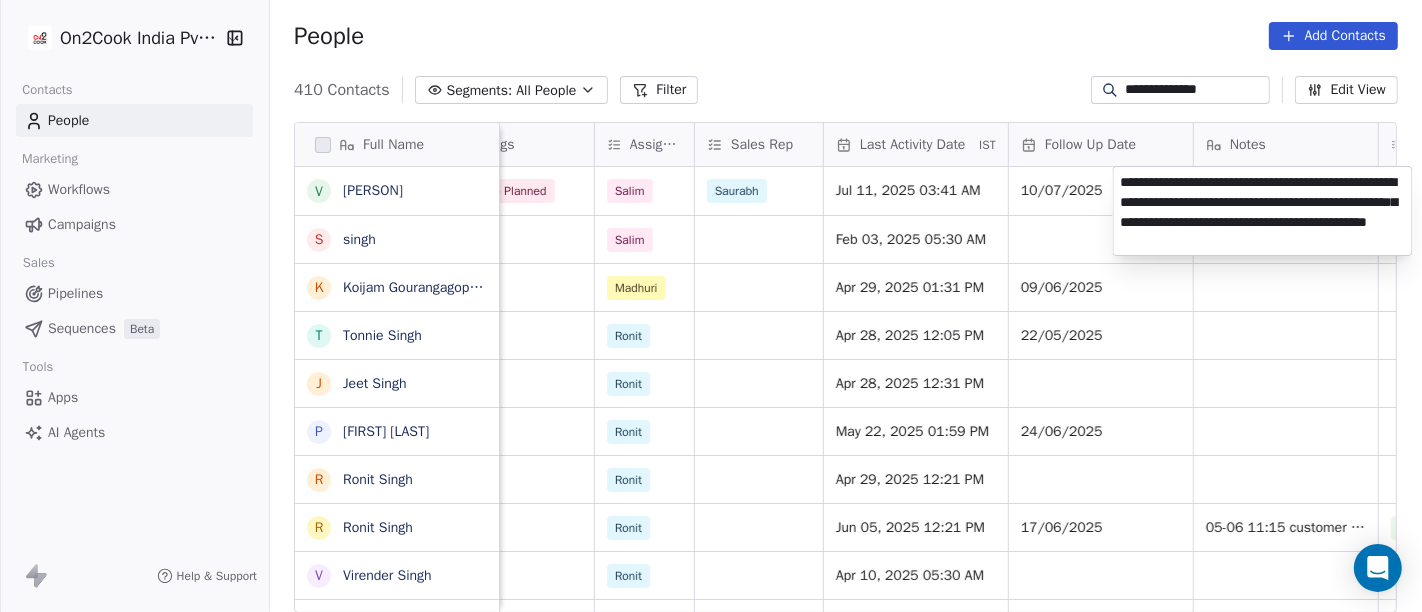 type on "**********" 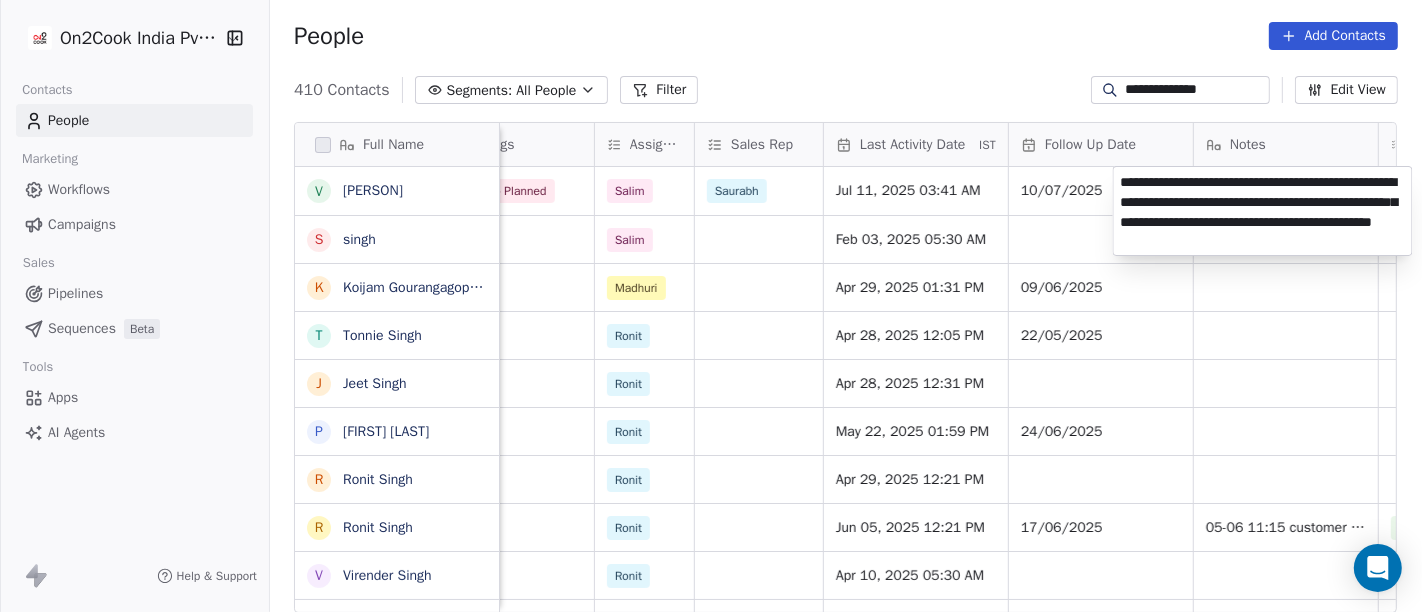 click on "Vijendra singh s singh K Koijam Gourangagopal Singh Singh T Tonnie Singh J Jeet Singh P Paramdeep Singh R Ronit Singh R Ronit Singh V Virender Singh J Jagjeet Singh S Shashi Singh V Vinay Singh M Mann Singh R Raghav Singh I Ishmeet Singh B Balinder Singh J Jasveer Singh M Manmohan Singh A Abhishek singh M Manjeet Singh D Durgesh Singh A Amrit Singh G Gurmeet Singh N Narinder Singh L Laxmiraj Singh I IK Singh H Hardeep Singh P Prabhat Singh J Jasmeet Singh P Pankaj Singh jodhpur [DATE] [TIME] Demo Planned Demo Planned Salim Saurabh [DATE] [TIME] 10/07/2025 1 Restaurants Drop Salim" at bounding box center (711, 306) 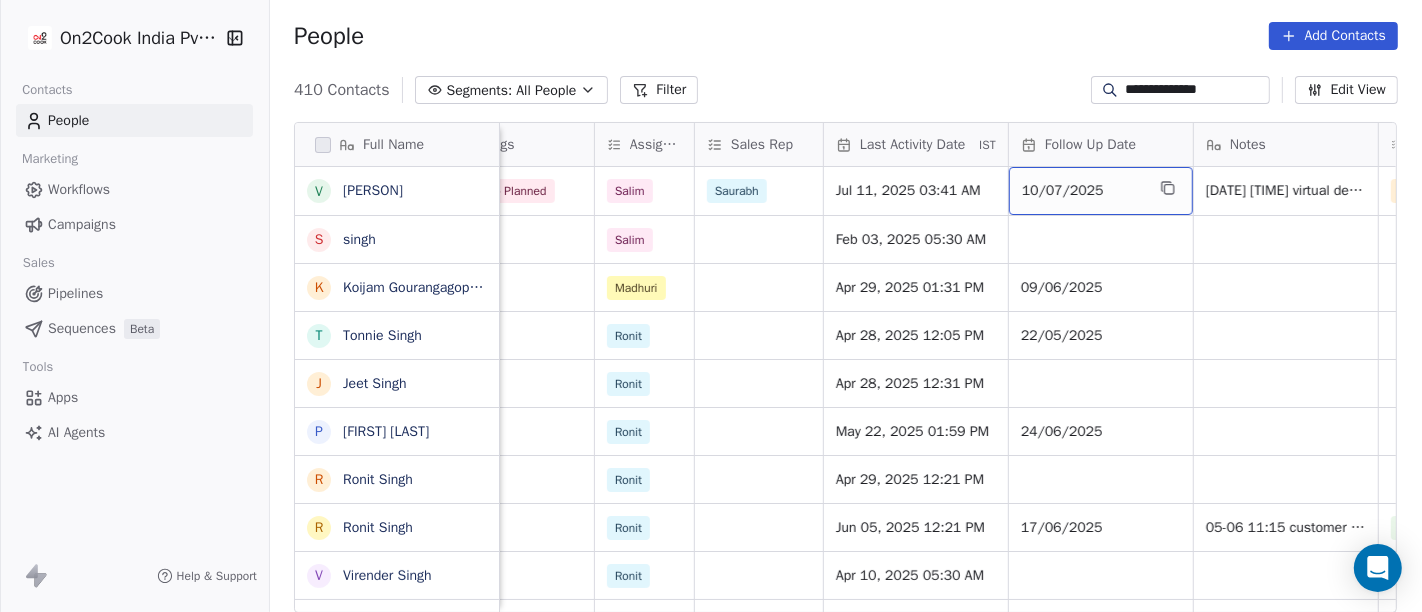 click on "10/07/2025" at bounding box center [1083, 191] 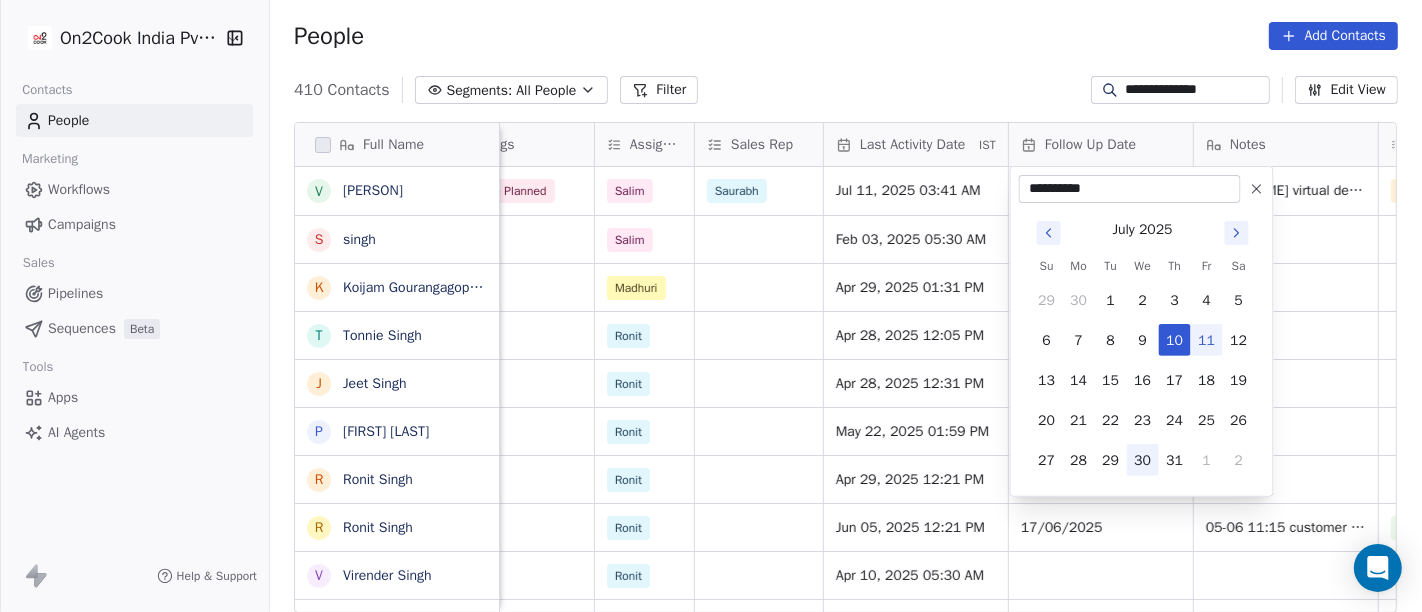 click on "30" at bounding box center [1143, 460] 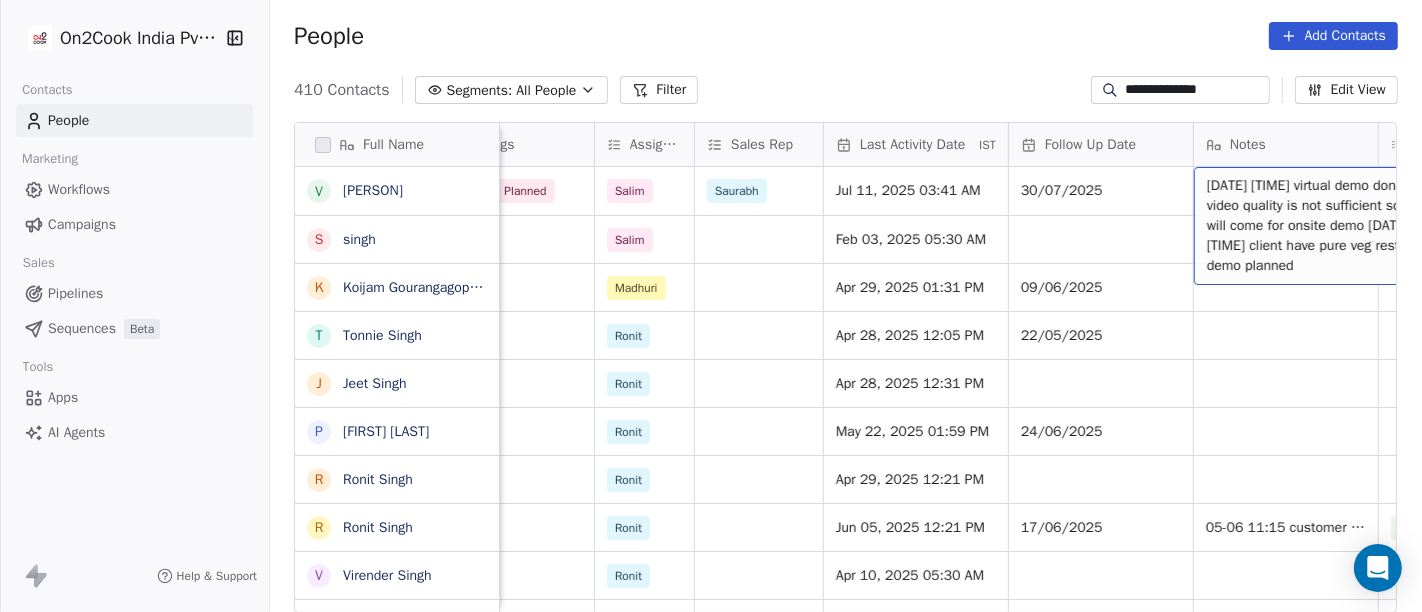 click on "[DATE] [TIME] virtual demo done but video quality is not sufficient so client will come for onsite demo   [DATE] [TIME] client have pure veg restaurant demo planned" at bounding box center [1326, 226] 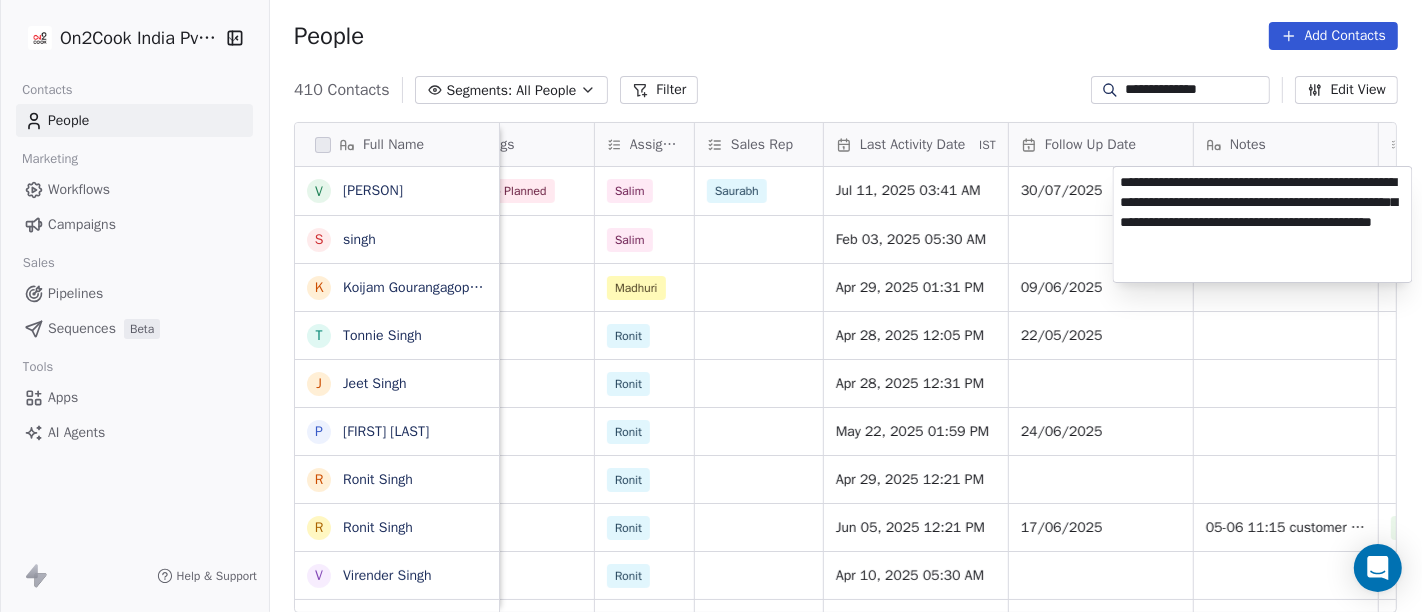 click on "**********" at bounding box center [1263, 224] 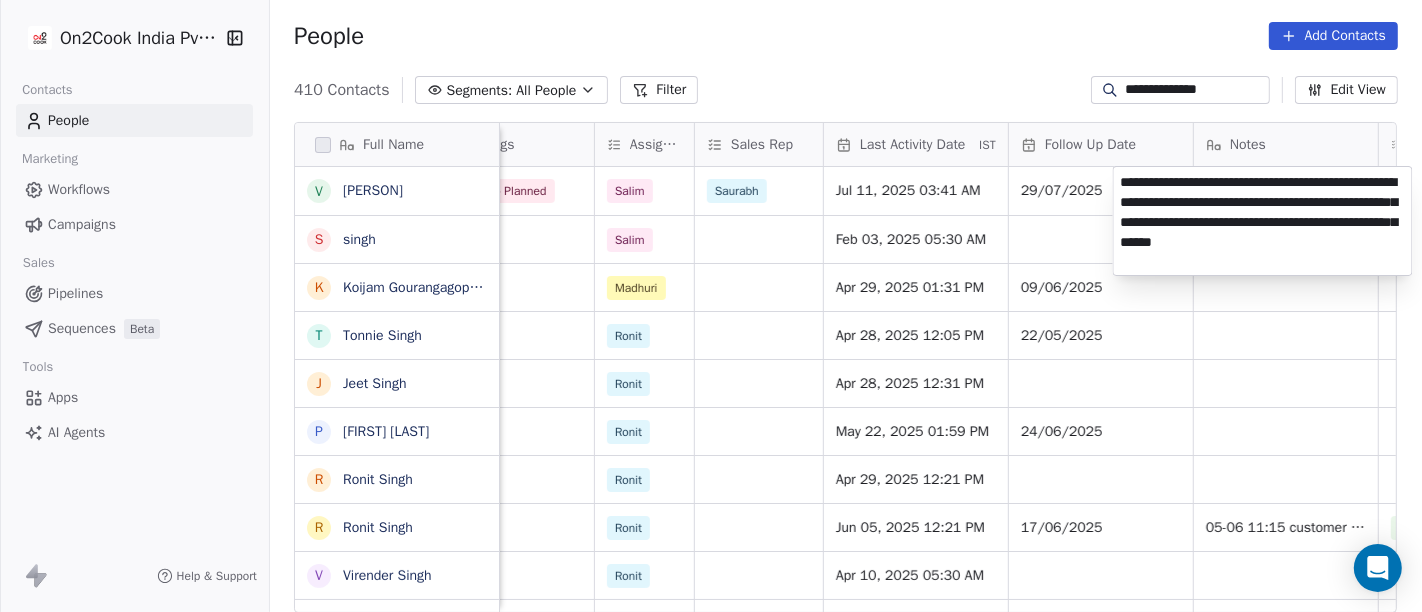 type on "**********" 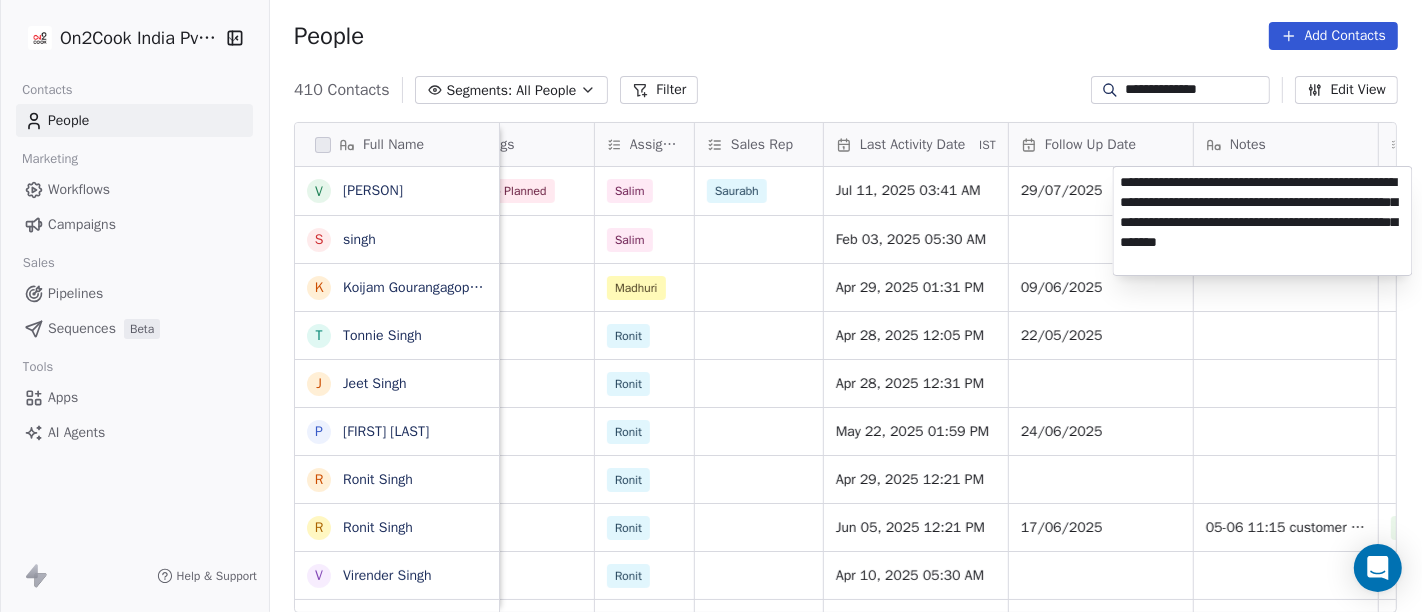 click on "**********" at bounding box center (711, 306) 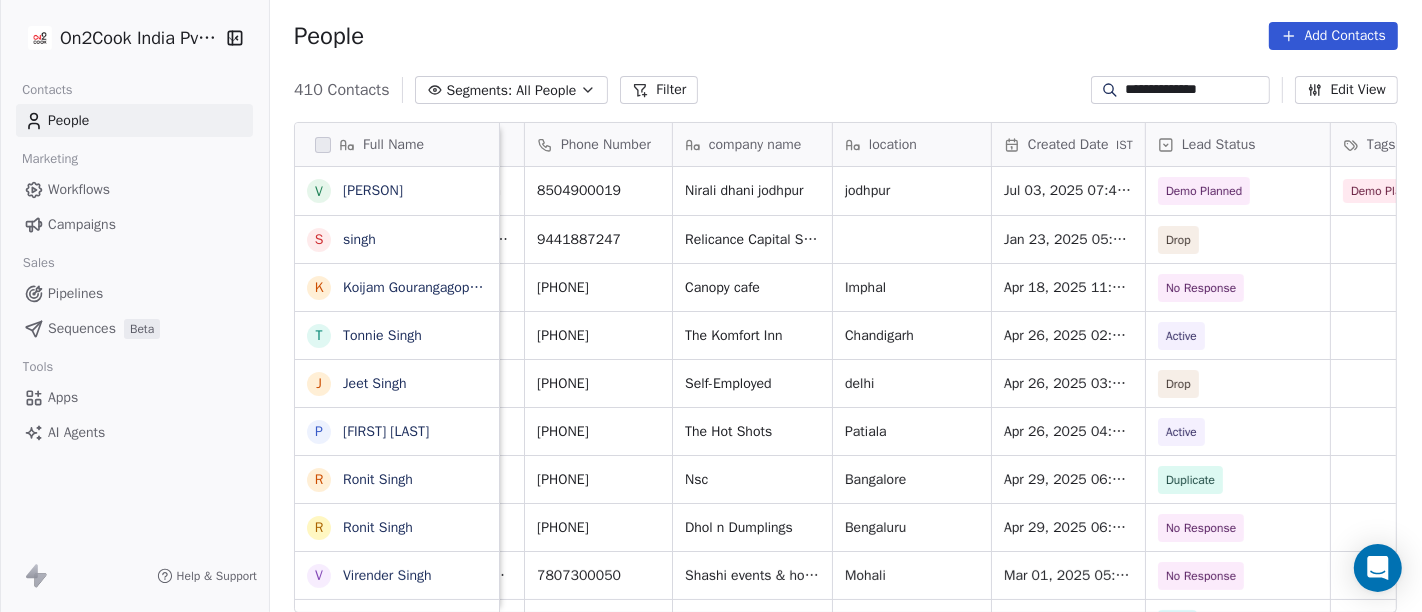 scroll, scrollTop: 0, scrollLeft: 0, axis: both 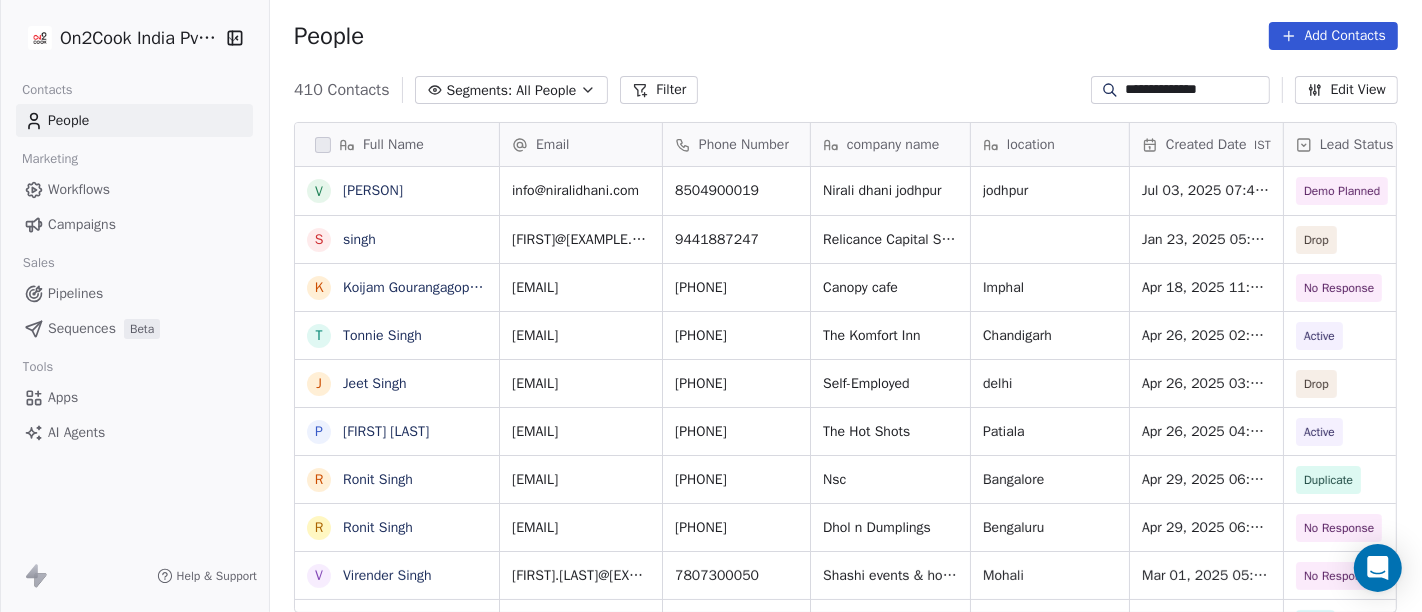 click on "**********" at bounding box center (1196, 90) 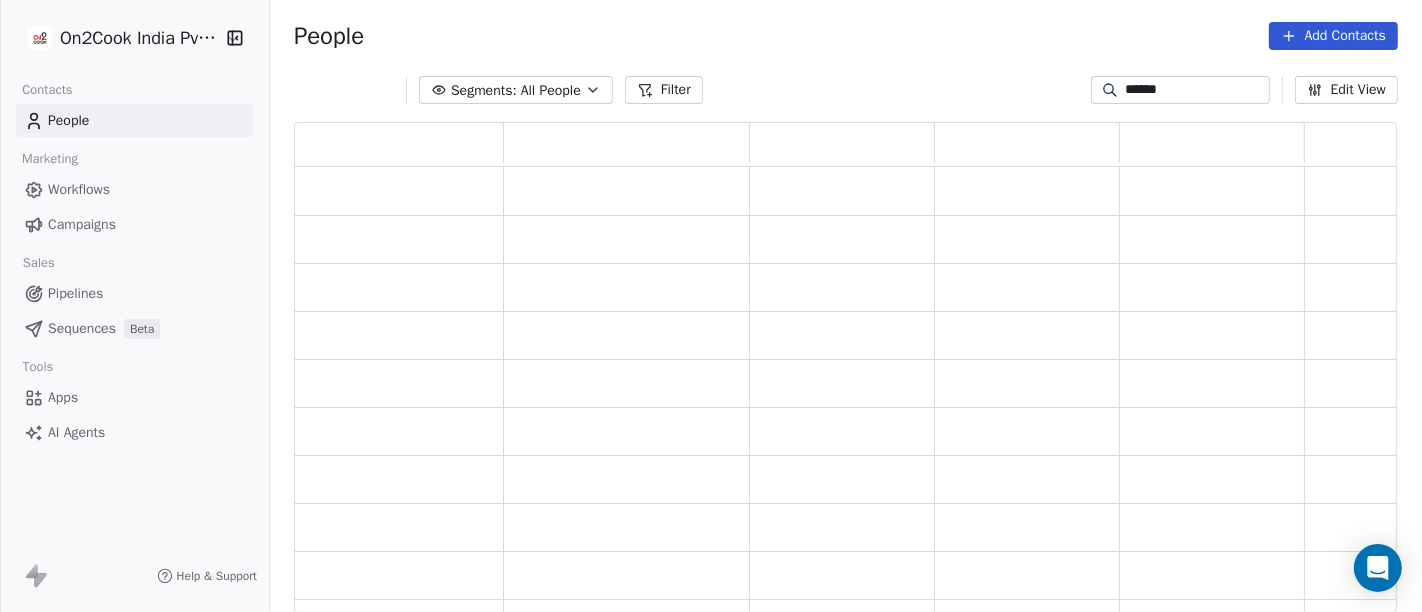 scroll, scrollTop: 17, scrollLeft: 17, axis: both 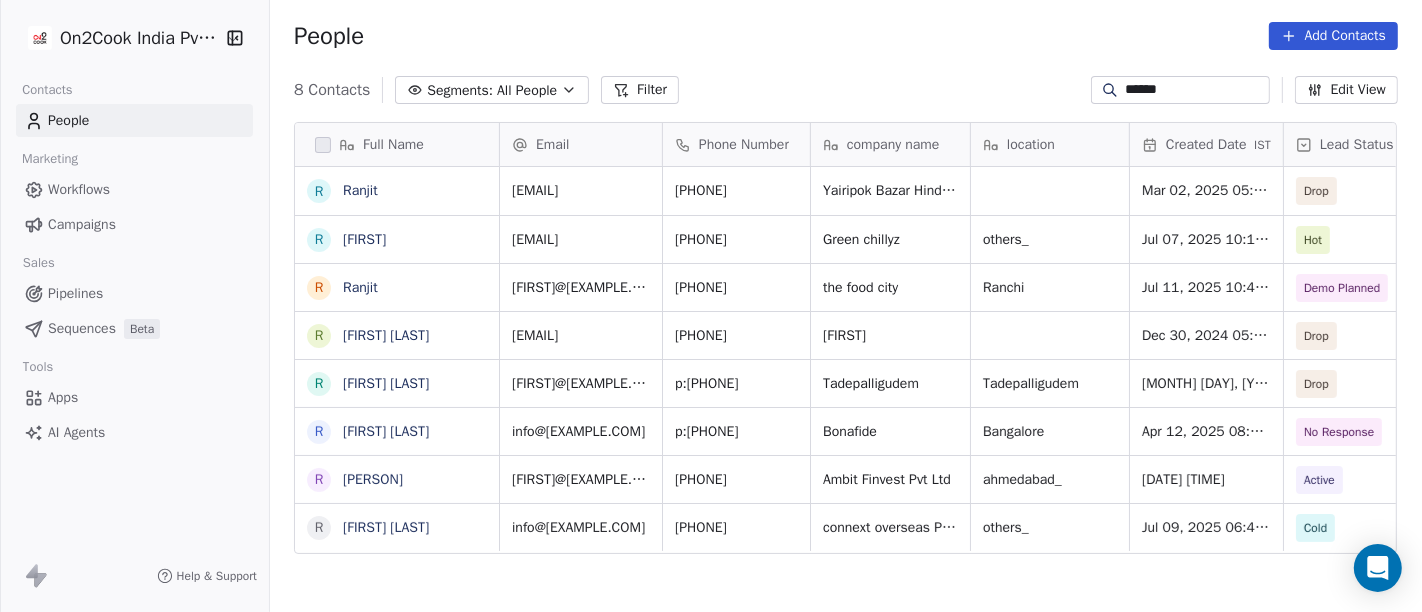type on "******" 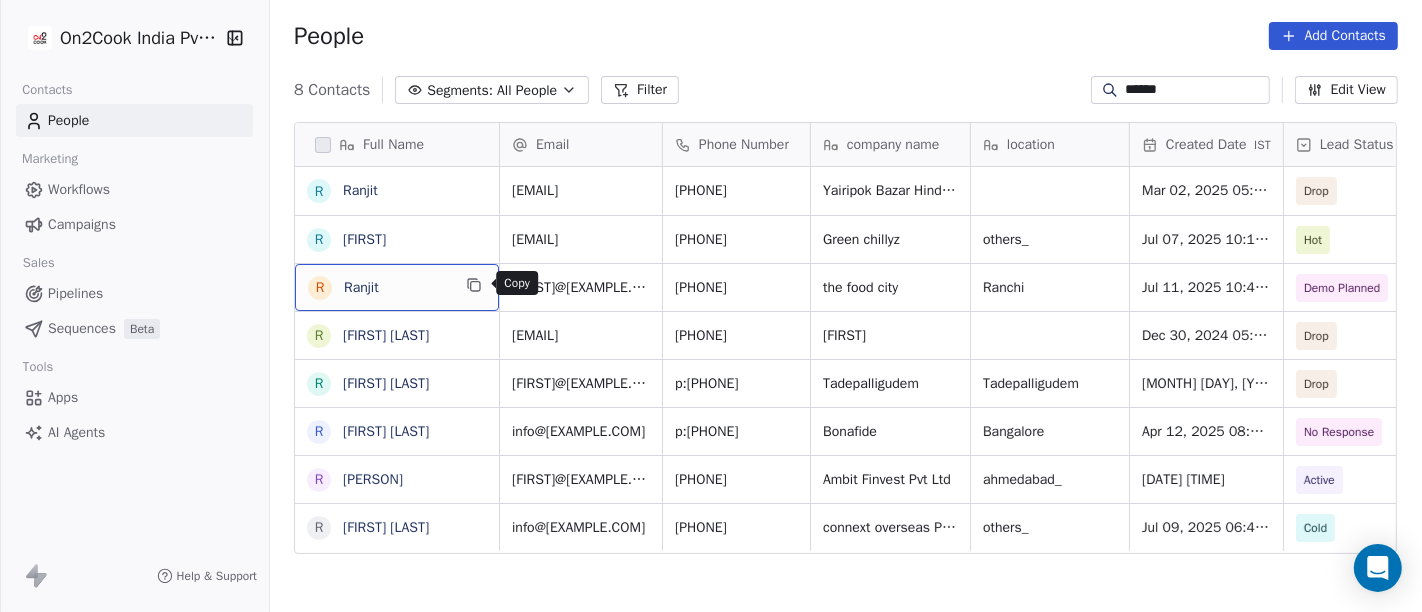 click 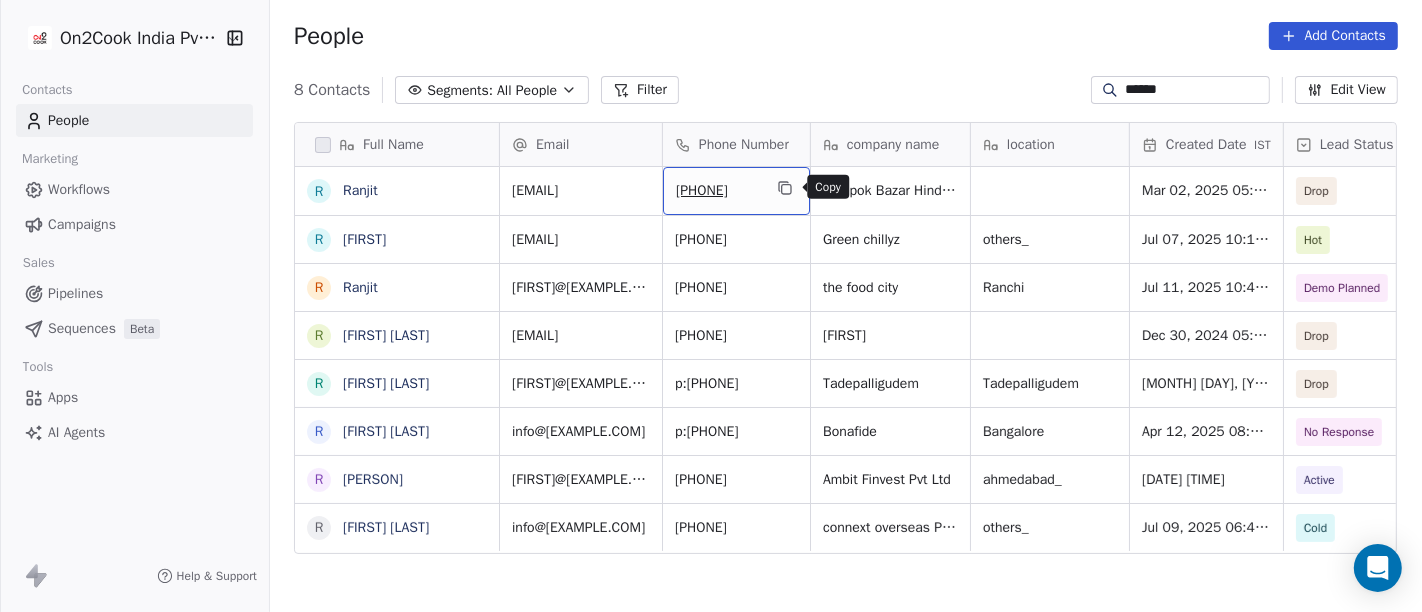 click 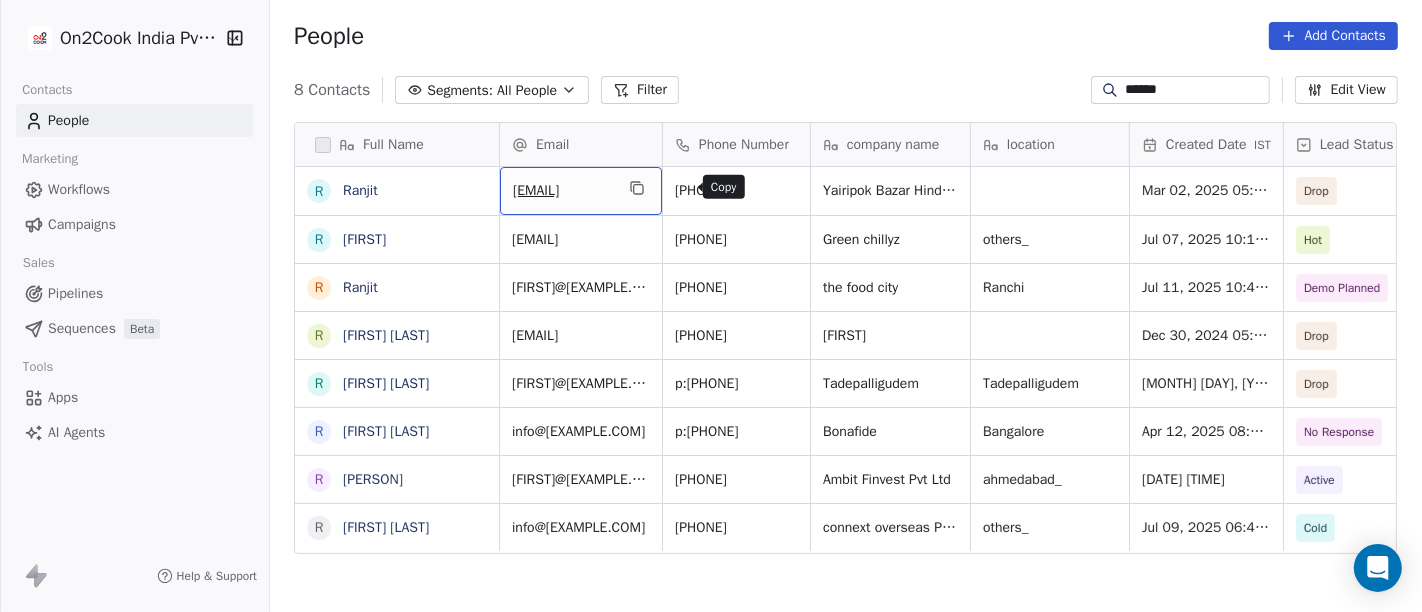 click 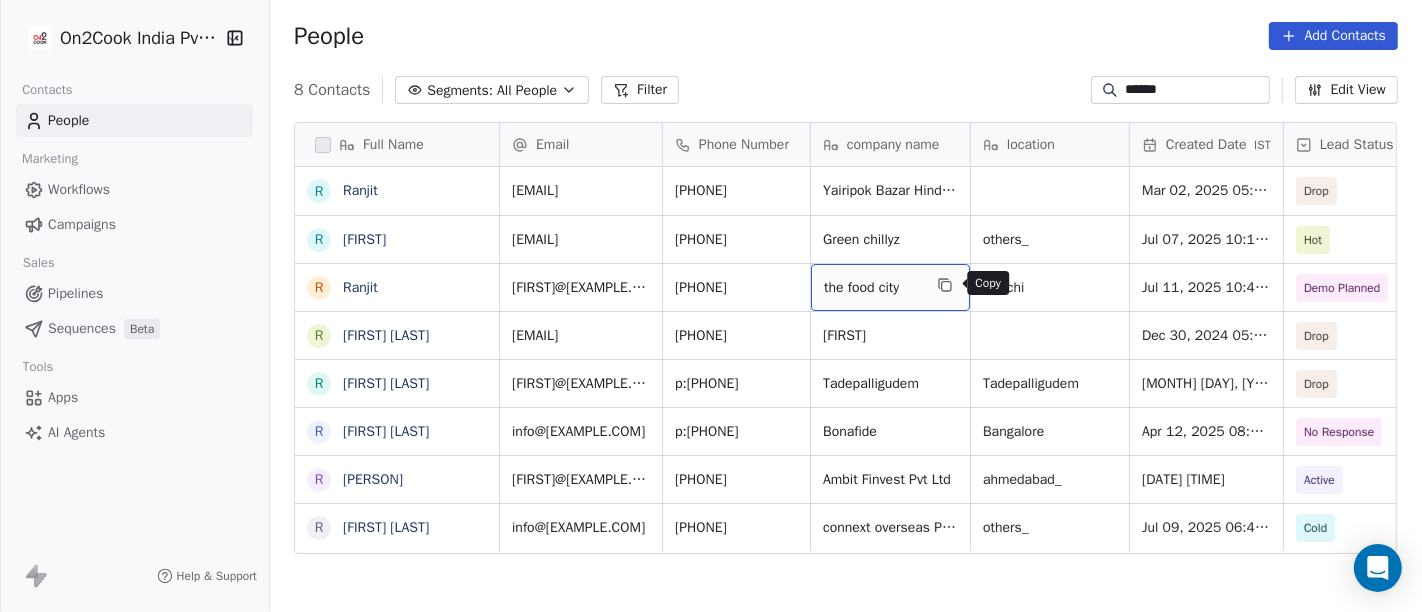 click 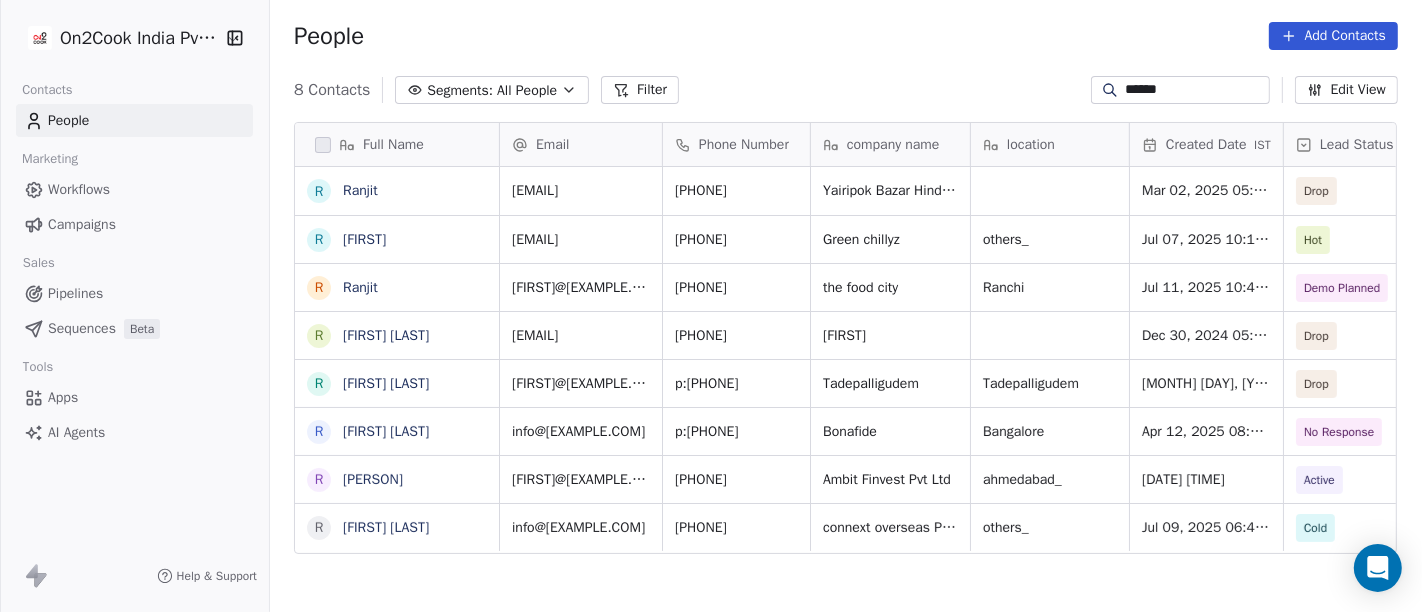 click on "******" at bounding box center [1196, 90] 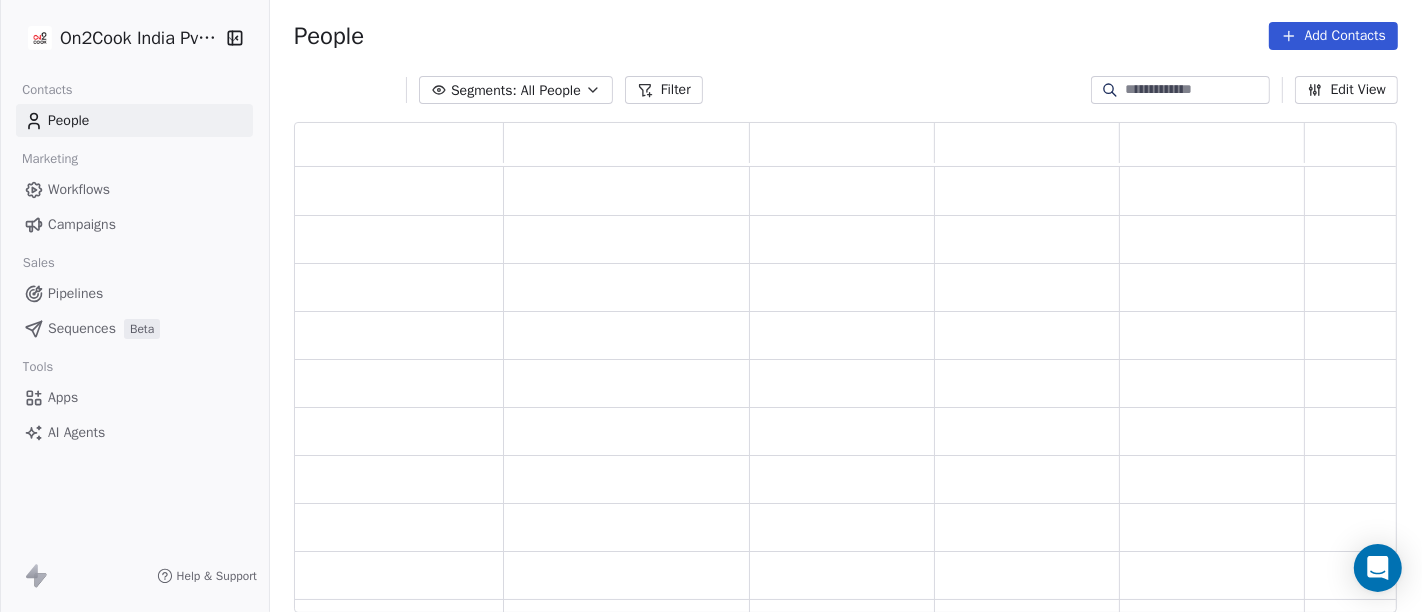 scroll, scrollTop: 17, scrollLeft: 17, axis: both 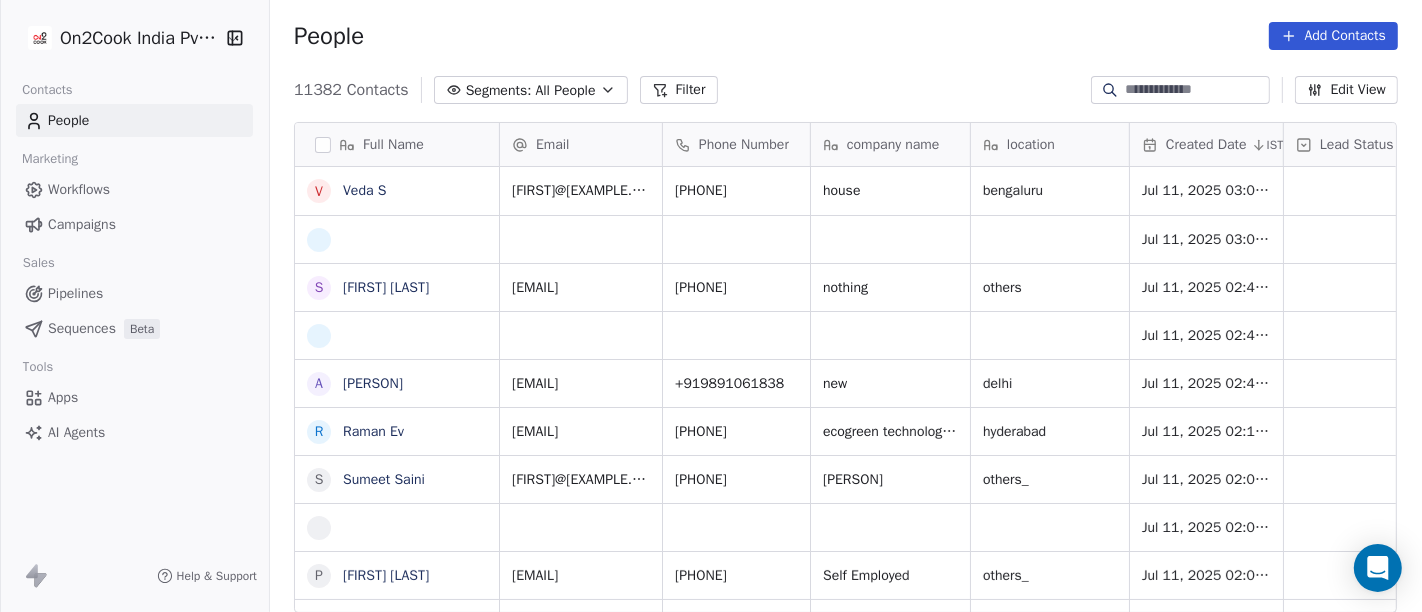 paste on "**********" 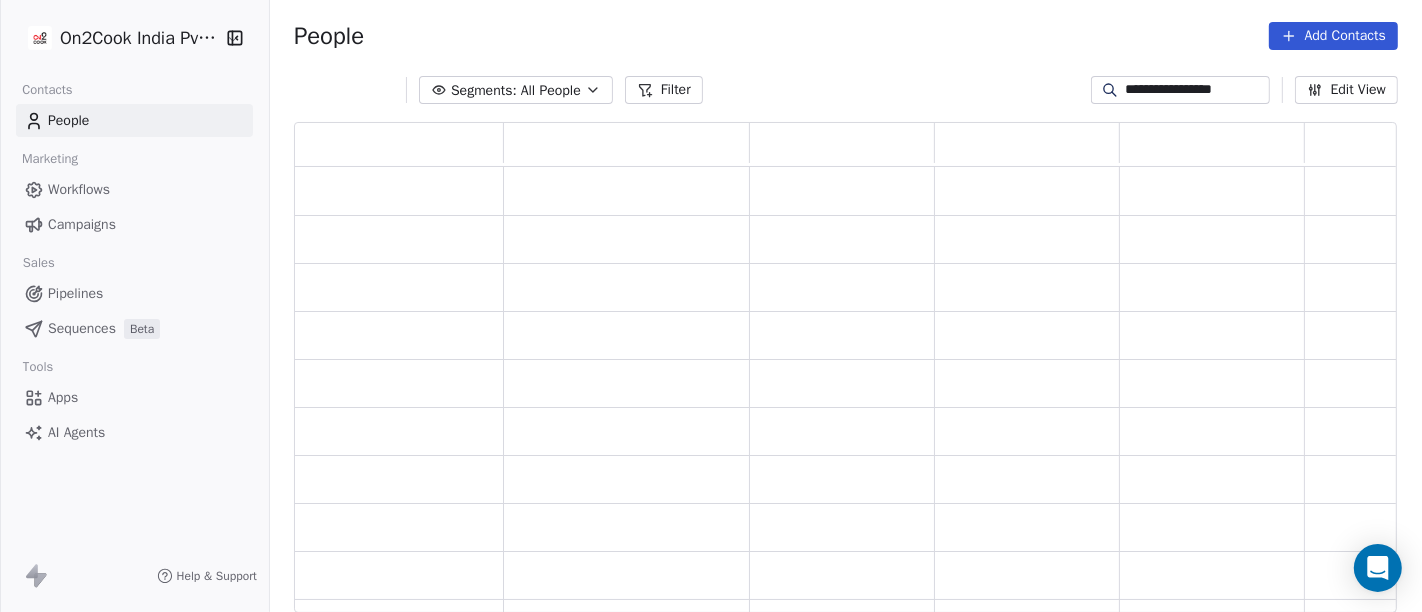 scroll, scrollTop: 17, scrollLeft: 17, axis: both 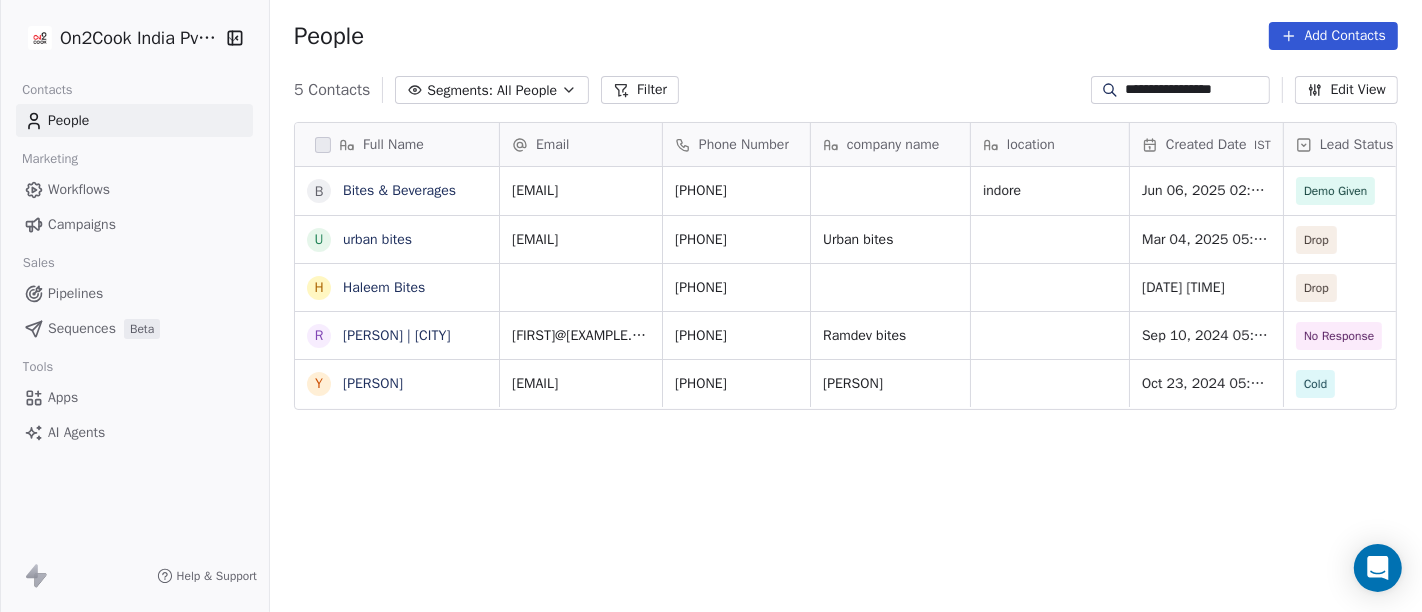 type on "**********" 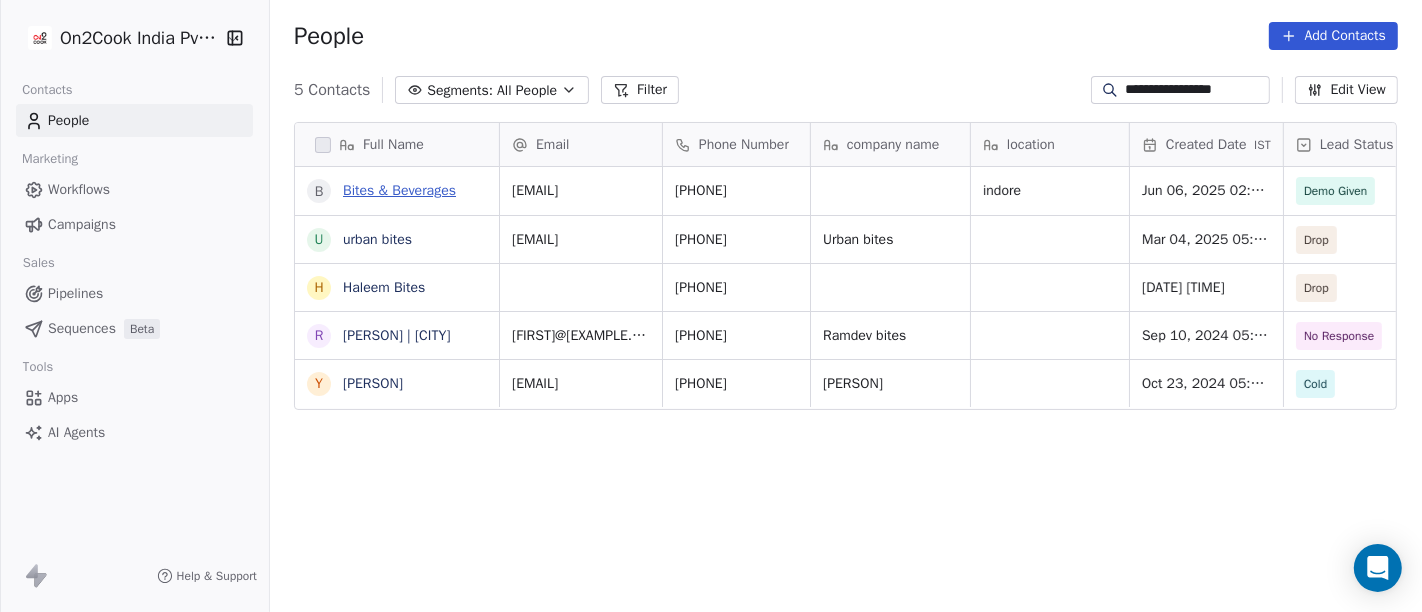 click on "Bites &  Beverages" at bounding box center (399, 190) 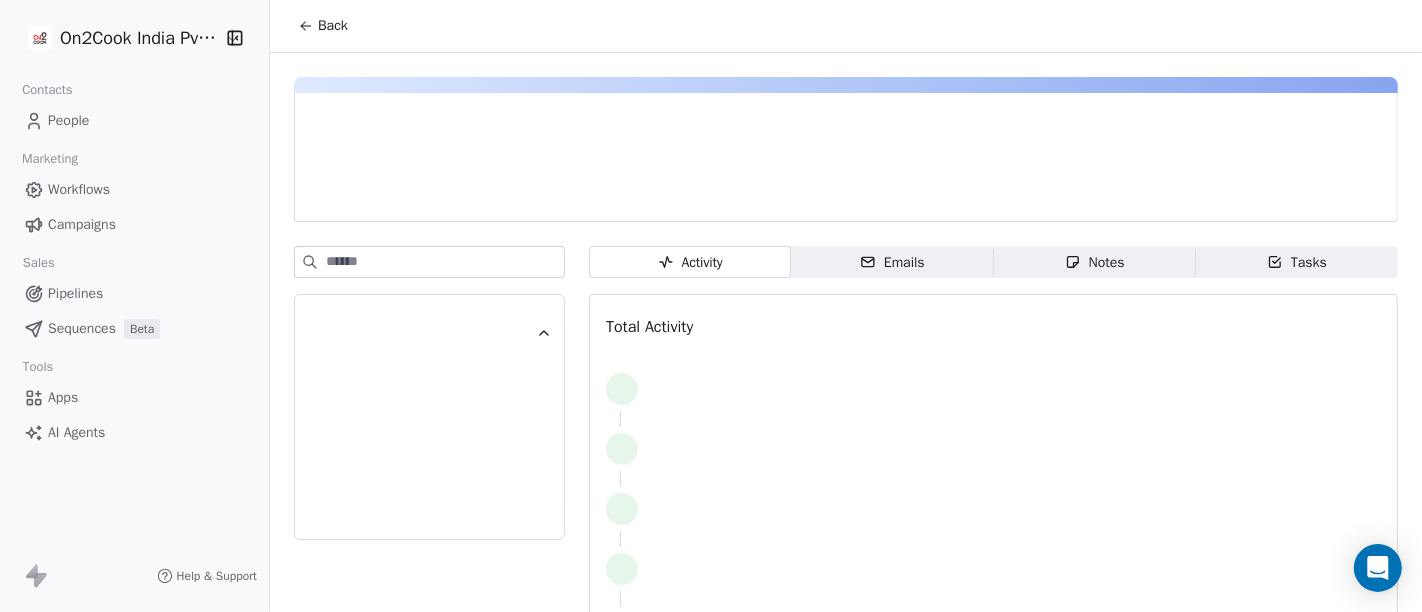 click at bounding box center (523, 193) 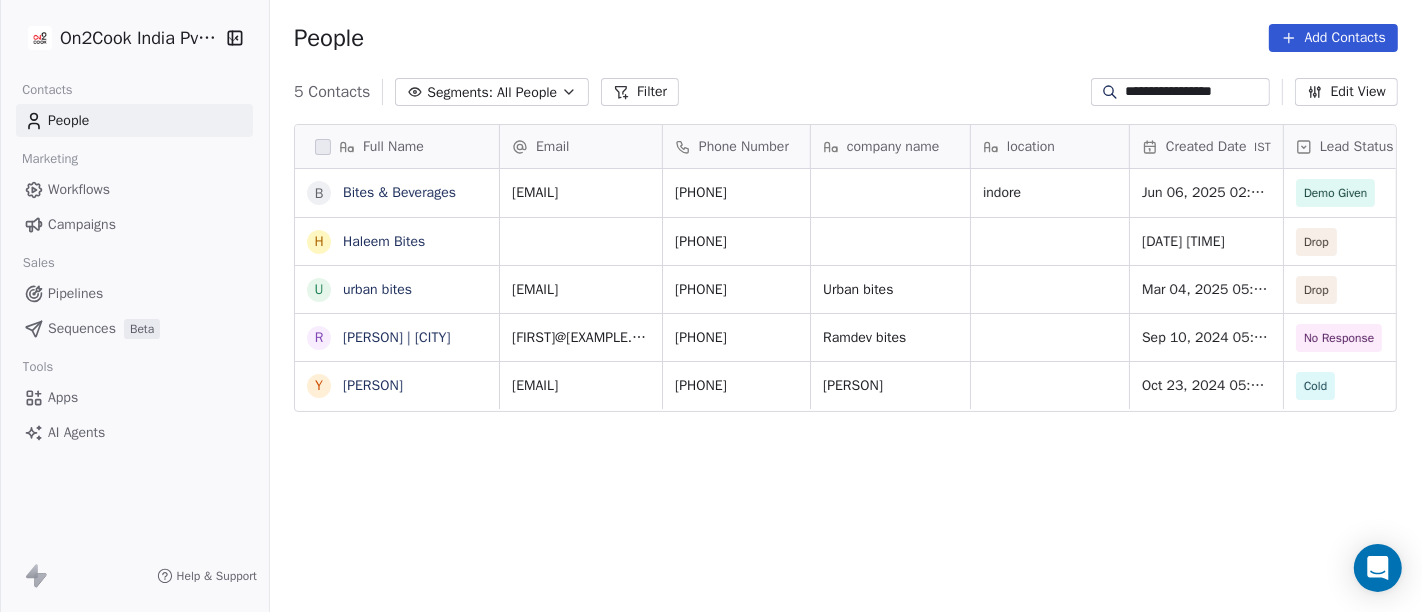 scroll, scrollTop: 17, scrollLeft: 17, axis: both 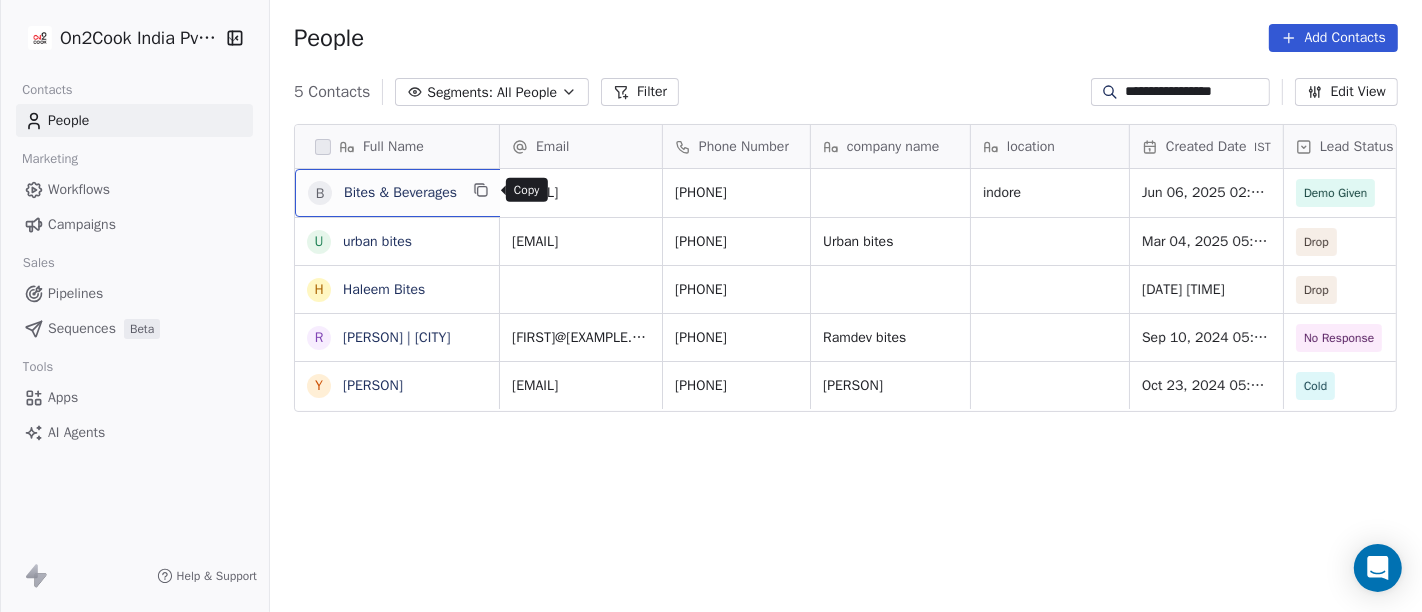 click 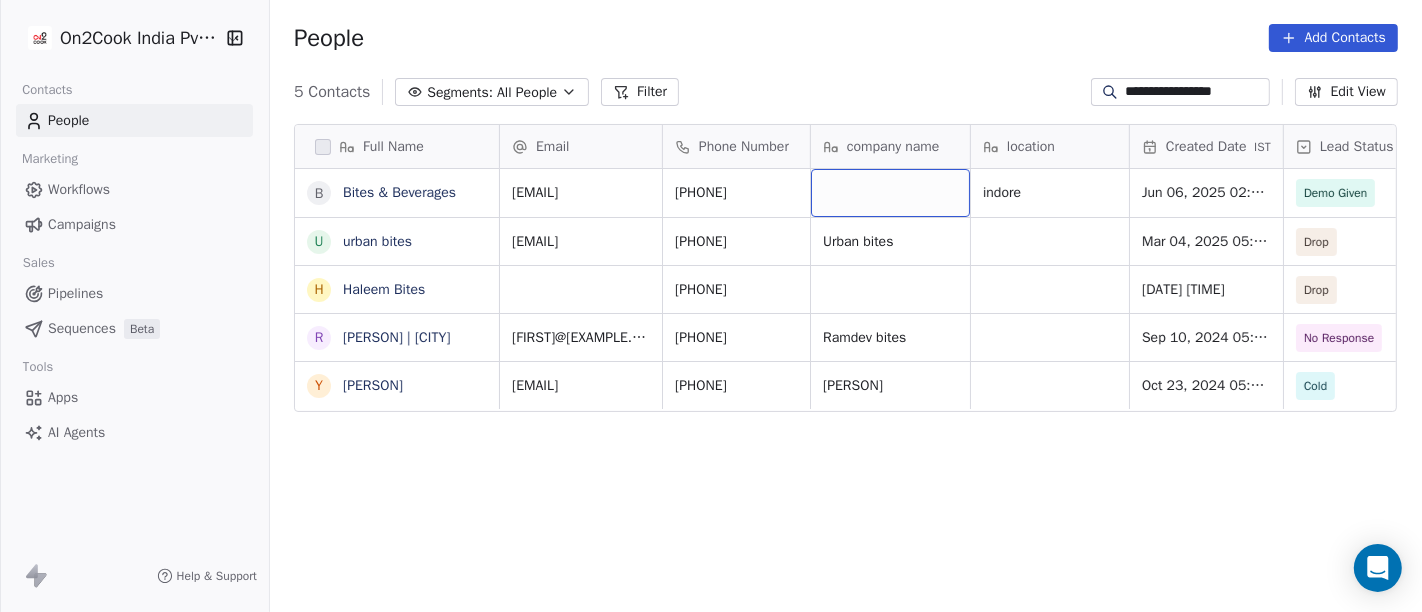 click at bounding box center [890, 193] 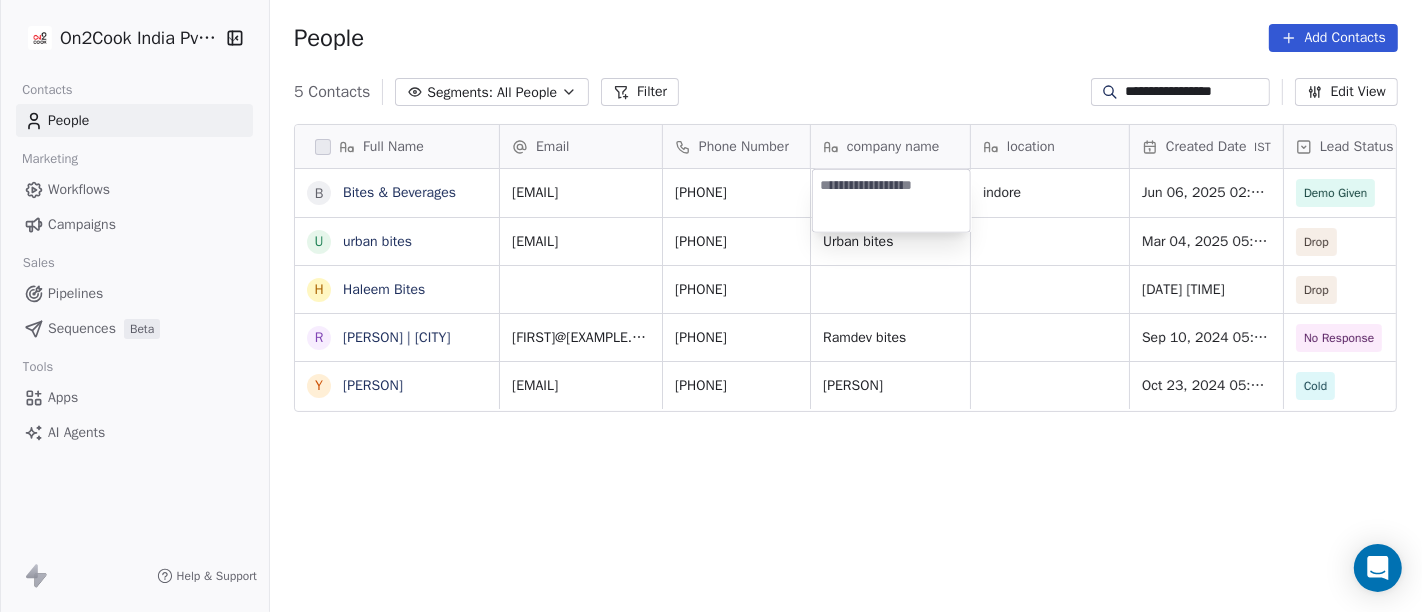 click at bounding box center [891, 201] 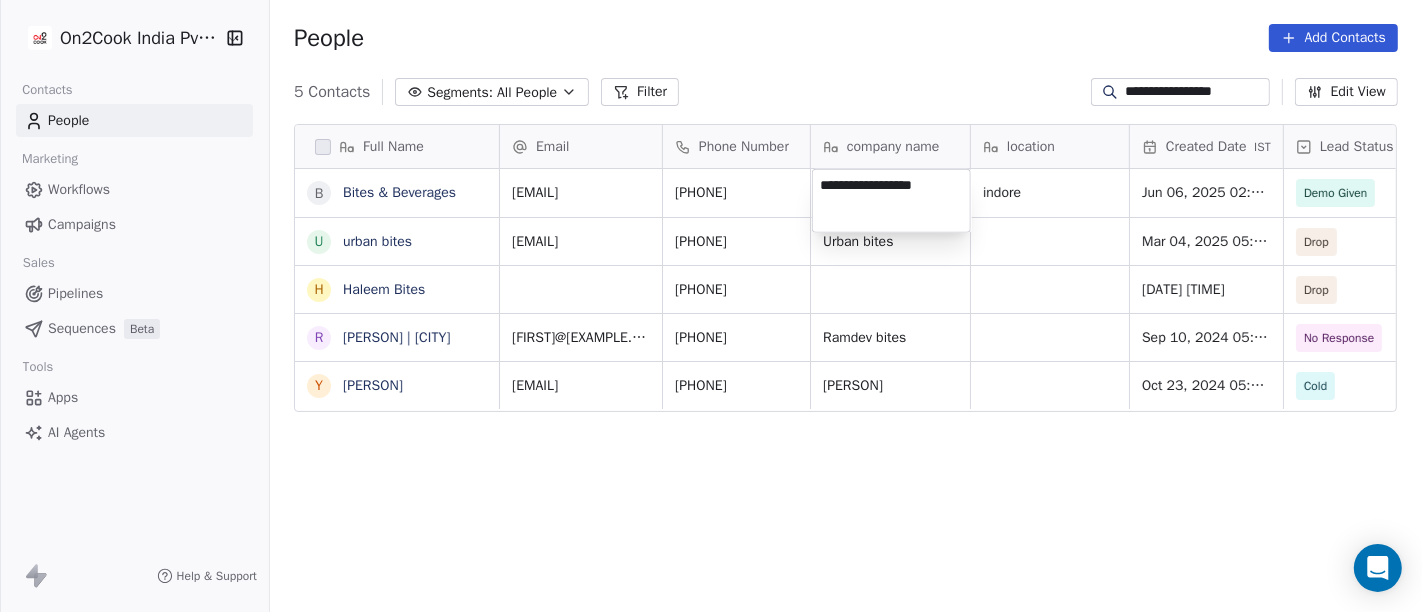 type on "**********" 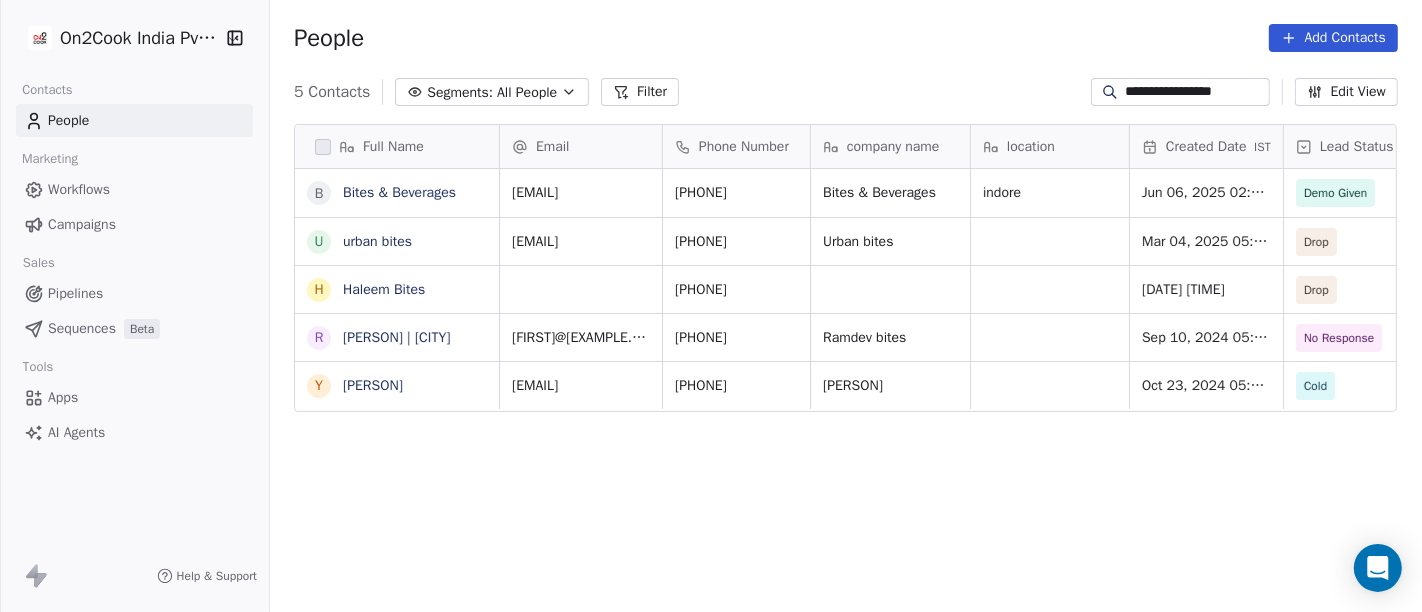 click on "**********" at bounding box center [711, 306] 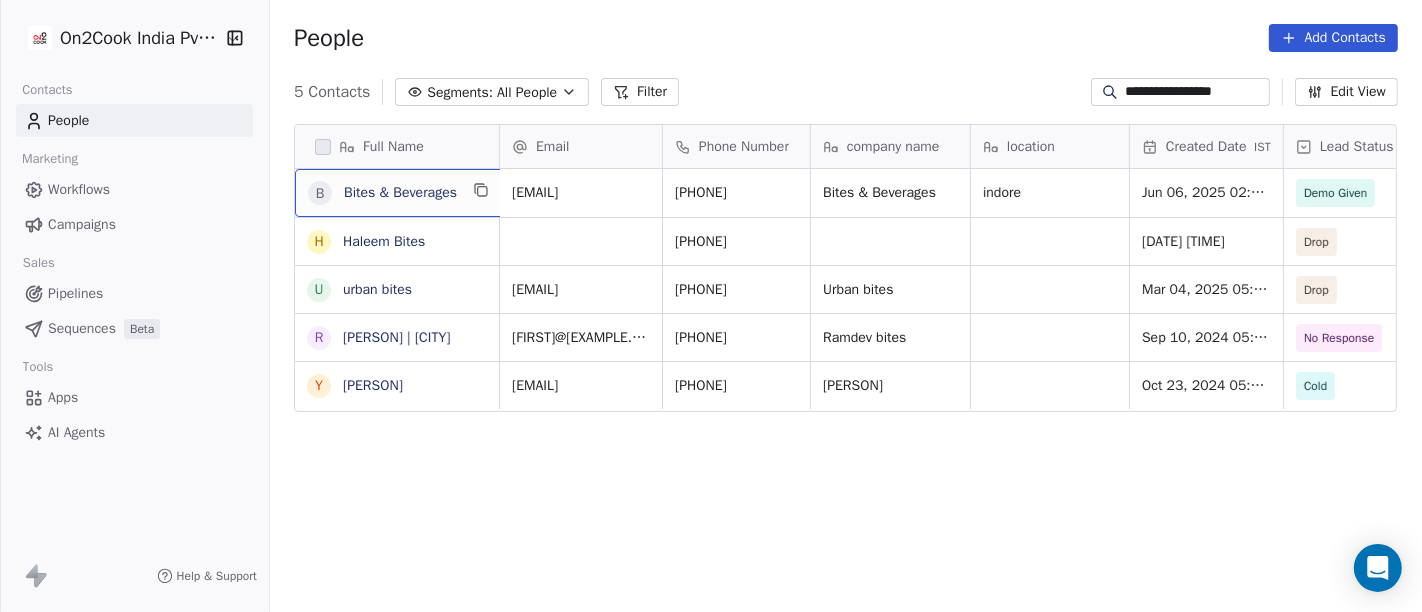 click on "B Bites & Beverages" at bounding box center [400, 193] 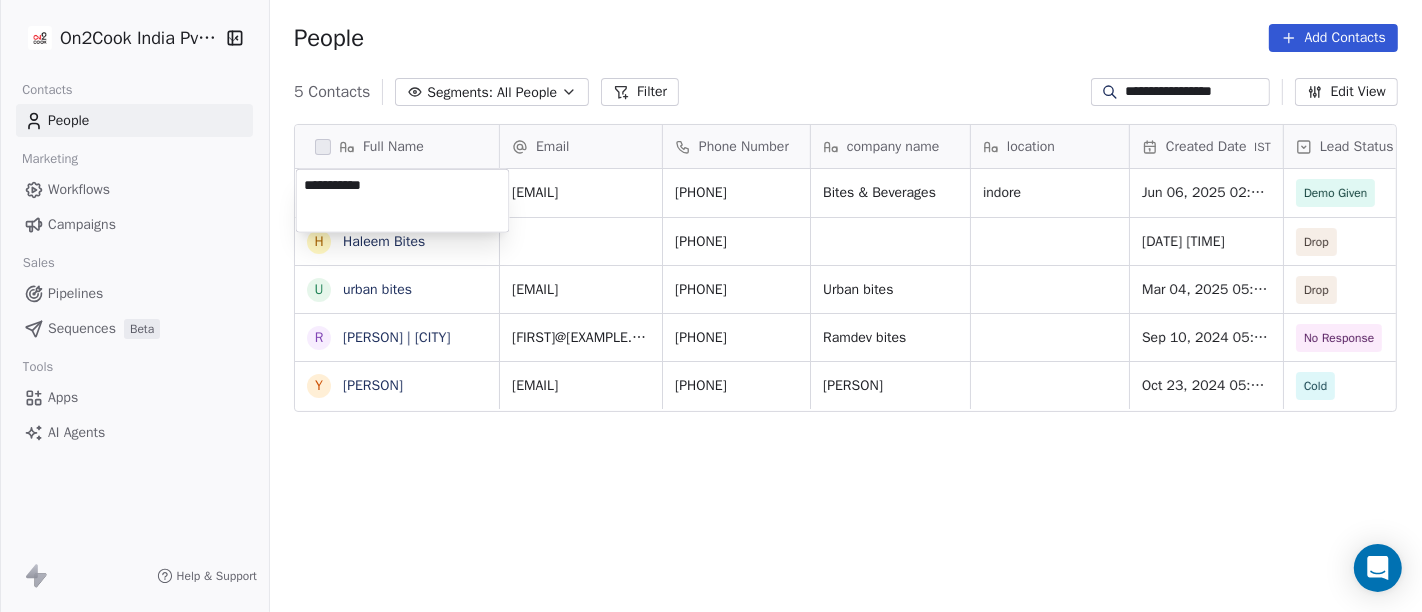 type on "**********" 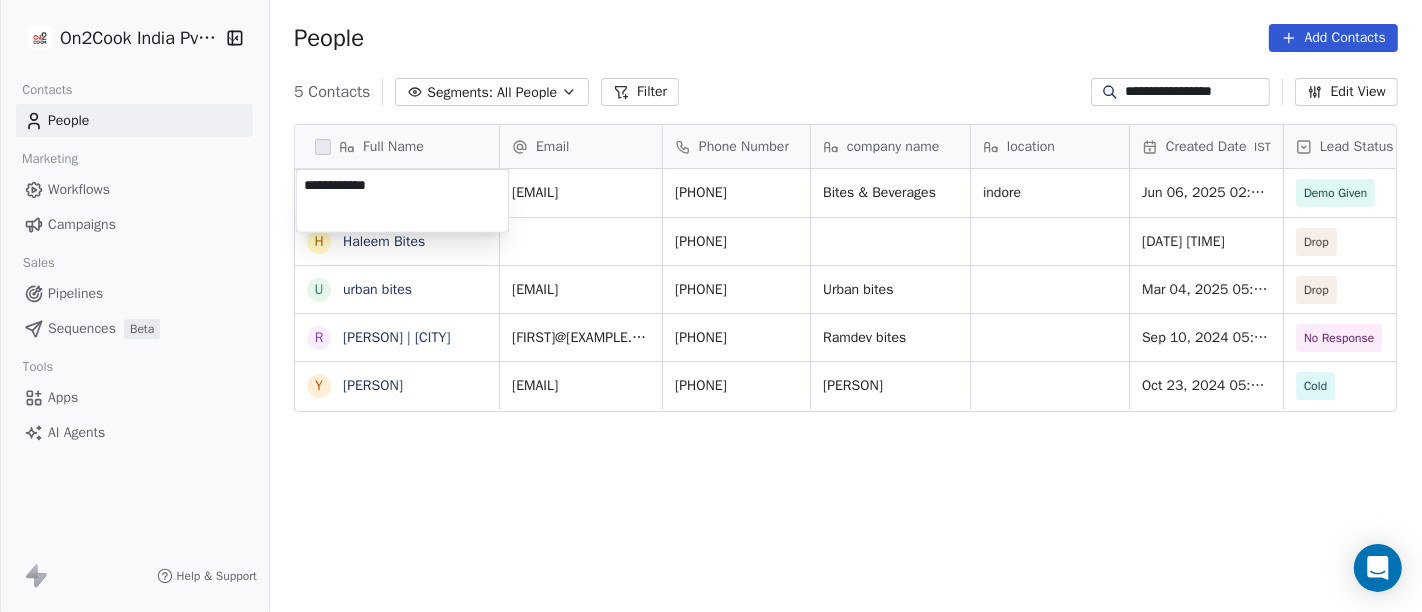click on "**********" at bounding box center (711, 306) 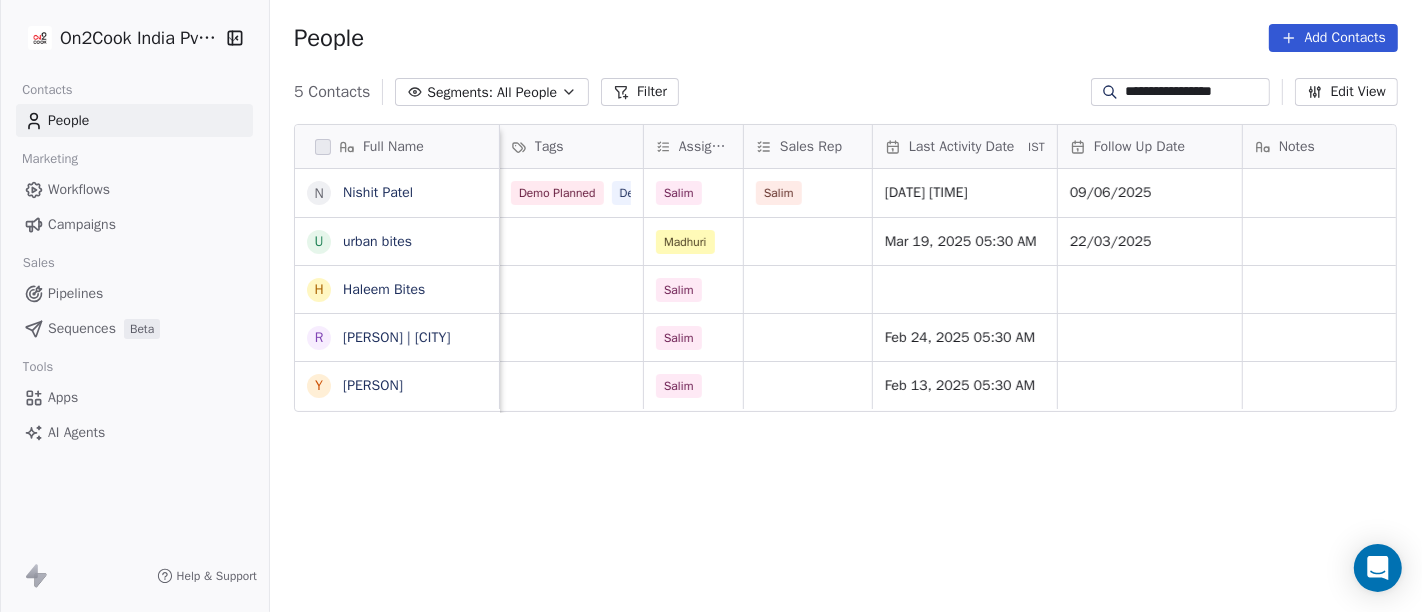 scroll, scrollTop: 0, scrollLeft: 971, axis: horizontal 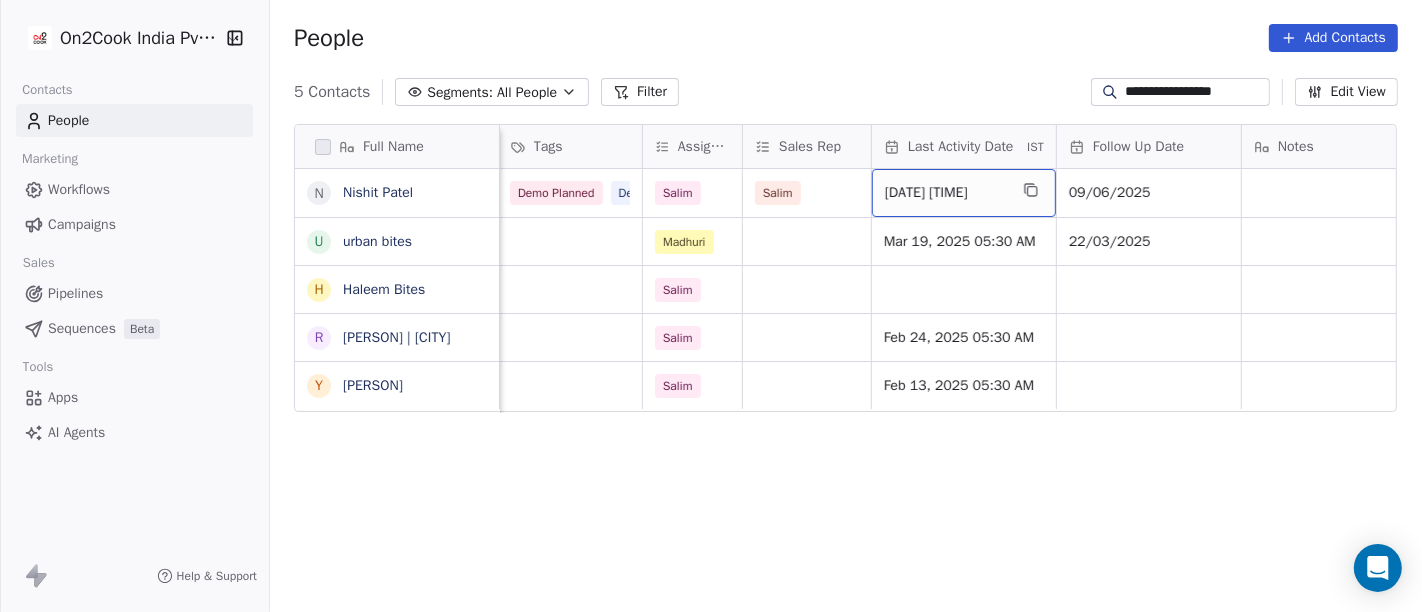 click on "[DATE] [TIME]" at bounding box center [964, 193] 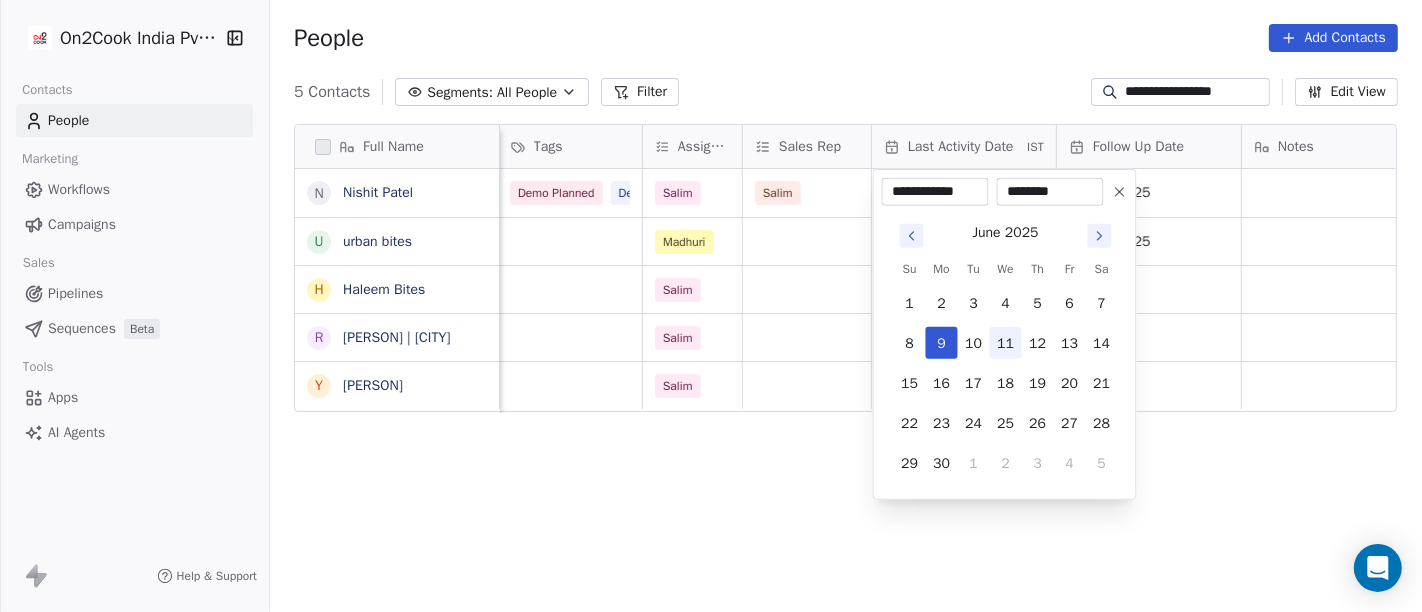 click on "11" at bounding box center (1006, 343) 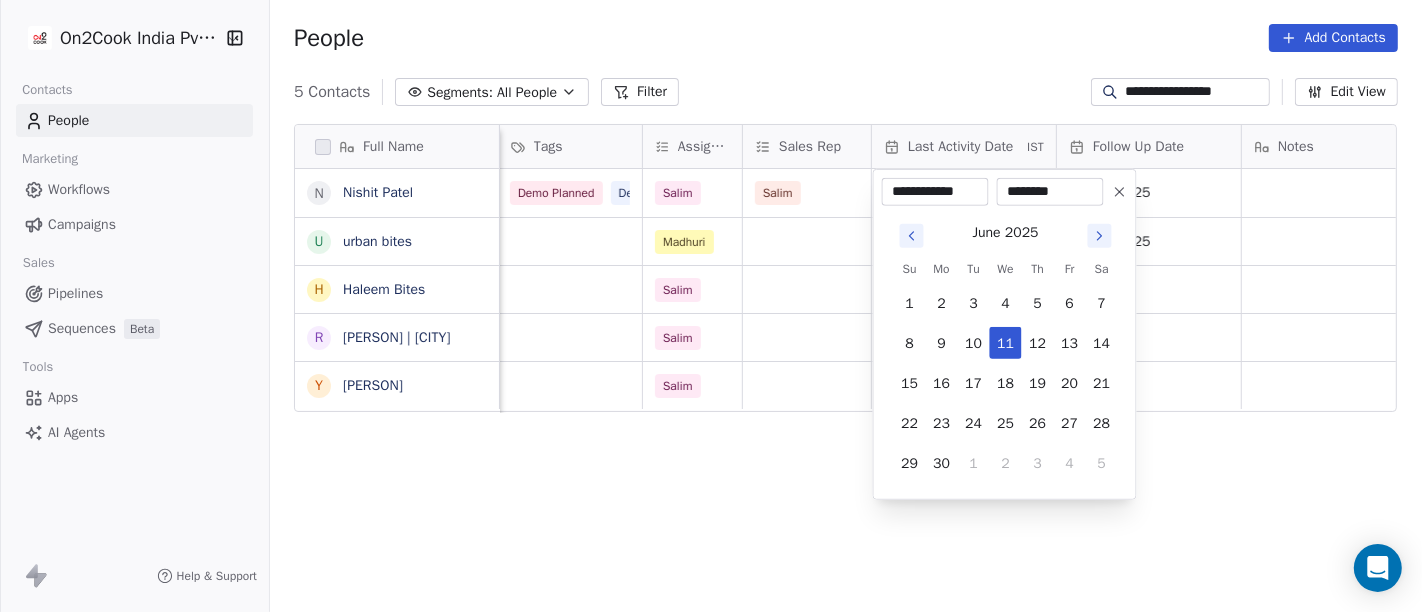 click on "**********" at bounding box center [711, 306] 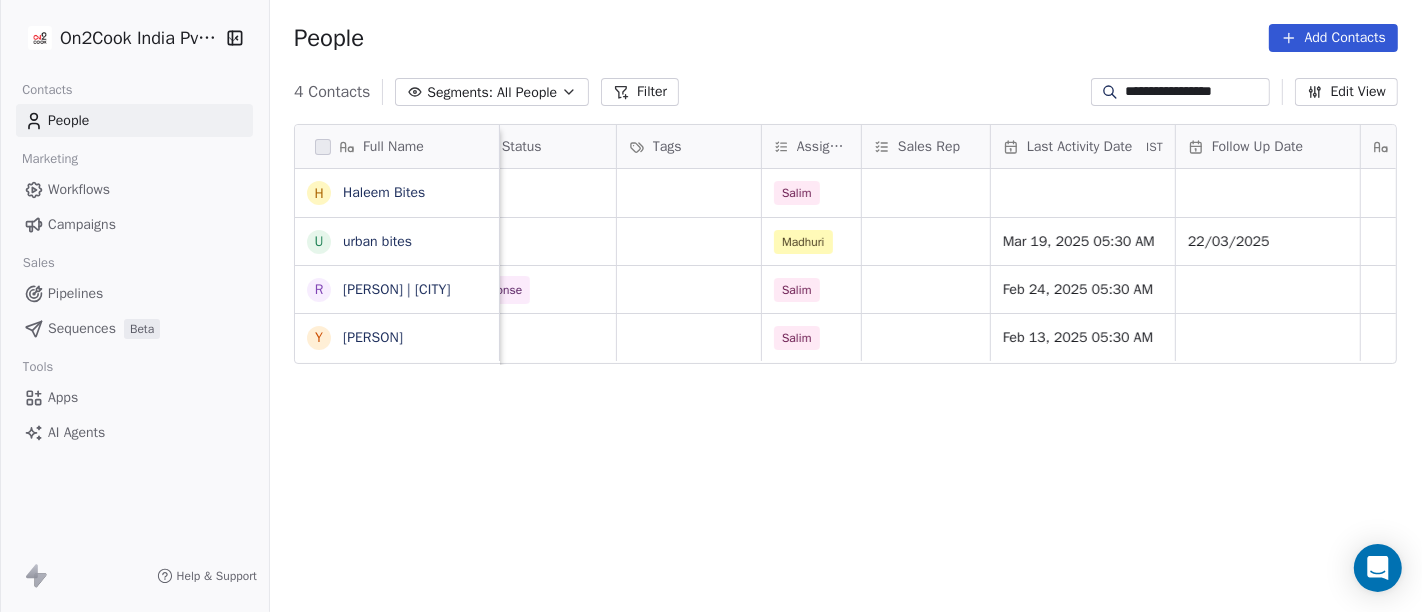 scroll, scrollTop: 0, scrollLeft: 851, axis: horizontal 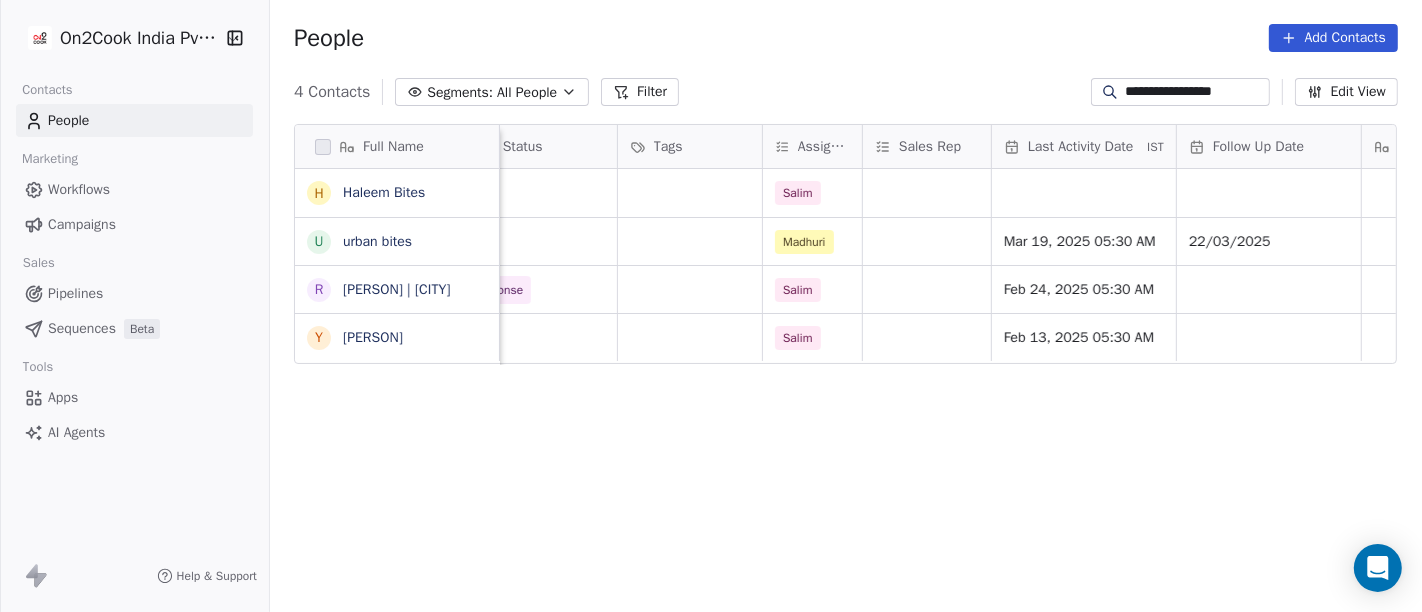 click on "**********" at bounding box center (1196, 92) 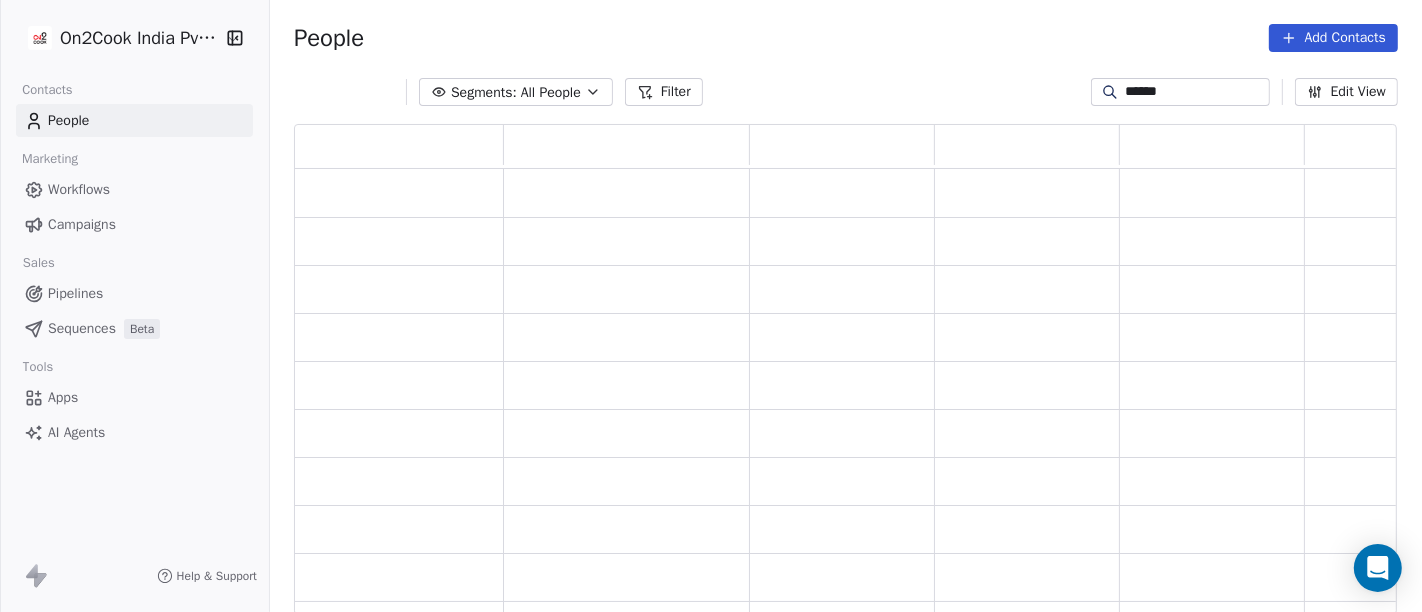scroll, scrollTop: 17, scrollLeft: 17, axis: both 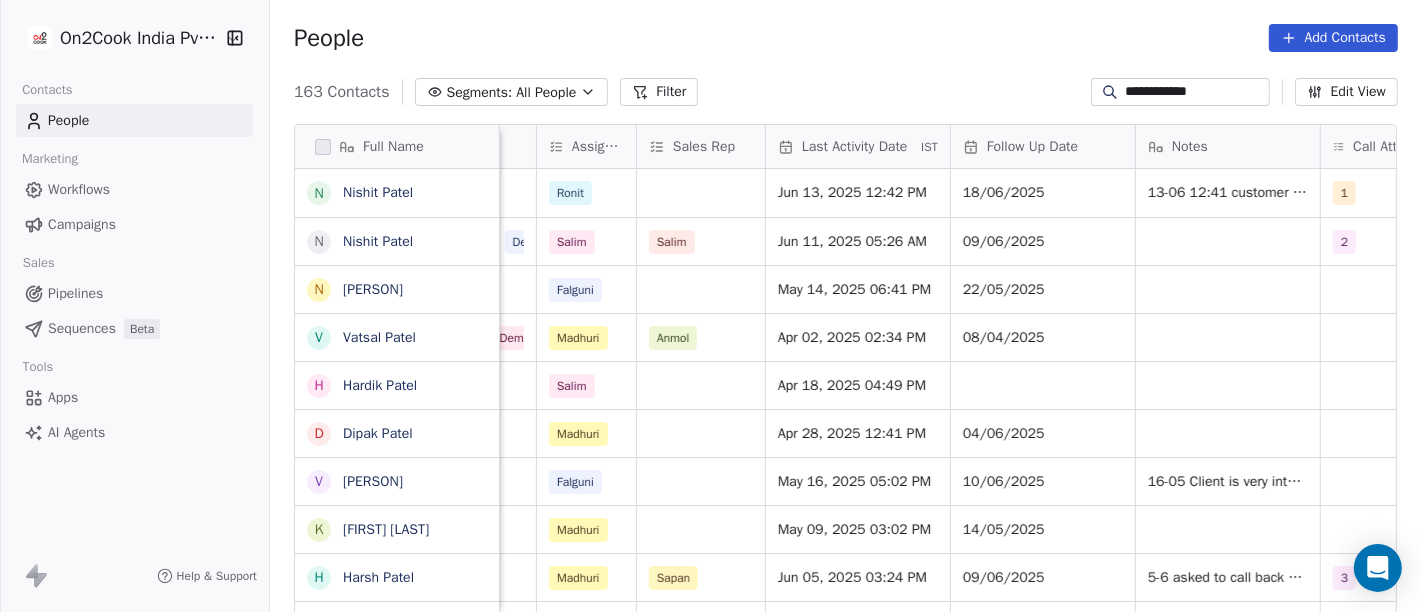 type on "**********" 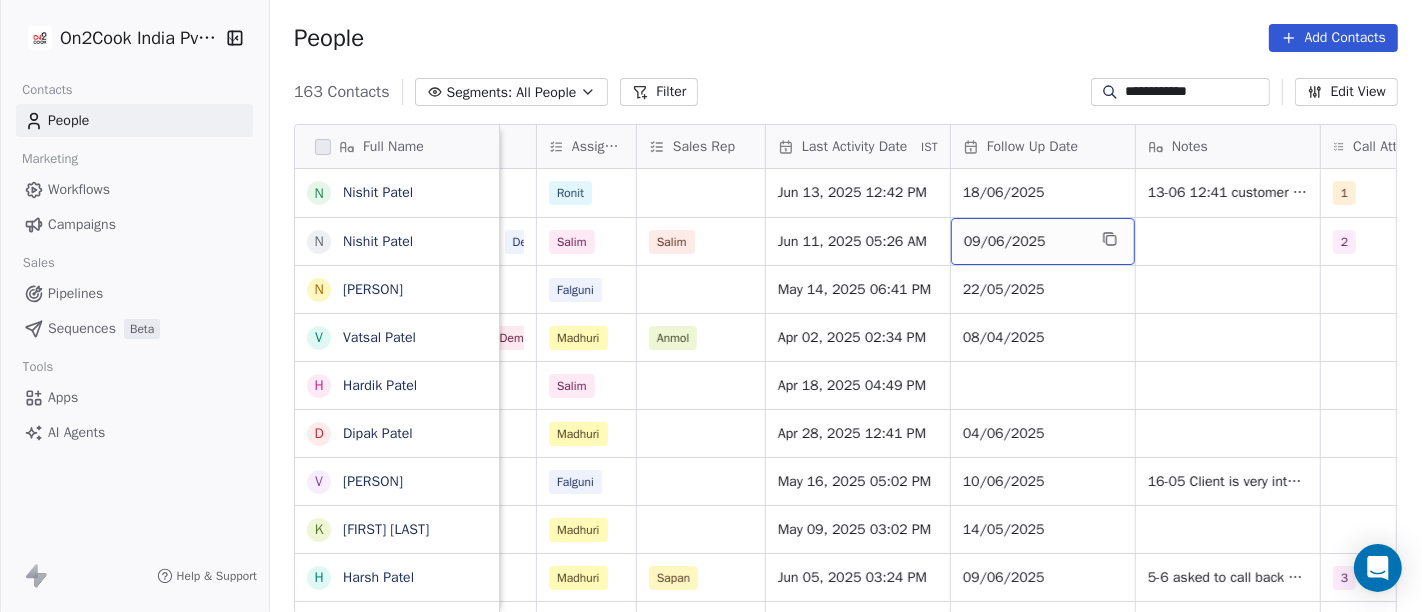 click on "09/06/2025" at bounding box center (1025, 242) 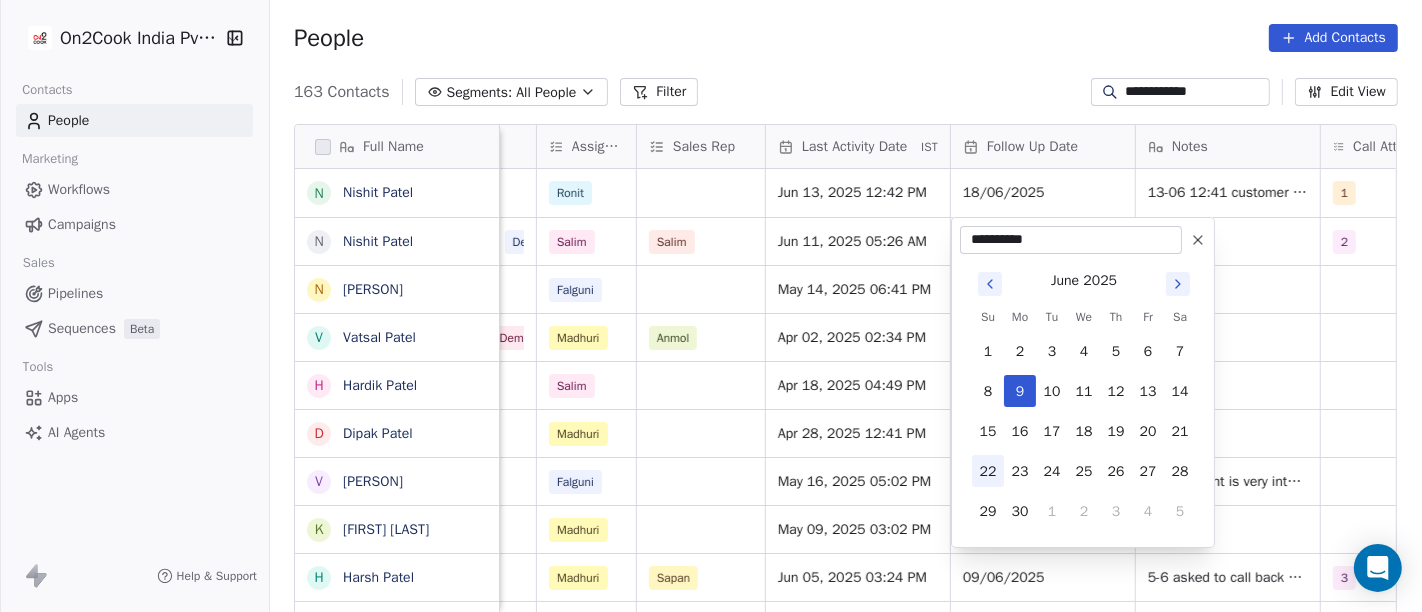 click on "22" at bounding box center [988, 471] 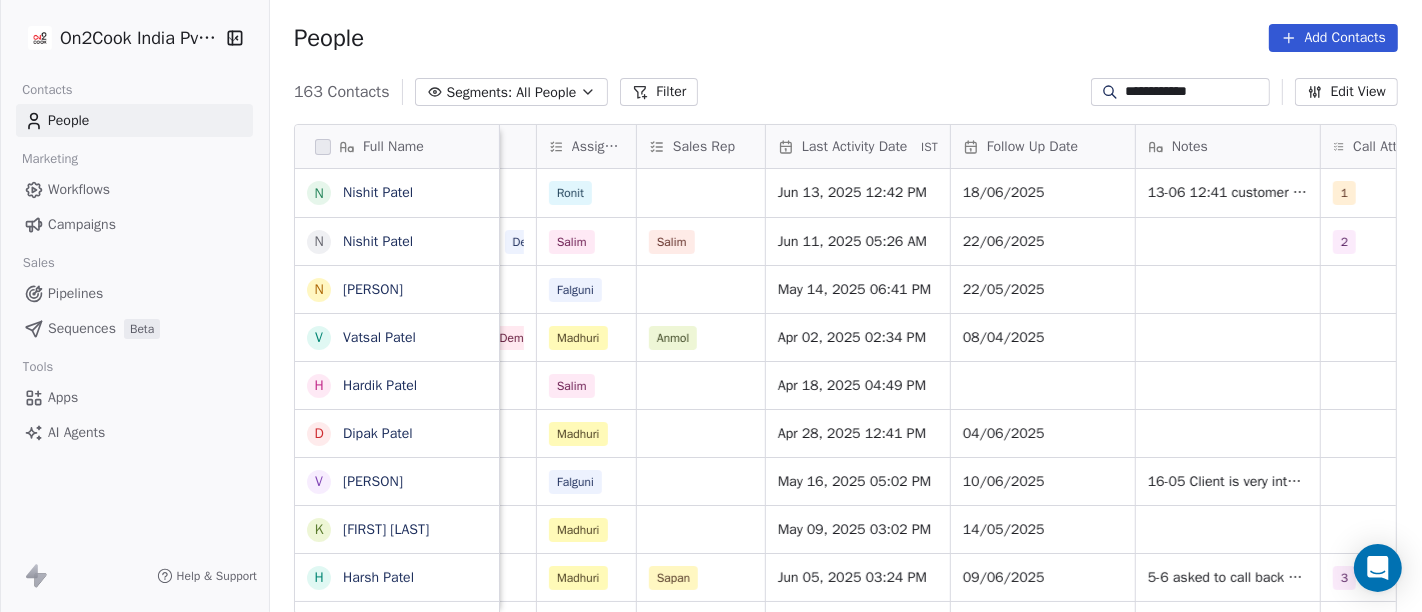 click on "People  Add Contacts" at bounding box center [846, 38] 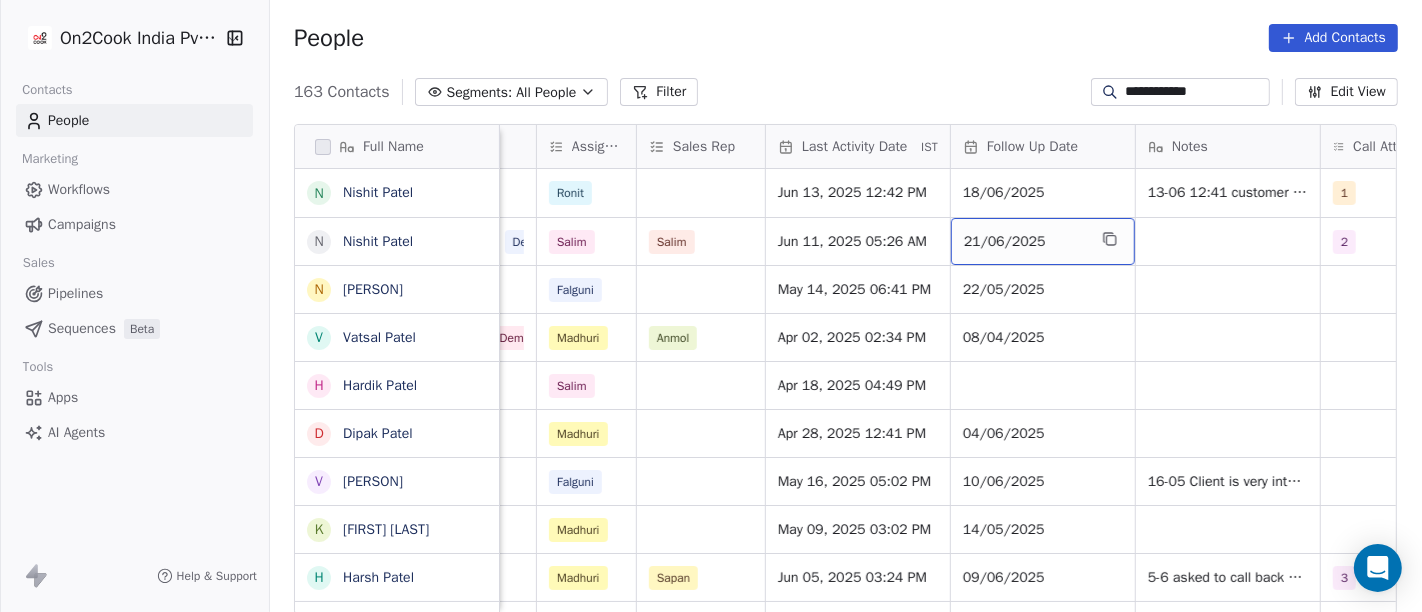 click on "21/06/2025" at bounding box center [1025, 242] 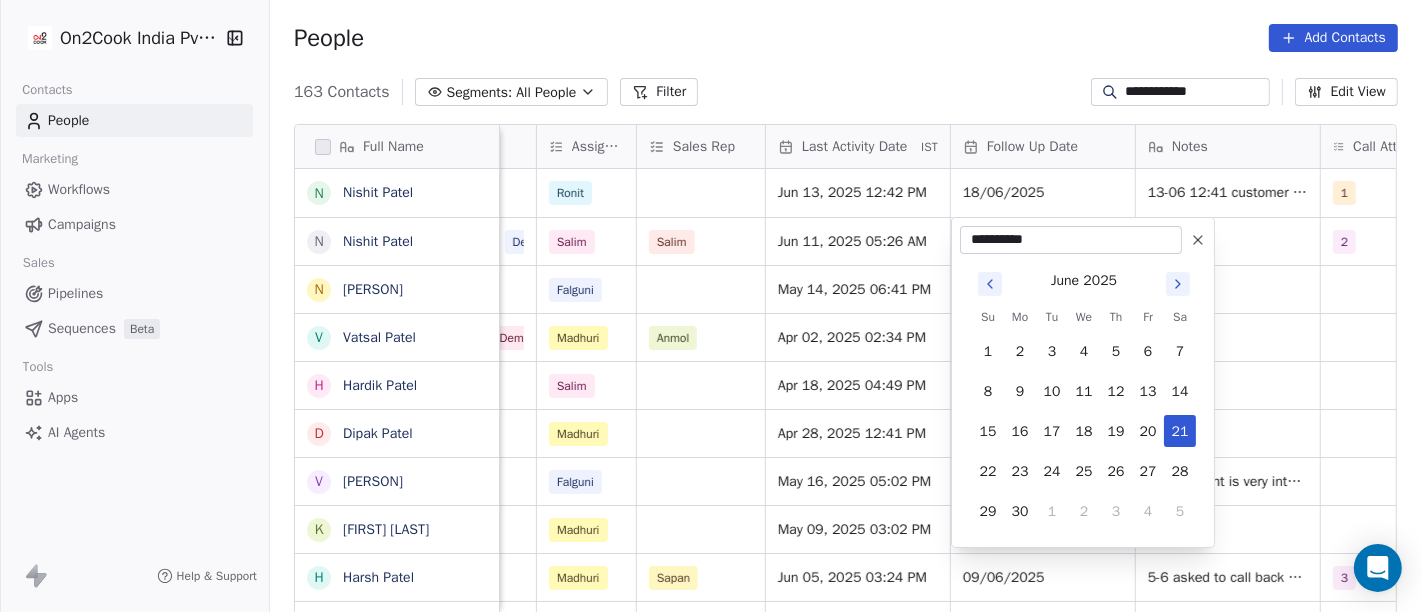 click at bounding box center (1178, 284) 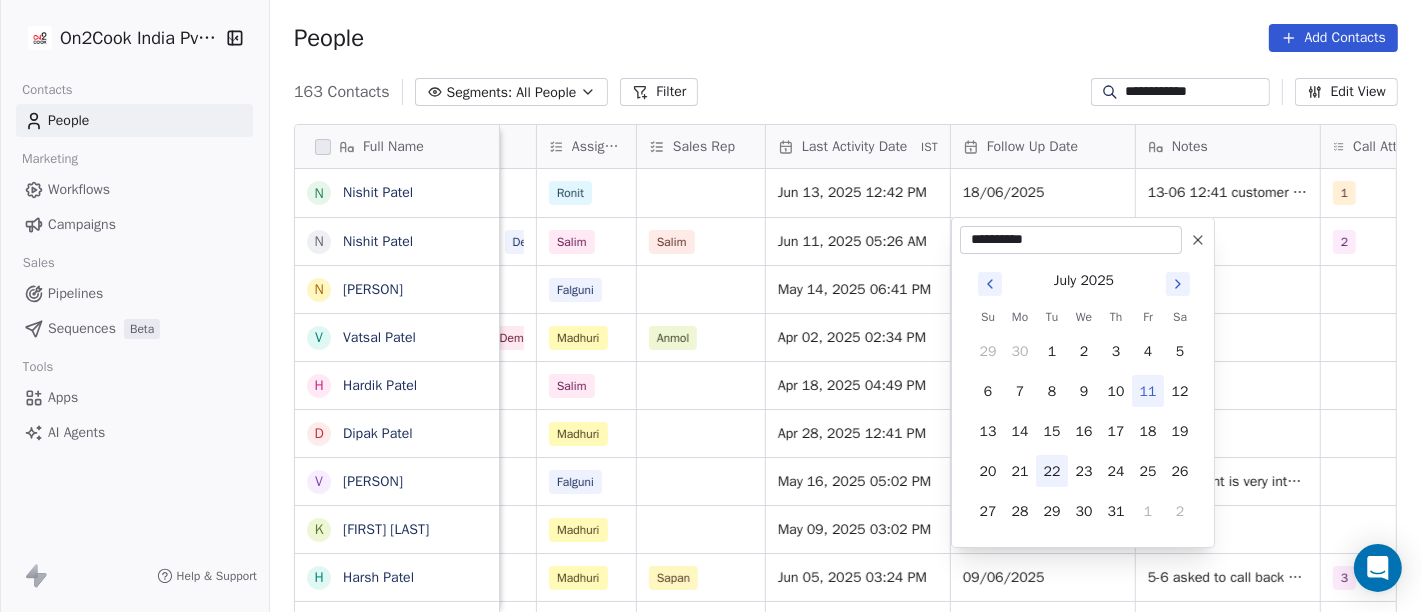 click on "22" at bounding box center (1052, 471) 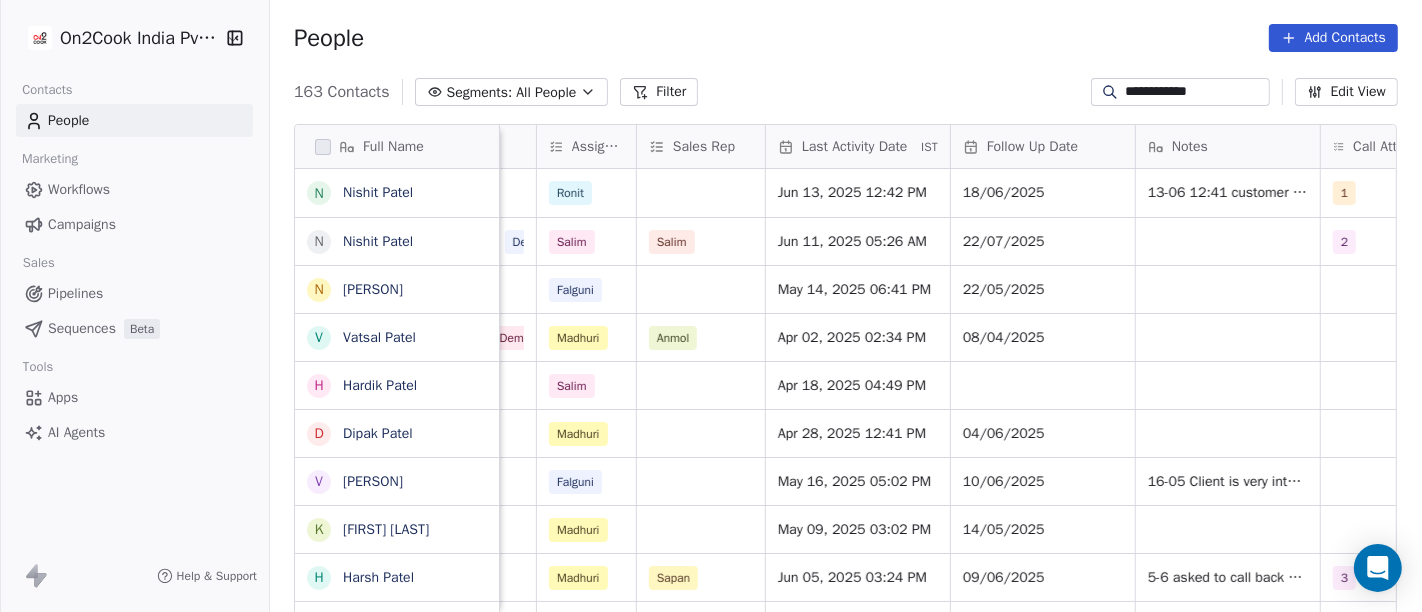 click on "People  Add Contacts" at bounding box center [846, 38] 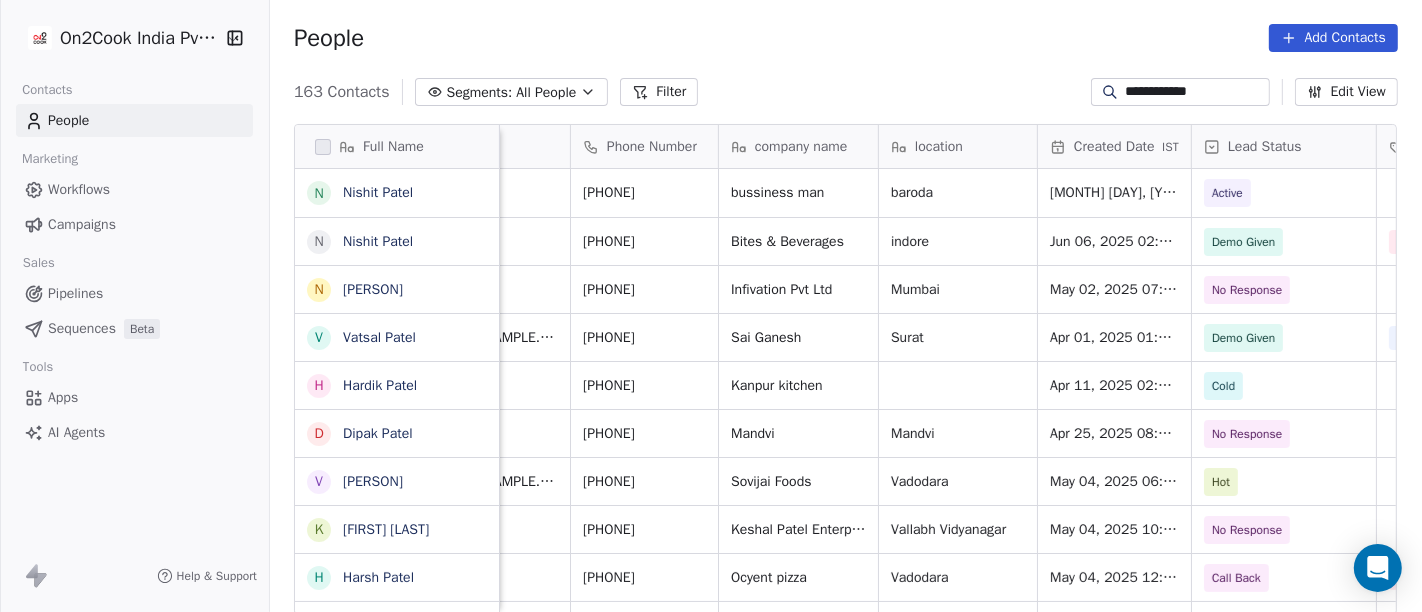 scroll, scrollTop: 0, scrollLeft: 0, axis: both 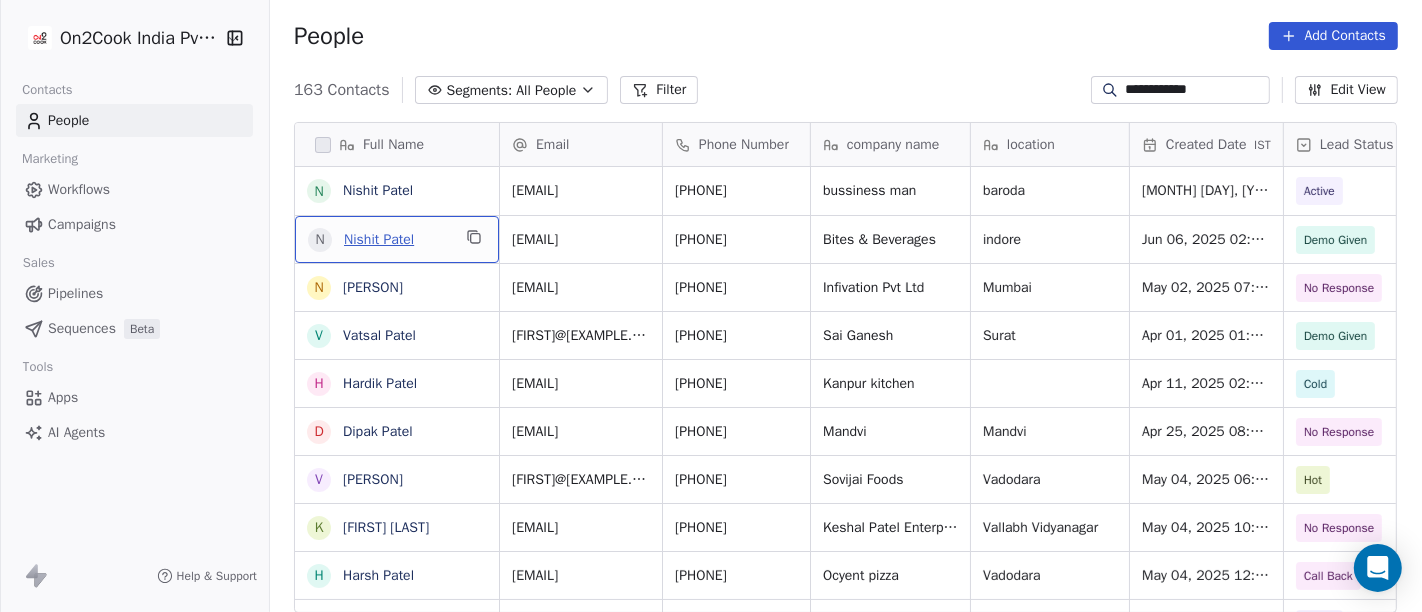 drag, startPoint x: 400, startPoint y: 230, endPoint x: 402, endPoint y: 244, distance: 14.142136 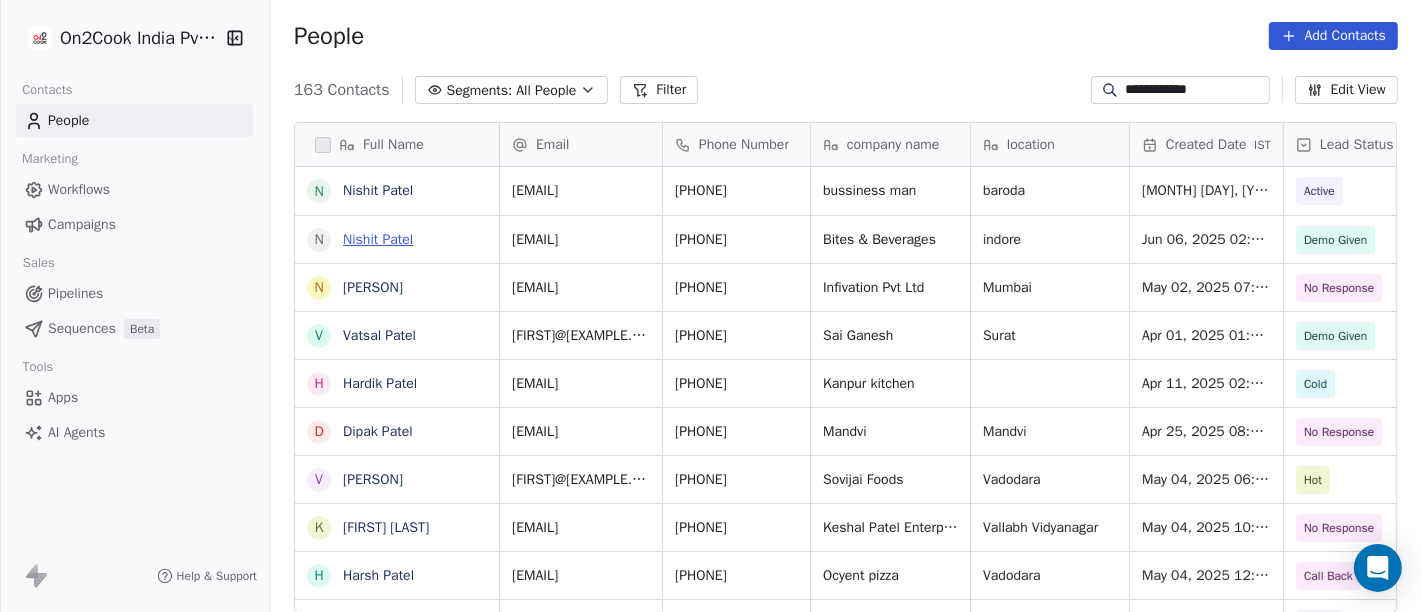 click on "Nishit Patel" at bounding box center (378, 239) 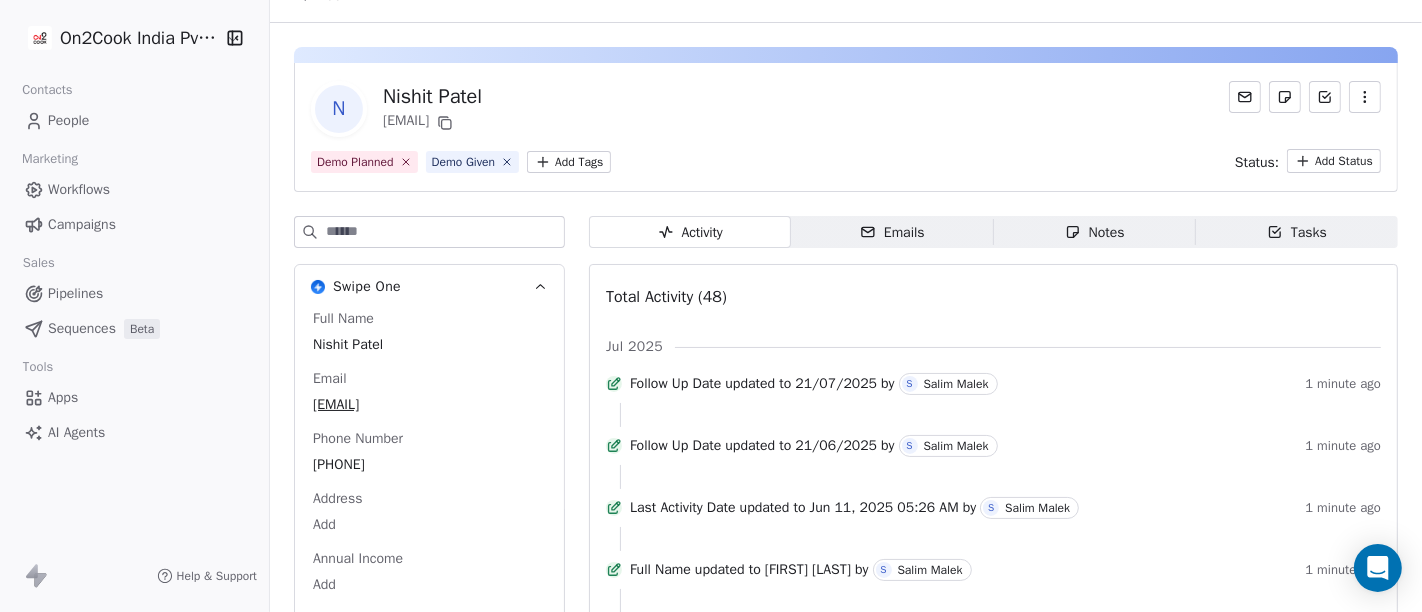 scroll, scrollTop: 0, scrollLeft: 0, axis: both 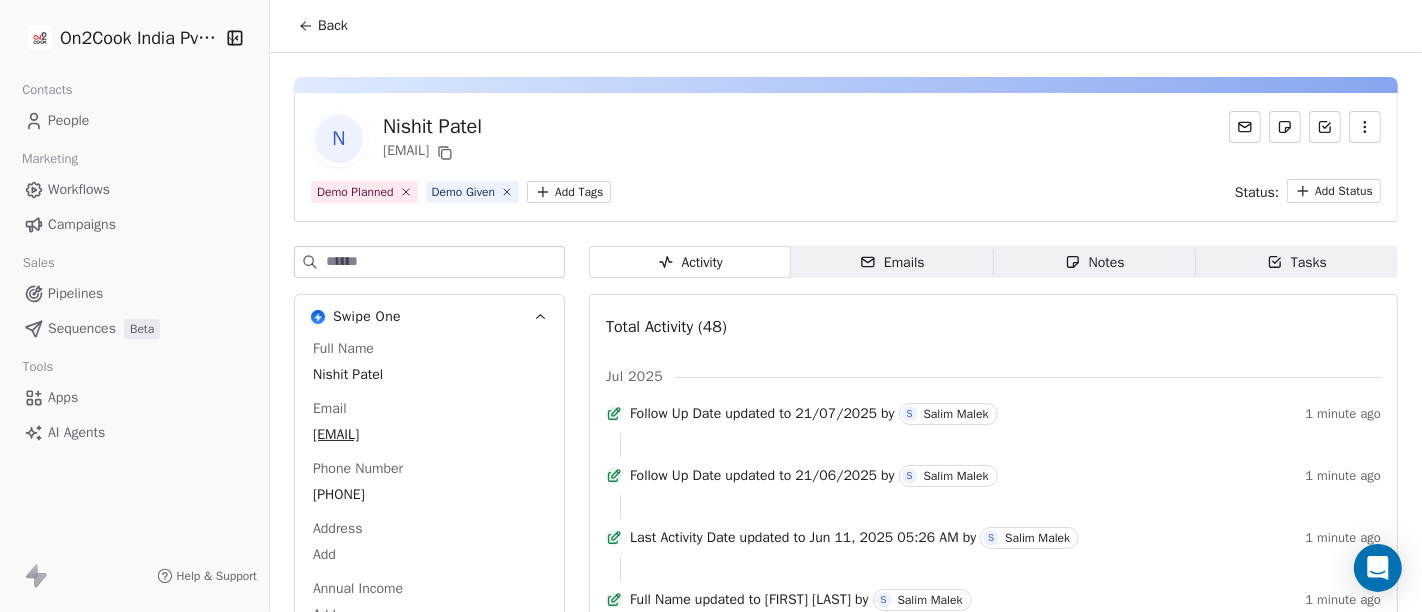 click 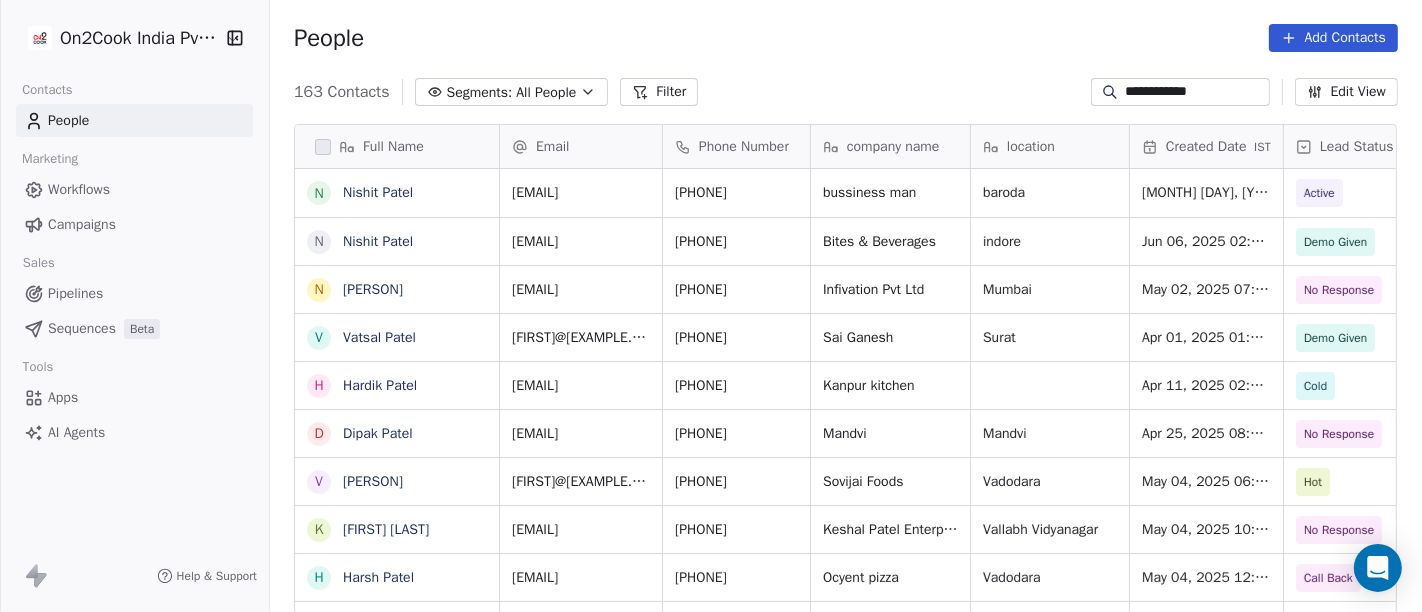 scroll, scrollTop: 17, scrollLeft: 17, axis: both 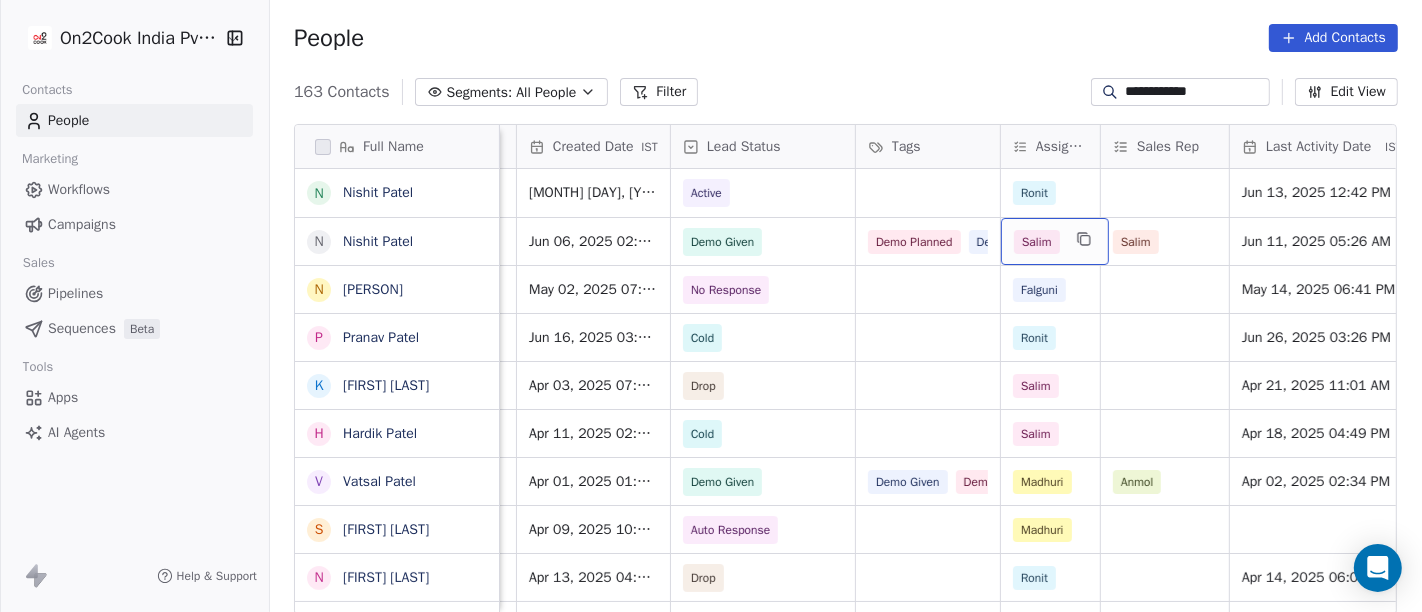 click on "Salim" at bounding box center (1037, 242) 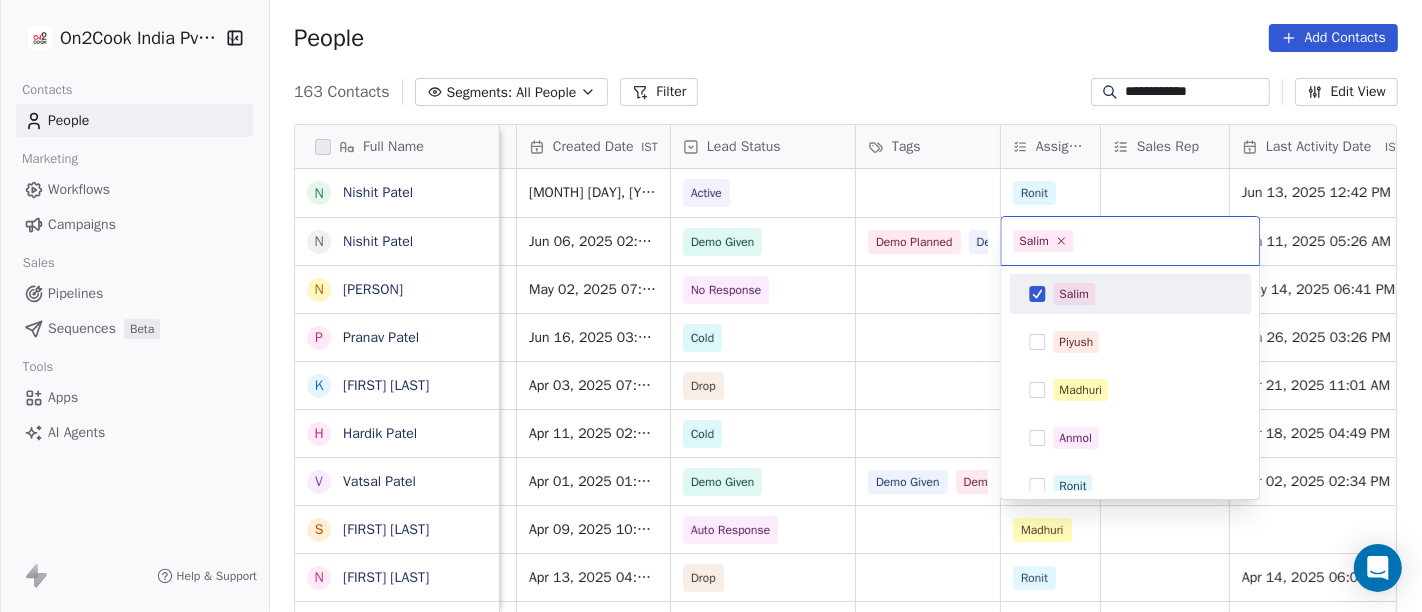 click on "Salim" at bounding box center [1074, 294] 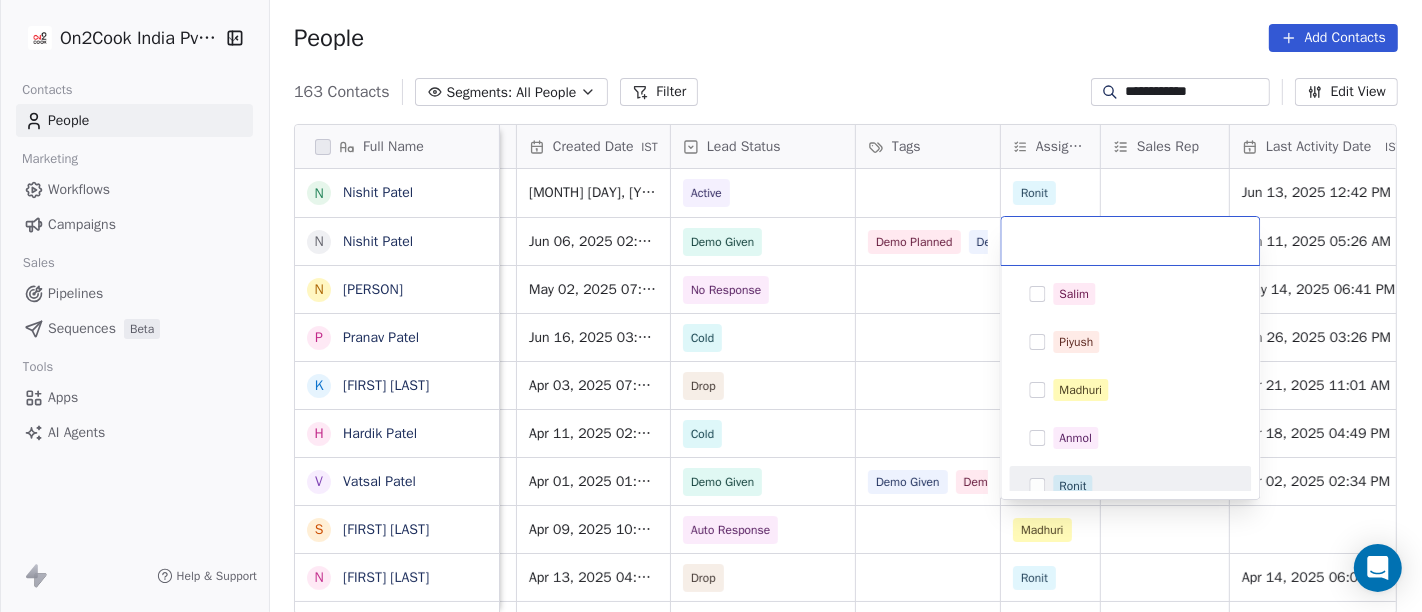 click on "Ronit" at bounding box center (1072, 486) 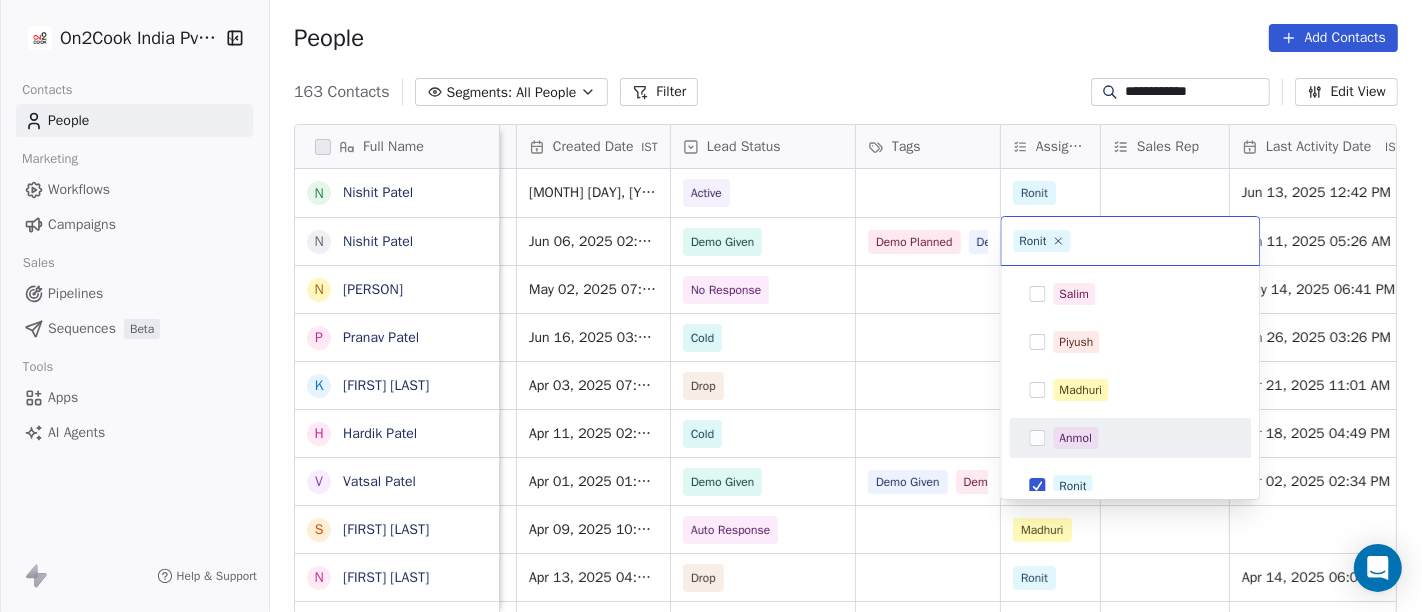 click on "Nishit Patel Nishit Patel Nishit Pandya Vatsal Patel Hardik Patel Dipak Patel Viral Patel Keshal Patel Harsh Patel Dilip Patel Amit Patel Bhagyesh Patel Deval Patel Chintan Patel Husen Patel Bhavdeep Patel Jignesh Patel Savan Patel Pranam Patel vishal Patel Rajesh Patel Saurin Patel raz patel Renish Patel Darpan Patel Hiren Patel Sandip Patel Patel Amar Apurva Patel Rufi Patel support@example.com [PHONE] bussiness man baroda [DATE] [TIME] Active Ronit [DATE] [TIME] 18/06/2025 1 bitesandbeverages02@example.com [PHONE] [CITY] 2 3" at bounding box center [711, 306] 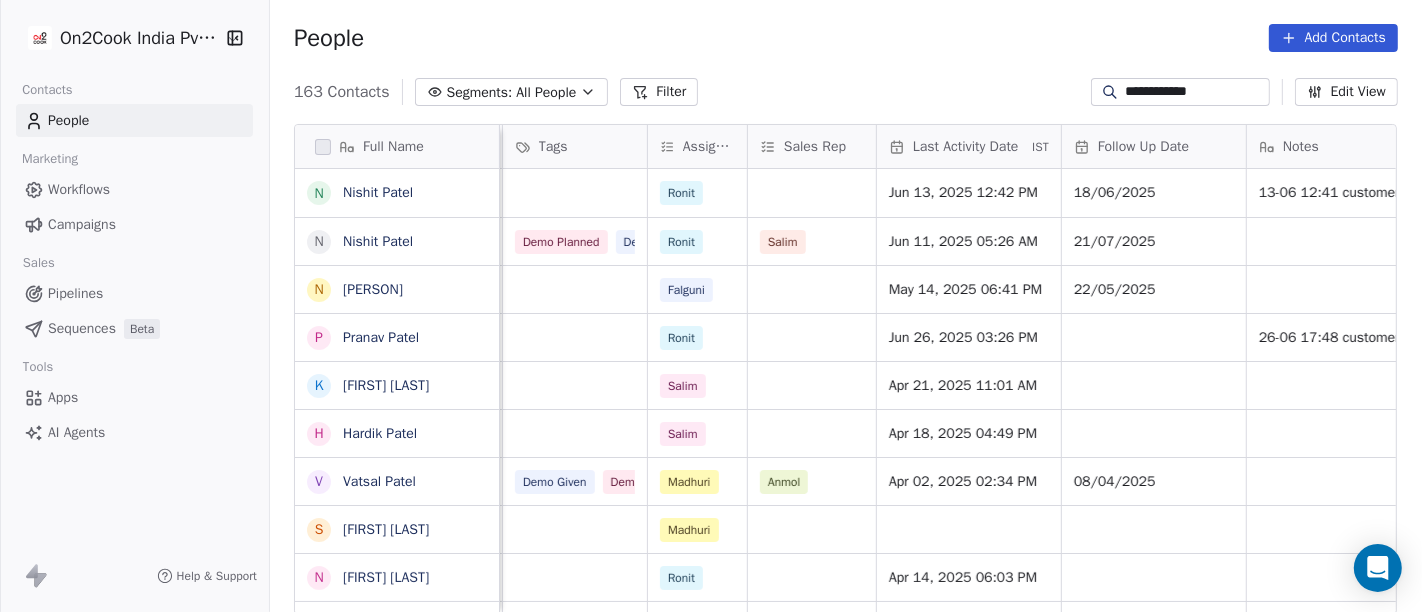 scroll, scrollTop: 0, scrollLeft: 966, axis: horizontal 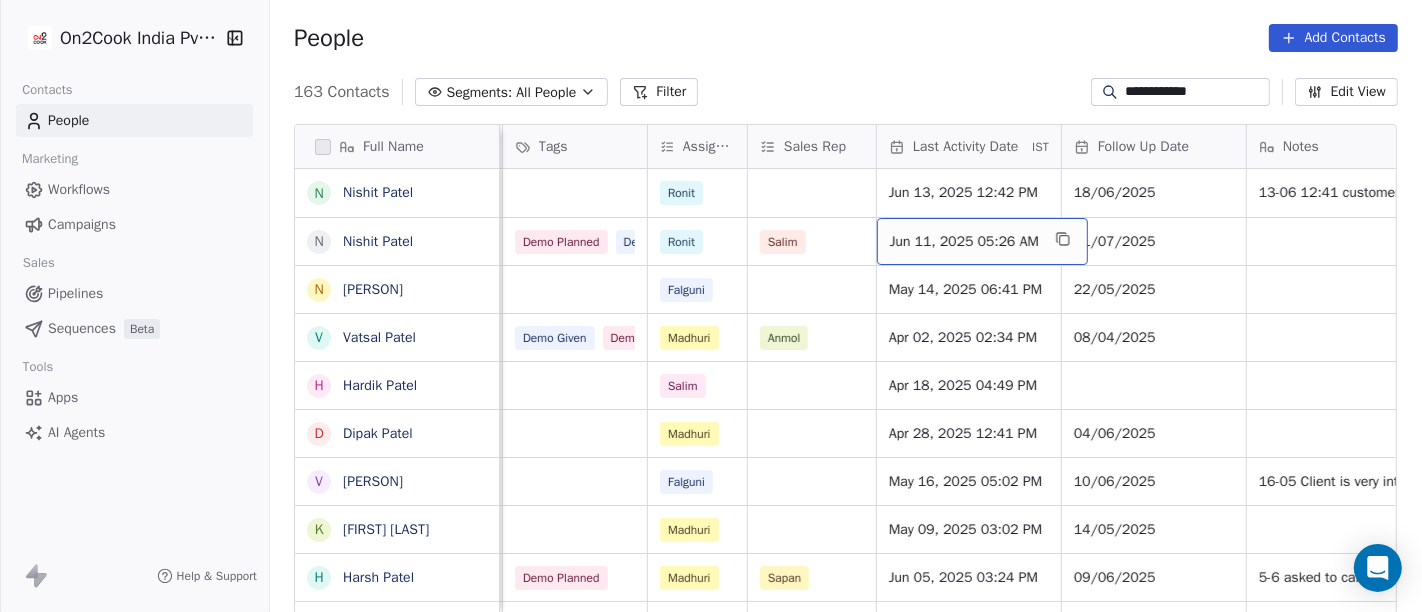 click on "Jun 11, 2025 05:26 AM" at bounding box center (964, 242) 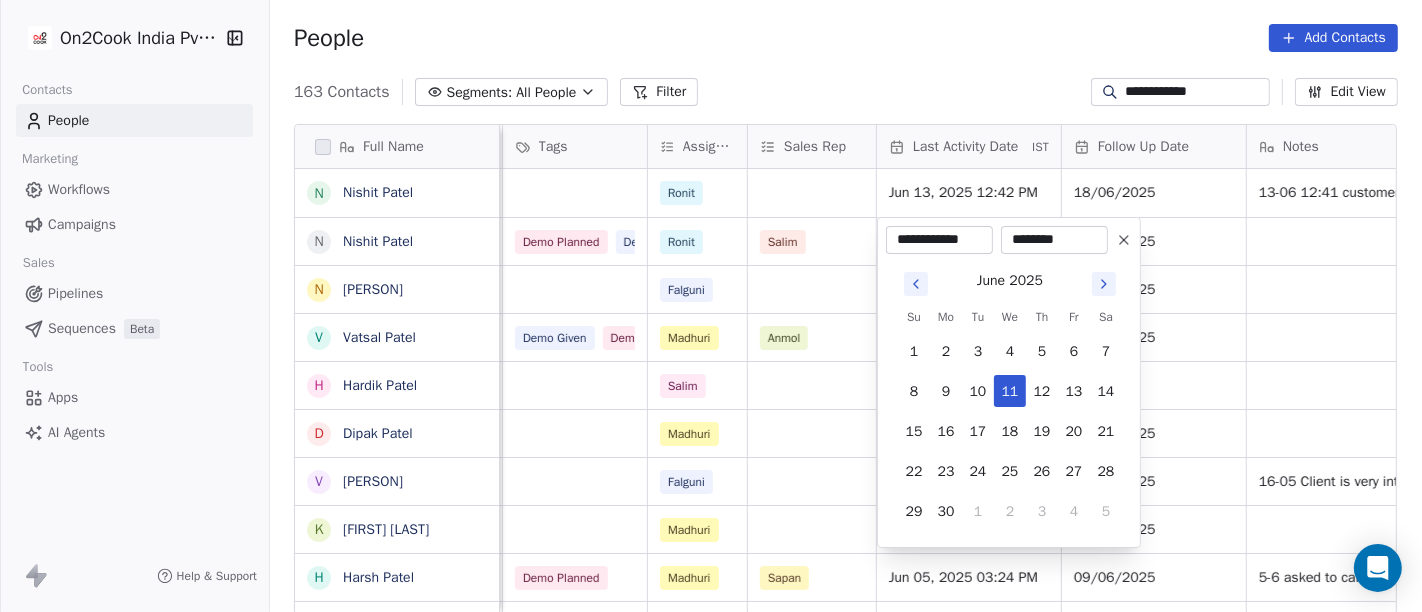 click on "Nishit Patel Nishit Patel Nishit Pandya Vatsal Patel Hardik Patel Dipak Patel Viral Patel Keshal Patel Harsh Patel Dilip Patel Amit Patel Bhagyesh Patel Deval Patel Chintan Patel Husen Patel Bhavdeep Patel Jignesh Patel Savan Patel Pranam Patel vishal Patel Rajesh Patel Saurin Patel raz patel R Renish Patel D Darpan Patel H Hiren Patel S Sandip Patel P Patel Amar A Apurva Patel R Rufi Patel bussiness man baroda [DATE] [TIME] Active Ronit [DATE] [TIME] 18/06/2025 13-06 12:41 customer pickup the call and immediately said to share brochure 1 Ronit" at bounding box center (711, 306) 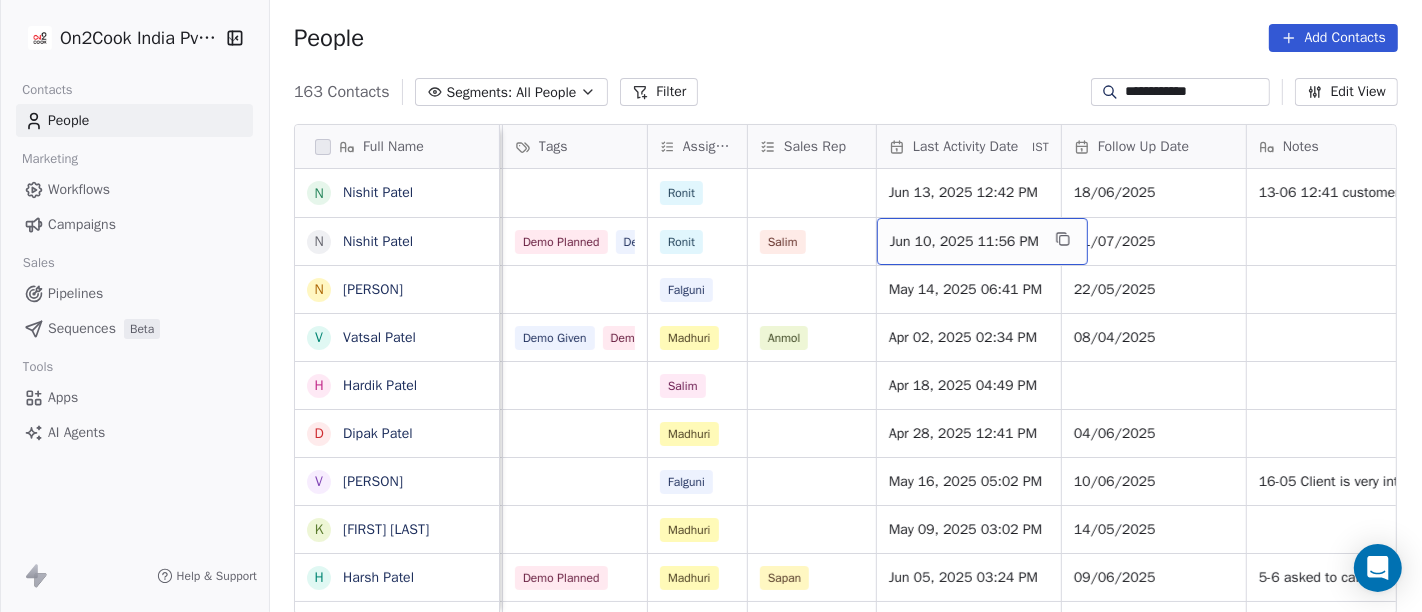 click on "Jun 10, 2025 11:56 PM" at bounding box center (964, 242) 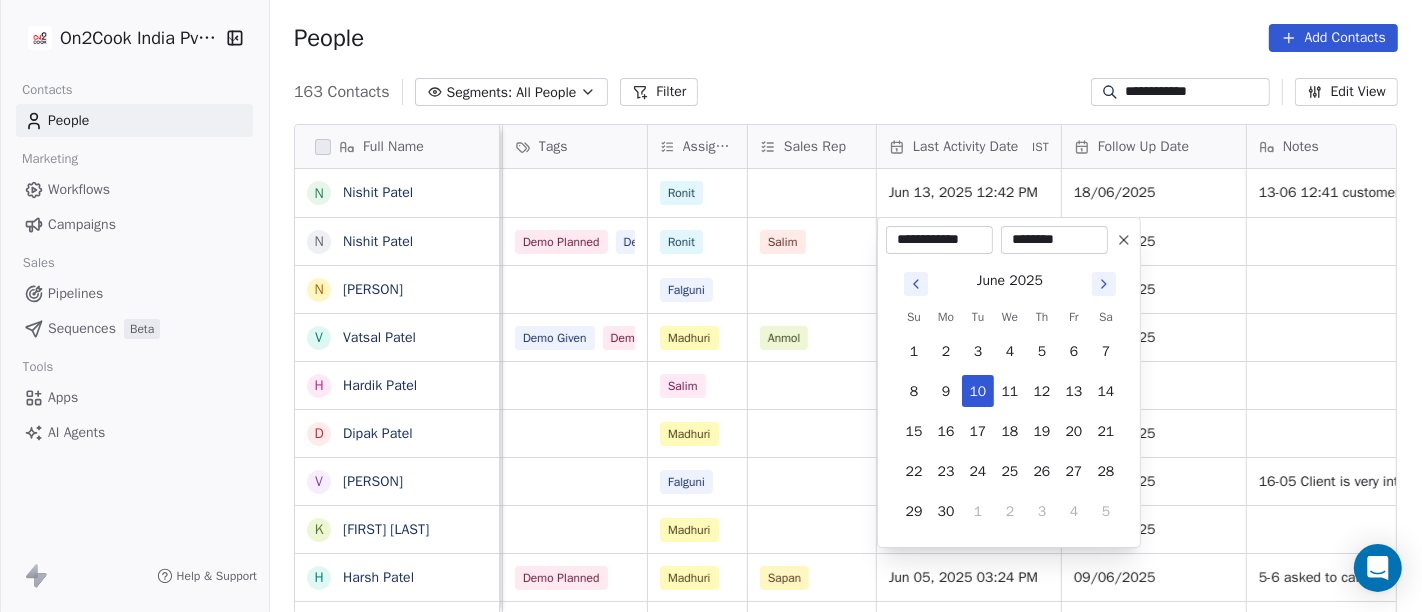 click on "Nishit Patel Nishit Patel Nishit Pandya Vatsal Patel Hardik Patel Dipak Patel Viral Patel Keshal Patel Harsh Patel Dilip Patel Amit Patel Bhagyesh Patel Deval Patel Chintan Patel Husen Patel Bhavdeep Patel Jignesh Patel Savan Patel Pranam Patel vishal Patel Rajesh Patel Saurin Patel raz patel R Renish Patel D Darpan Patel H Hiren Patel S Sandip Patel P Patel Amar A Apurva Patel R Rufi Patel bussiness man baroda [DATE] [TIME] Active Ronit [DATE] [TIME] 18/06/2025 13-06 12:41 customer pickup the call and immediately said to share brochure 1 Ronit" at bounding box center [711, 306] 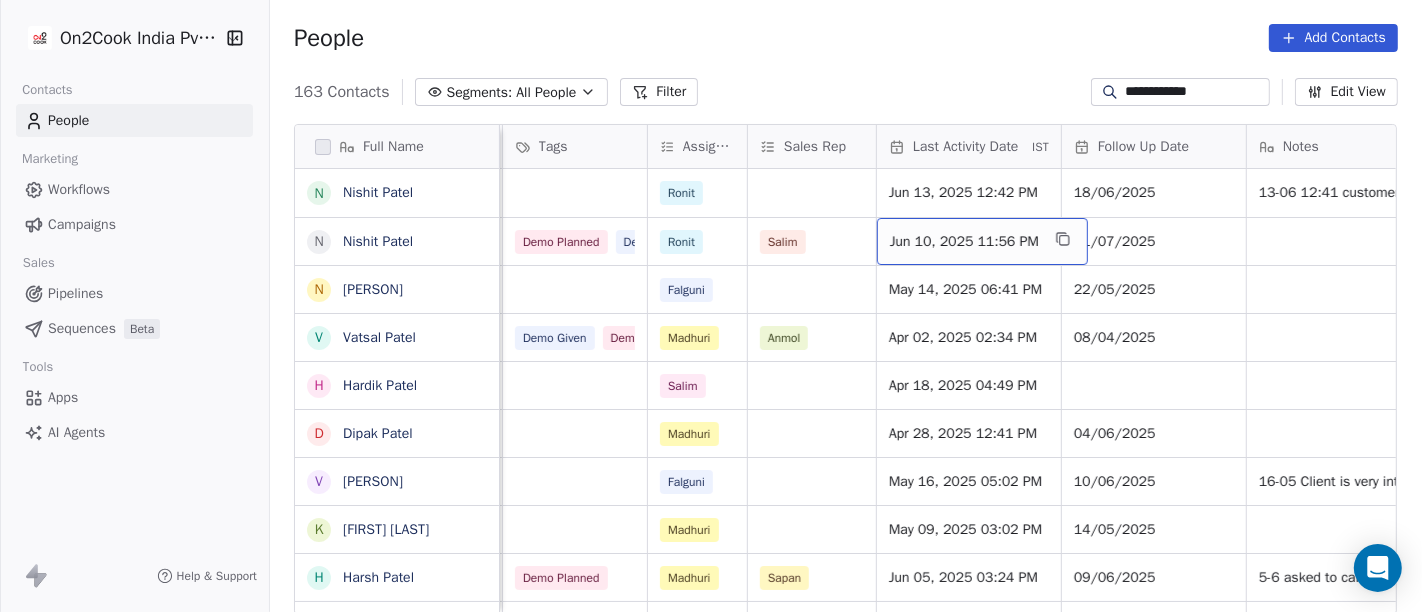click on "Jun 10, 2025 11:56 PM" at bounding box center (964, 242) 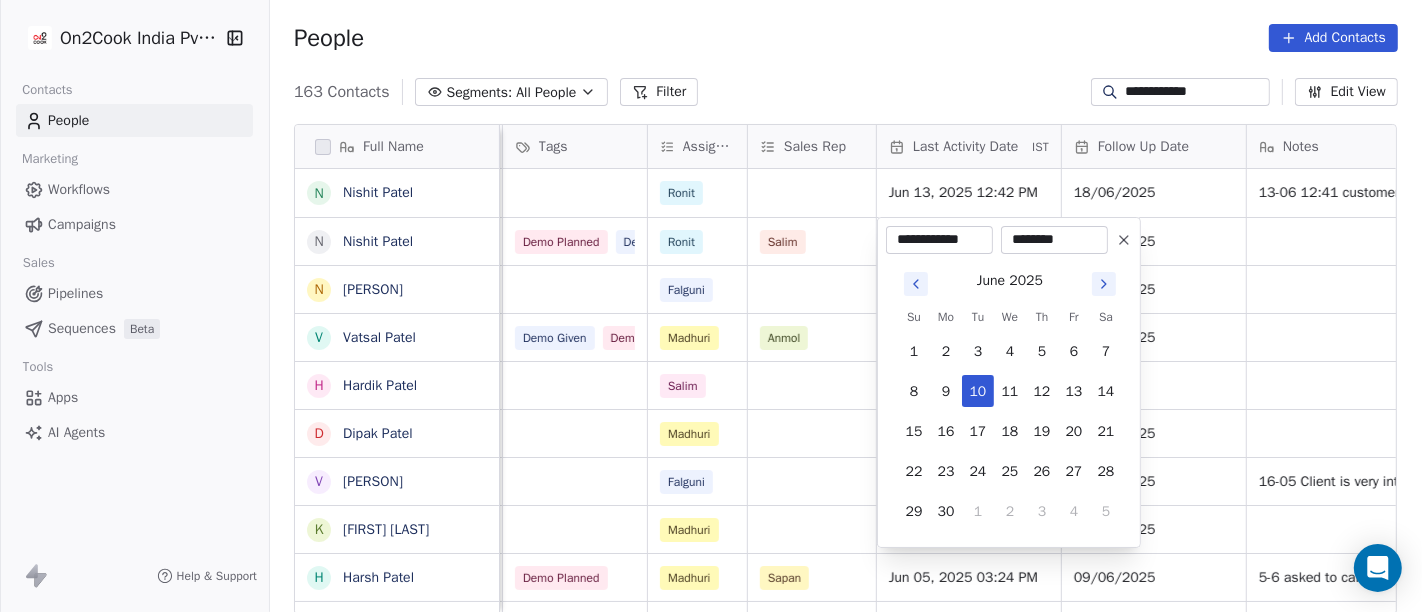 click on "Nishit Patel Nishit Patel Nishit Pandya Vatsal Patel Hardik Patel Dipak Patel Viral Patel Keshal Patel Harsh Patel Dilip Patel Amit Patel Bhagyesh Patel Deval Patel Chintan Patel Husen Patel Bhavdeep Patel Jignesh Patel Savan Patel Pranam Patel vishal Patel Rajesh Patel Saurin Patel raz patel R Renish Patel D Darpan Patel H Hiren Patel S Sandip Patel P Patel Amar A Apurva Patel R Rufi Patel bussiness man baroda [DATE] [TIME] Active Ronit [DATE] [TIME] 18/06/2025 13-06 12:41 customer pickup the call and immediately said to share brochure 1 Ronit" at bounding box center (711, 306) 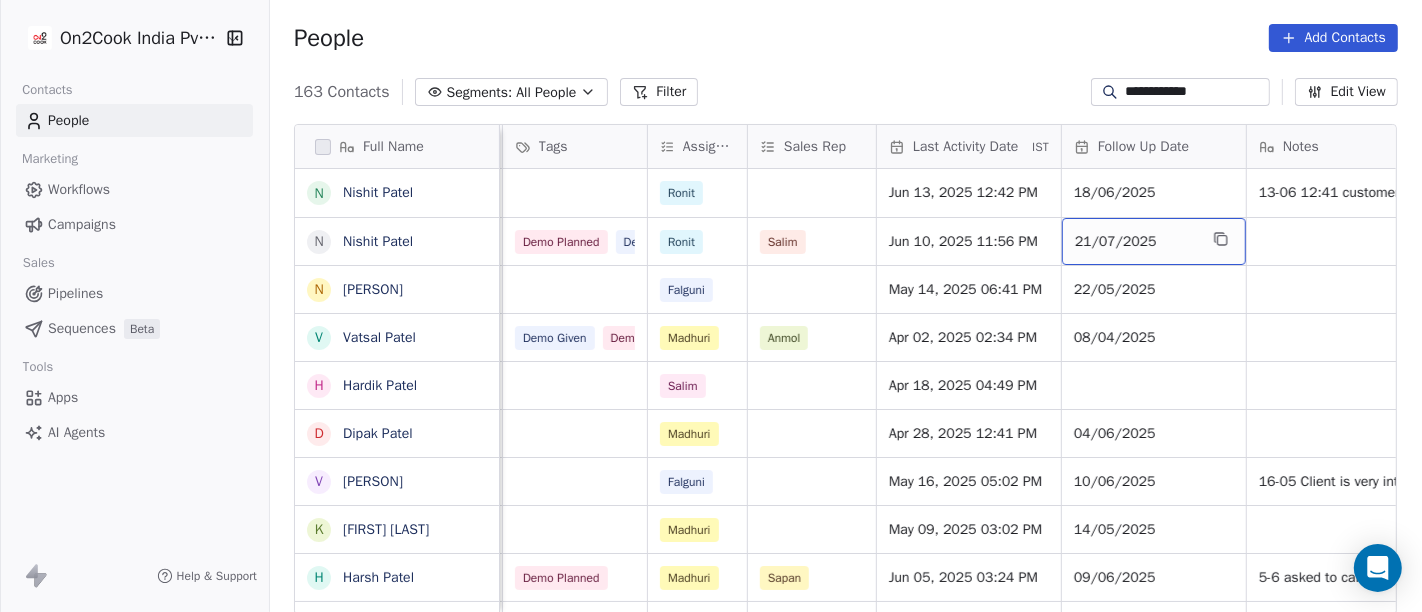click on "21/07/2025" at bounding box center [1154, 241] 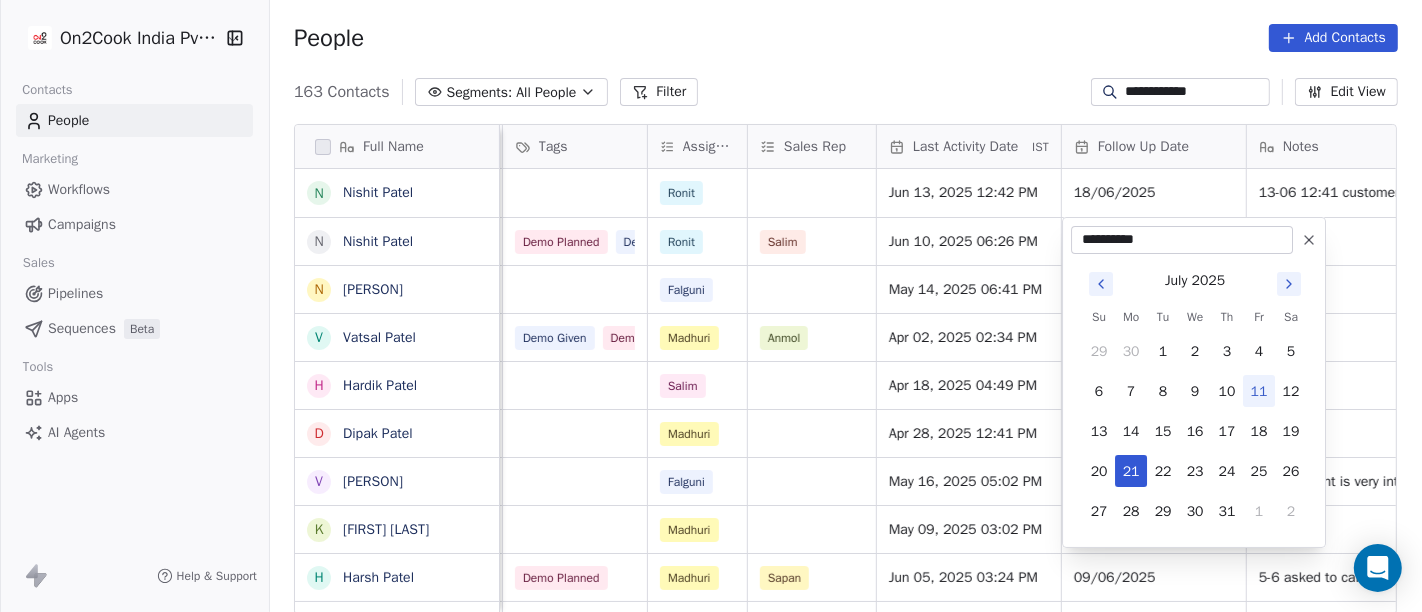 click on "Nishit Patel Nishit Patel Nishit Pandya Vatsal Patel Hardik Patel Dipak Patel Viral Patel Keshal Patel Harsh Patel Dilip Patel Amit Patel Bhagyesh Patel Deval Patel Chintan Patel Husen Patel Bhavdeep Patel Jignesh Patel Savan Patel Pranam Patel vishal Patel Rajesh Patel Saurin Patel raz patel R Renish Patel D Darpan Patel H Hiren Patel S Sandip Patel P Patel Amar A Apurva Patel R Rufi Patel bussiness man baroda [DATE] [TIME] Active Ronit [DATE] [TIME] 18/06/2025 13-06 12:41 customer pickup the call and immediately said to share brochure 1 Ronit" at bounding box center (711, 306) 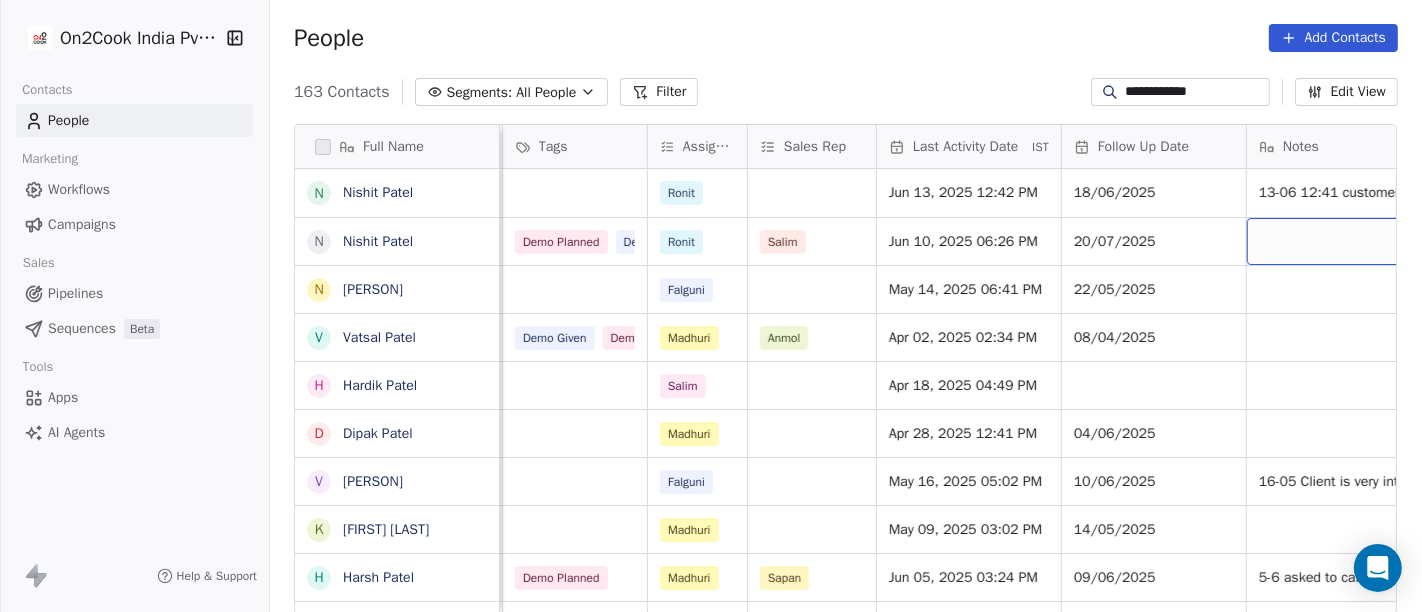 scroll, scrollTop: 0, scrollLeft: 1019, axis: horizontal 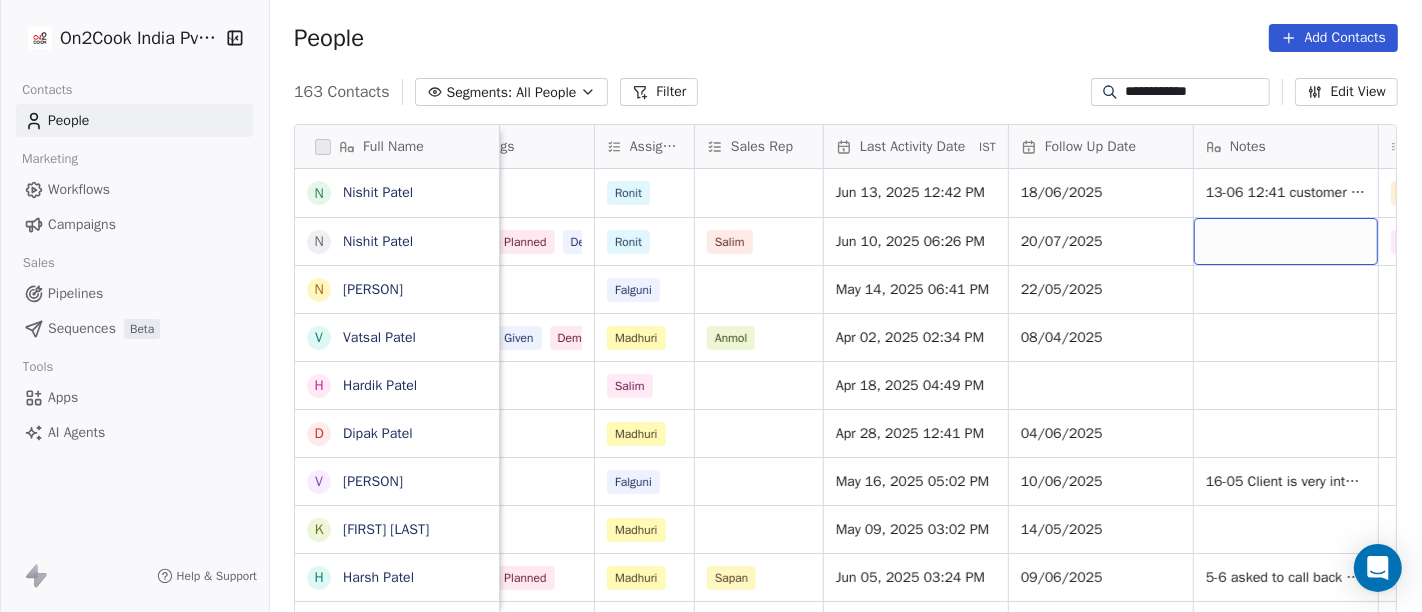click at bounding box center (1286, 241) 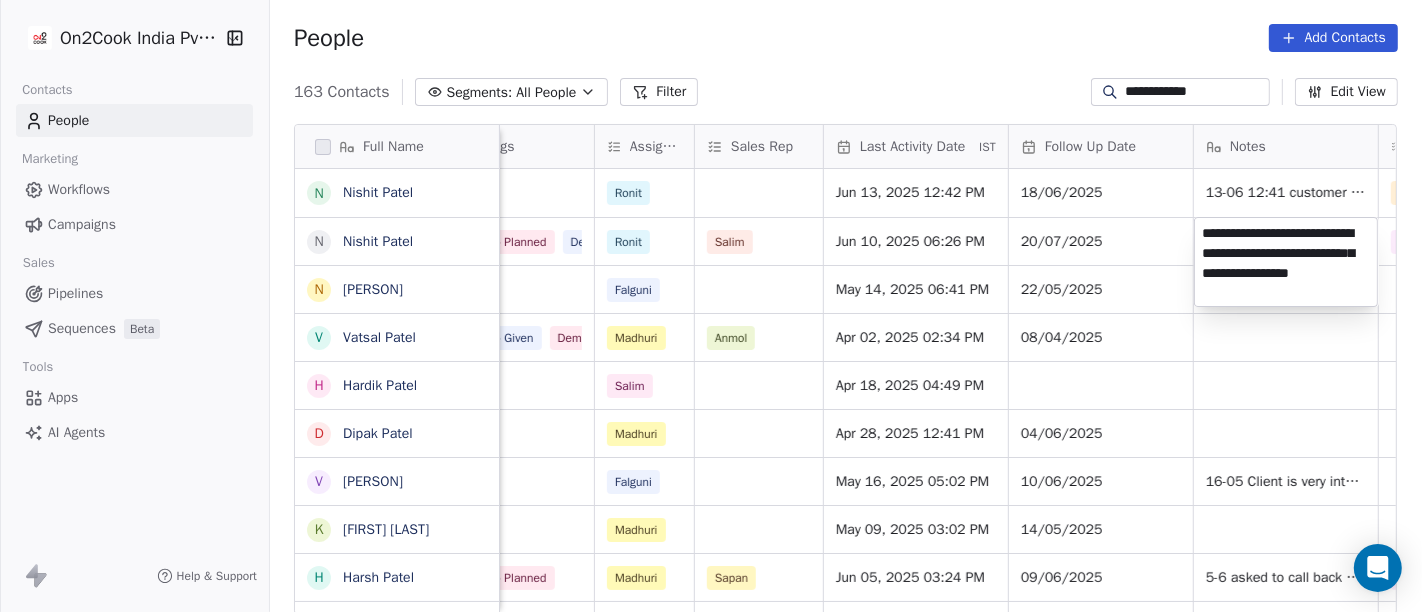 type on "**********" 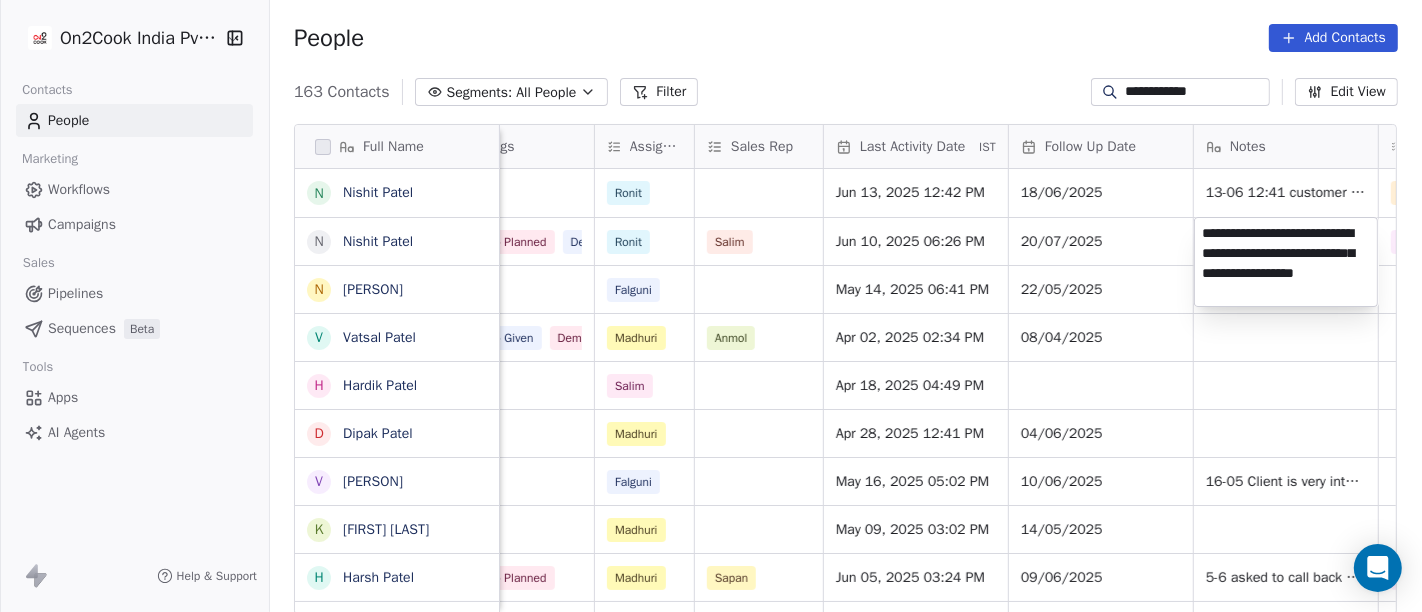 click on "**********" at bounding box center [711, 306] 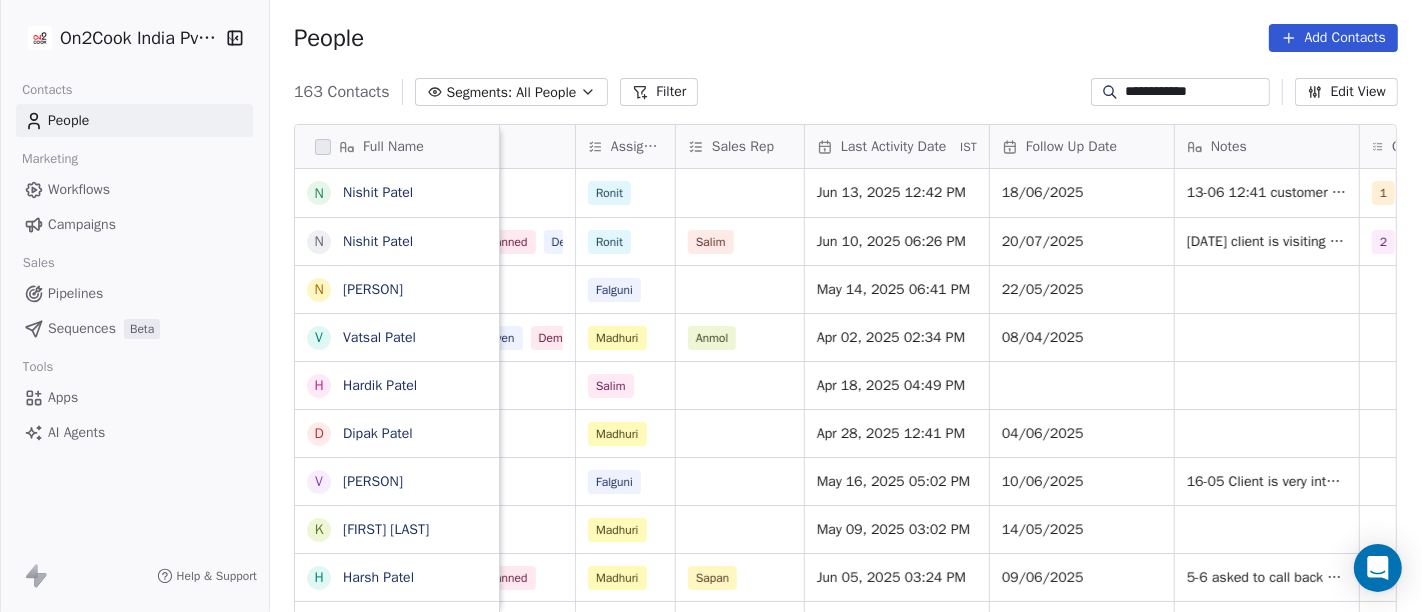scroll, scrollTop: 0, scrollLeft: 1056, axis: horizontal 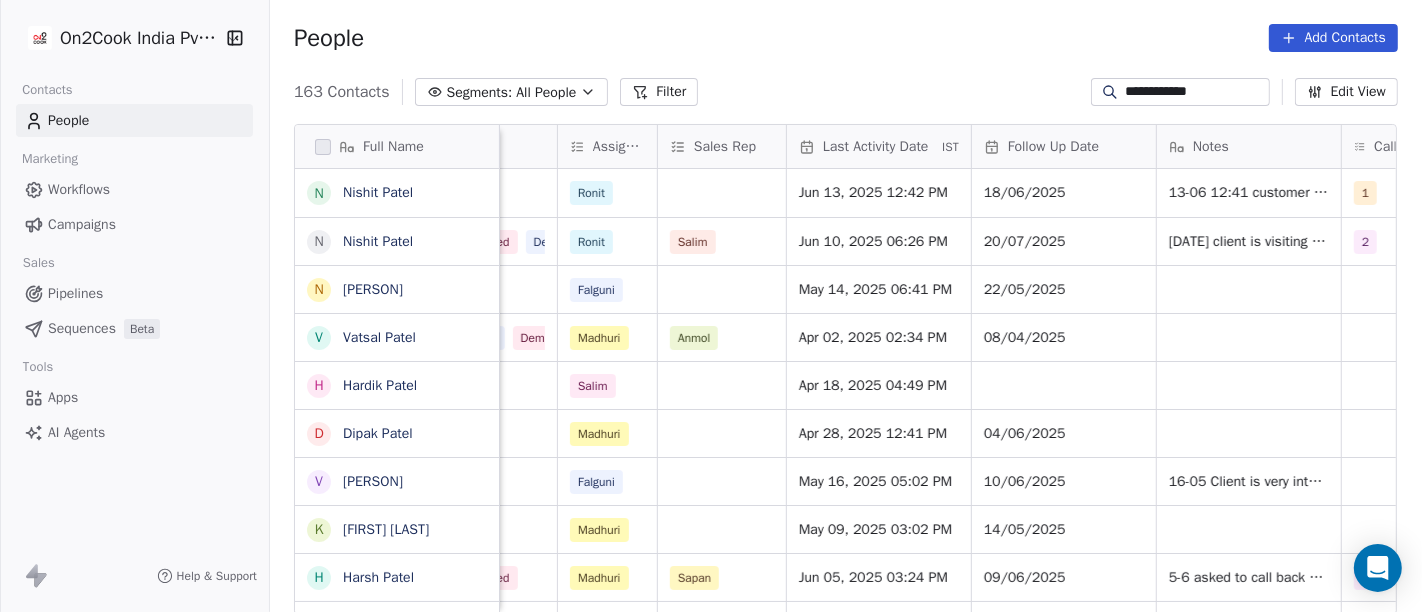 click on "People  Add Contacts" at bounding box center (846, 38) 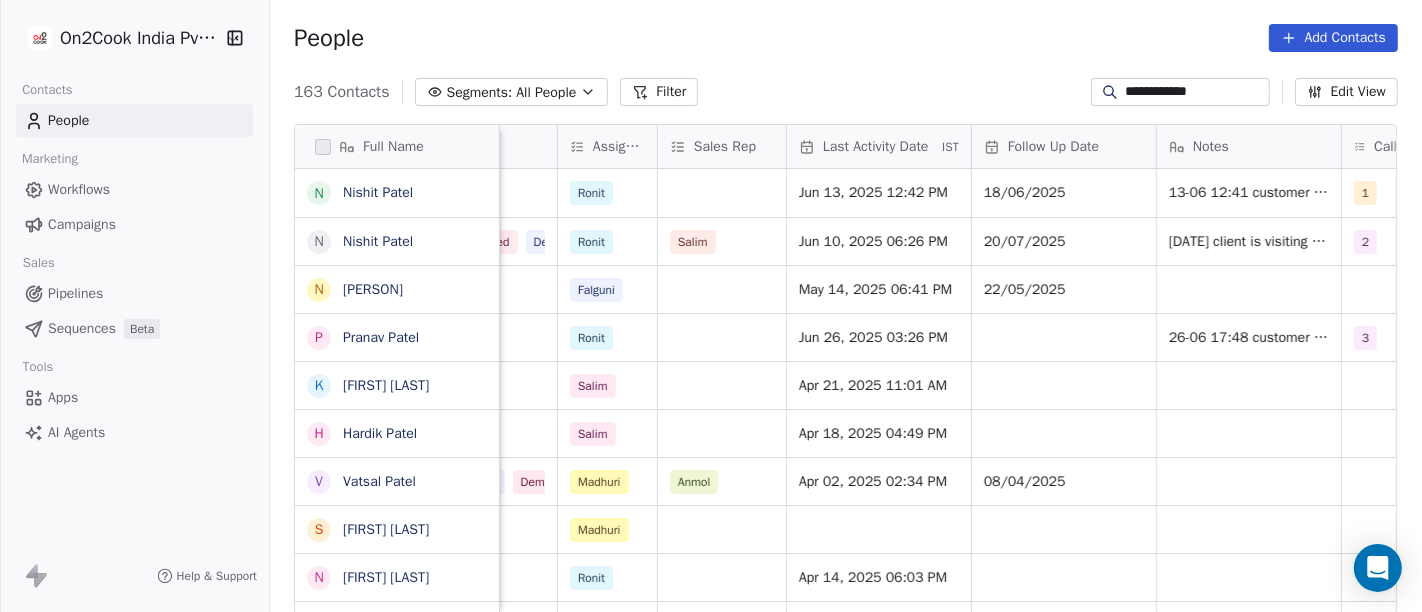 click on "**********" at bounding box center (1196, 92) 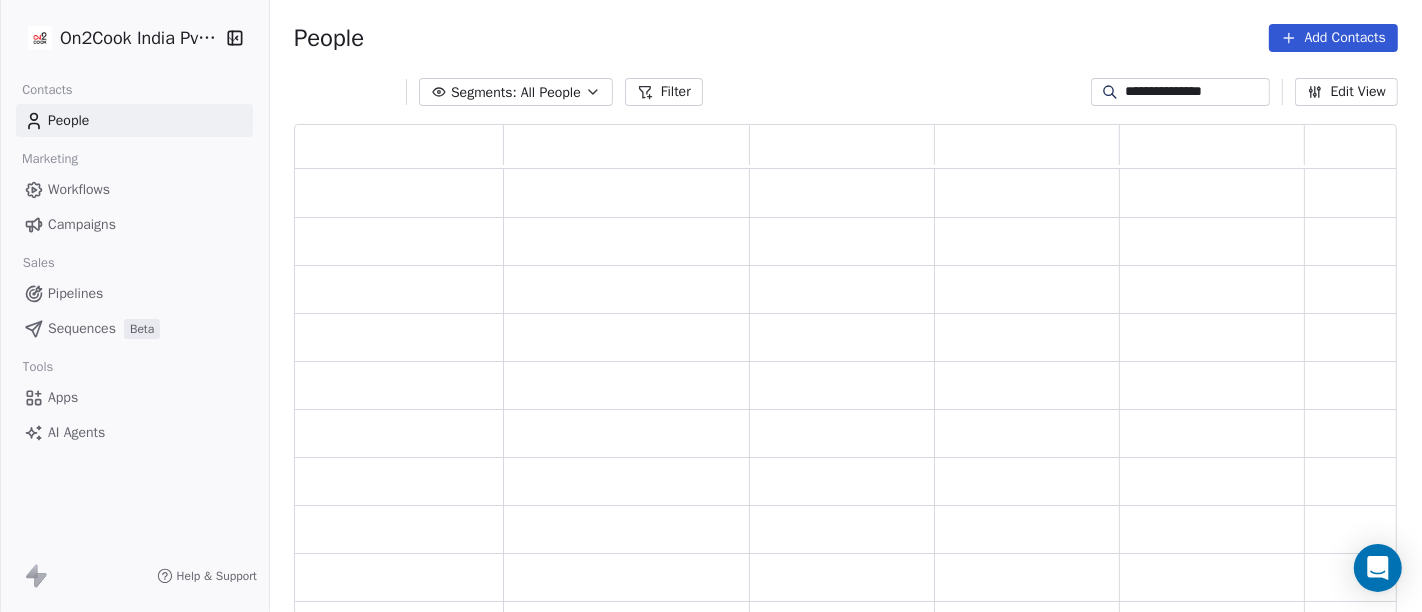 scroll, scrollTop: 17, scrollLeft: 17, axis: both 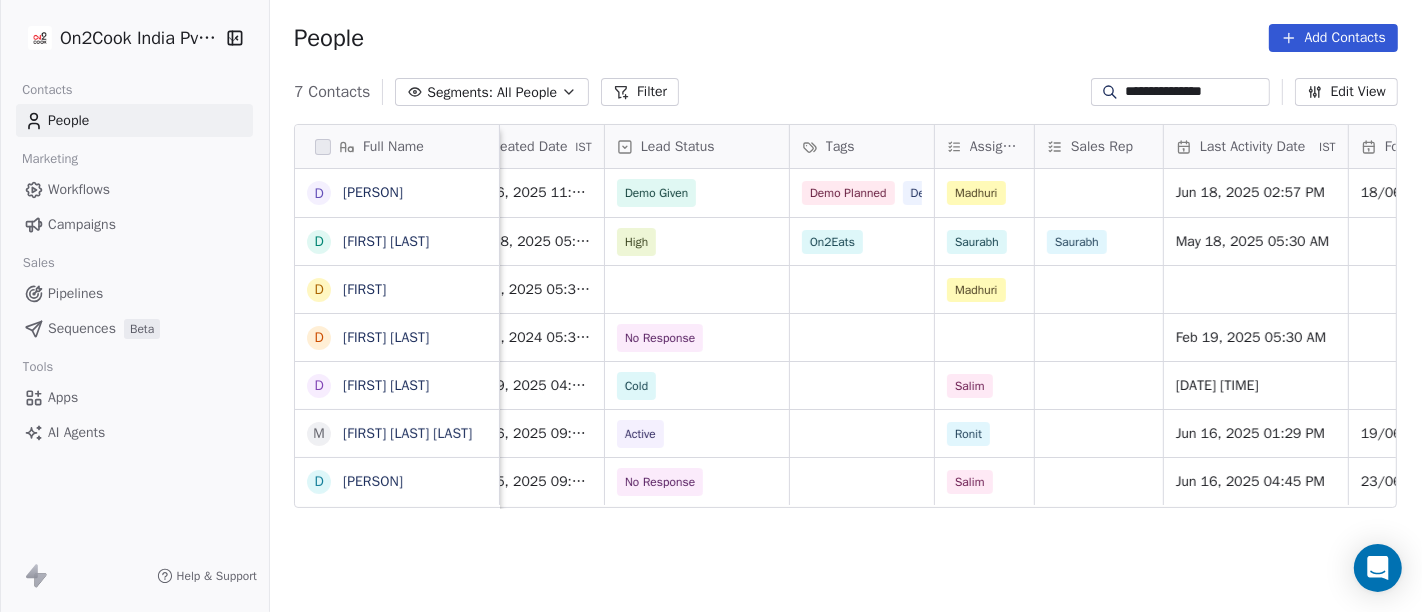 type on "**********" 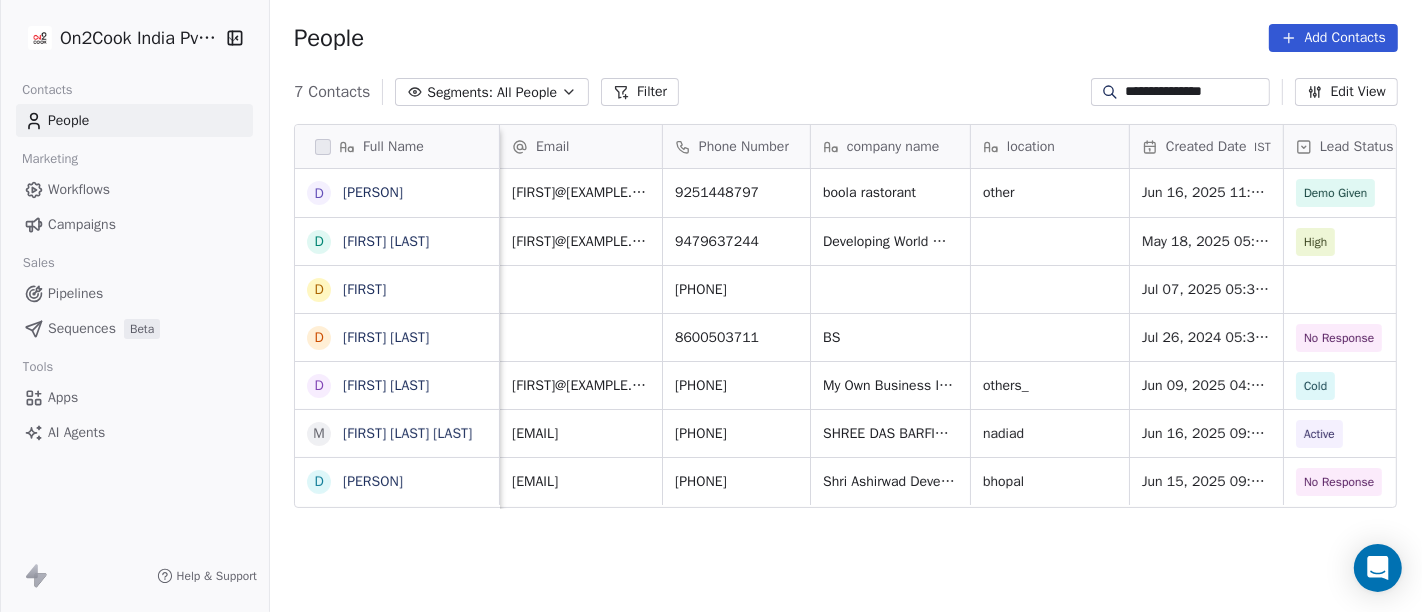 scroll, scrollTop: 0, scrollLeft: 1, axis: horizontal 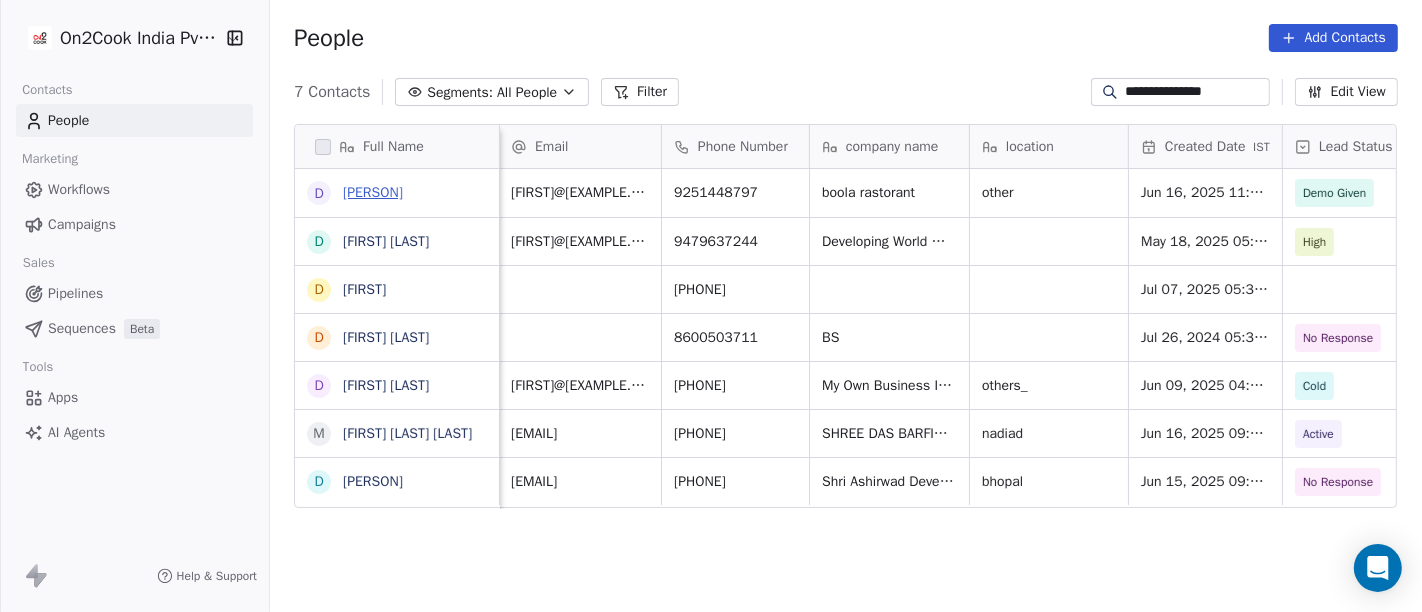 click on "[PERSON]" at bounding box center [373, 192] 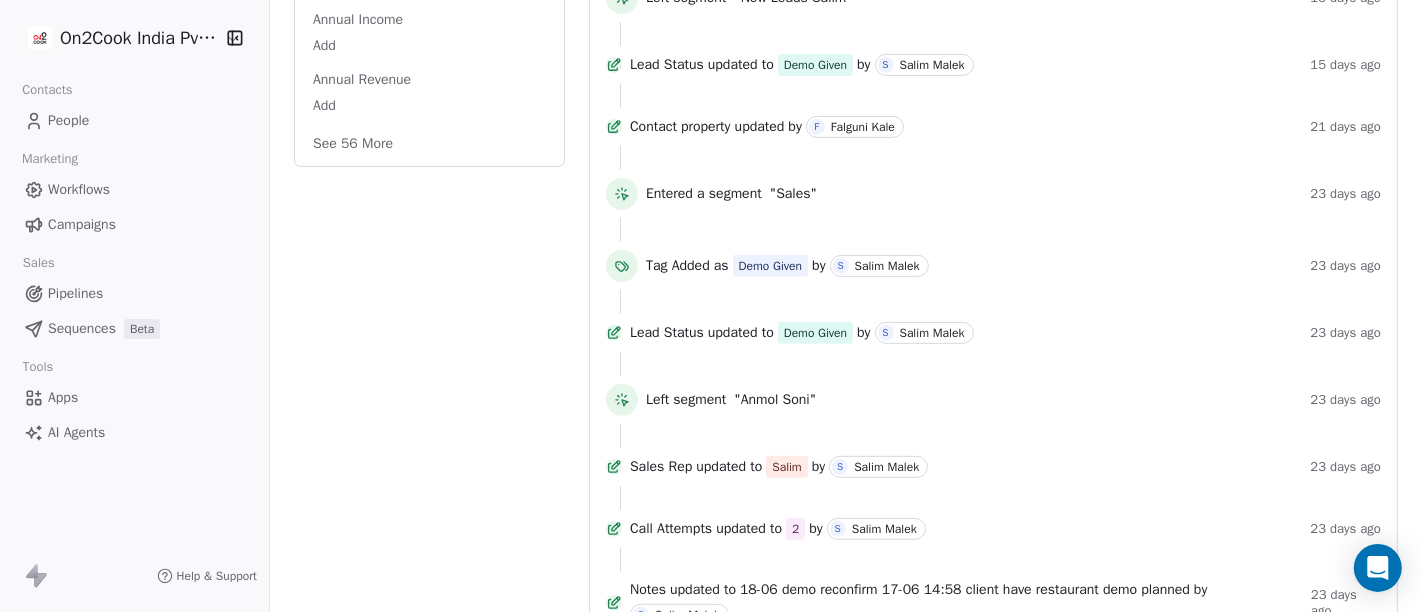 scroll, scrollTop: 0, scrollLeft: 0, axis: both 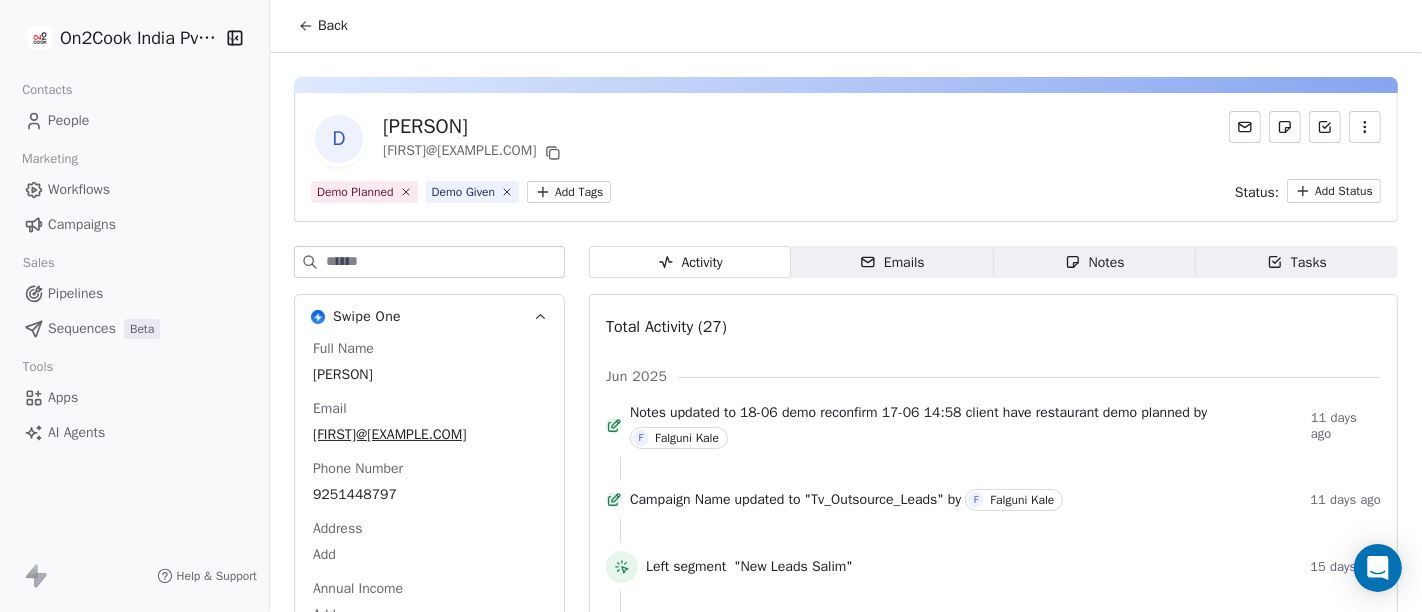click on "Back" at bounding box center [323, 26] 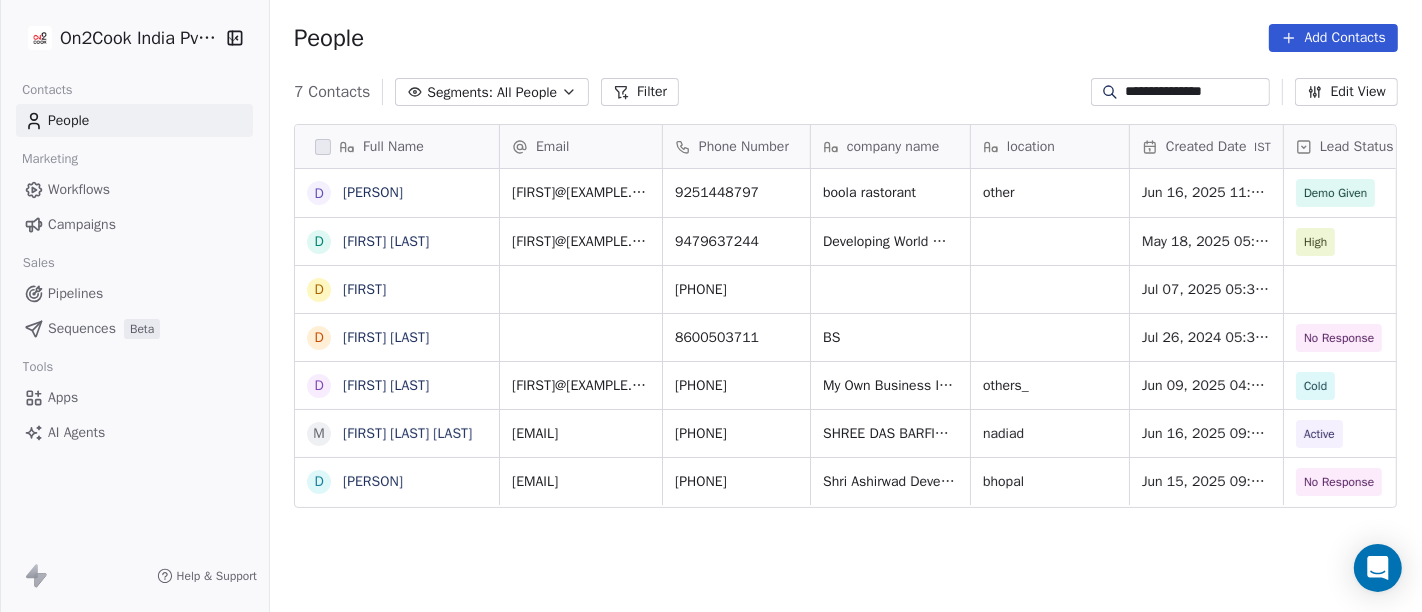 scroll, scrollTop: 17, scrollLeft: 17, axis: both 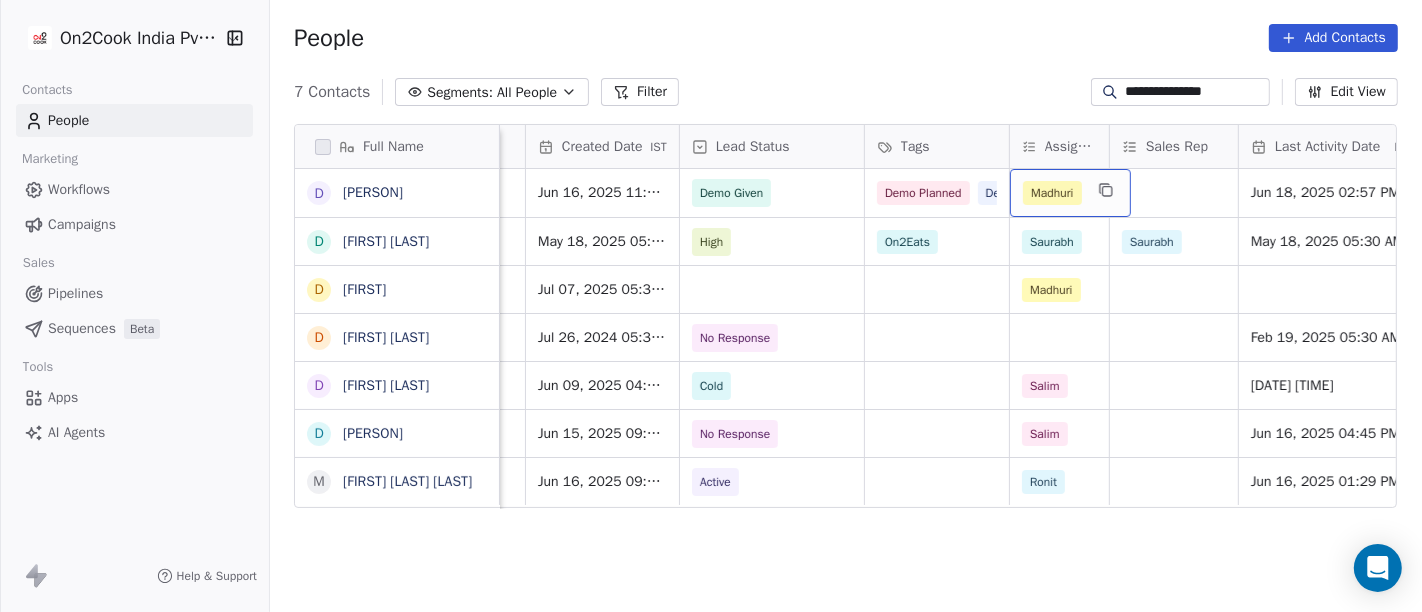 click on "Madhuri" at bounding box center (1070, 193) 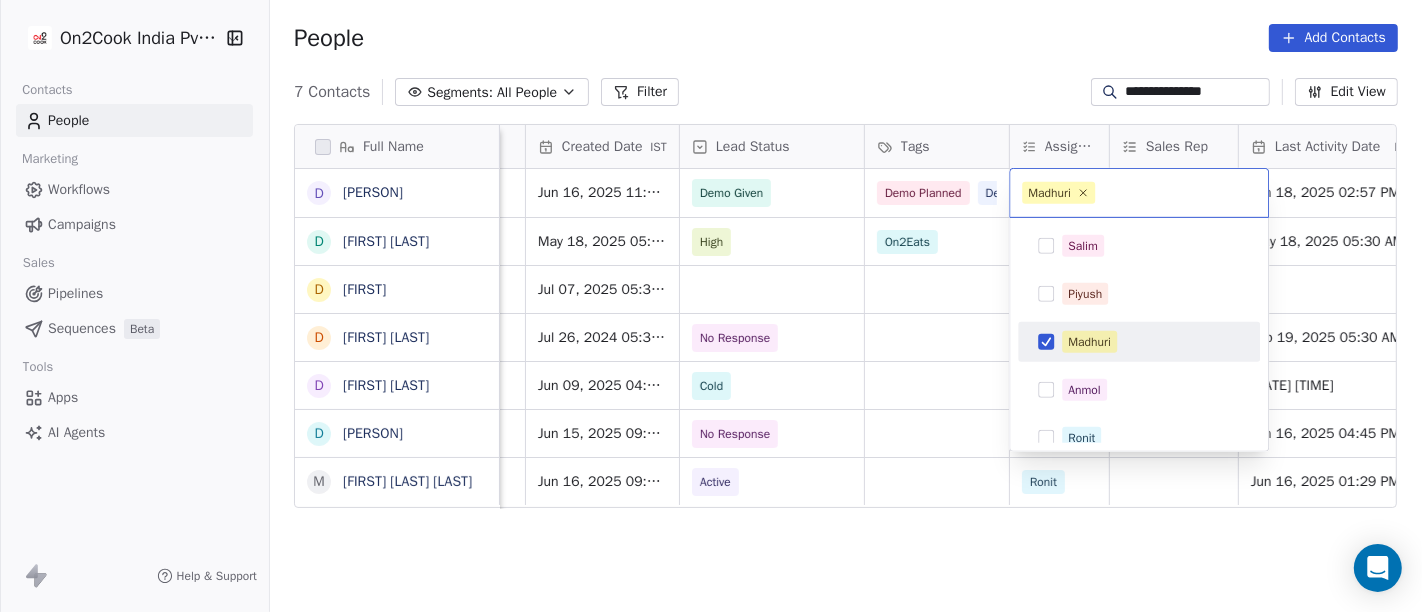 click on "Madhuri" at bounding box center [1139, 342] 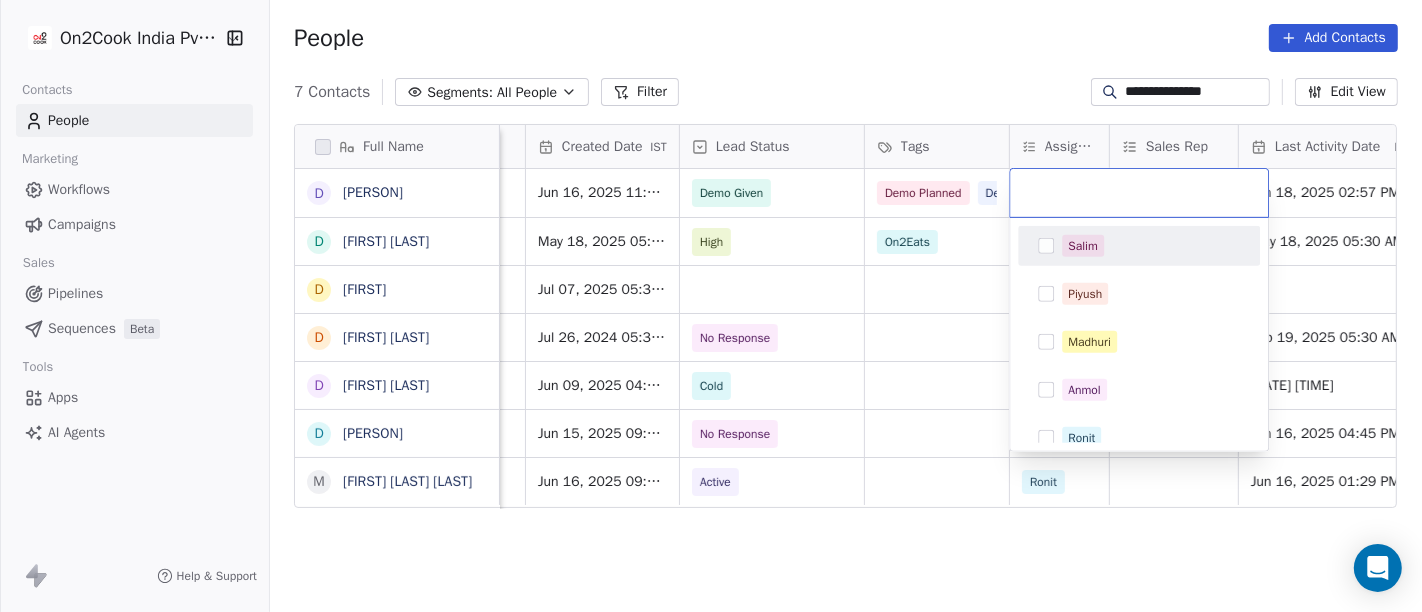 click at bounding box center (1046, 246) 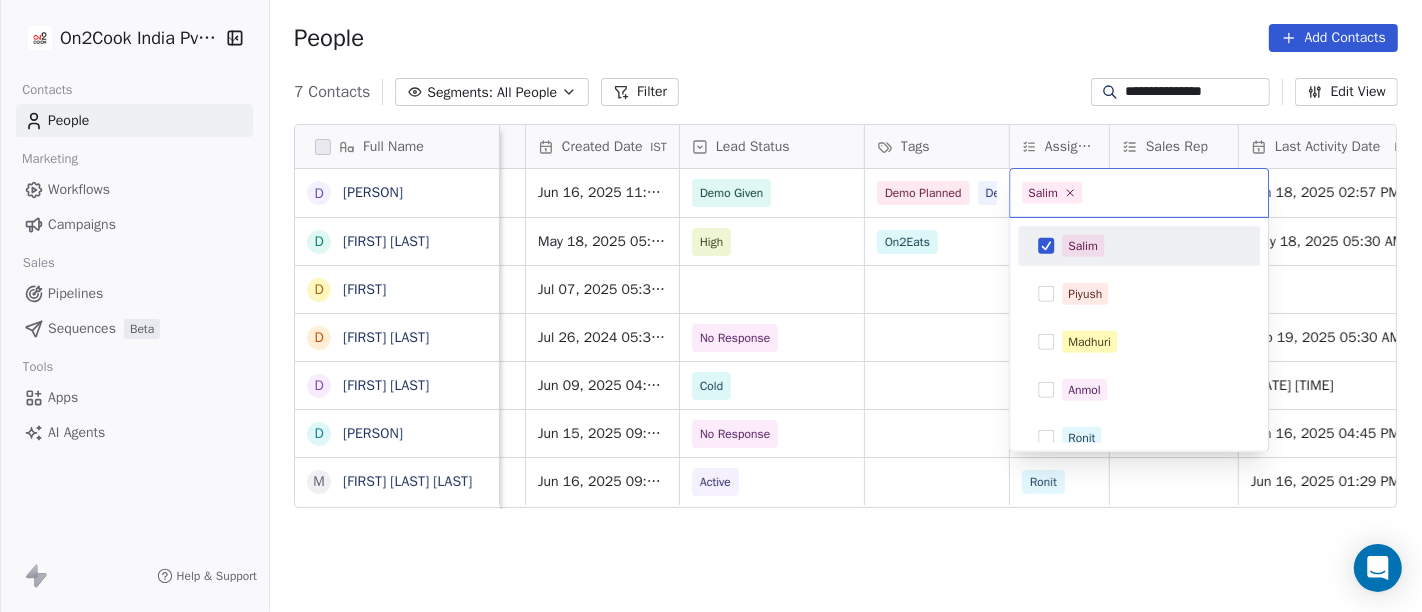click on "**********" at bounding box center (711, 306) 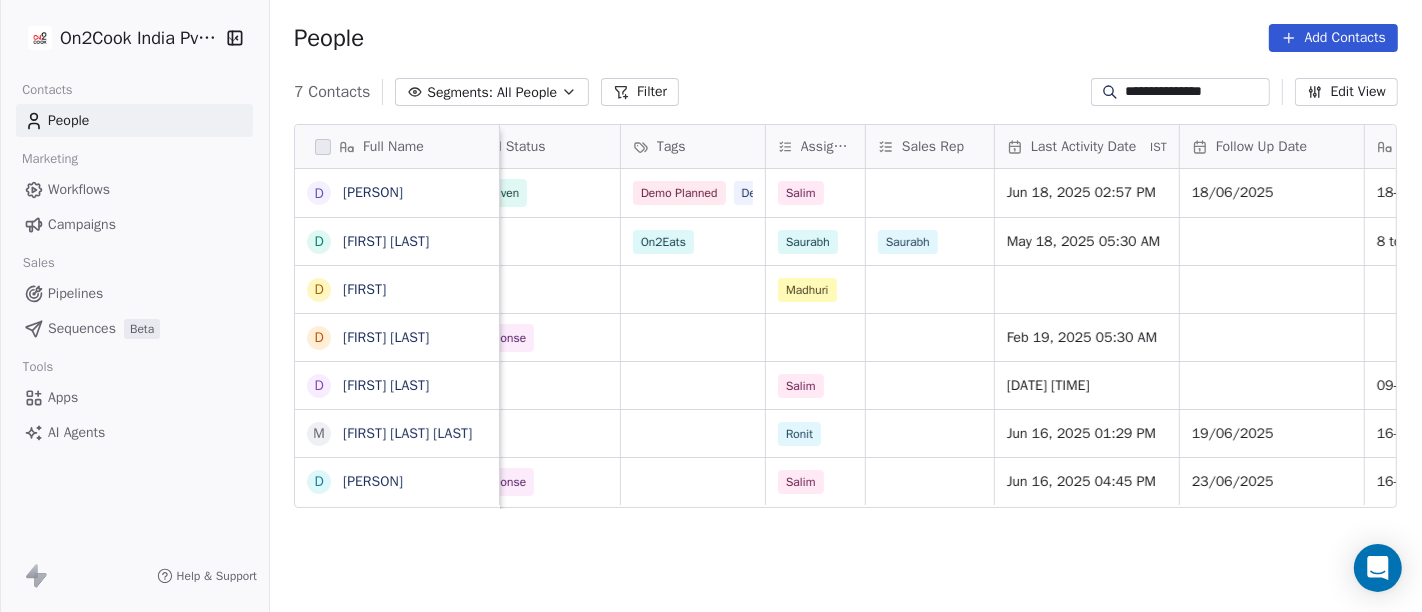 scroll, scrollTop: 0, scrollLeft: 880, axis: horizontal 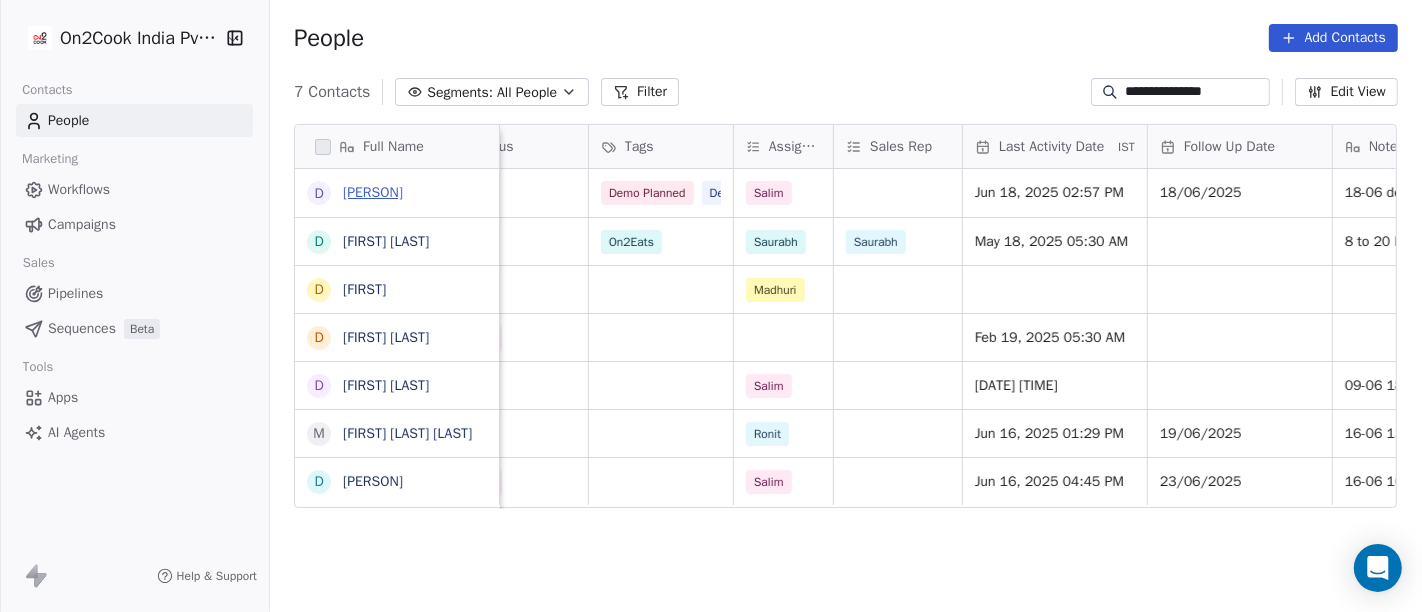 click on "[PERSON]" at bounding box center [373, 192] 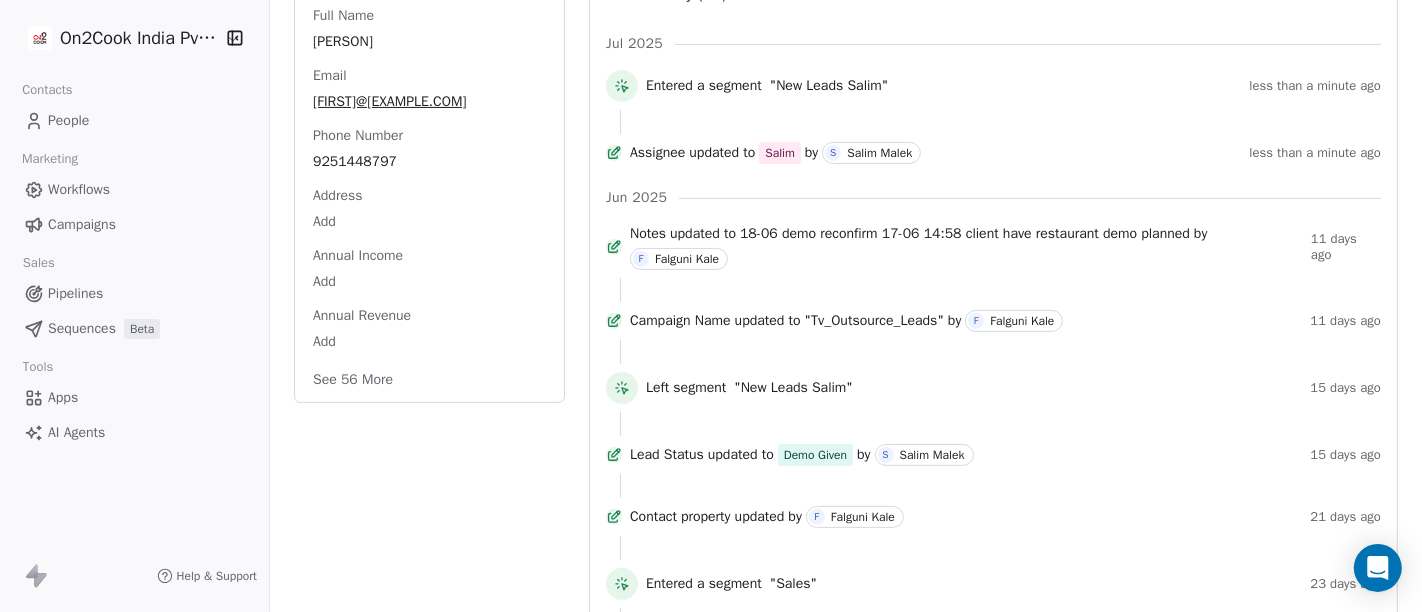 scroll, scrollTop: 0, scrollLeft: 0, axis: both 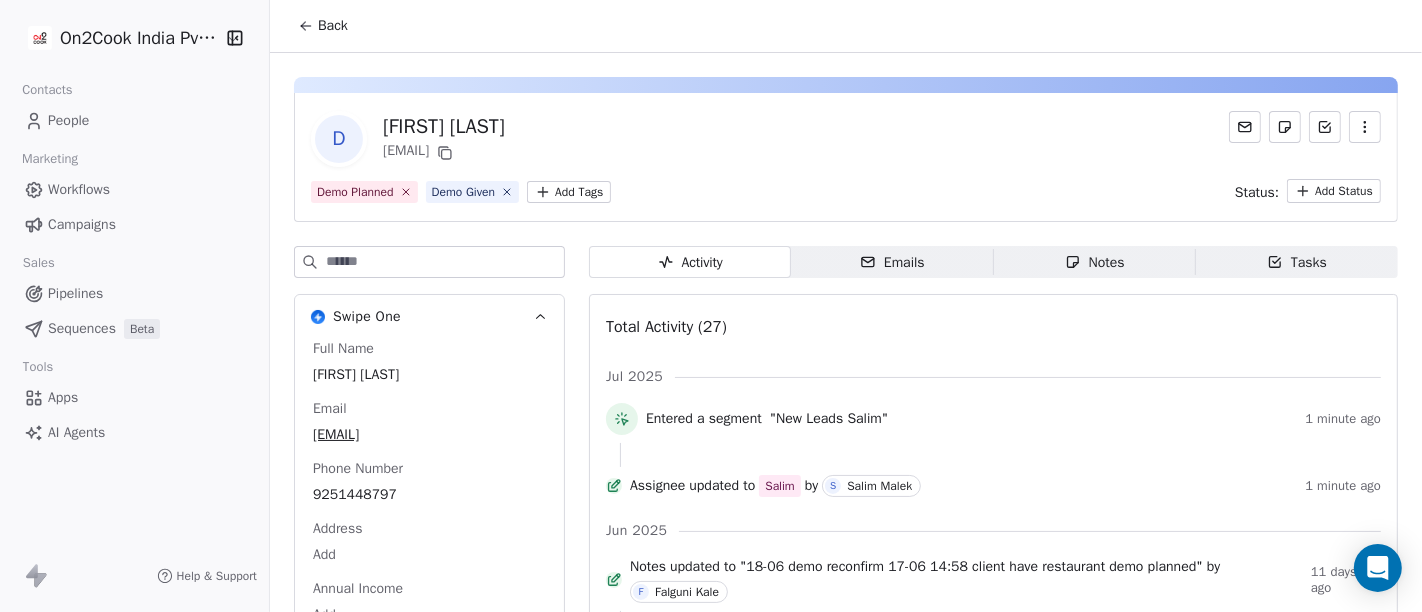 click on "Back" at bounding box center (333, 26) 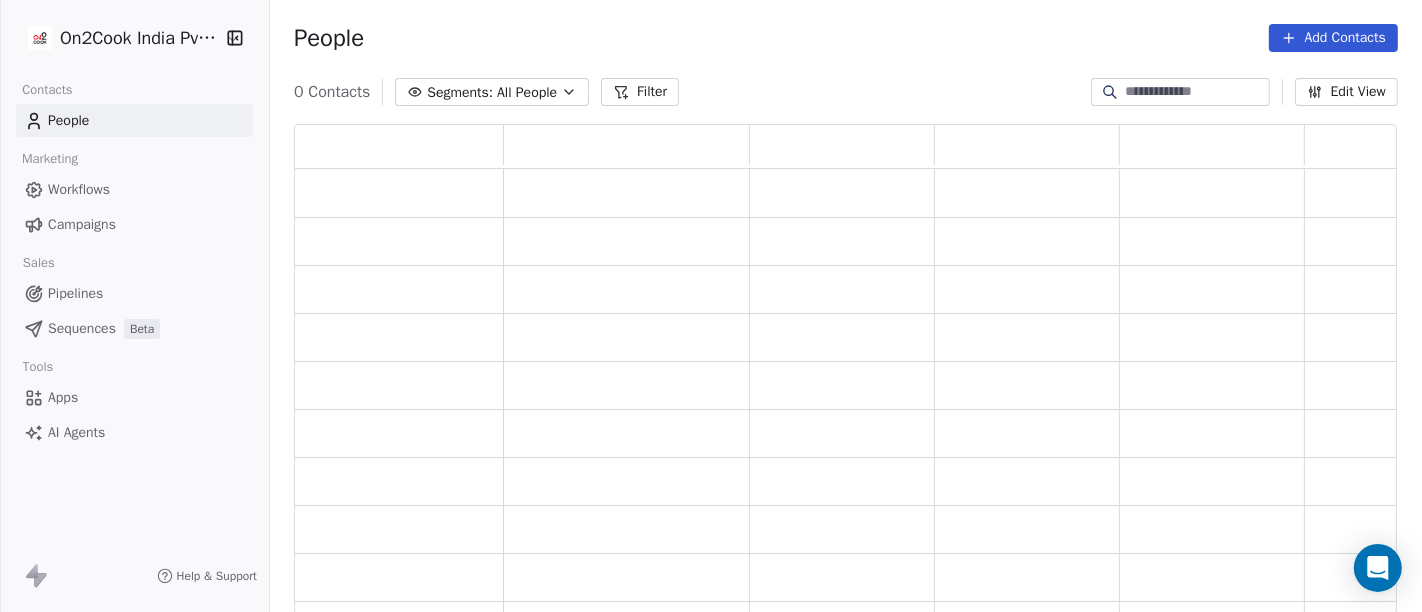 scroll, scrollTop: 17, scrollLeft: 17, axis: both 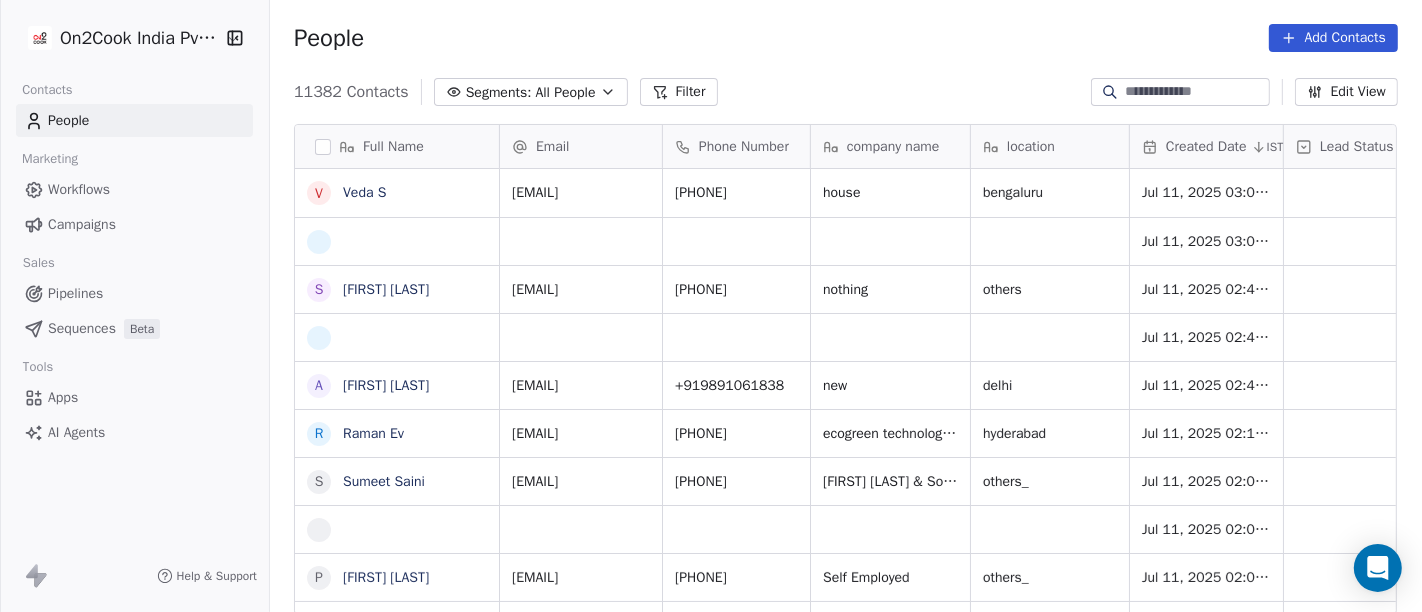 click at bounding box center (1196, 92) 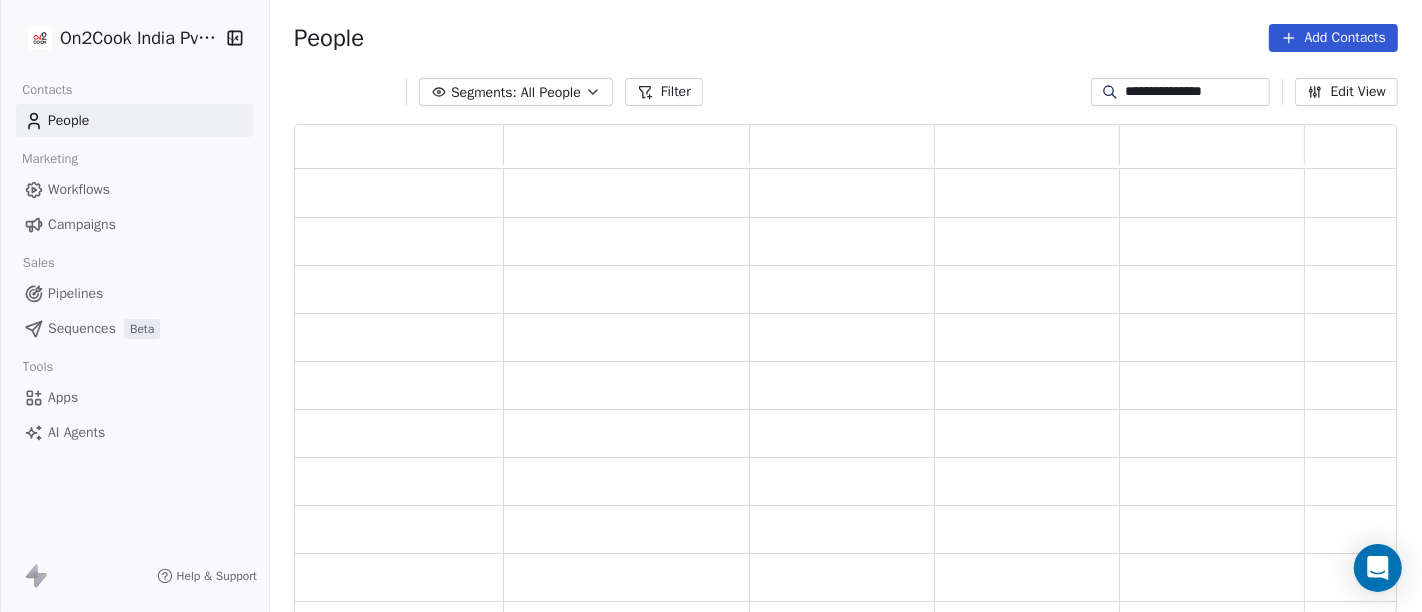 scroll, scrollTop: 17, scrollLeft: 17, axis: both 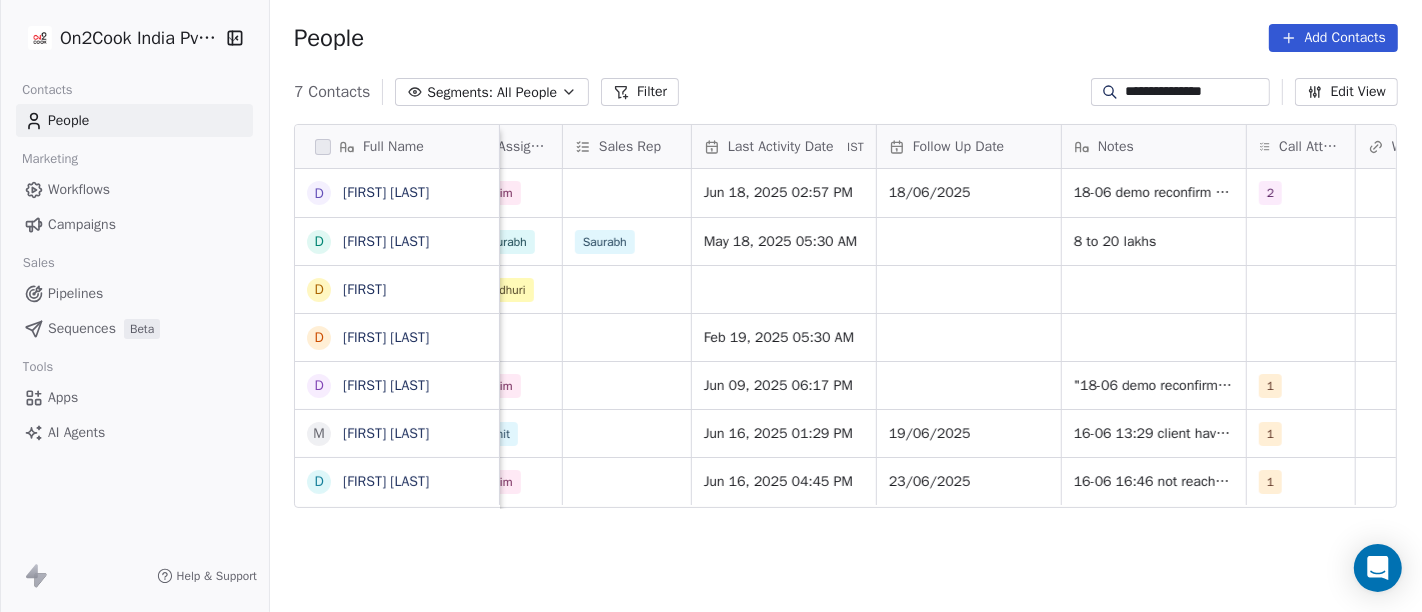 type on "**********" 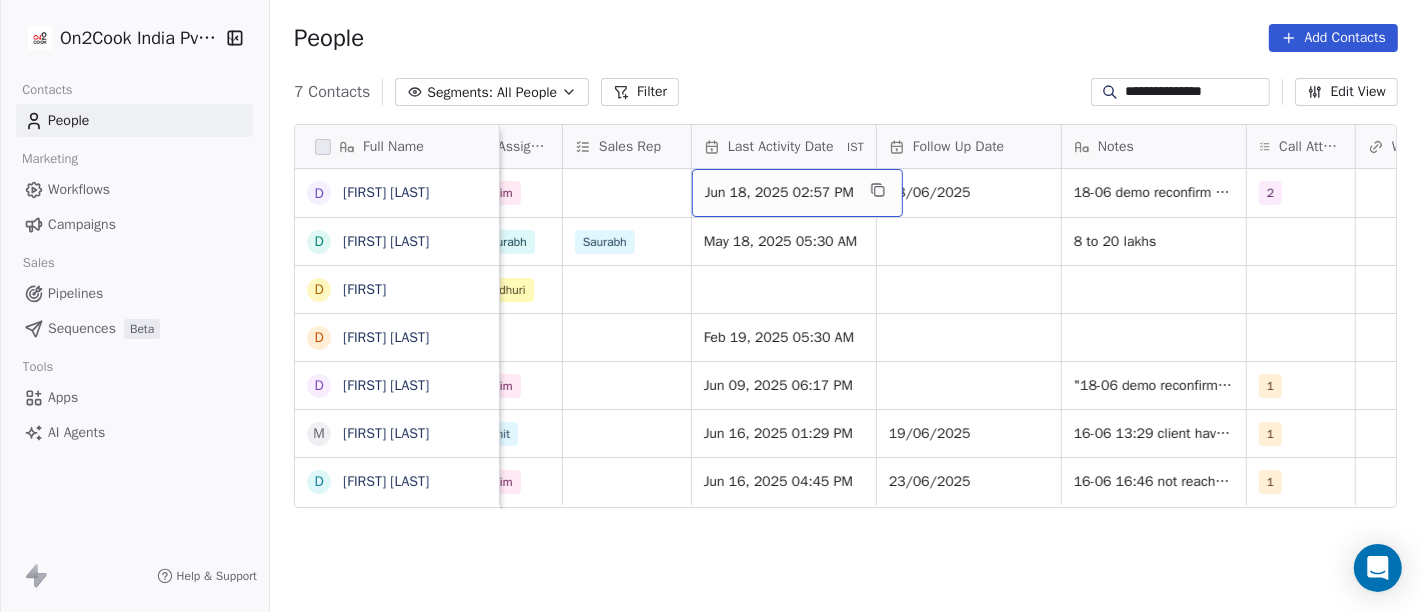 click on "Jun 18, 2025 02:57 PM" at bounding box center [779, 193] 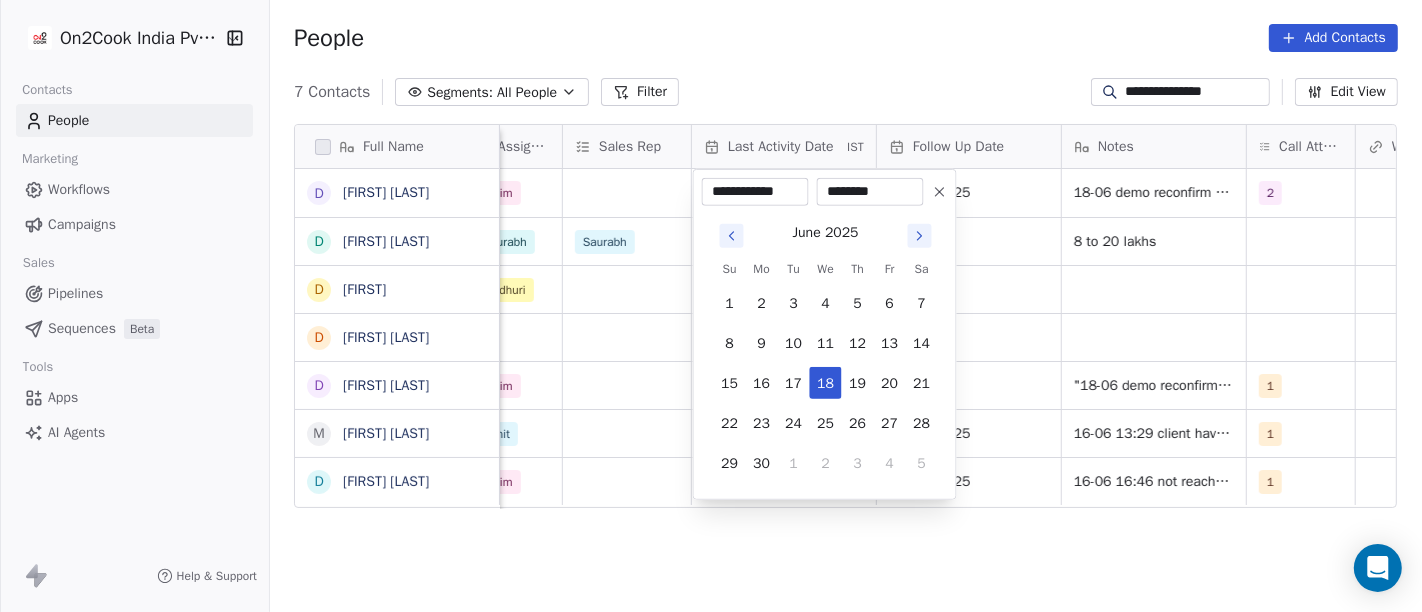 click 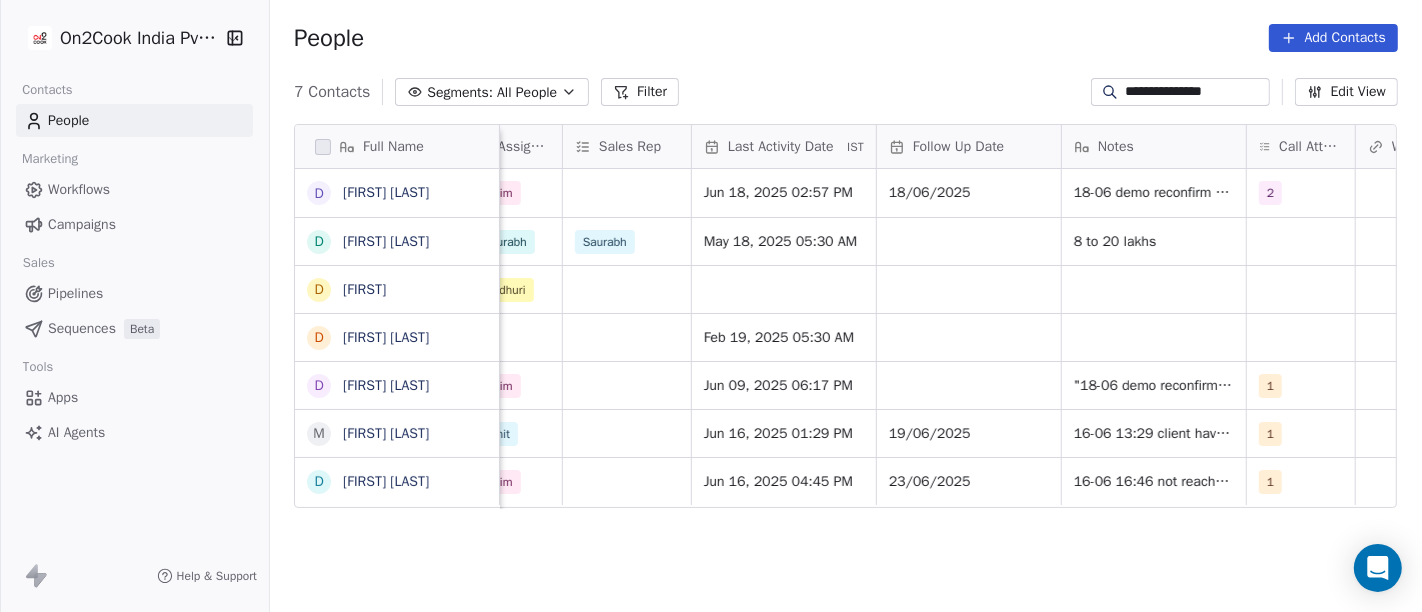 click on "**********" at bounding box center [711, 306] 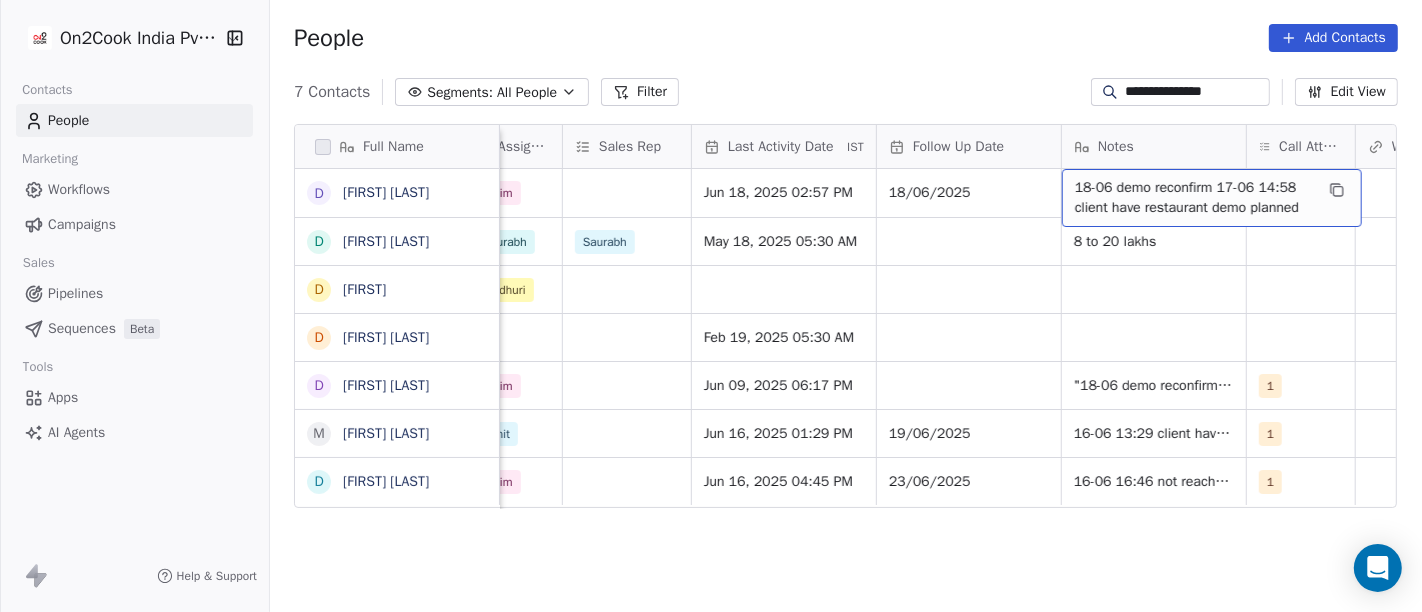 click on "18-06 demo reconfirm 17-06 14:58 client have restaurant demo planned" at bounding box center (1194, 198) 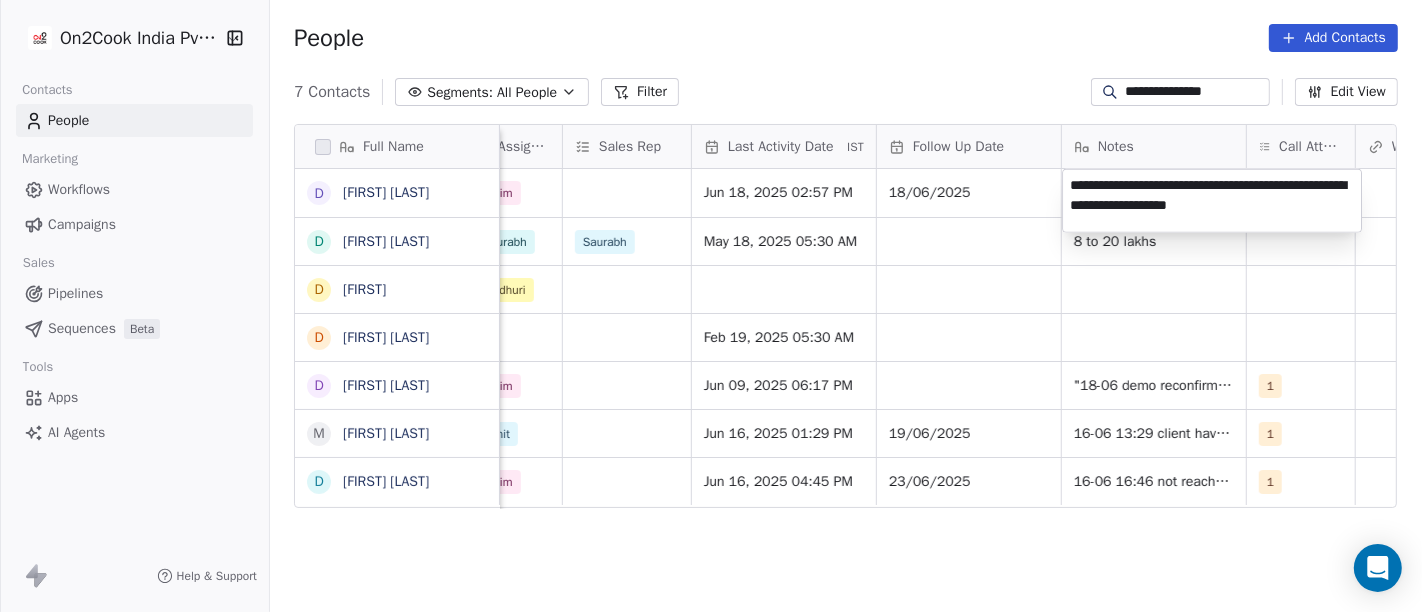 type on "**********" 